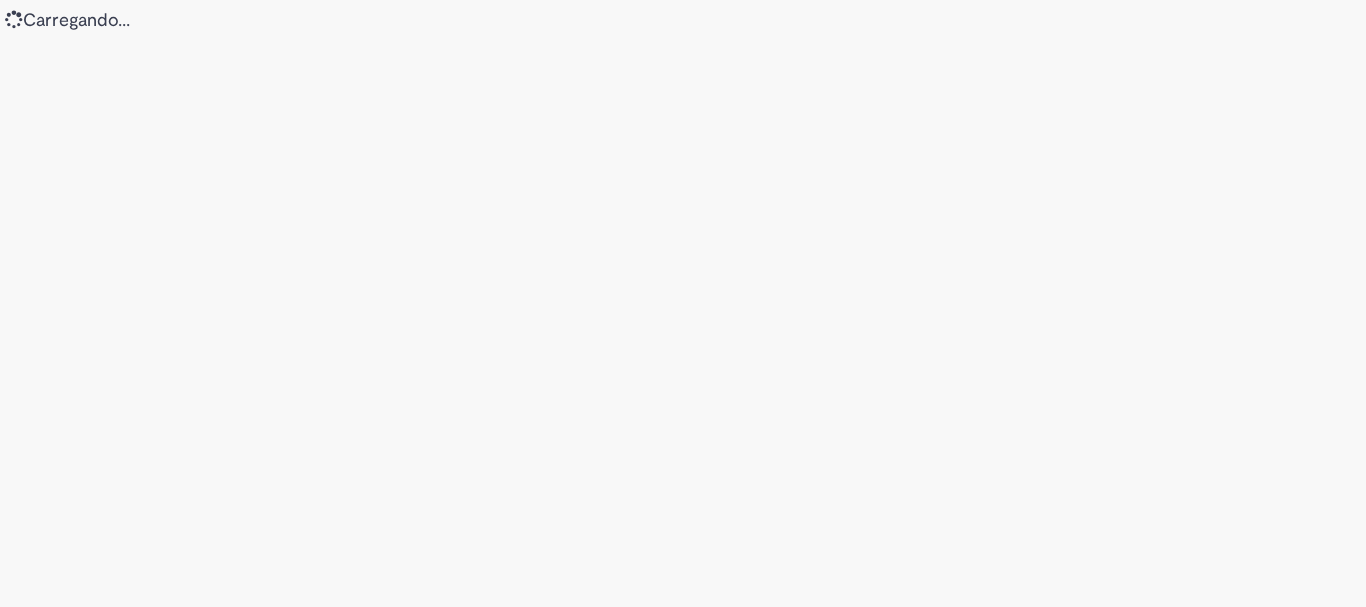 scroll, scrollTop: 0, scrollLeft: 0, axis: both 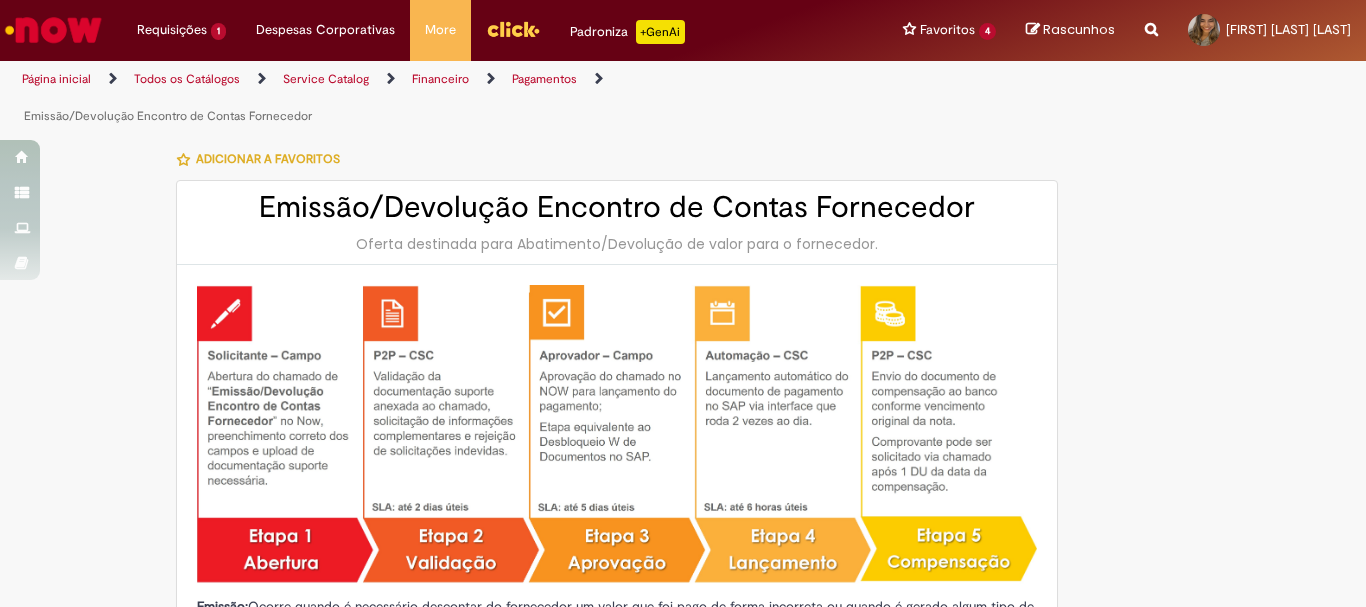 type on "********" 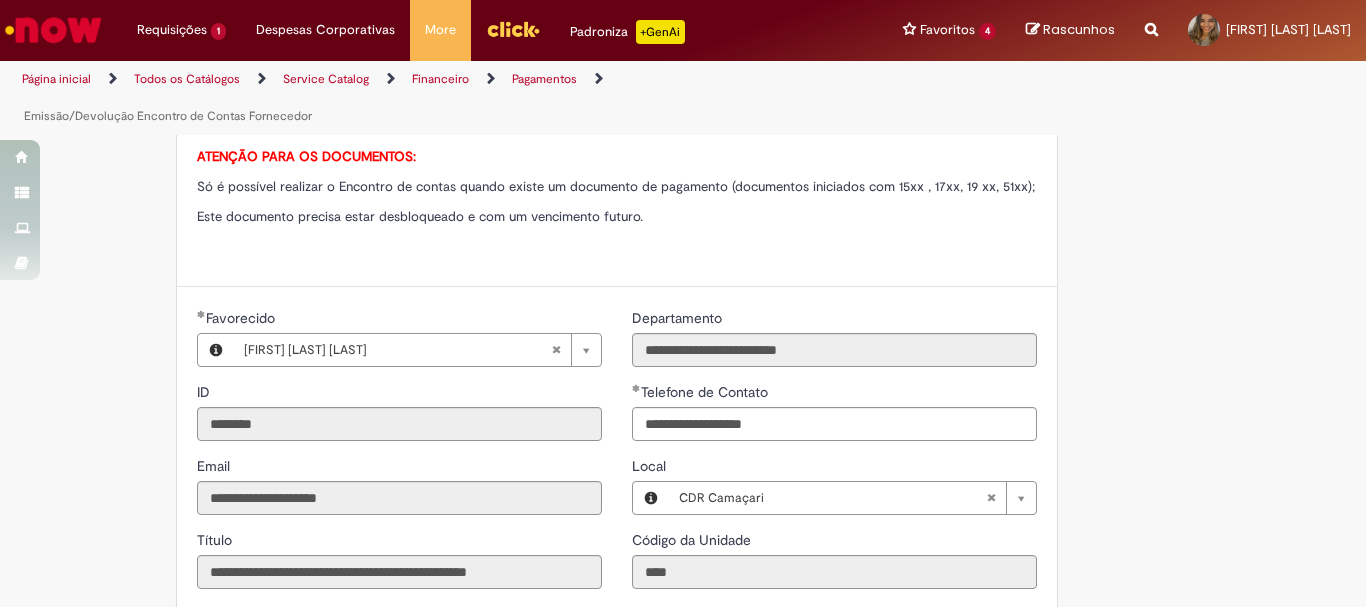 scroll, scrollTop: 1200, scrollLeft: 0, axis: vertical 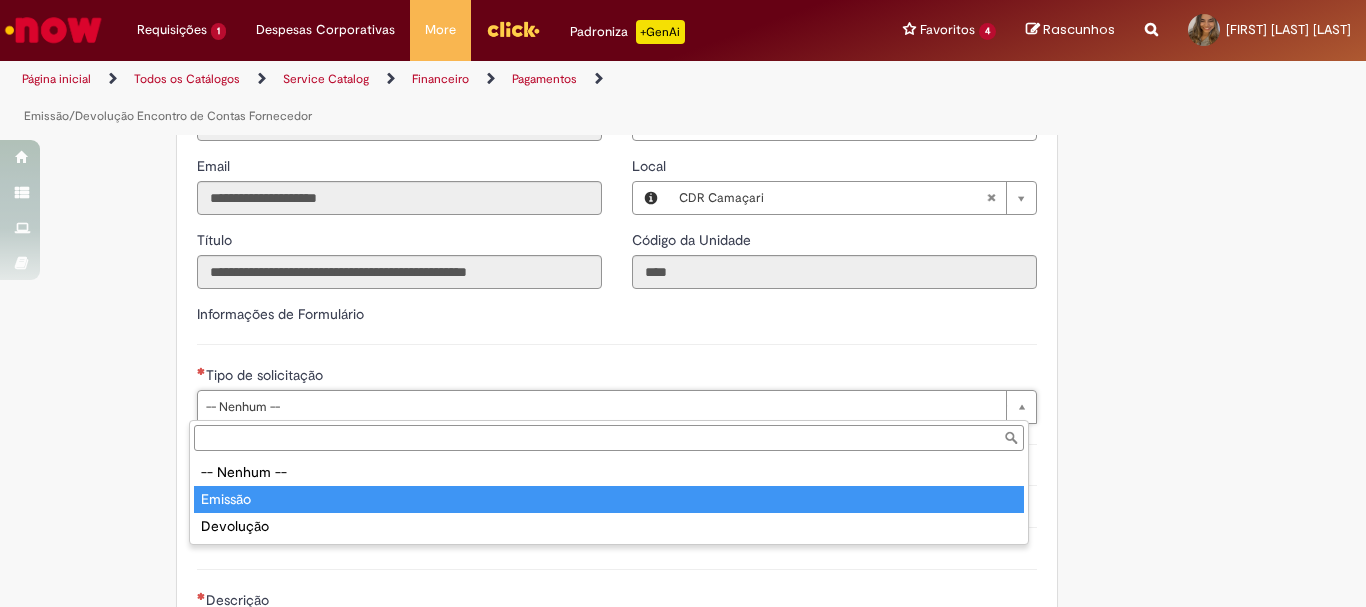 type on "*******" 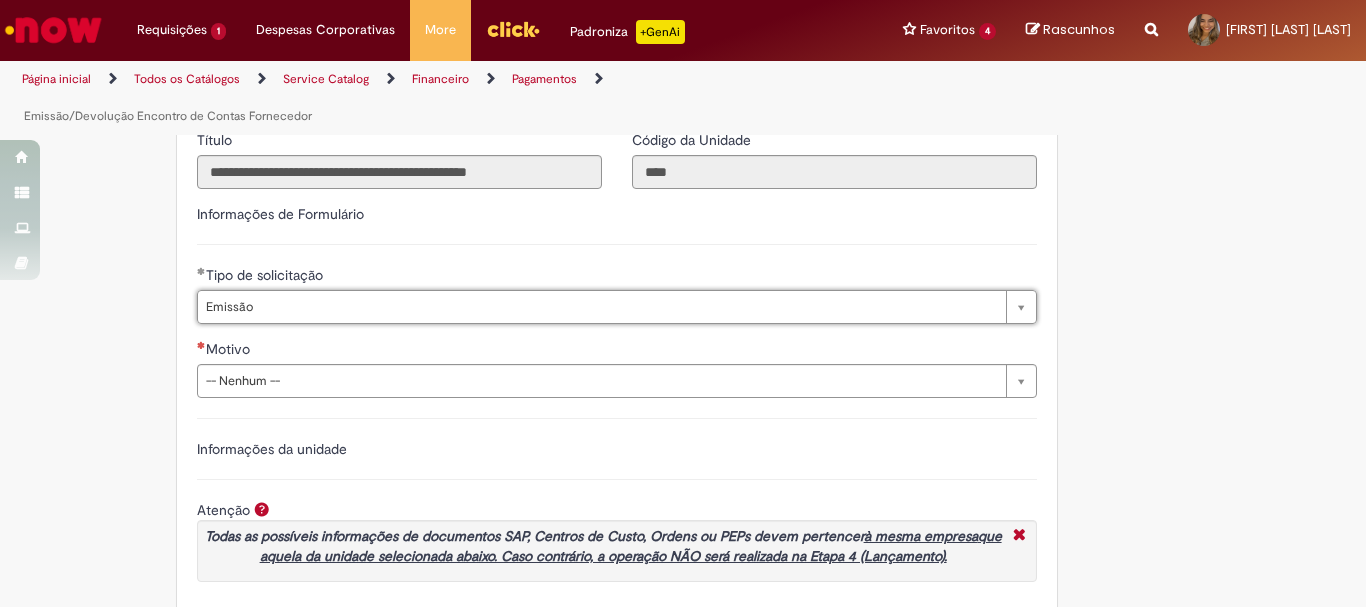 scroll, scrollTop: 1400, scrollLeft: 0, axis: vertical 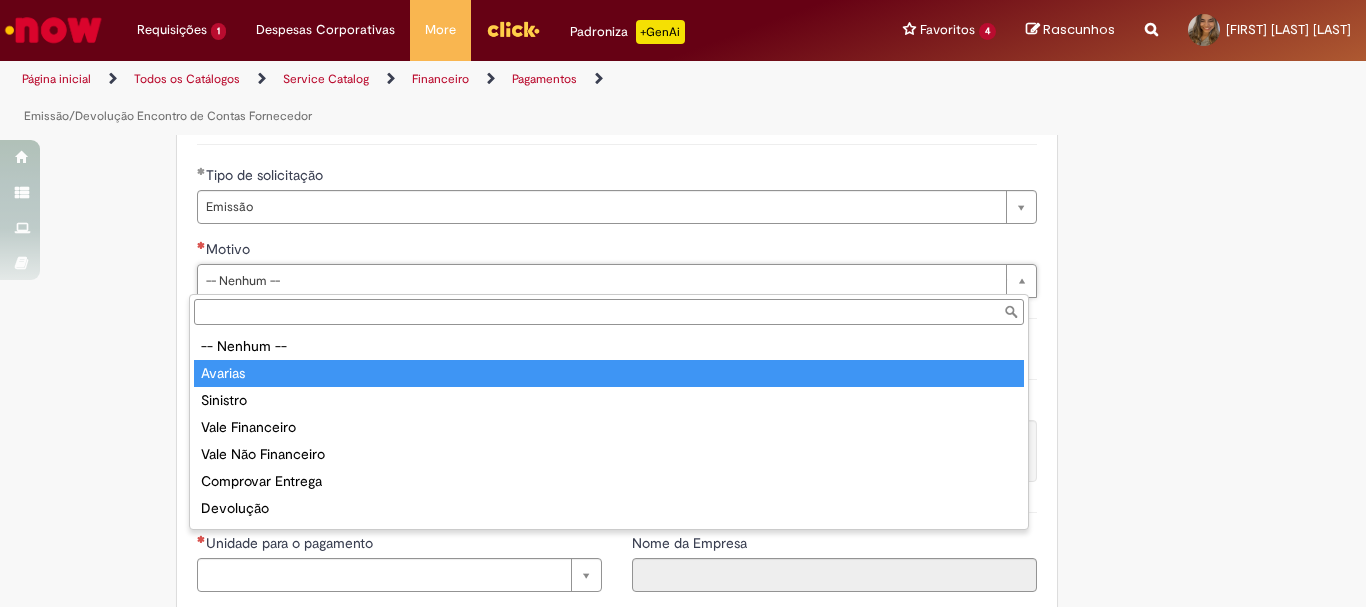 type on "*******" 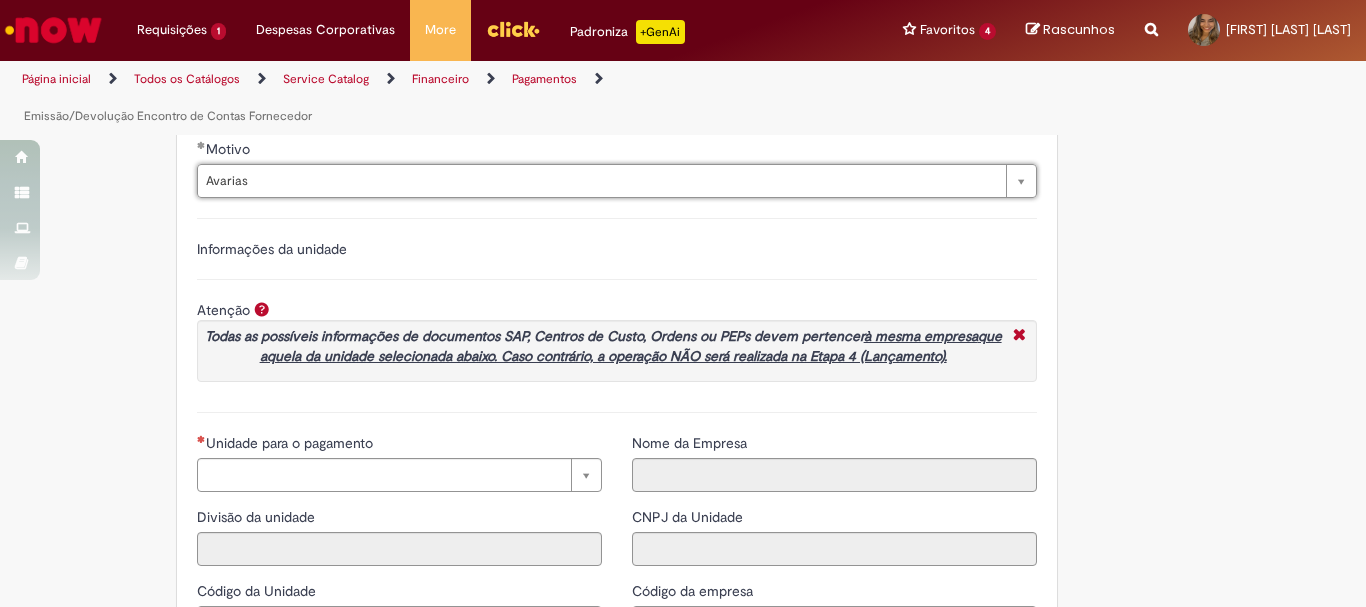 scroll, scrollTop: 1600, scrollLeft: 0, axis: vertical 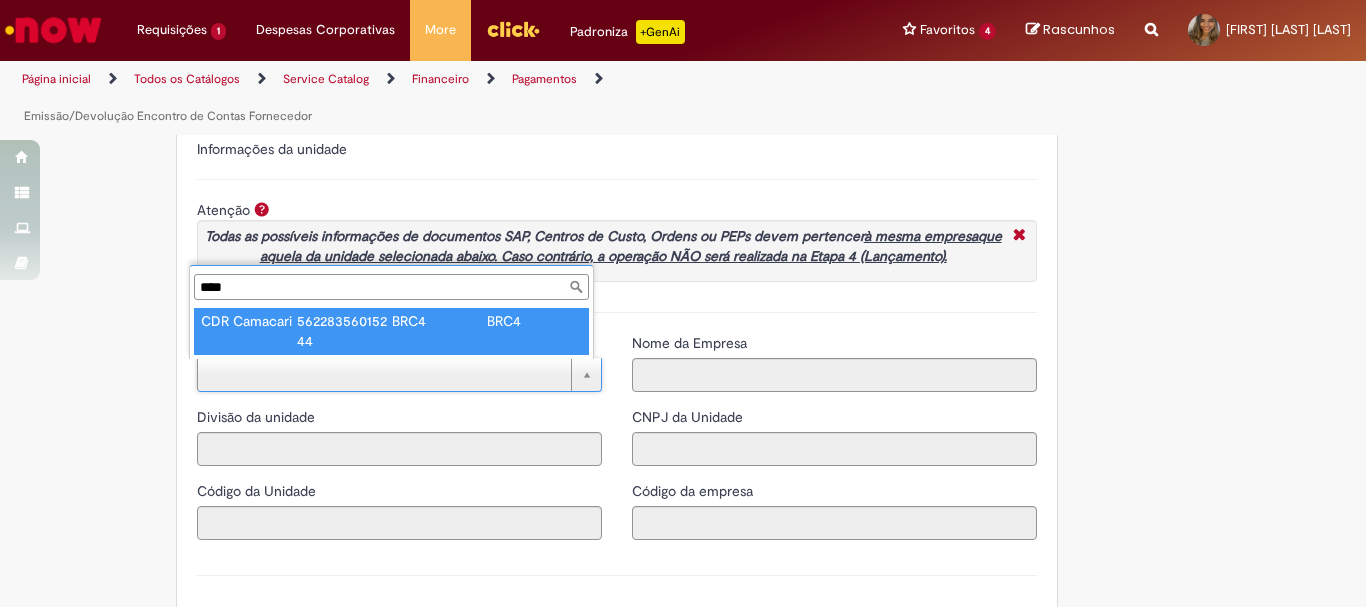 type on "****" 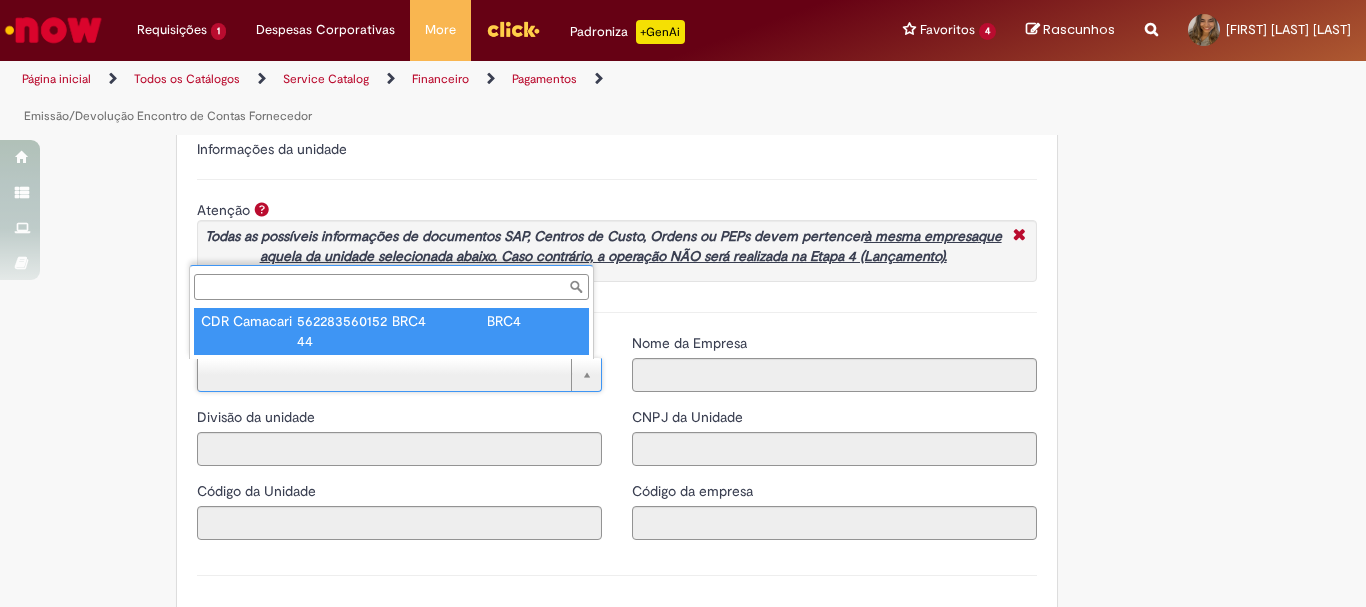 type on "****" 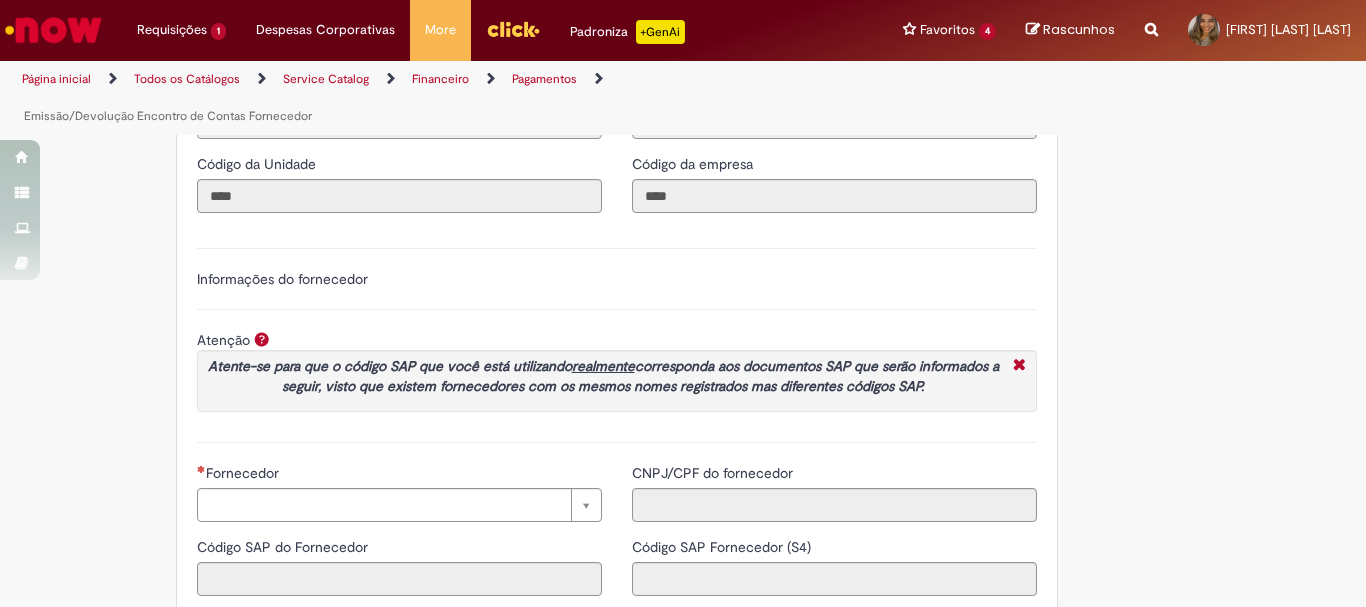 scroll, scrollTop: 2300, scrollLeft: 0, axis: vertical 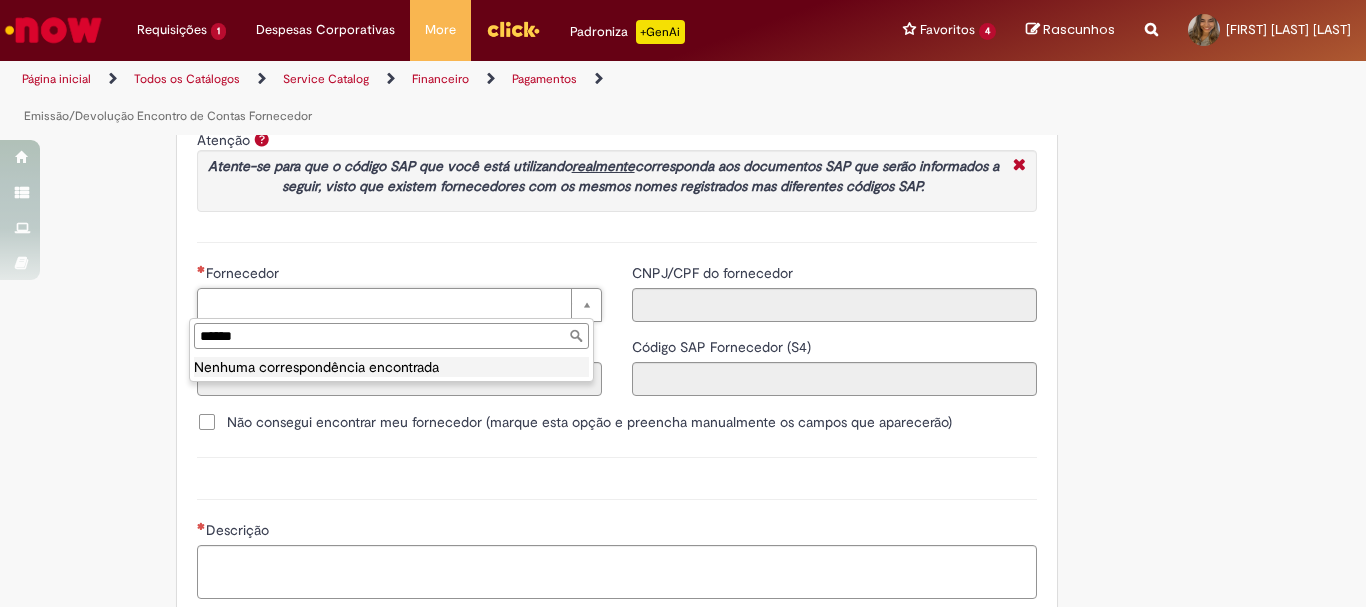 drag, startPoint x: 251, startPoint y: 335, endPoint x: 86, endPoint y: 331, distance: 165.04848 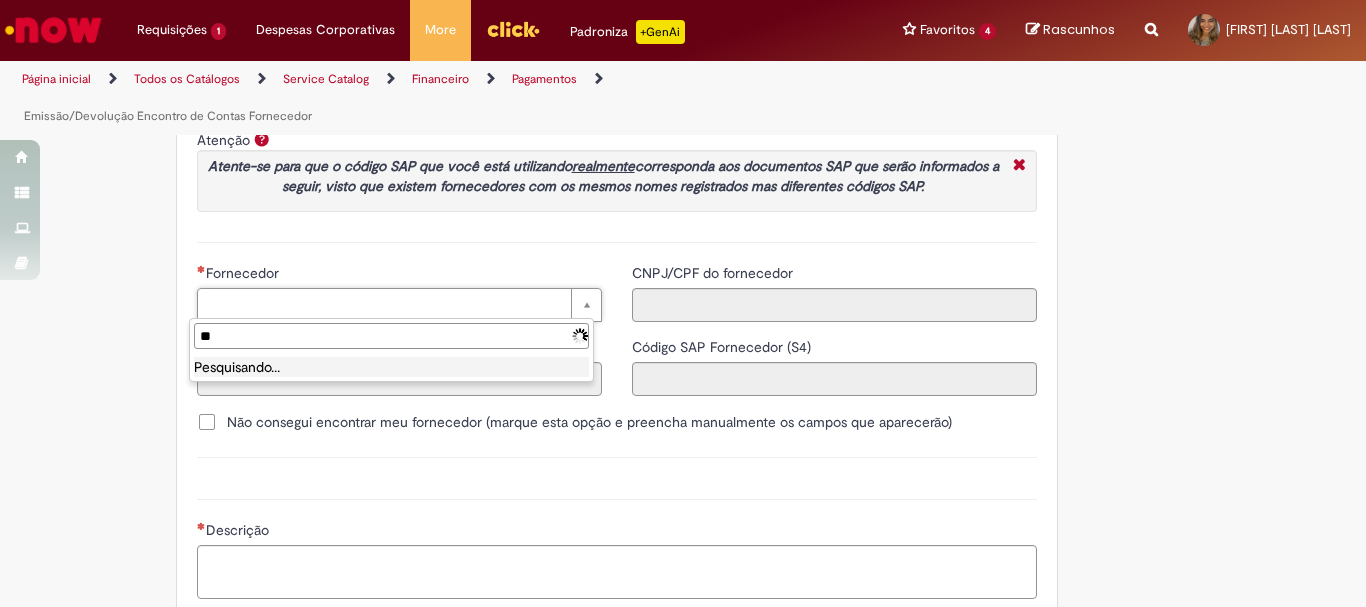 type on "*" 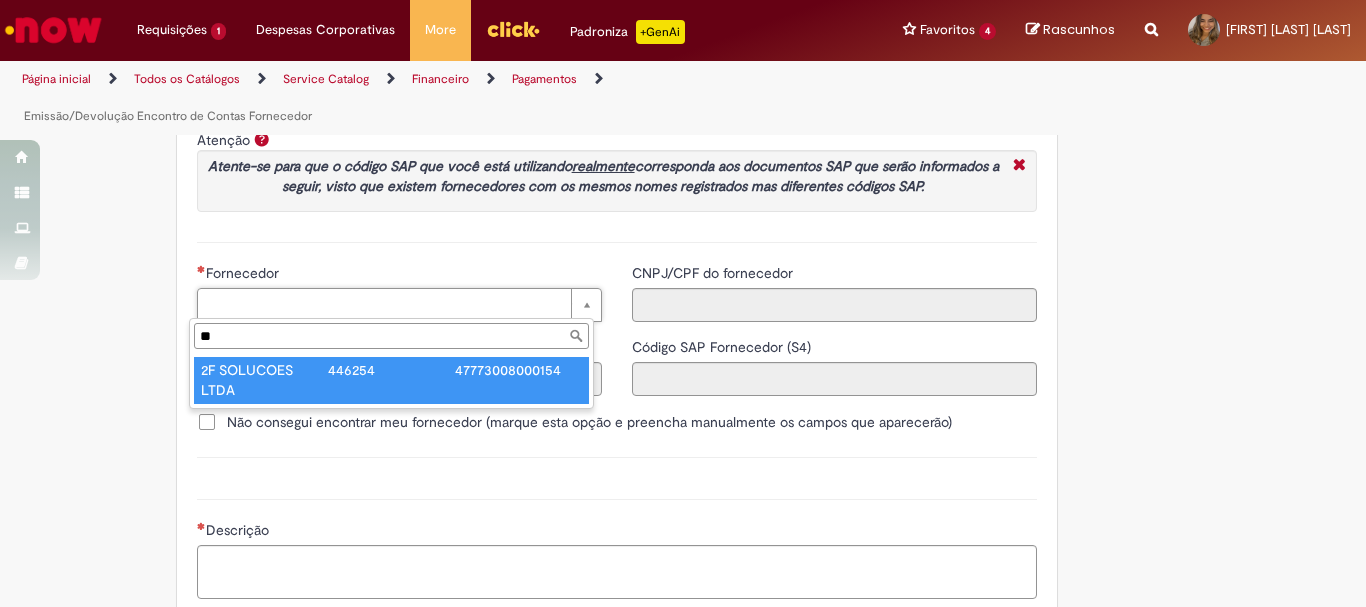 type on "*" 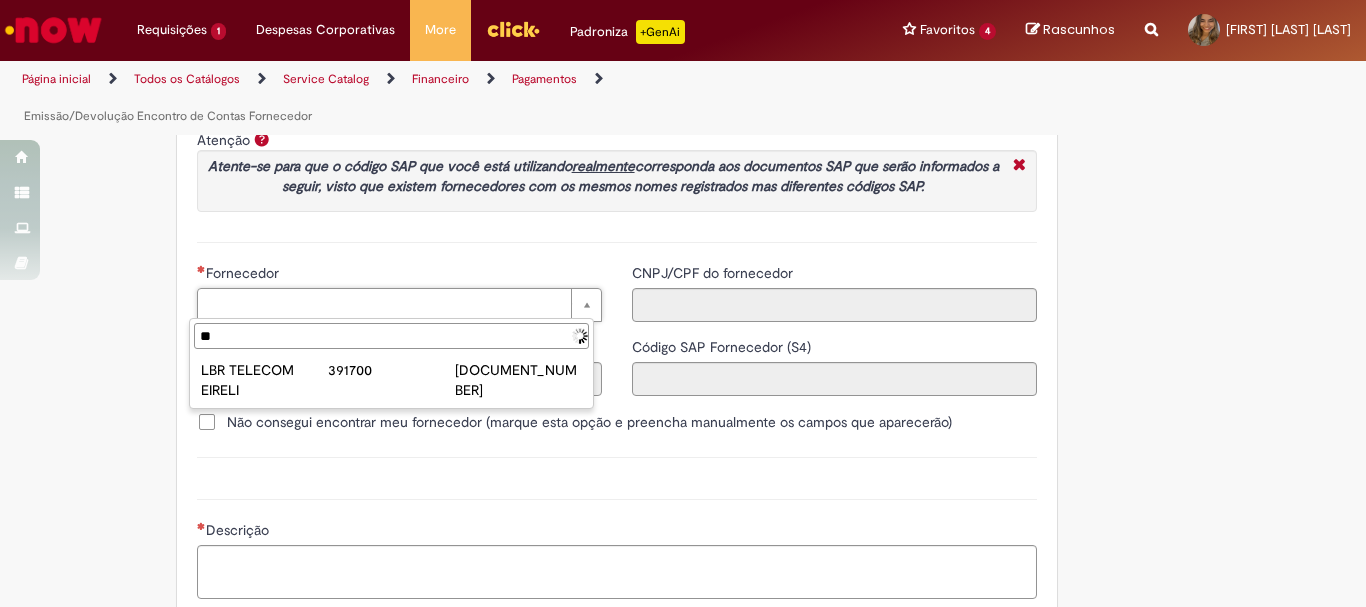 type on "*" 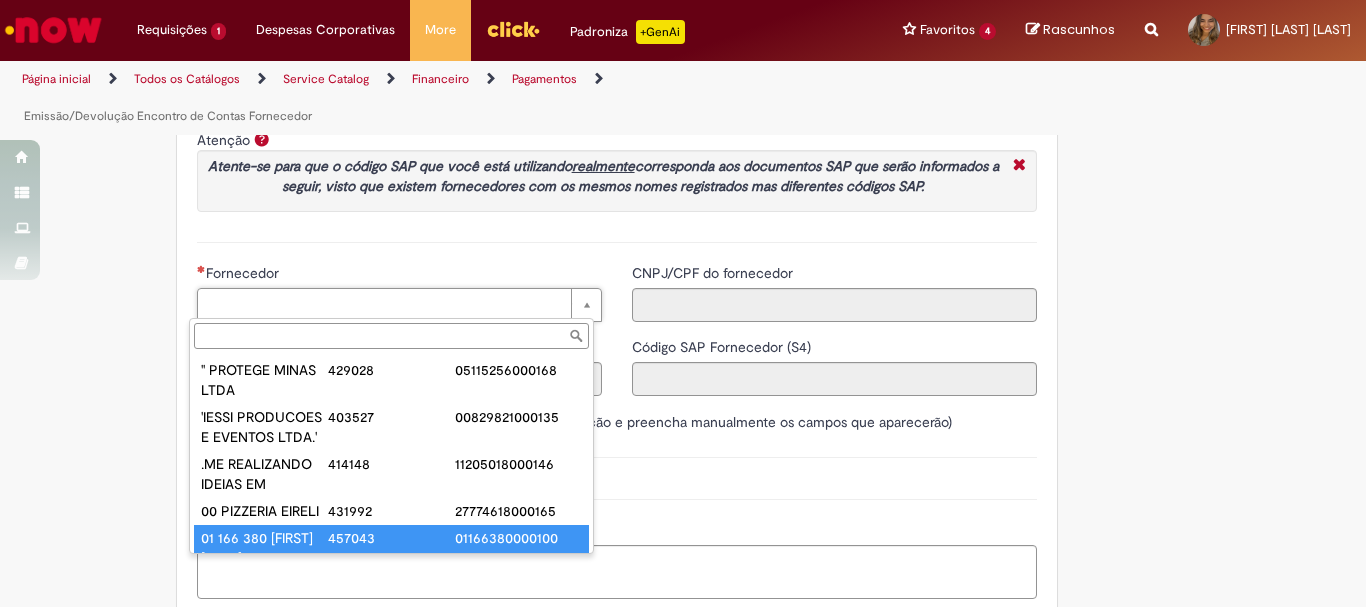 scroll, scrollTop: 55, scrollLeft: 0, axis: vertical 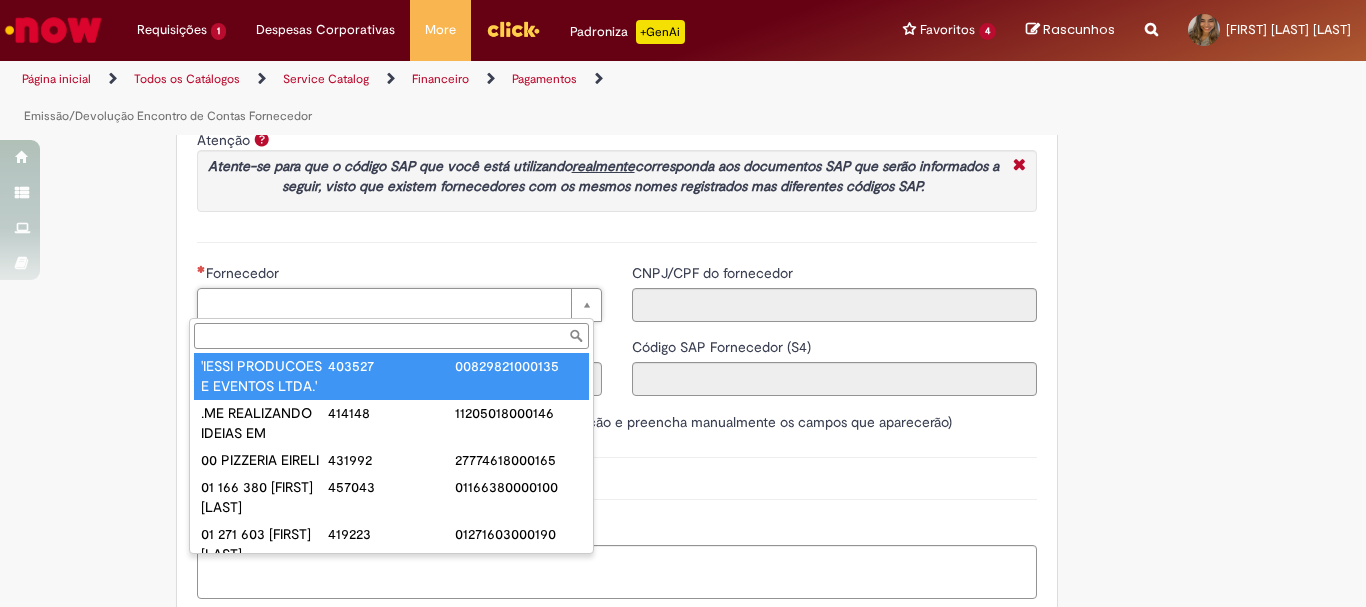paste on "********" 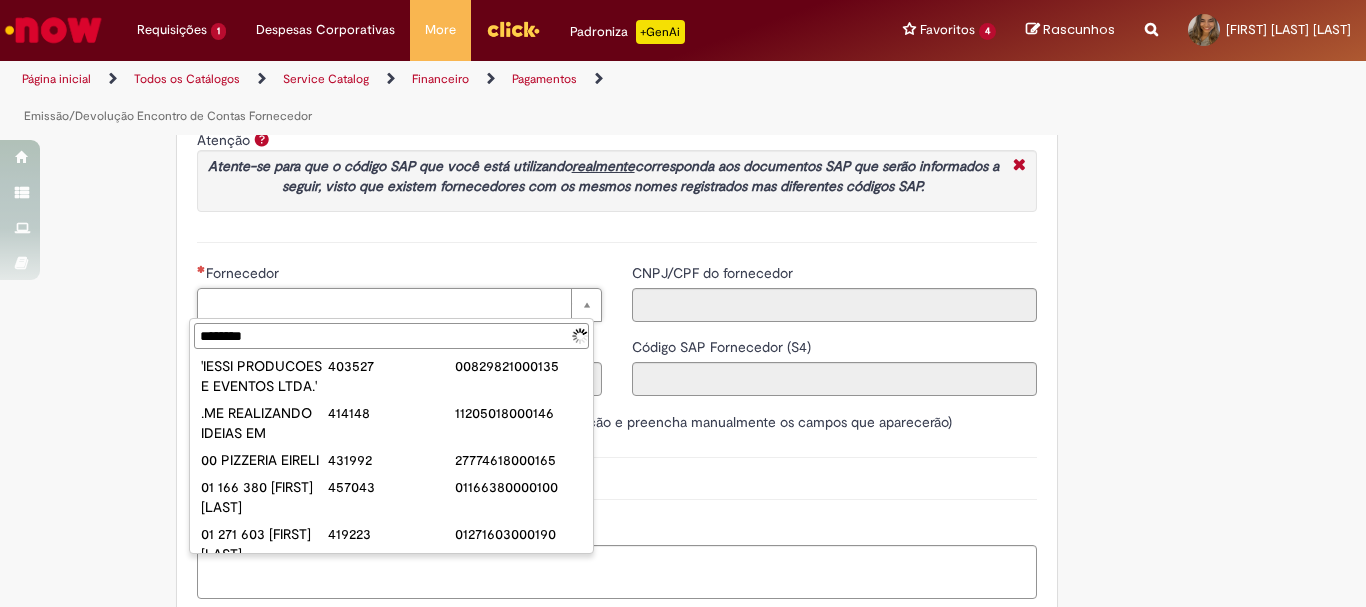 scroll, scrollTop: 0, scrollLeft: 0, axis: both 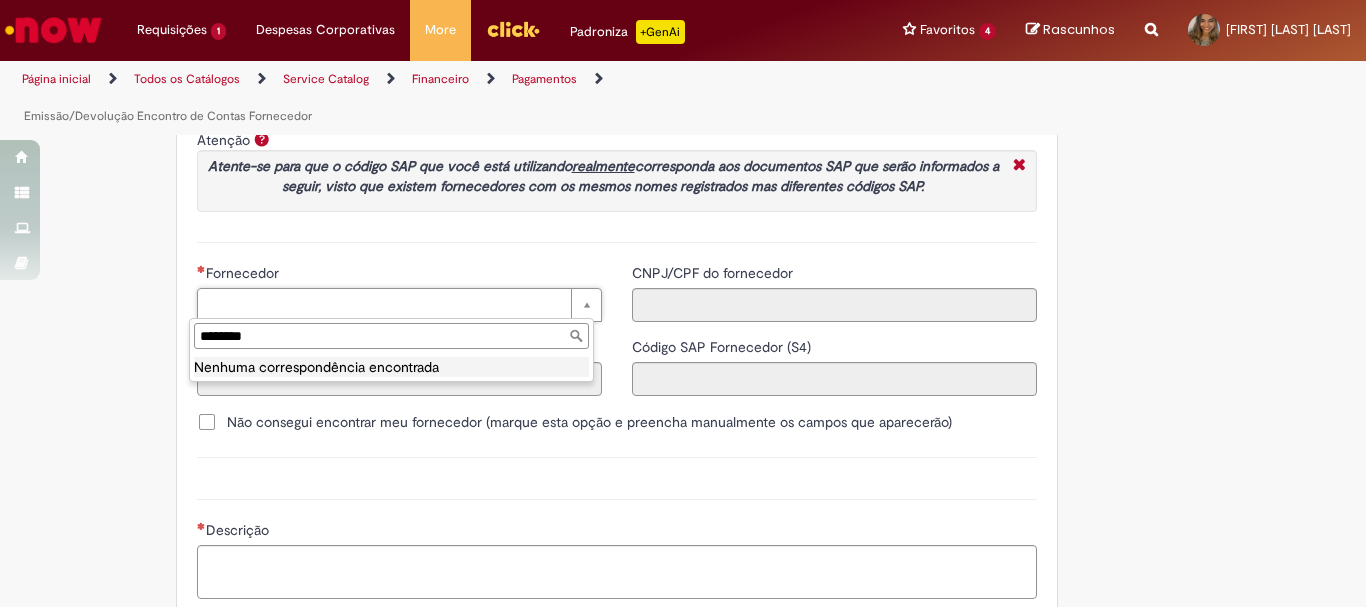 drag, startPoint x: 280, startPoint y: 325, endPoint x: 0, endPoint y: 329, distance: 280.02856 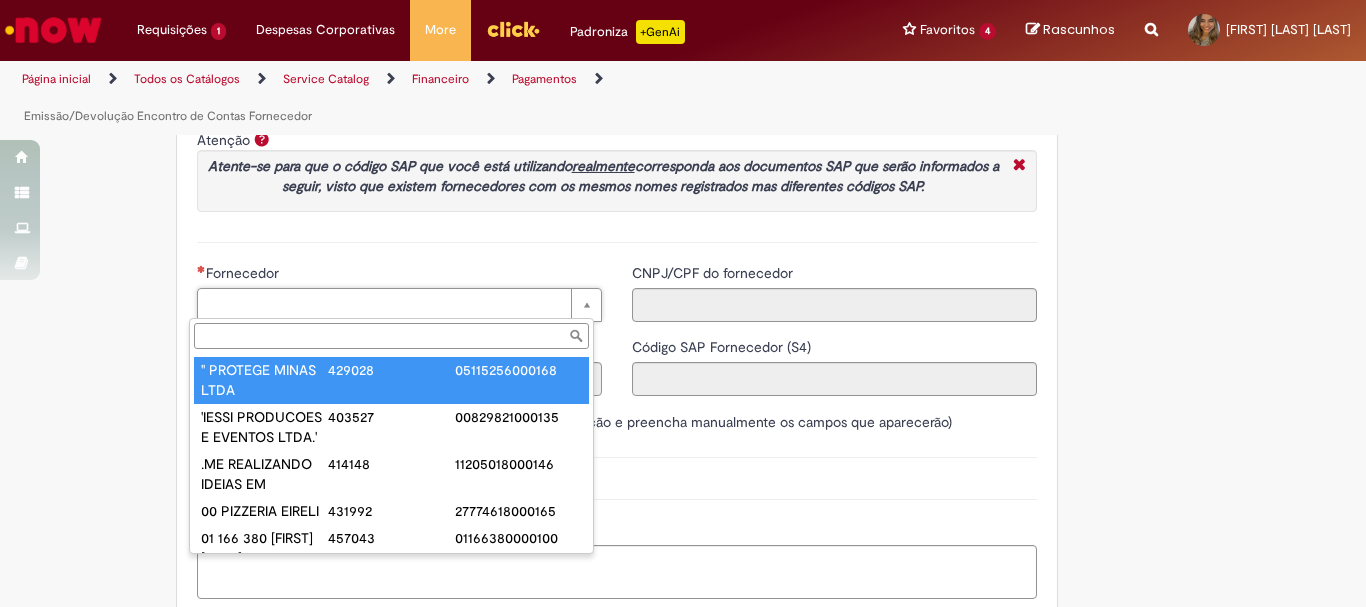 scroll, scrollTop: 51, scrollLeft: 0, axis: vertical 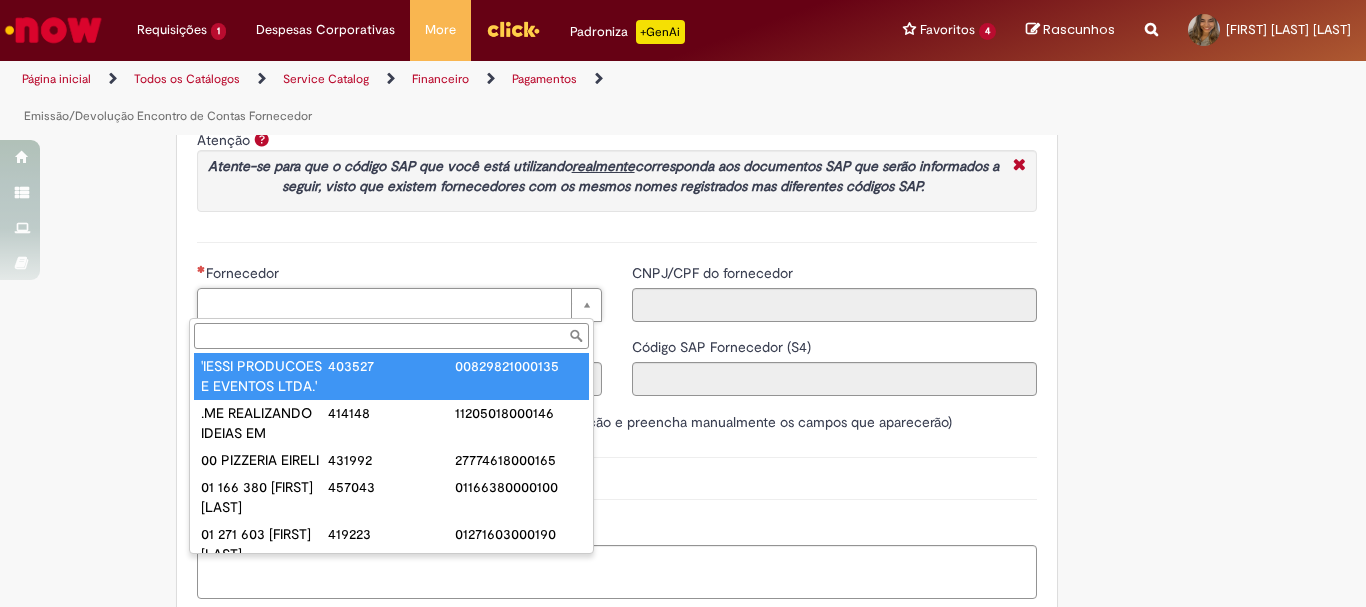paste on "******" 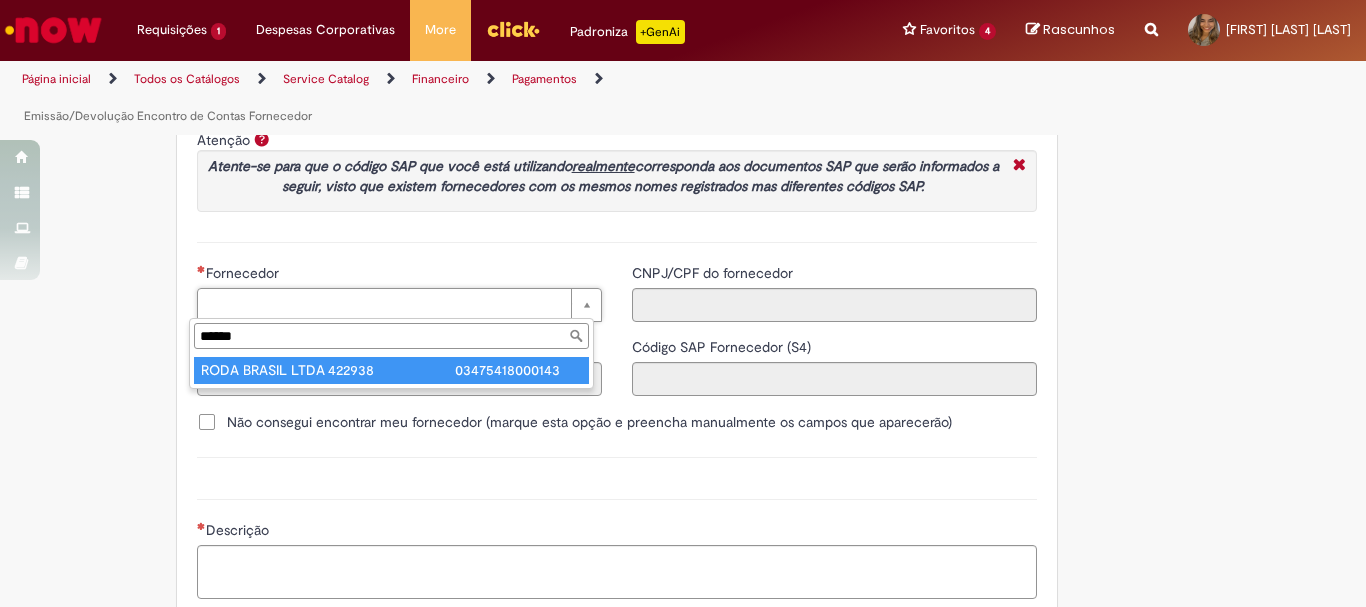 scroll, scrollTop: 0, scrollLeft: 0, axis: both 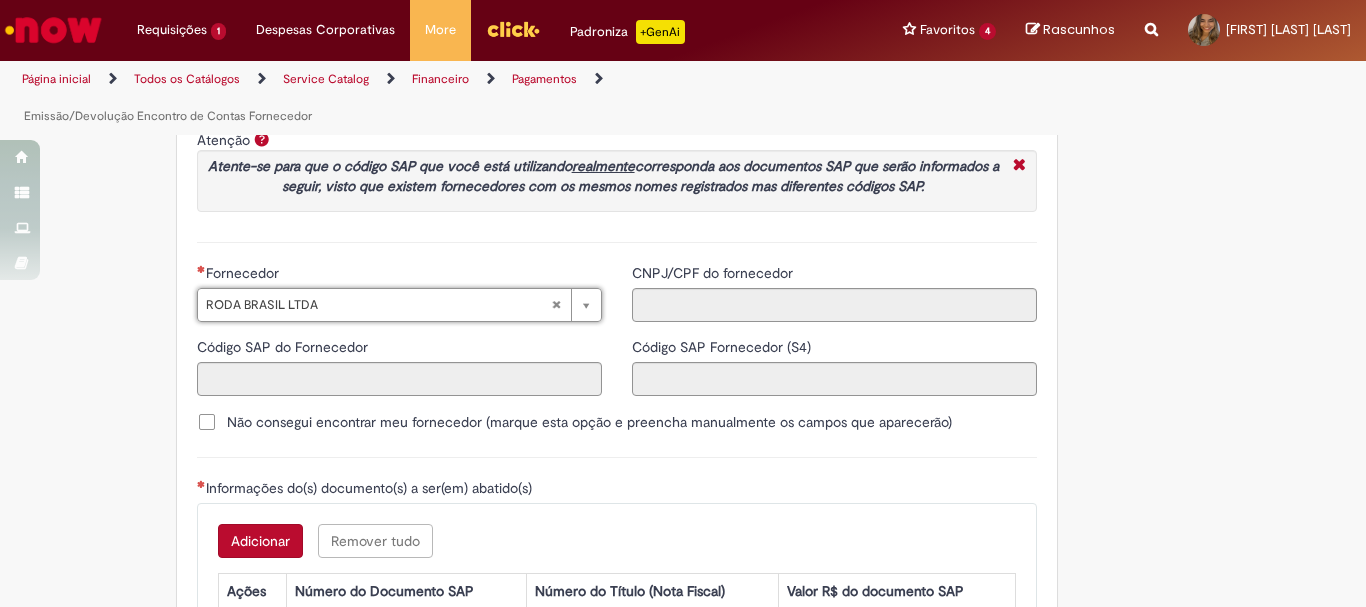 type on "**********" 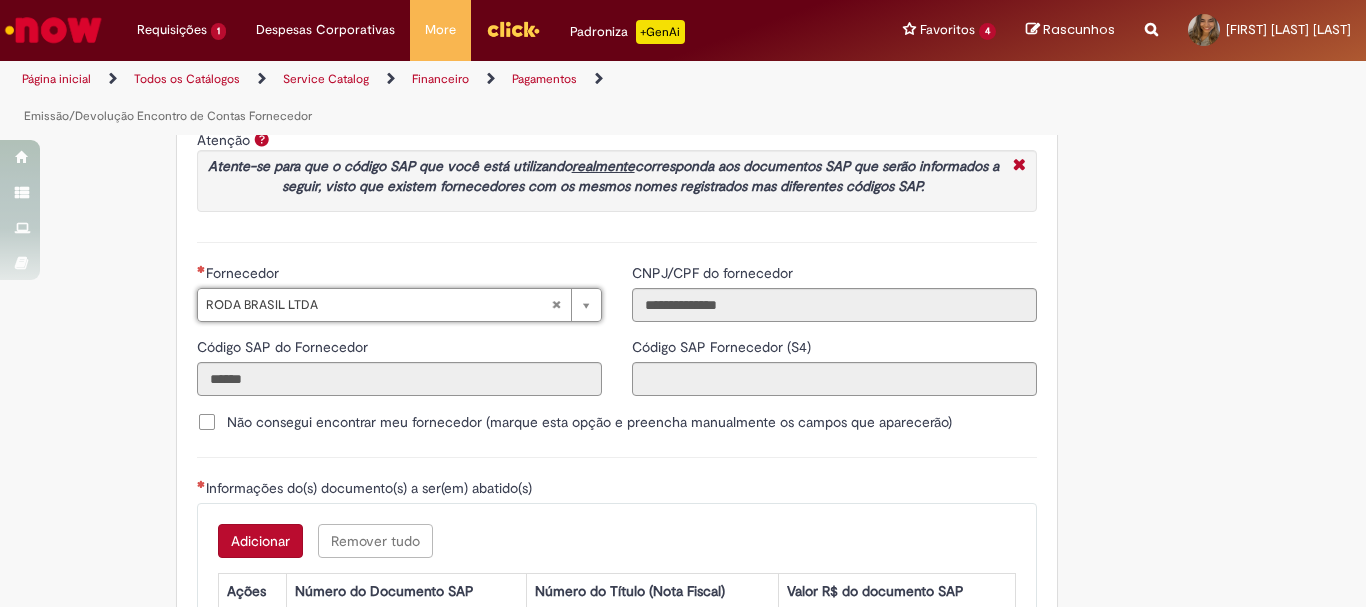 type on "**********" 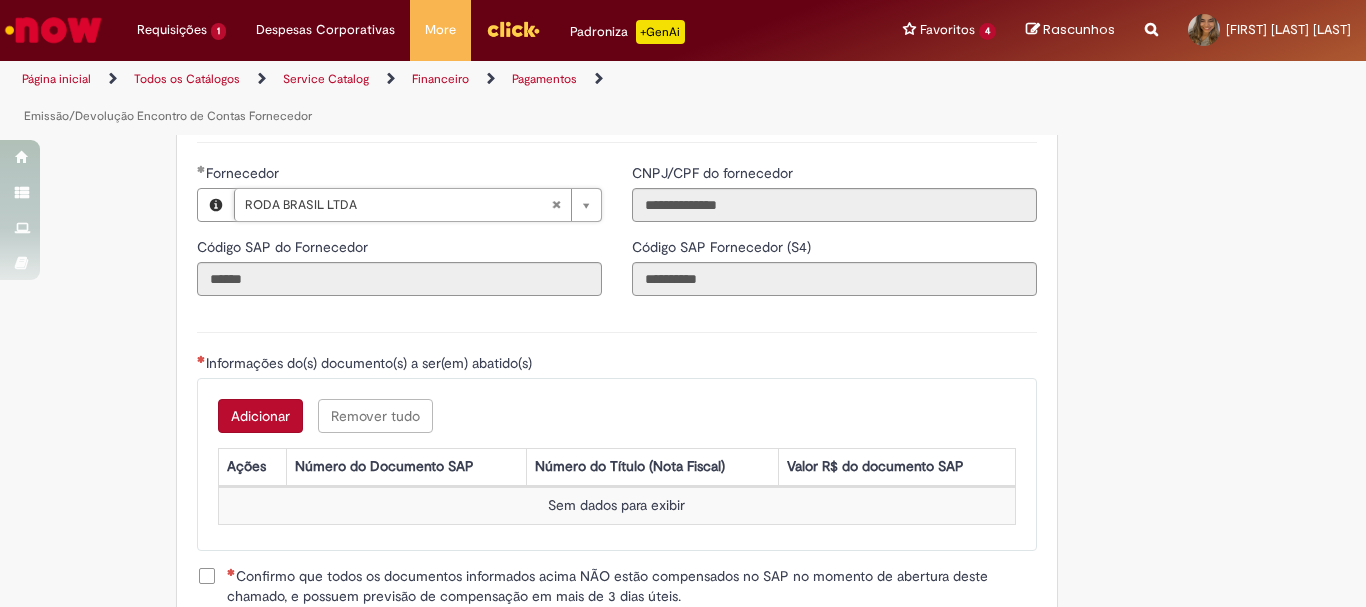 scroll, scrollTop: 2500, scrollLeft: 0, axis: vertical 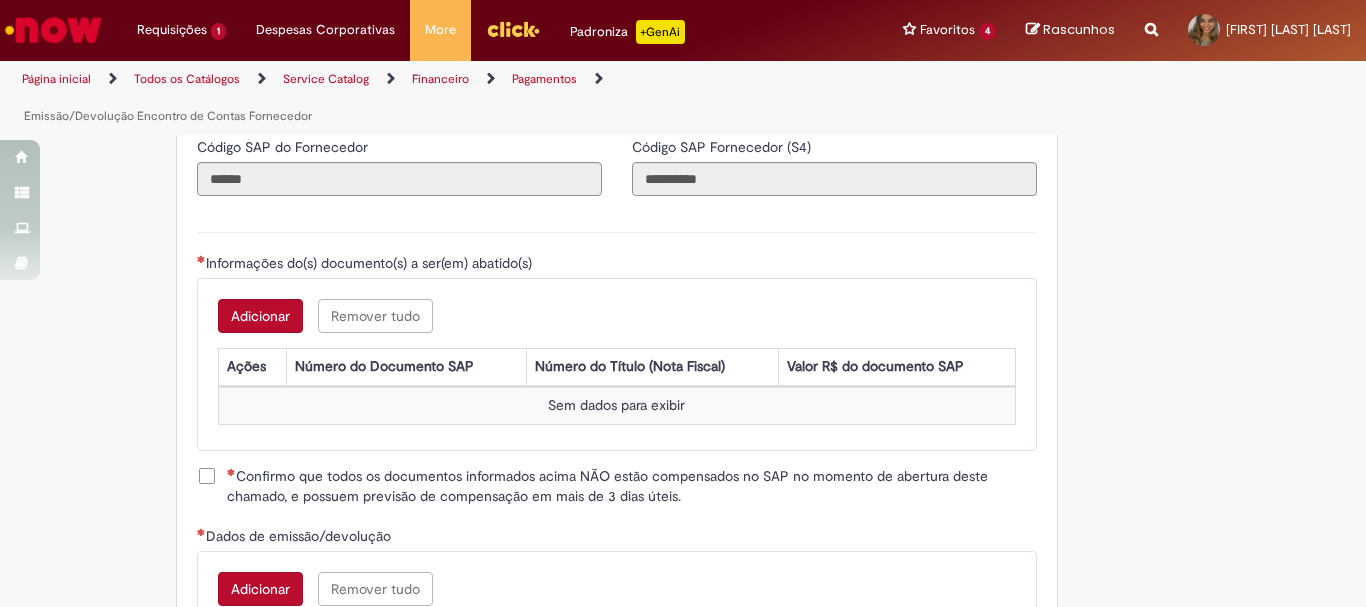 click on "Adicionar" at bounding box center [260, 316] 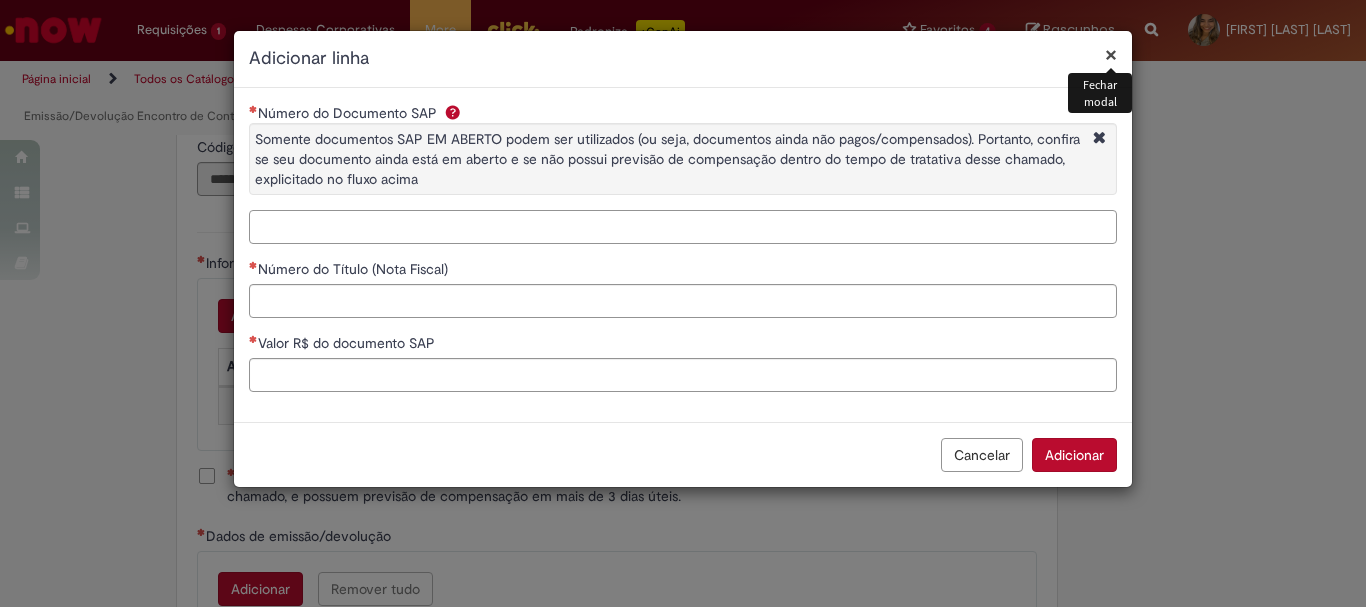 click on "Número do Documento SAP Somente documentos SAP EM ABERTO podem ser utilizados (ou seja, documentos ainda não pagos/compensados). Portanto, confira se seu documento ainda está em aberto e se não possui previsão de compensação dentro do tempo de tratativa desse chamado, explicitado no fluxo acima" at bounding box center (683, 227) 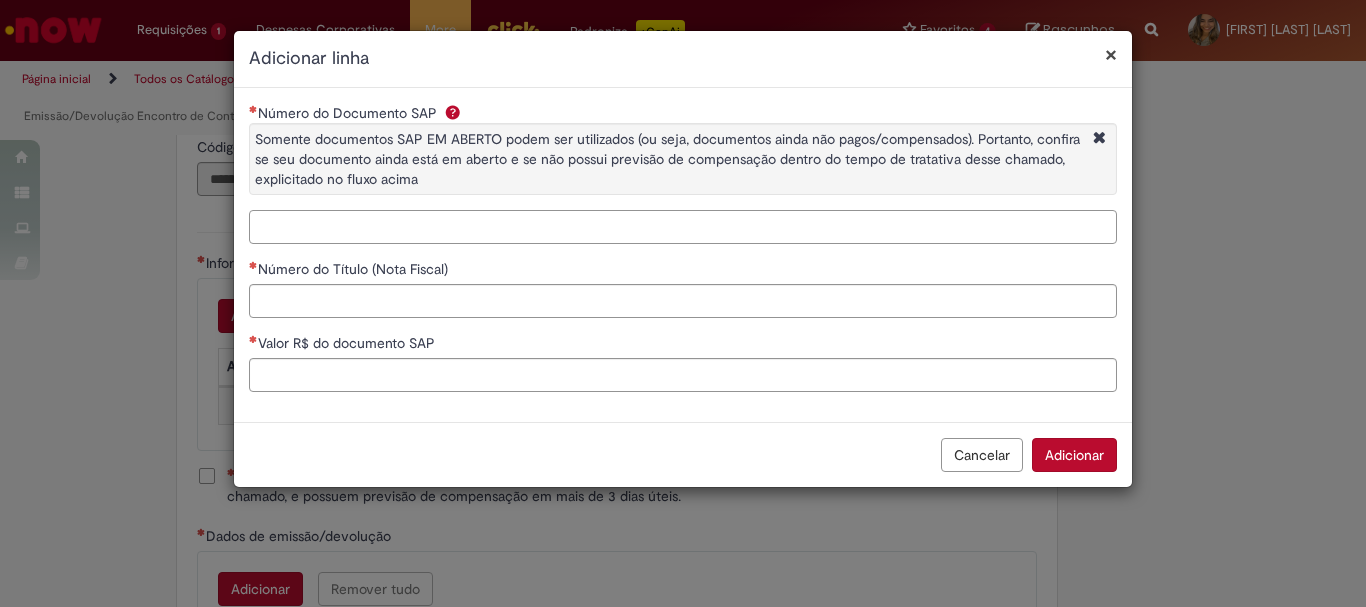 paste on "**********" 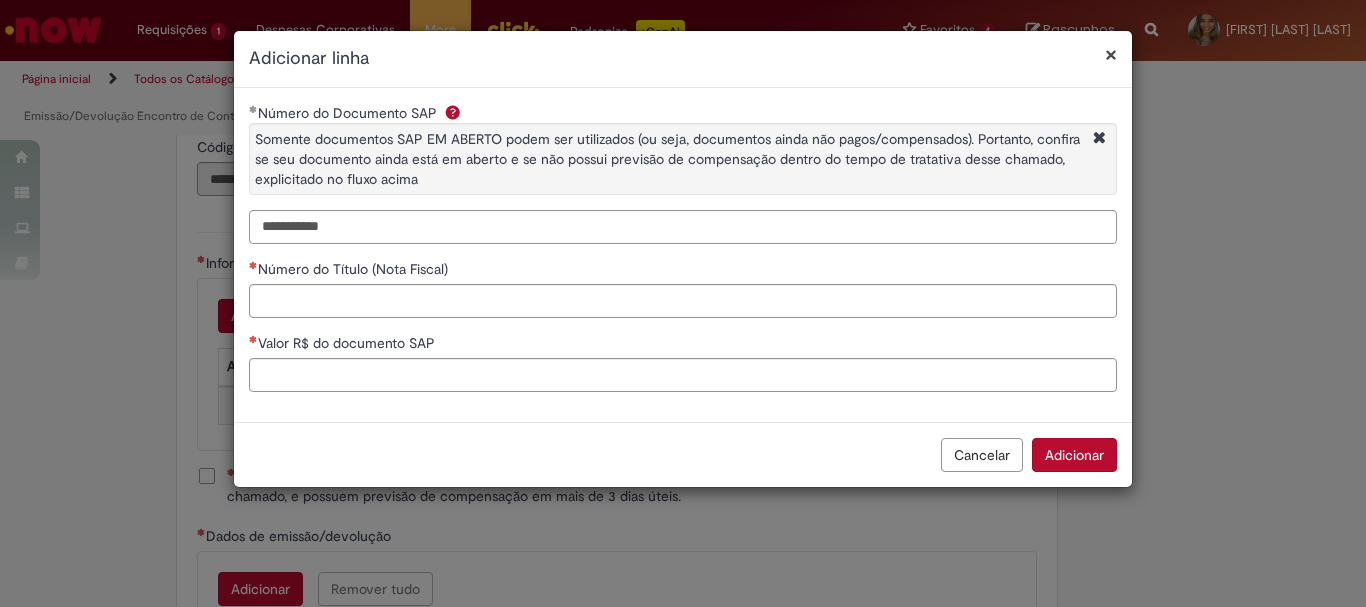 type on "**********" 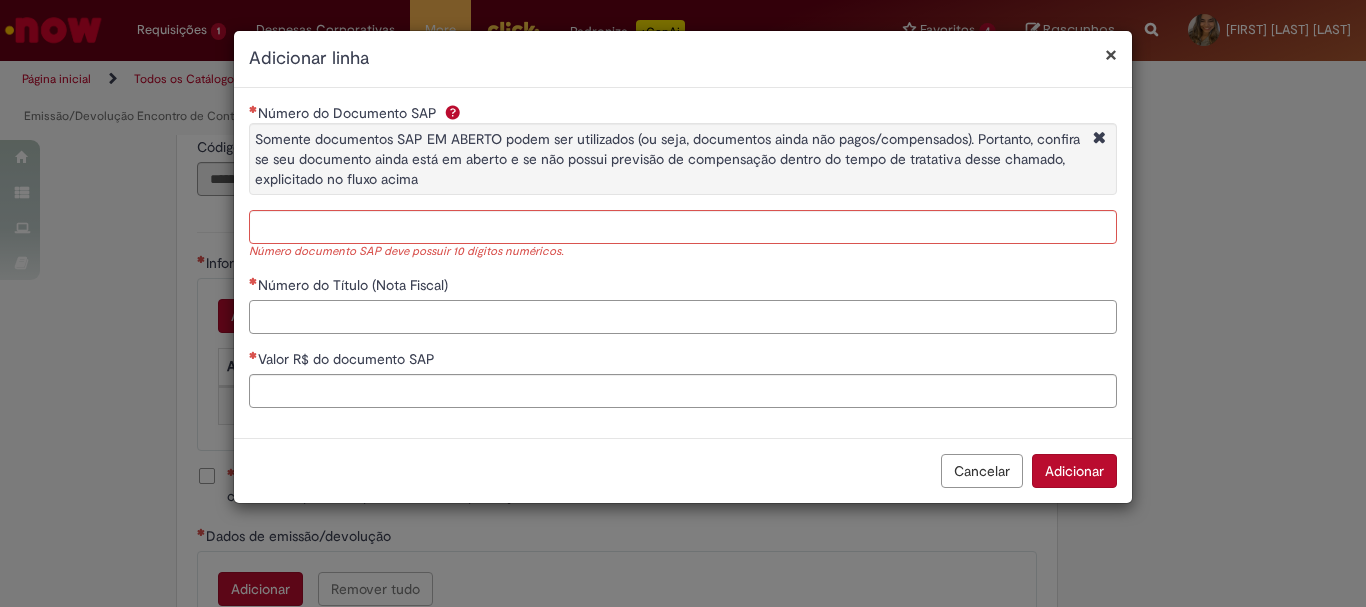 click on "Número do Título (Nota Fiscal)" at bounding box center [683, 304] 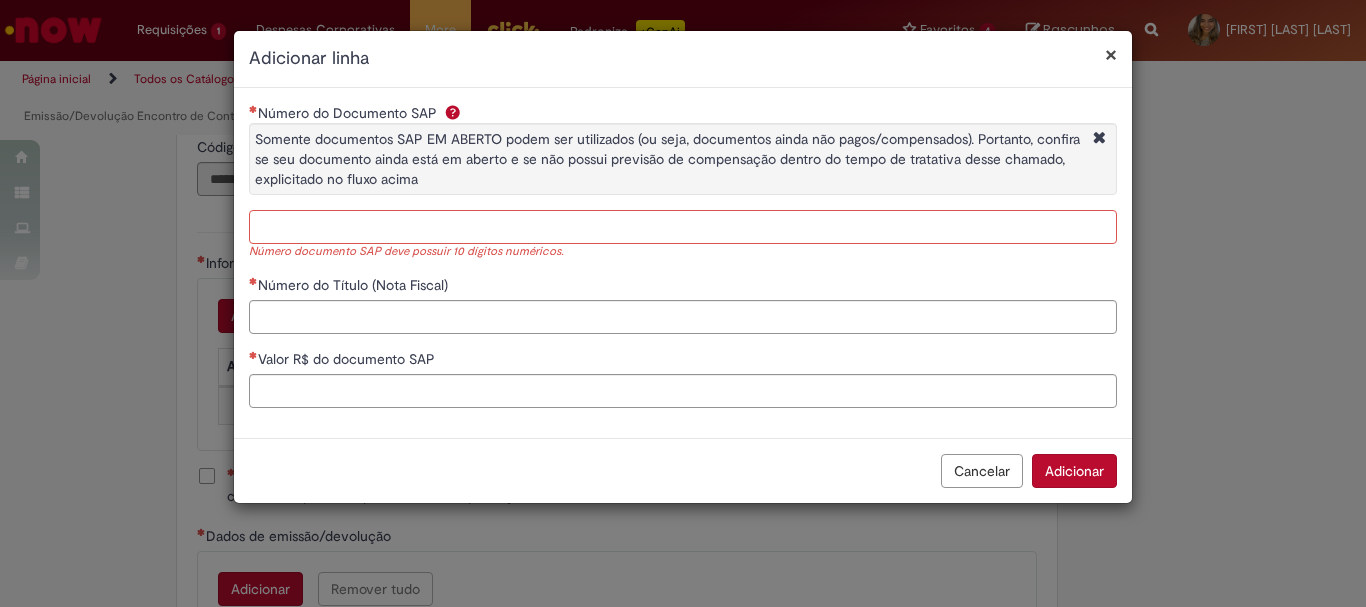 click on "Número do Documento SAP Somente documentos SAP EM ABERTO podem ser utilizados (ou seja, documentos ainda não pagos/compensados). Portanto, confira se seu documento ainda está em aberto e se não possui previsão de compensação dentro do tempo de tratativa desse chamado, explicitado no fluxo acima" at bounding box center [683, 227] 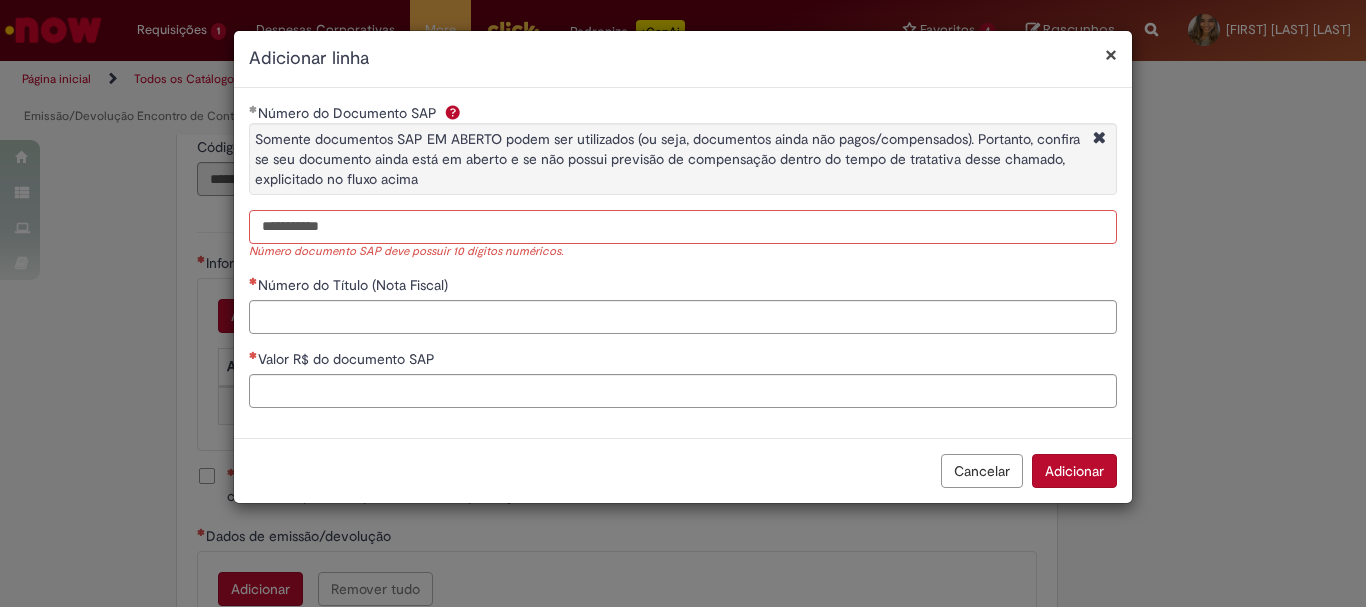 type on "**********" 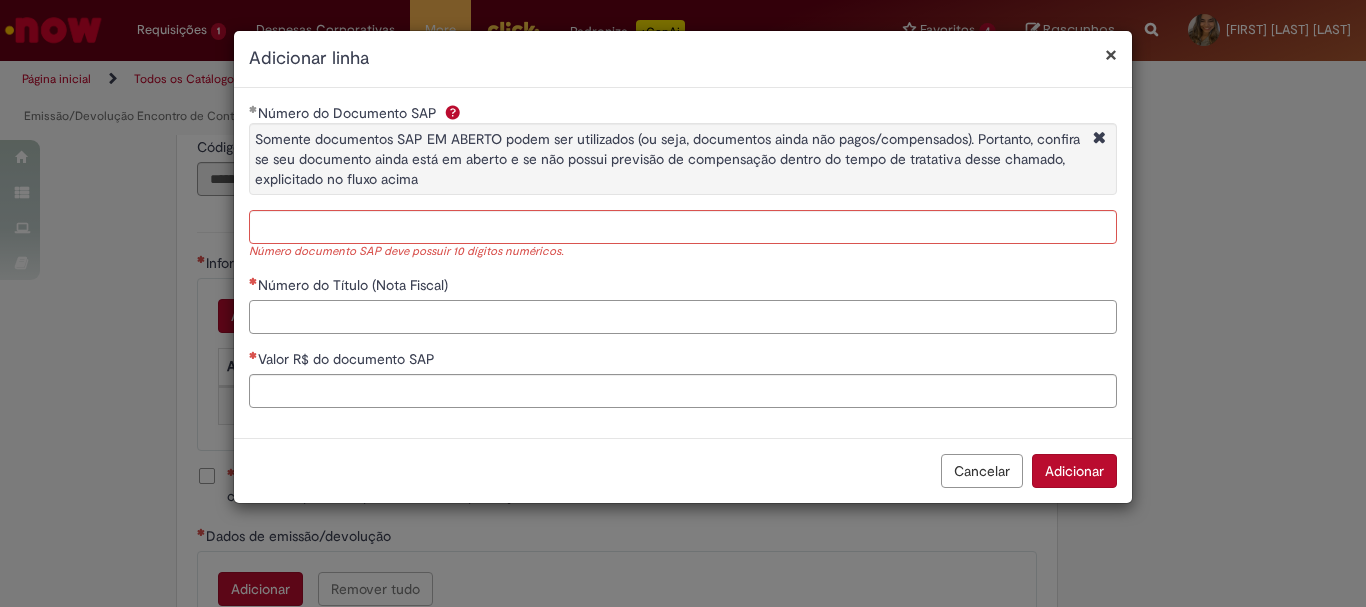 click on "Número do Título (Nota Fiscal)" at bounding box center [683, 317] 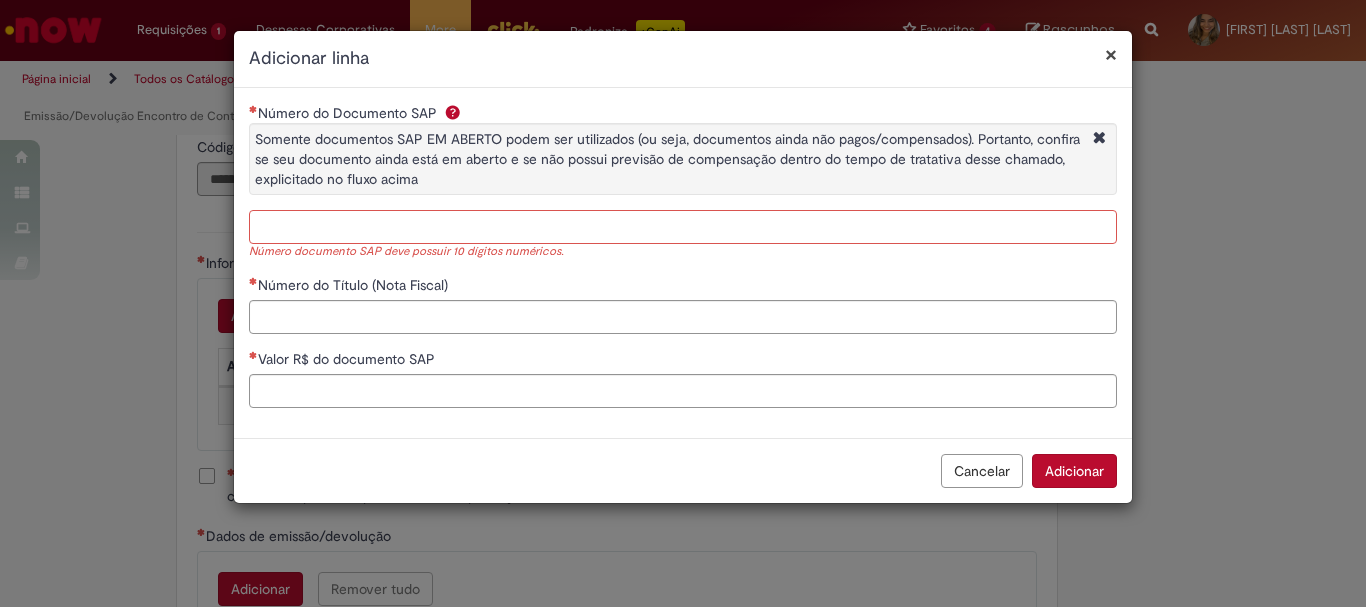 click on "Número do Documento SAP Somente documentos SAP EM ABERTO podem ser utilizados (ou seja, documentos ainda não pagos/compensados). Portanto, confira se seu documento ainda está em aberto e se não possui previsão de compensação dentro do tempo de tratativa desse chamado, explicitado no fluxo acima" at bounding box center [683, 227] 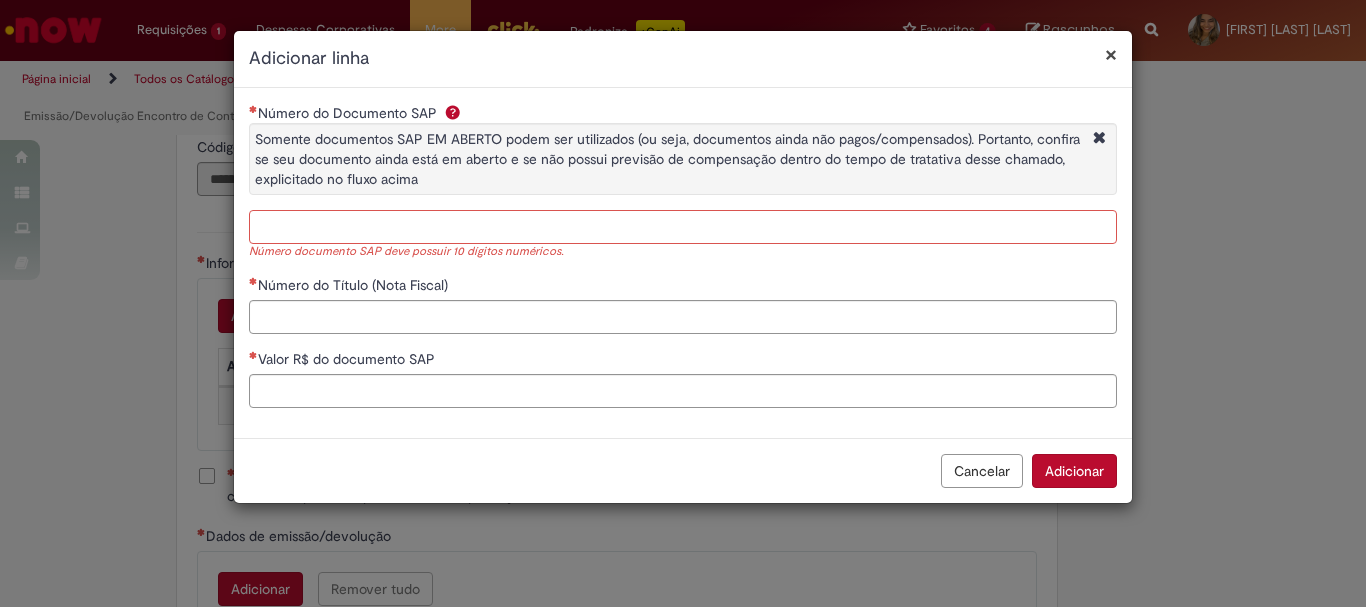 paste on "**********" 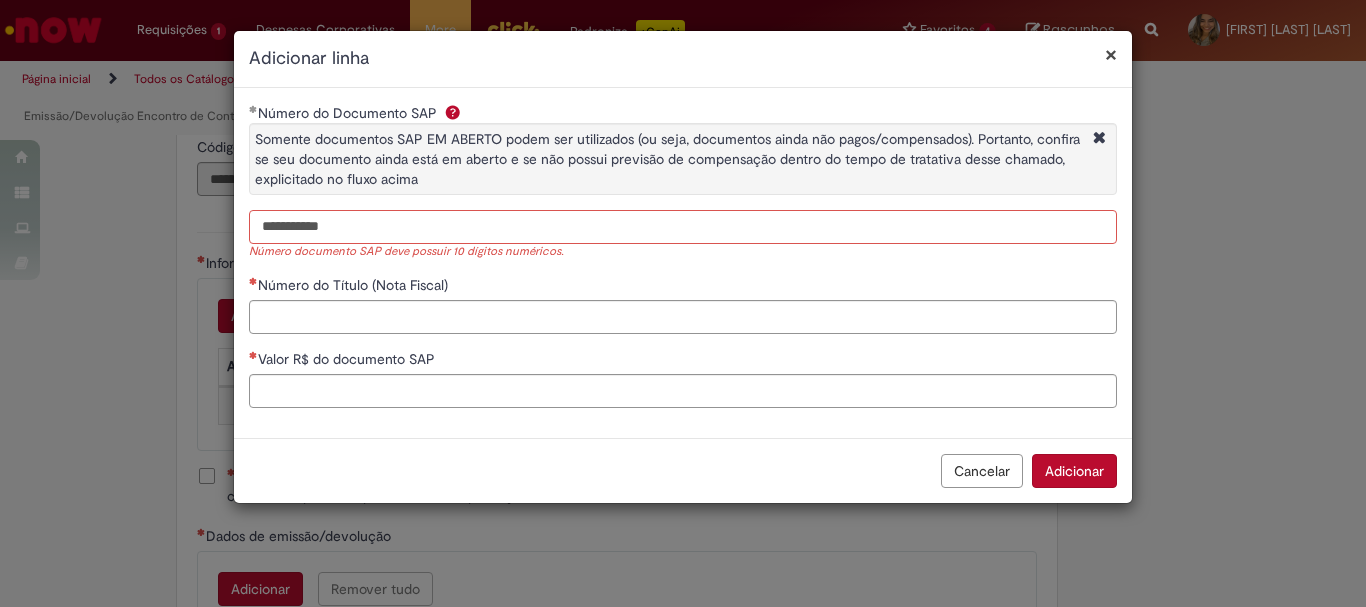 click on "**********" at bounding box center (683, 227) 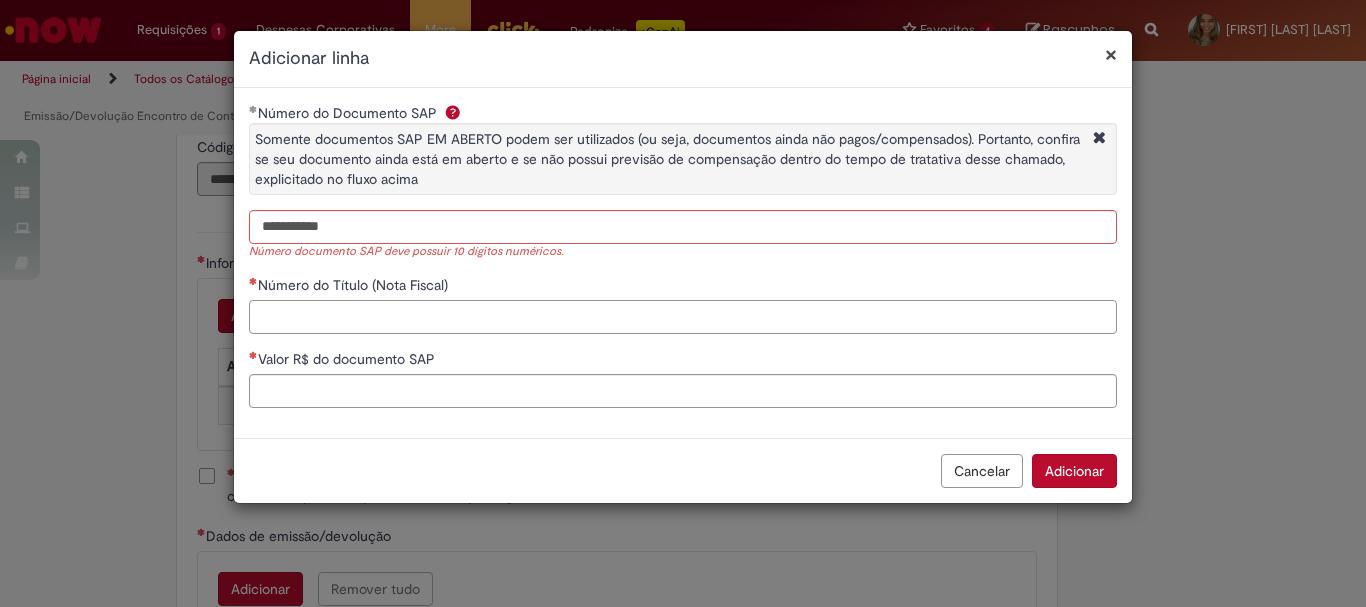 type 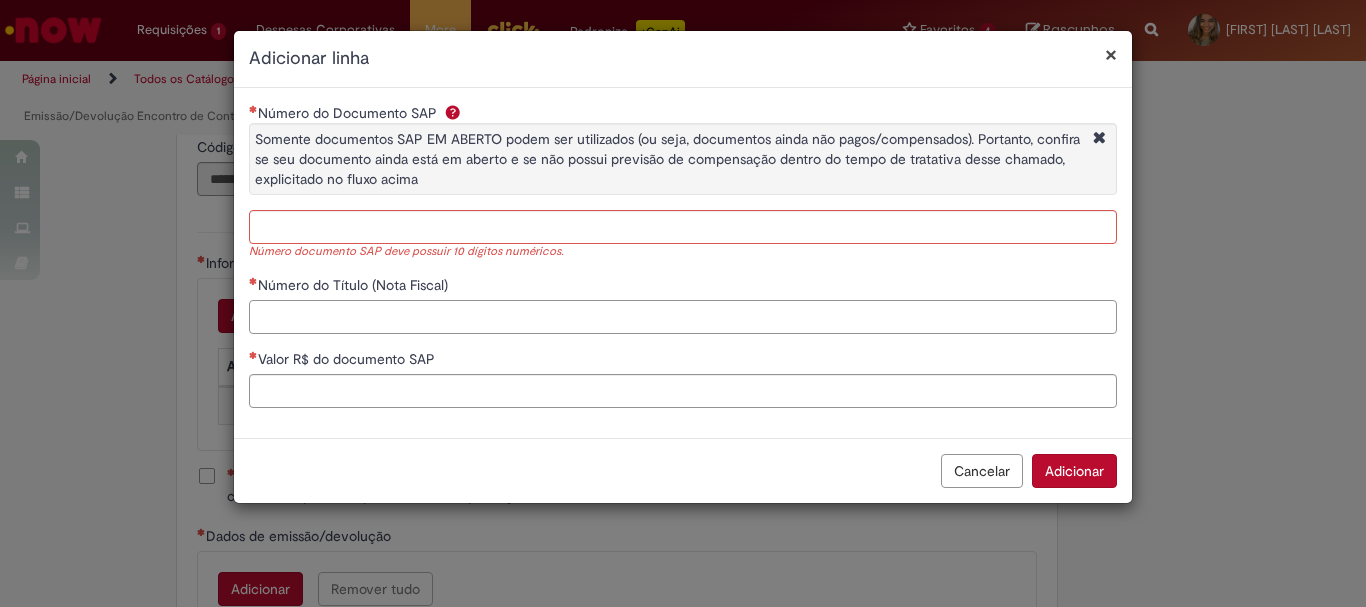 click on "Número do Título (Nota Fiscal)" at bounding box center (683, 317) 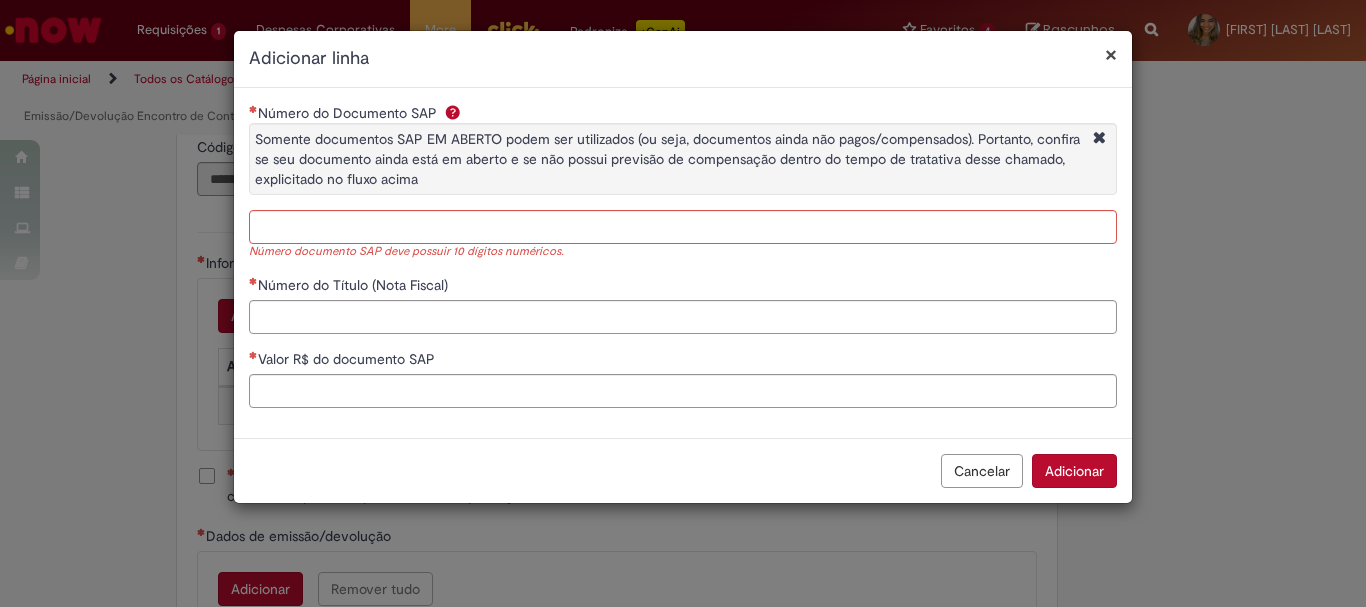 click on "×
Adicionar linha" at bounding box center [683, 59] 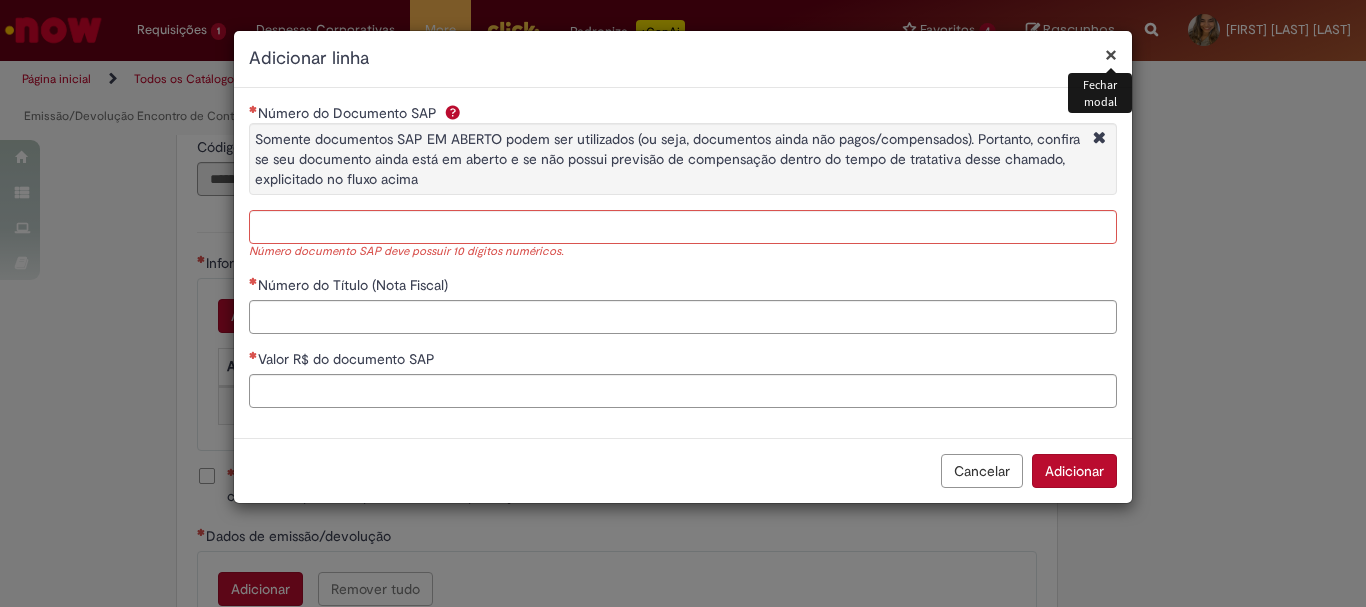 click on "×" at bounding box center (1111, 54) 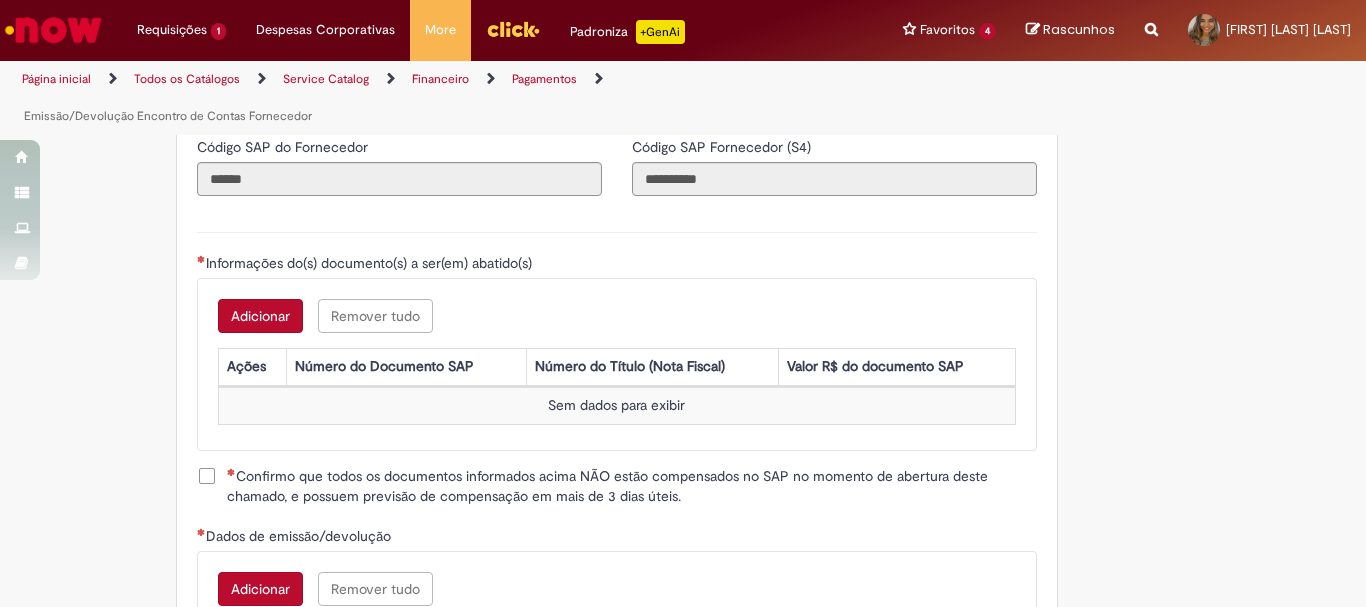 click on "Adicionar" at bounding box center (260, 316) 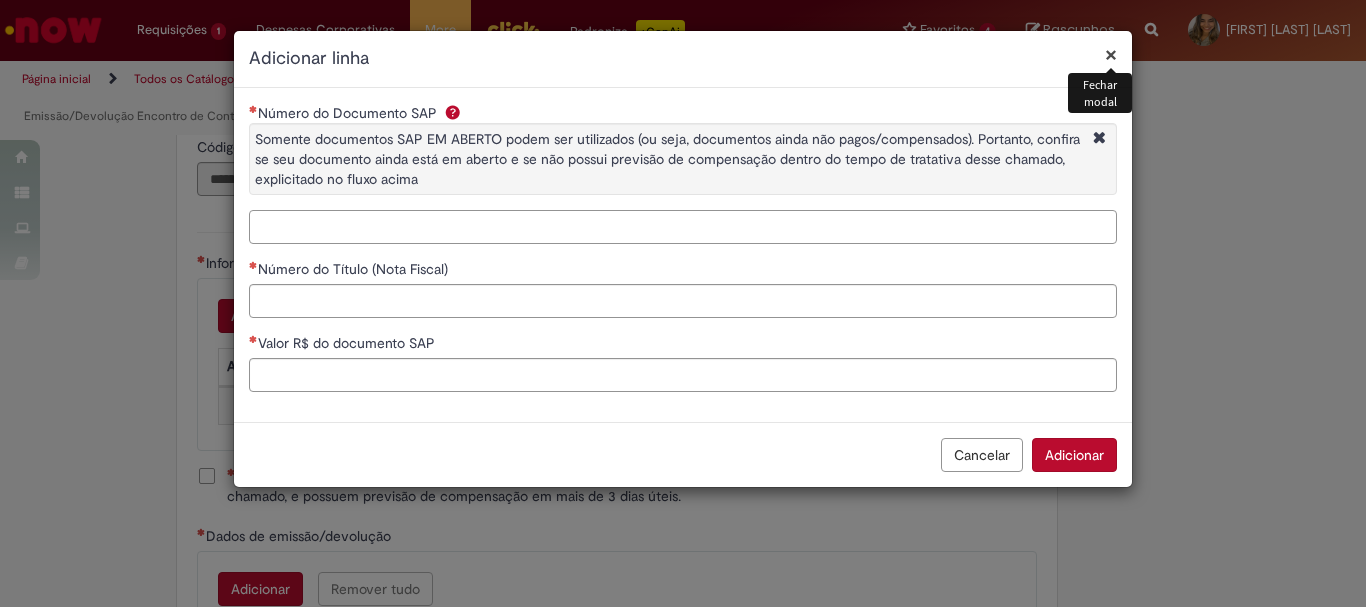 click on "Número do Documento SAP Somente documentos SAP EM ABERTO podem ser utilizados (ou seja, documentos ainda não pagos/compensados). Portanto, confira se seu documento ainda está em aberto e se não possui previsão de compensação dentro do tempo de tratativa desse chamado, explicitado no fluxo acima" at bounding box center (683, 227) 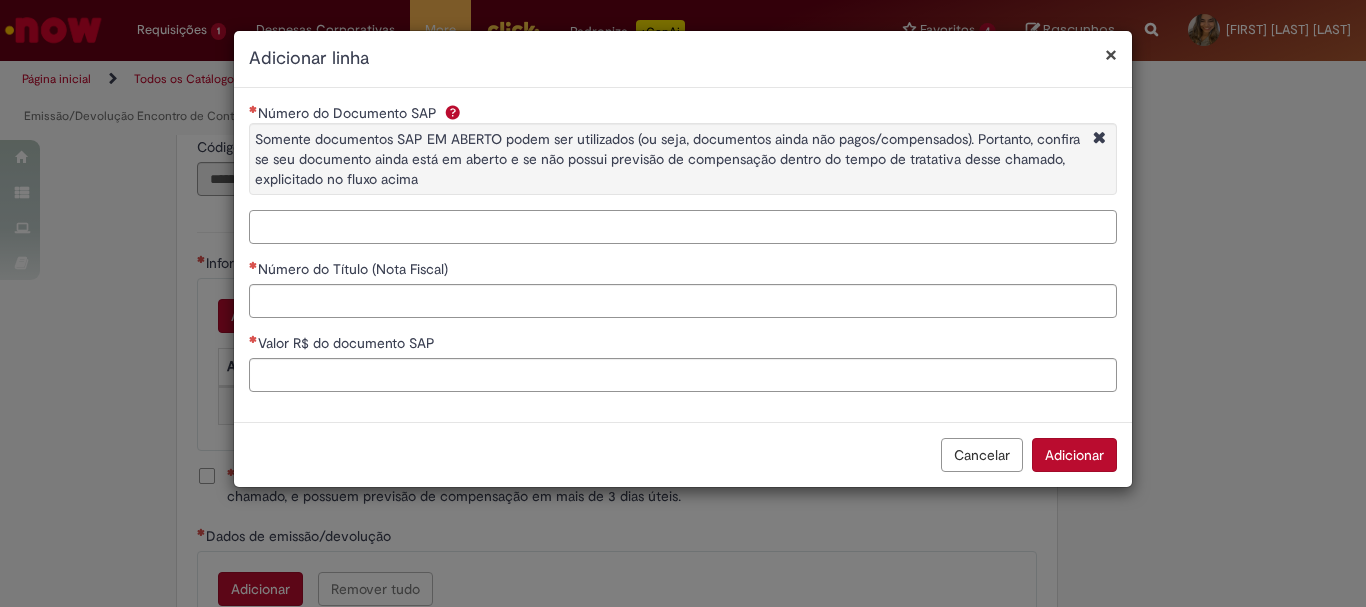 paste on "**********" 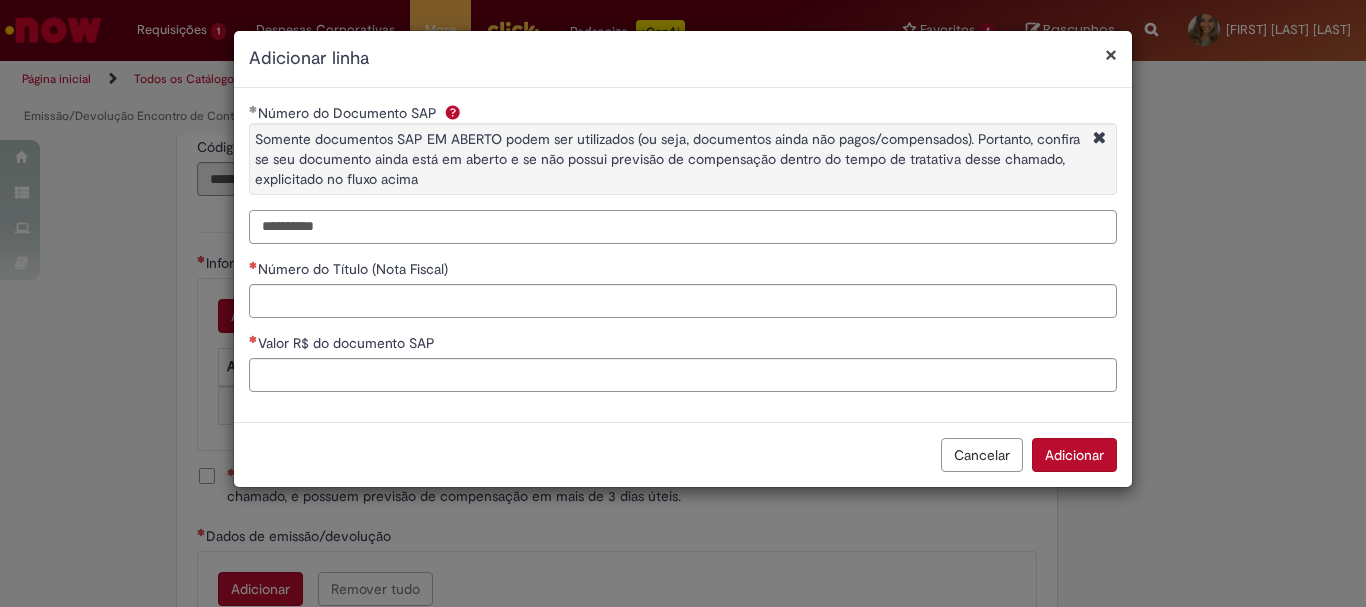 type on "**********" 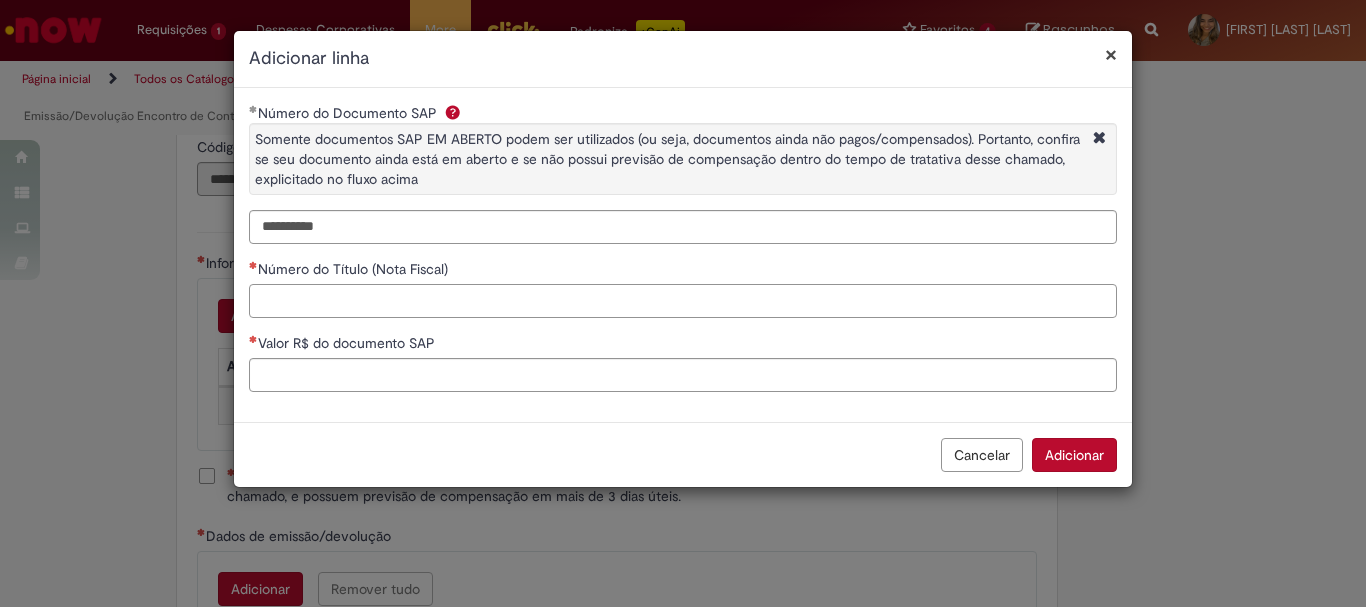 click on "Número do Título (Nota Fiscal)" at bounding box center (683, 301) 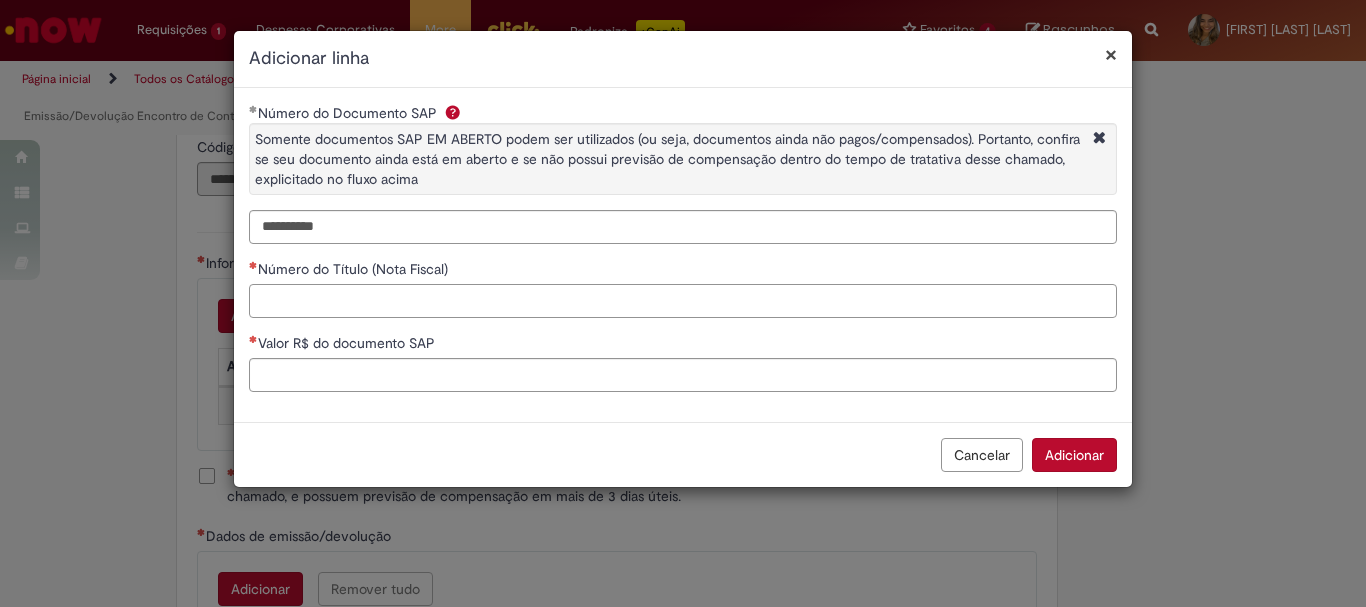 paste on "*****" 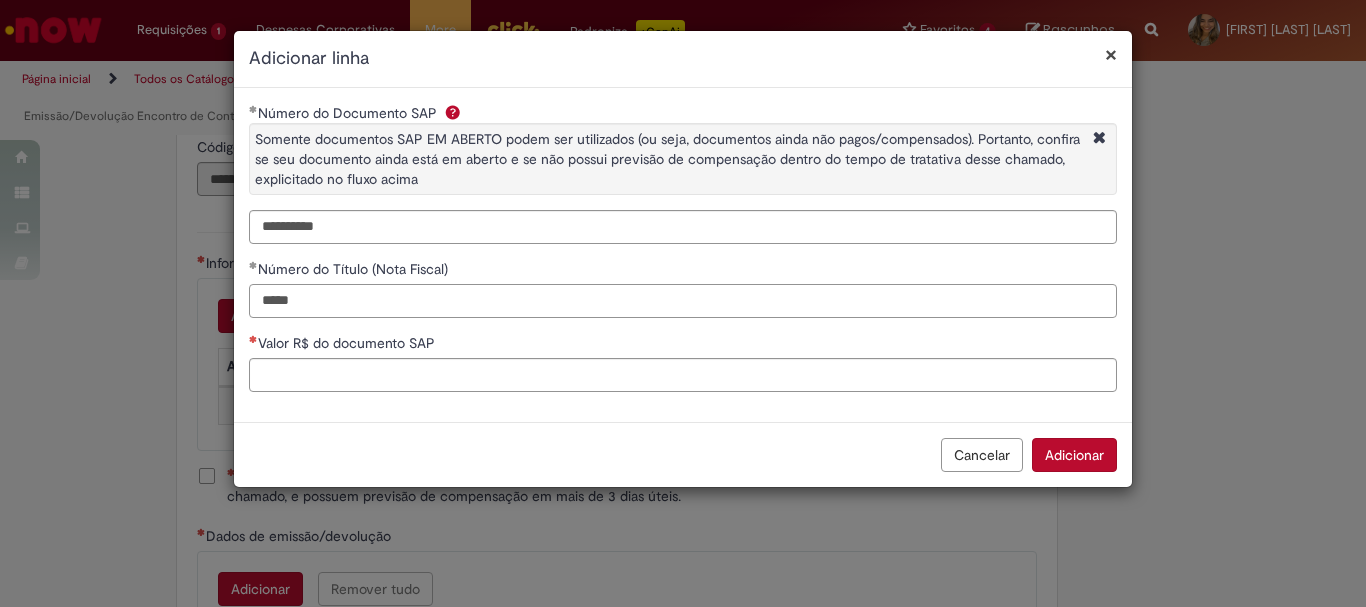 type on "*****" 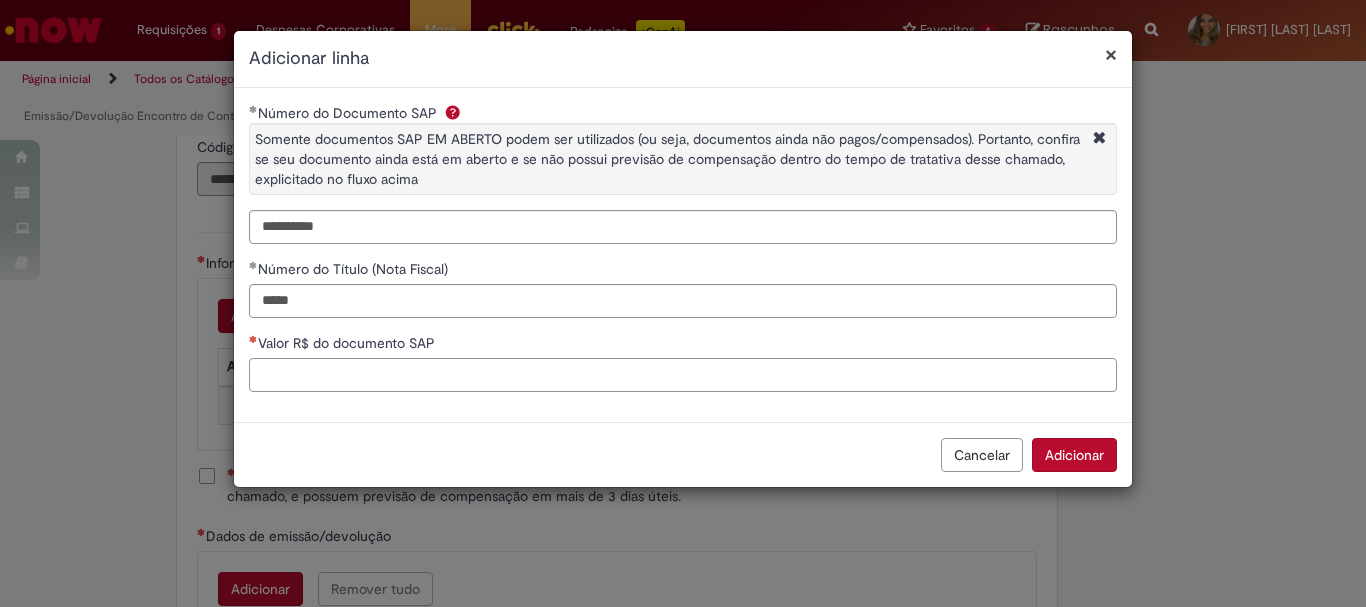click on "Valor R$ do documento SAP" at bounding box center [683, 375] 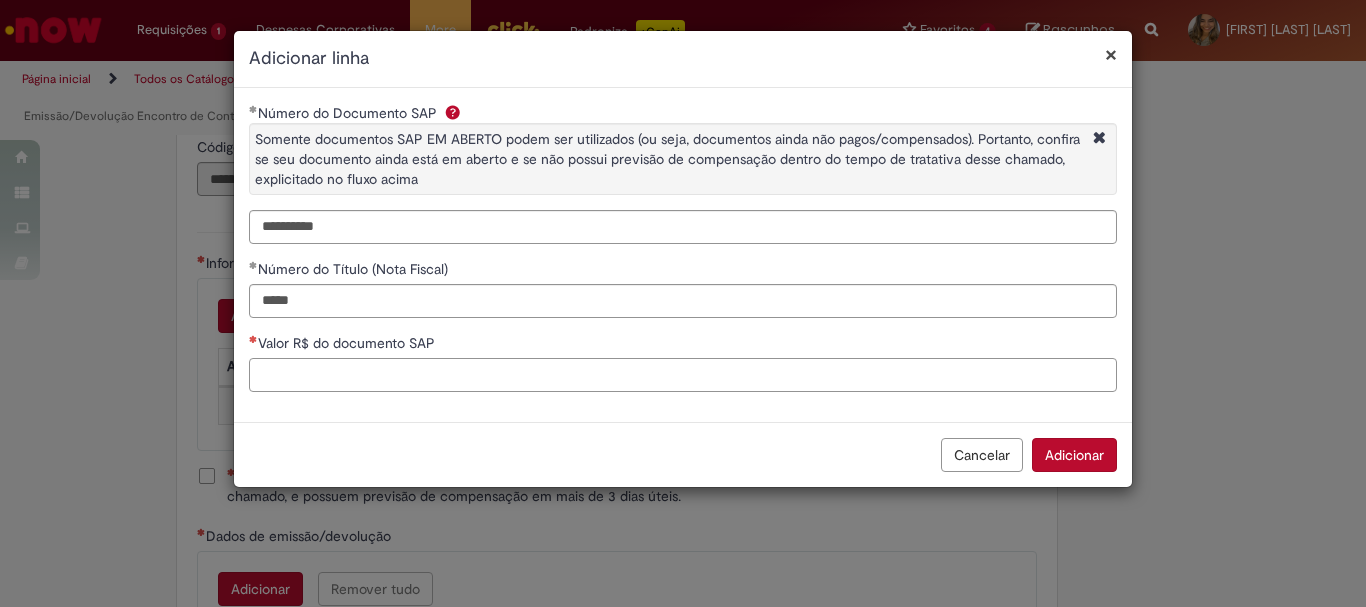 paste on "********" 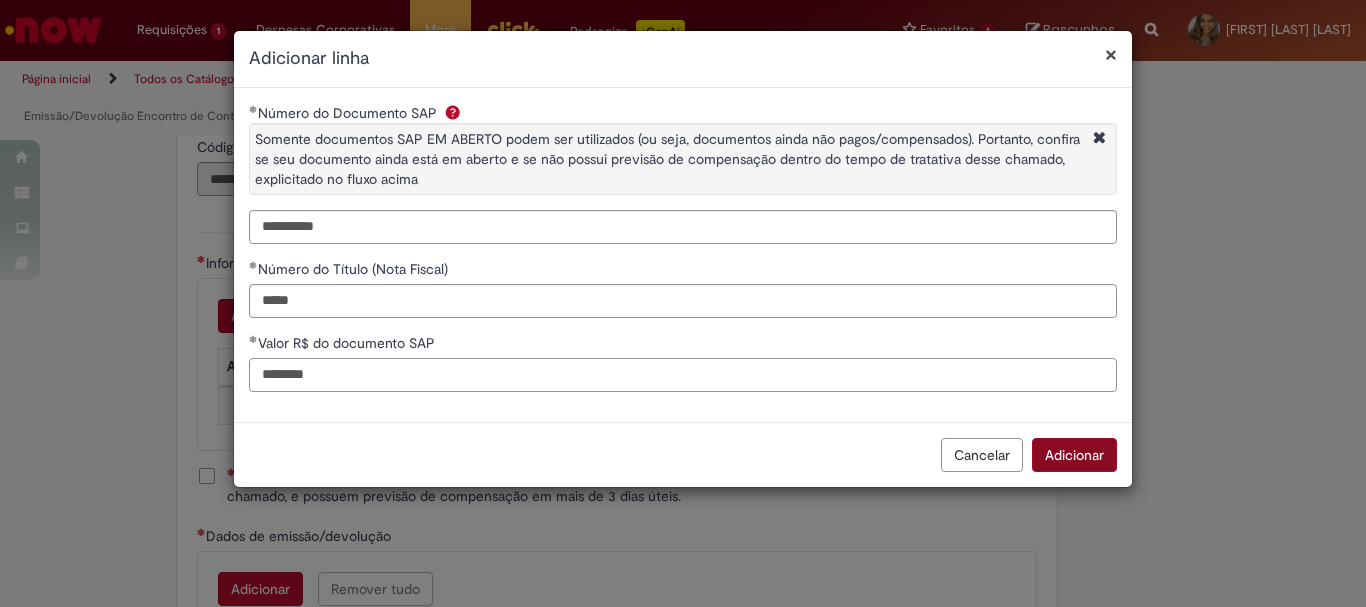 type on "********" 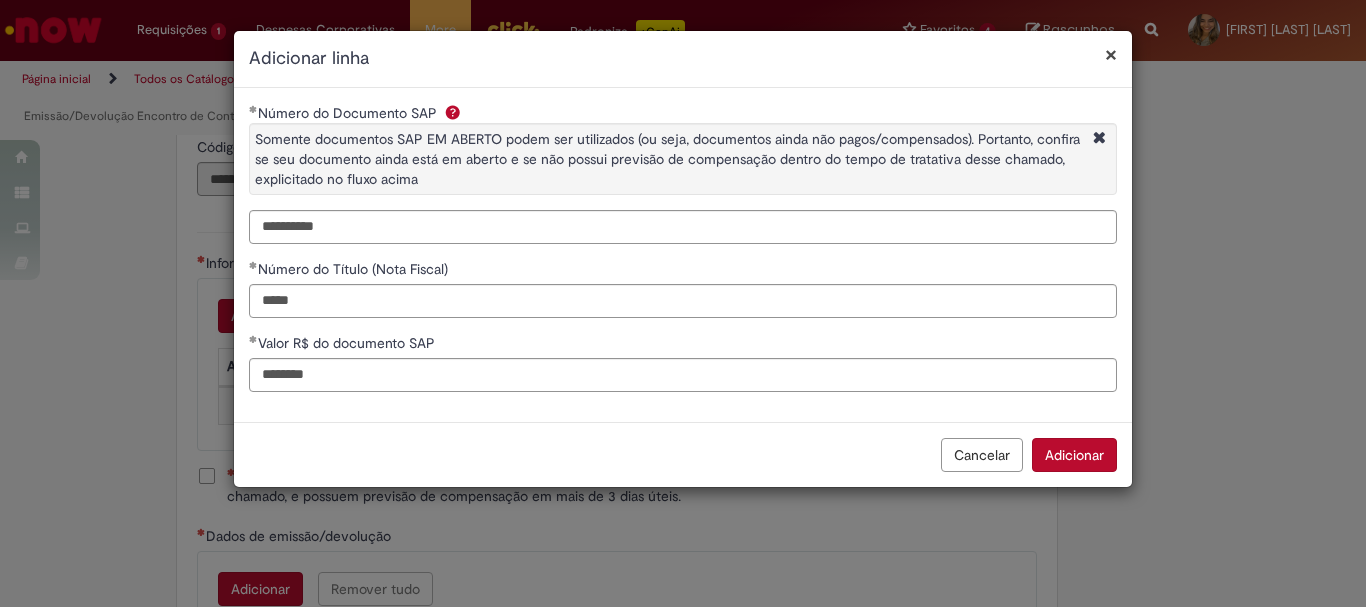 click on "Adicionar" at bounding box center [1074, 455] 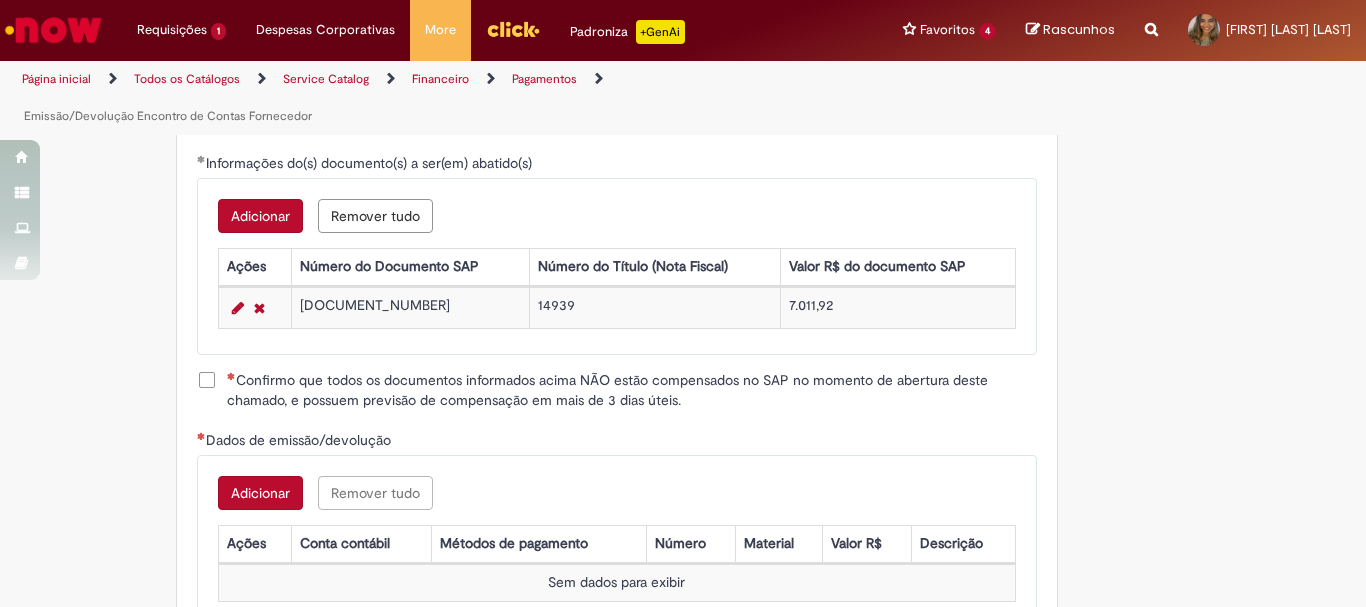 scroll, scrollTop: 2500, scrollLeft: 0, axis: vertical 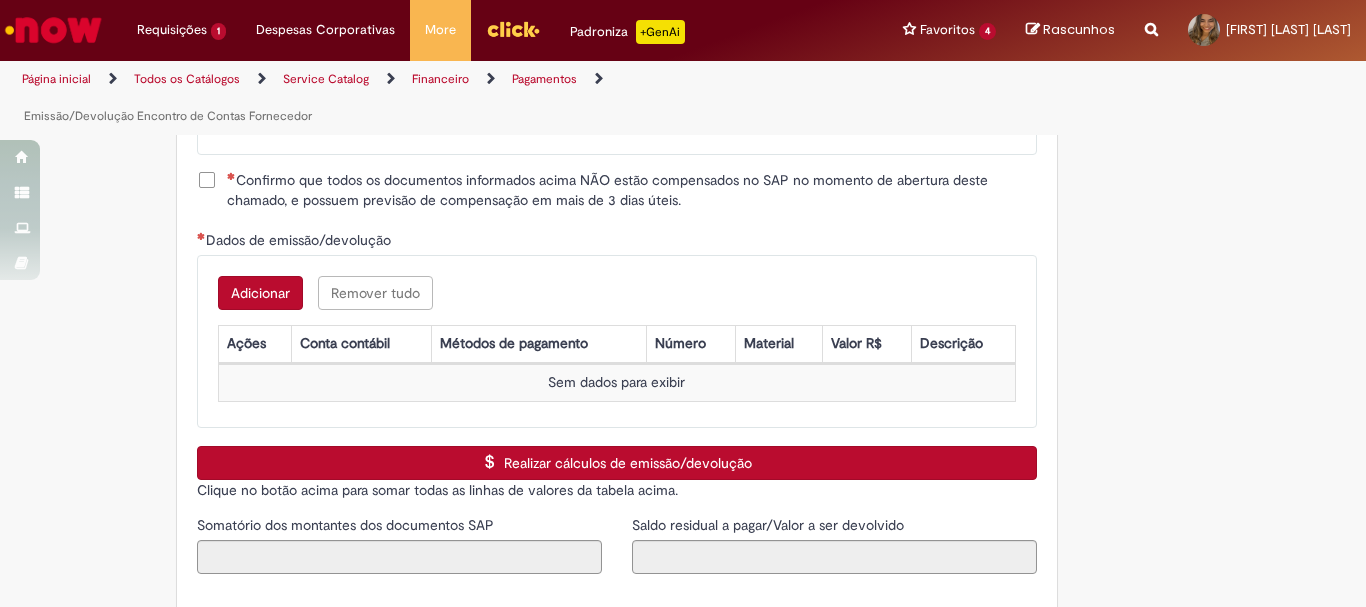 click on "Confirmo que todos os documentos informados acima NÃO estão compensados no SAP no momento de abertura deste chamado, e possuem previsão de compensação em mais de 3 dias úteis." at bounding box center (632, 190) 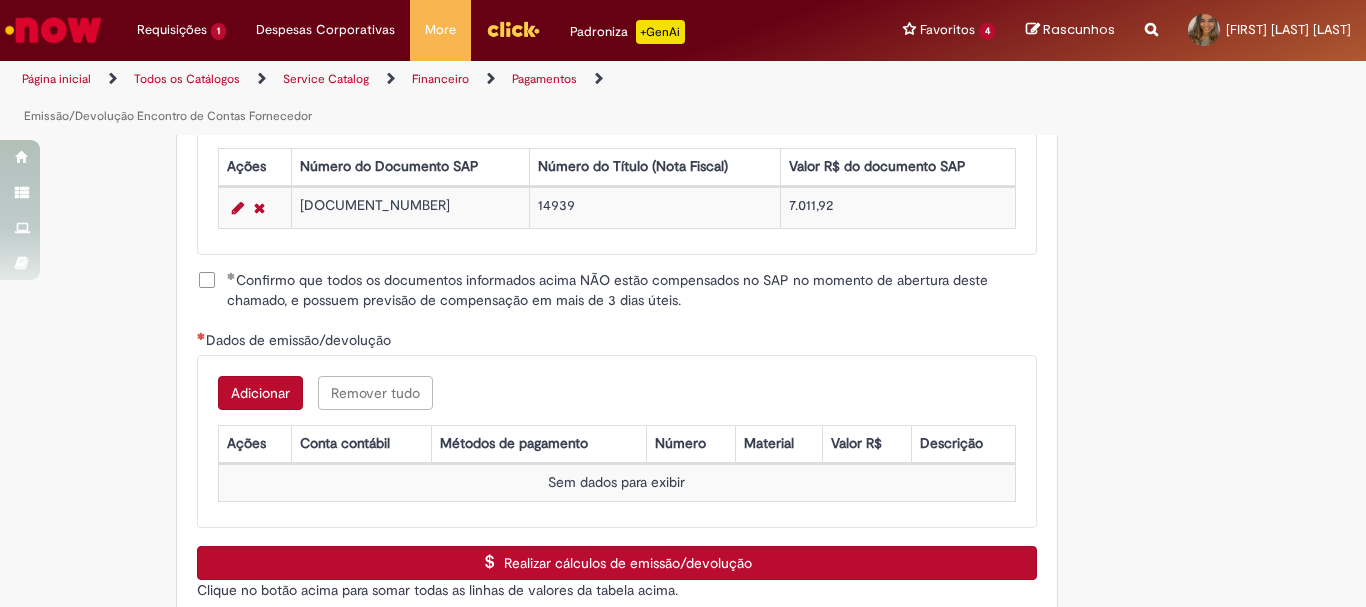 scroll, scrollTop: 2800, scrollLeft: 0, axis: vertical 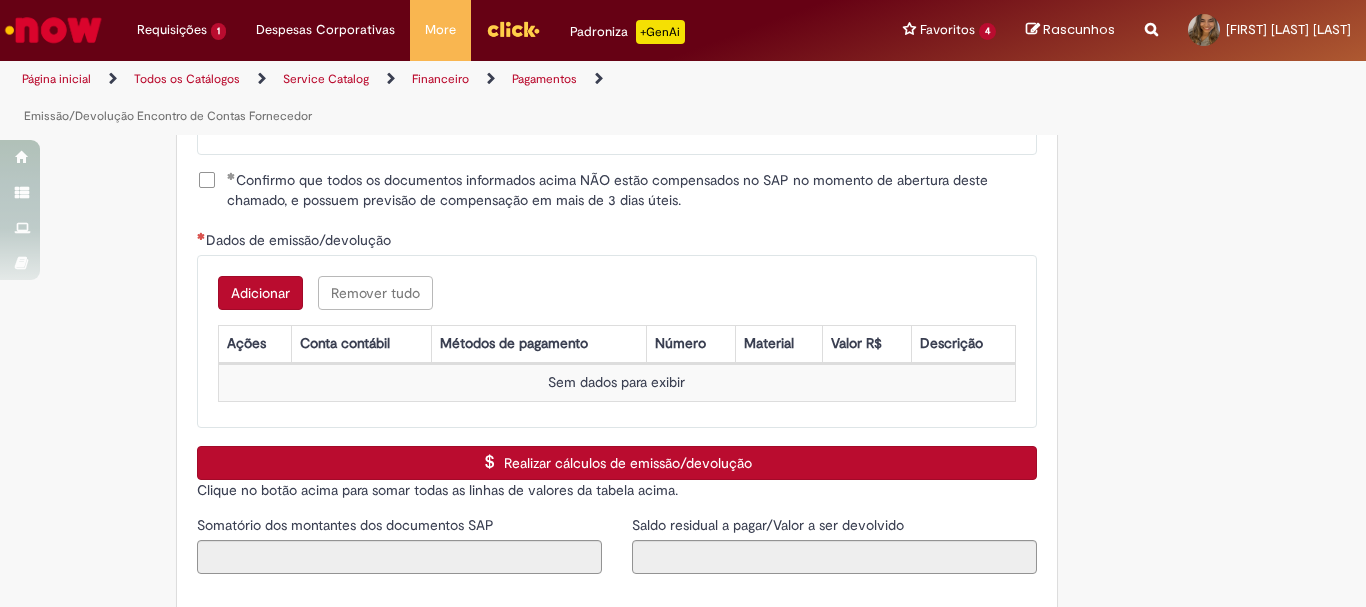 click on "Adicionar" at bounding box center [260, 293] 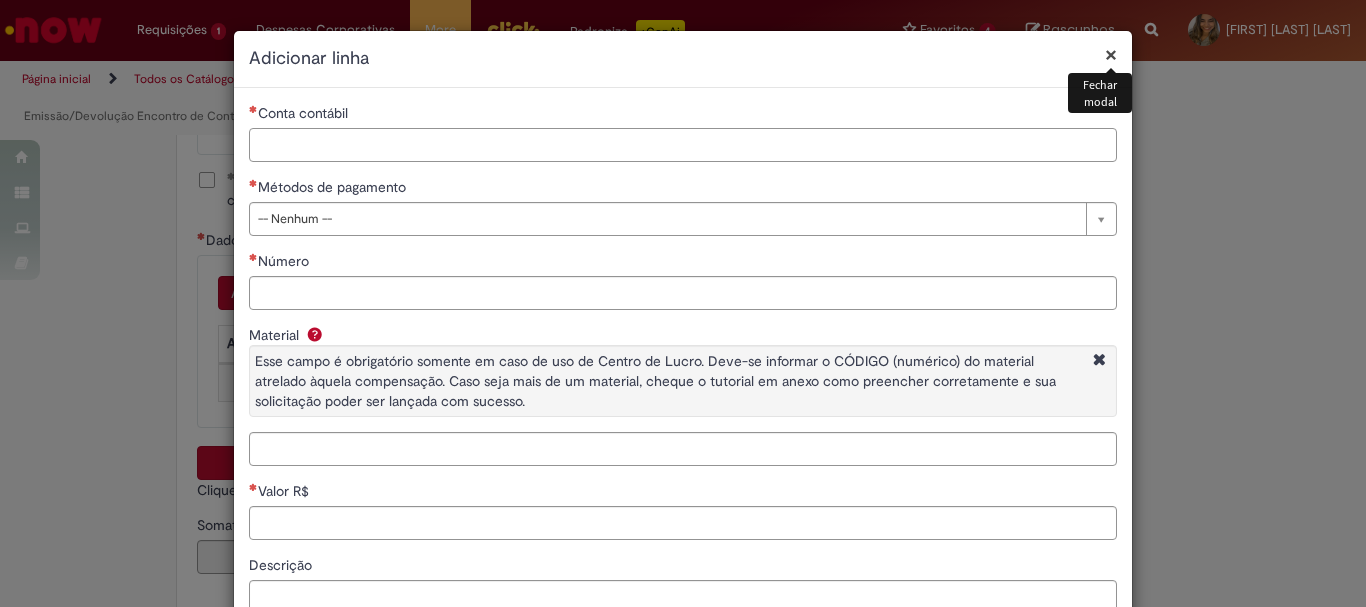 click on "Conta contábil" at bounding box center [683, 145] 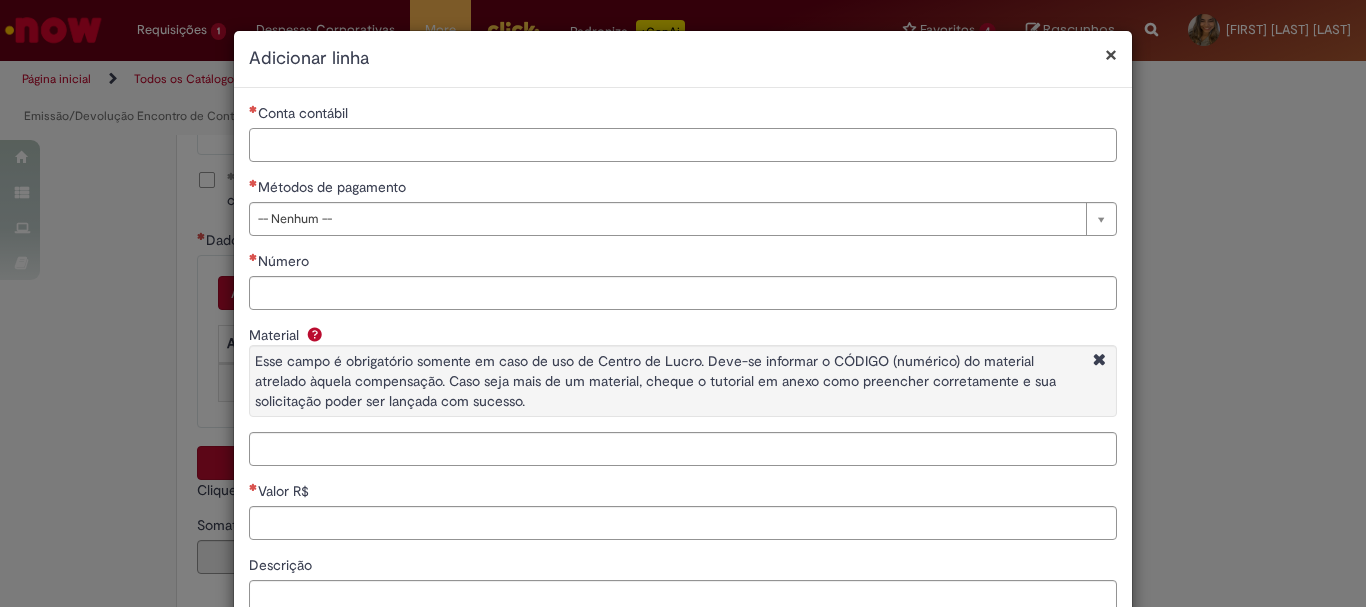 paste on "********" 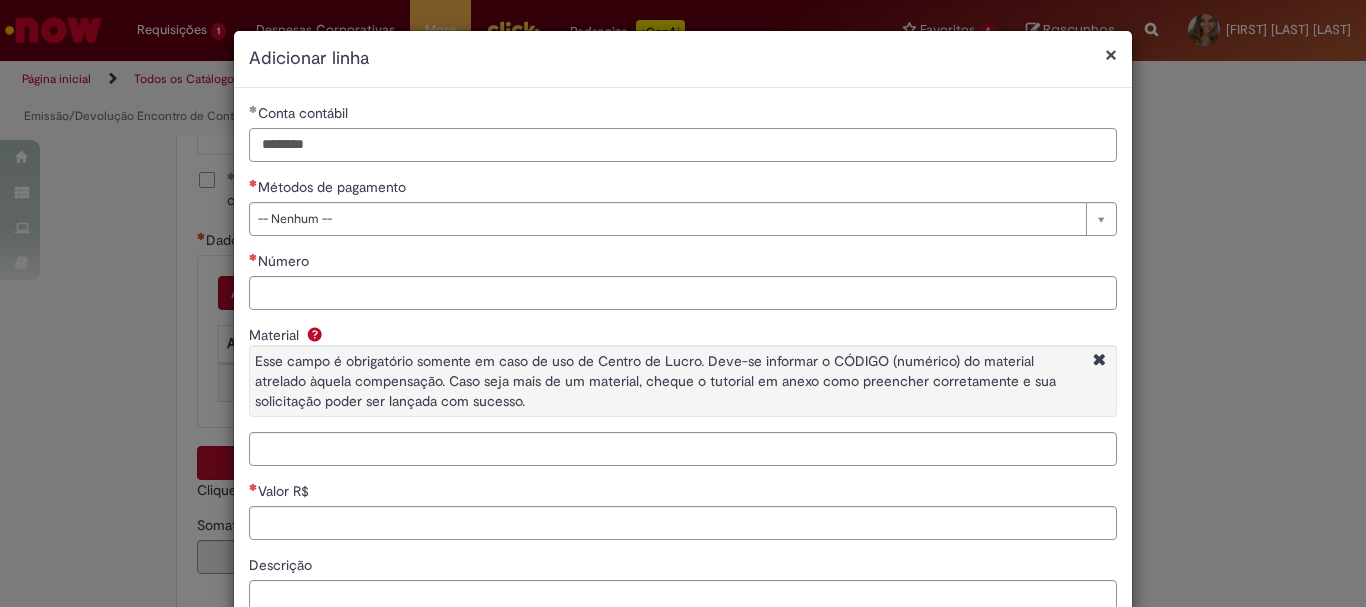type on "********" 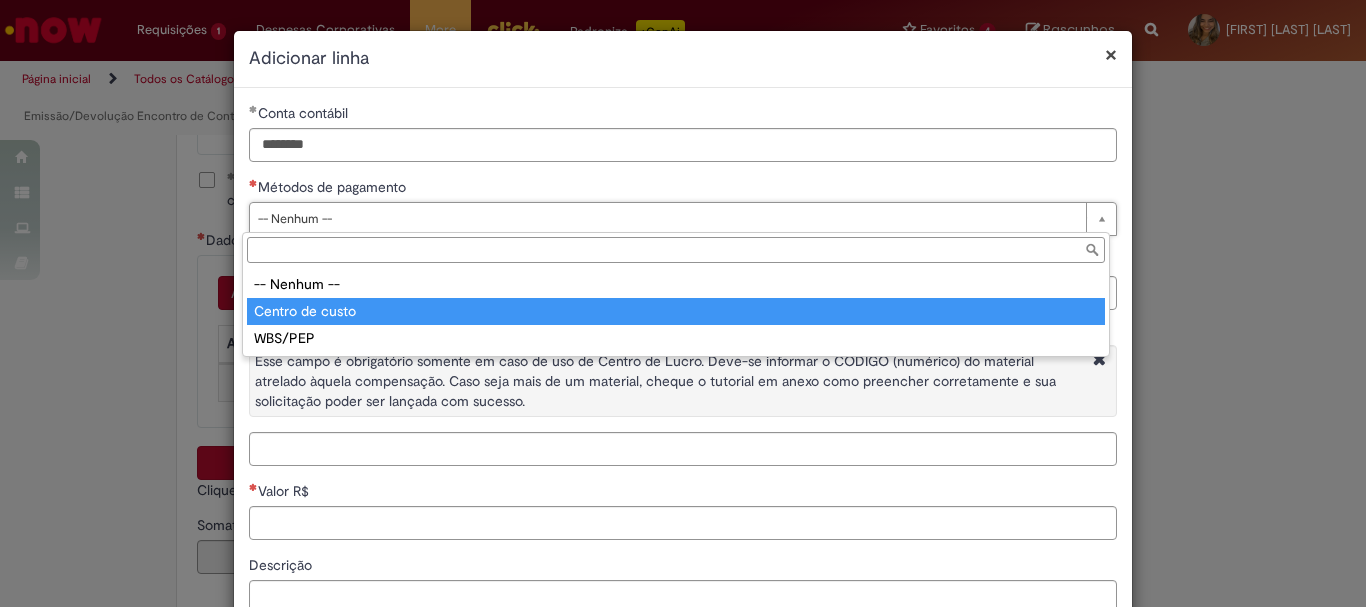 type on "**********" 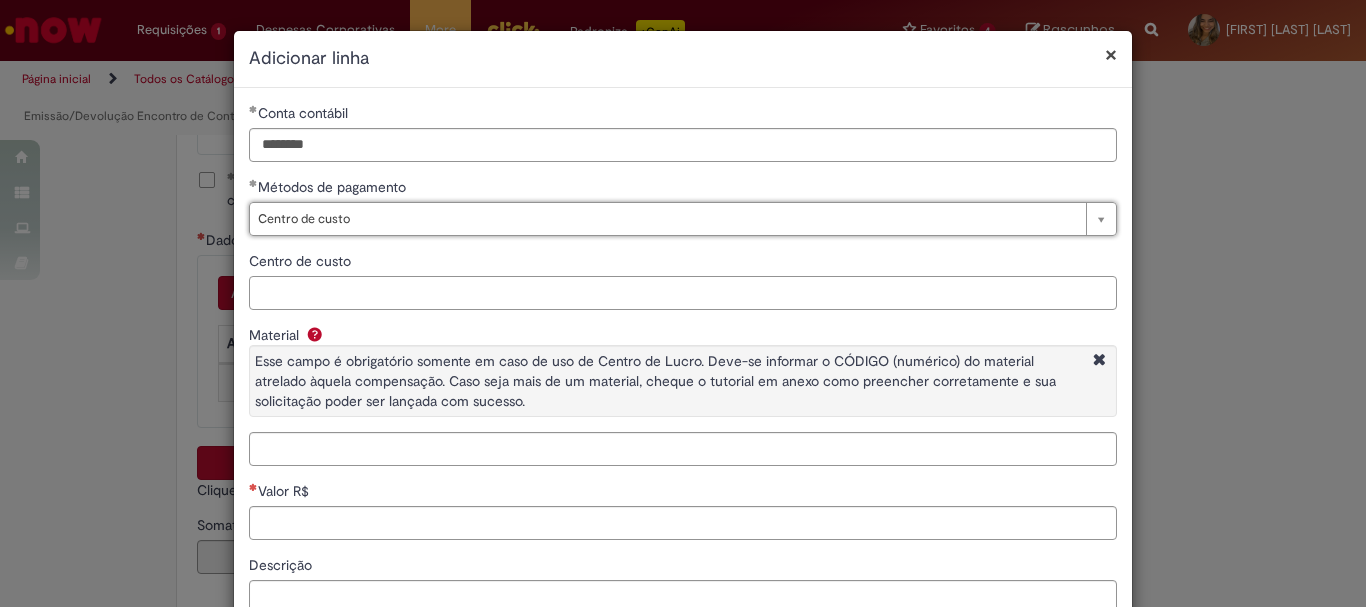 click on "Centro de custo" at bounding box center [683, 293] 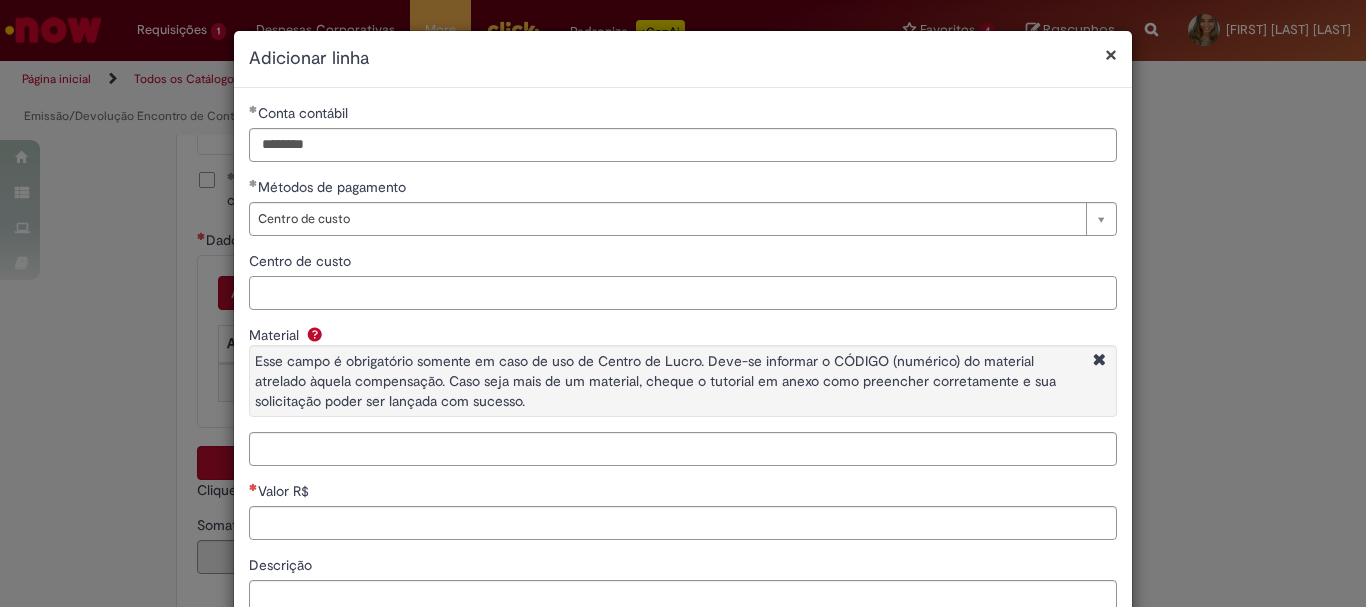 paste on "**********" 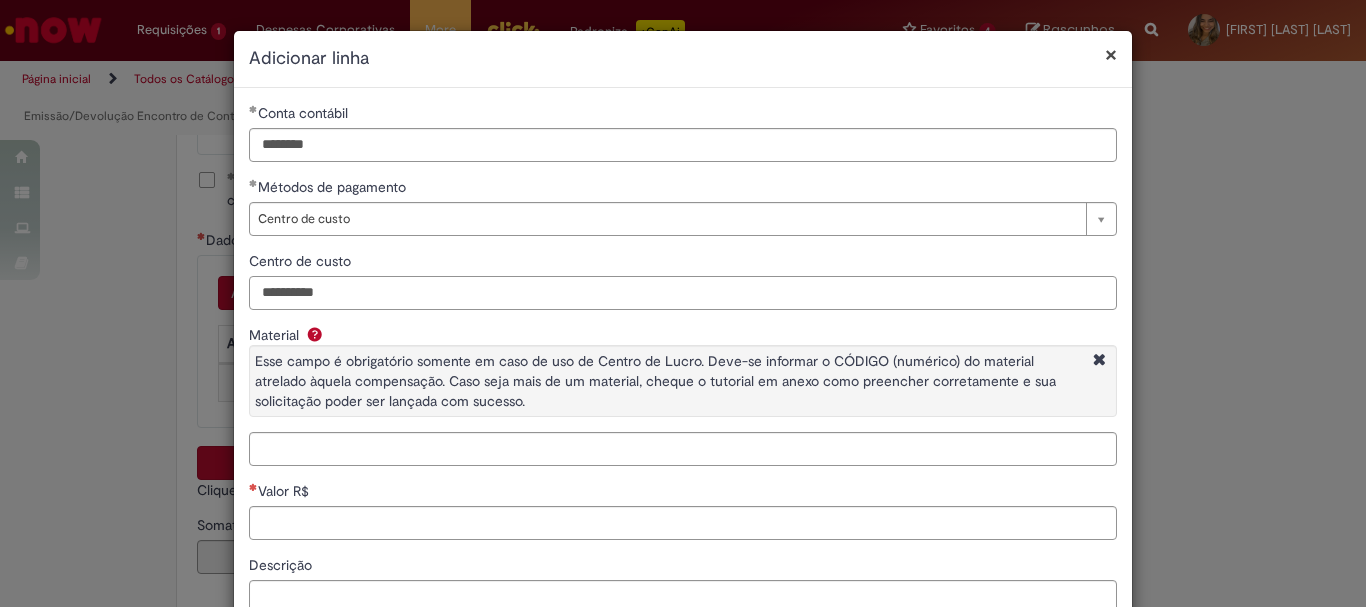 scroll, scrollTop: 153, scrollLeft: 0, axis: vertical 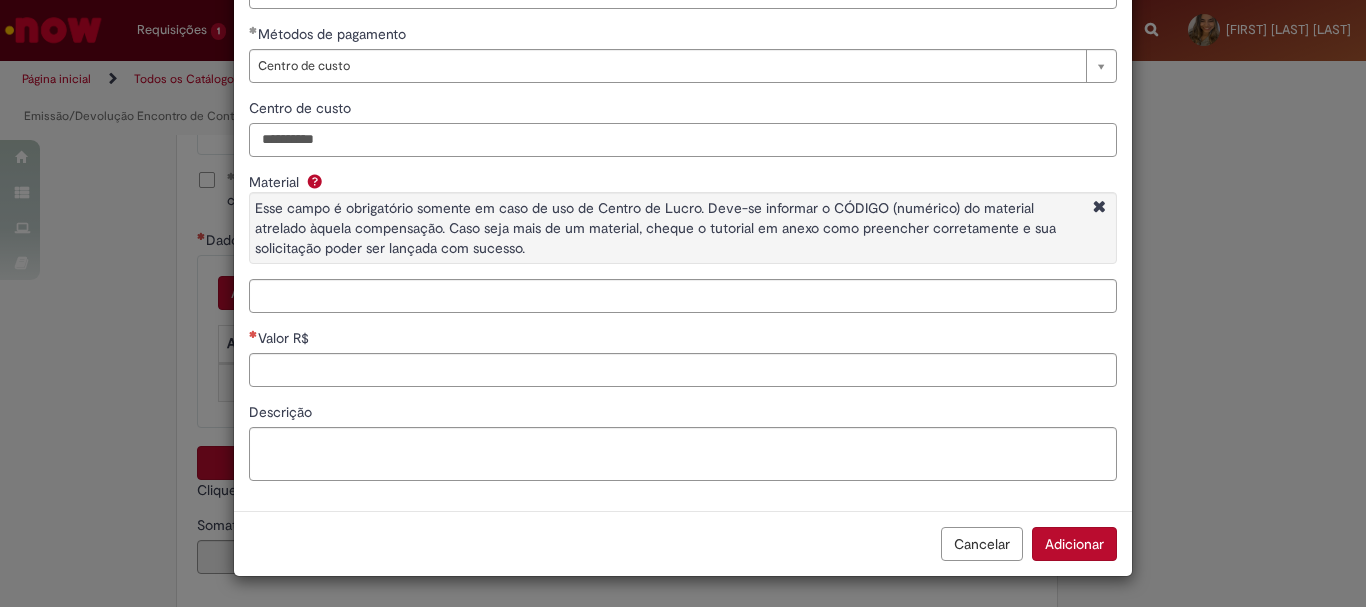 type on "**********" 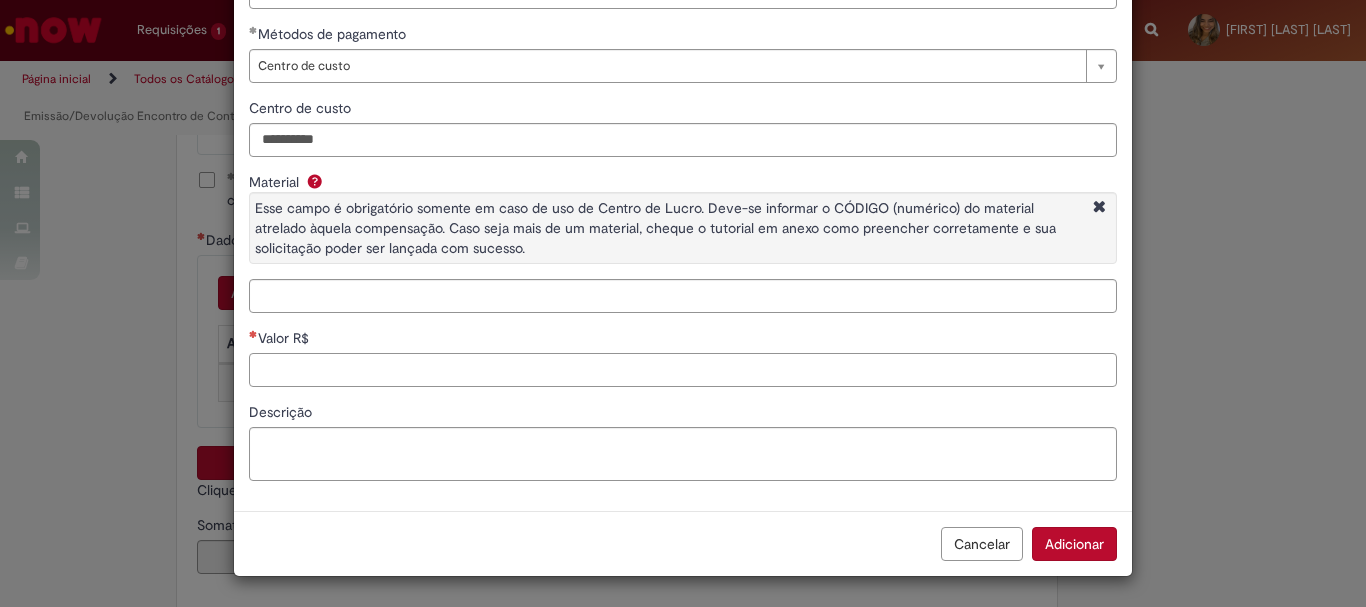 click on "Valor R$" at bounding box center (683, 370) 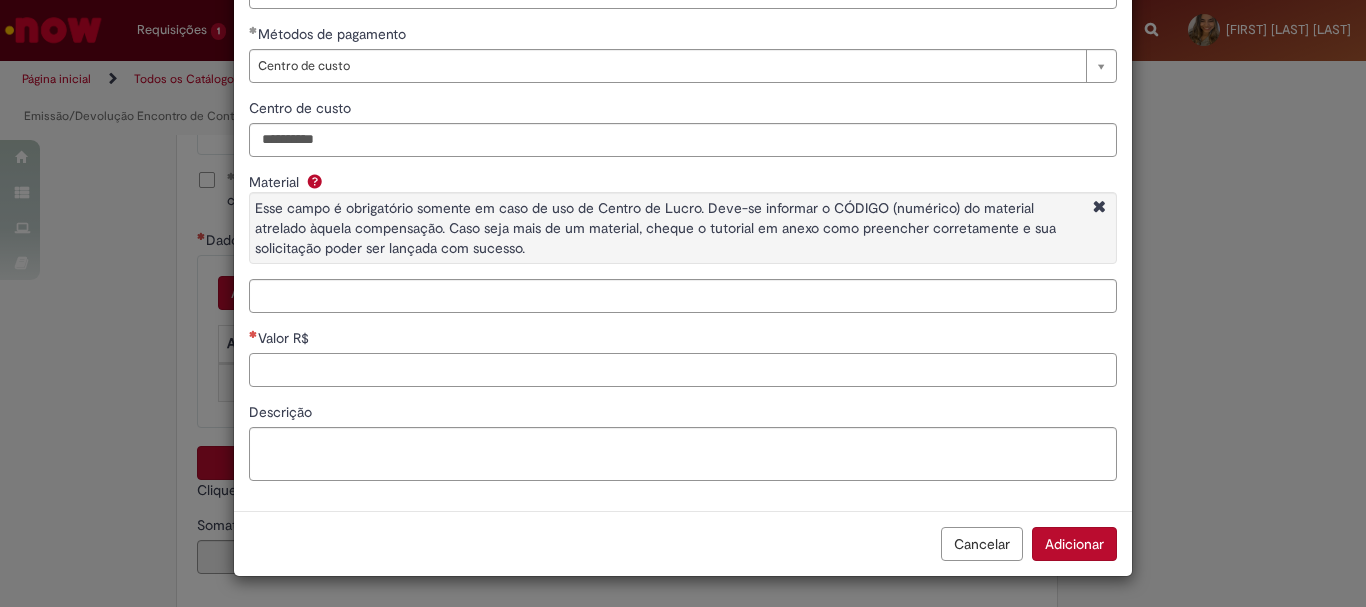 click on "Valor R$" at bounding box center [683, 370] 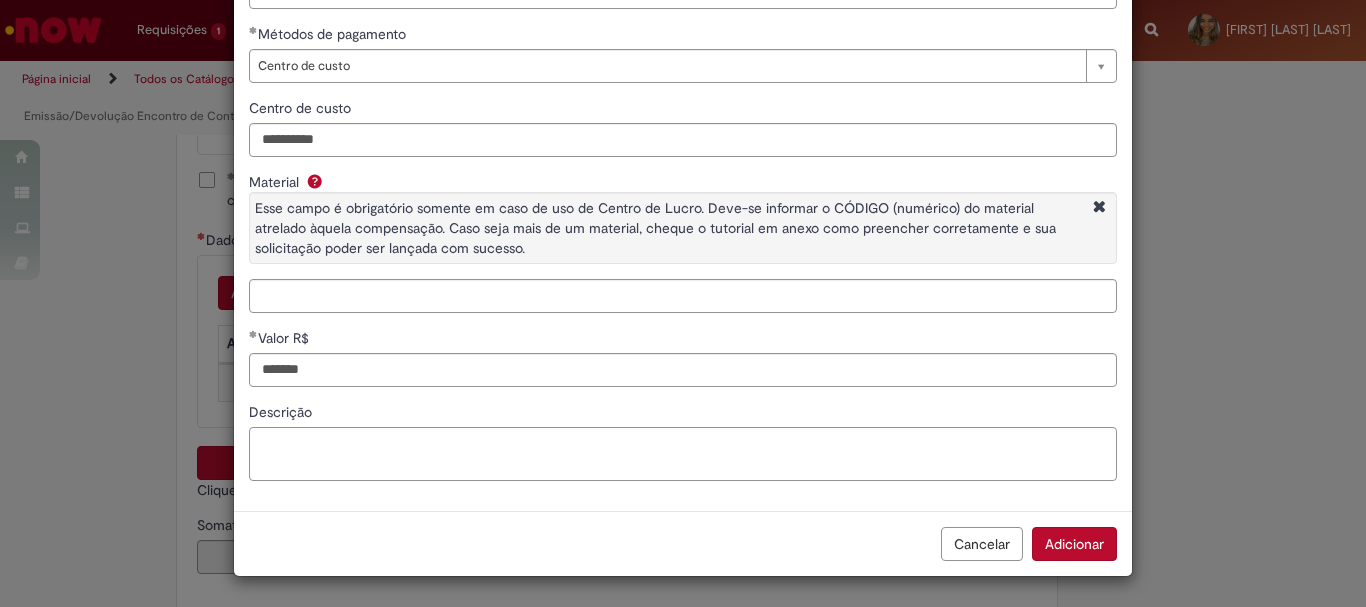 type on "********" 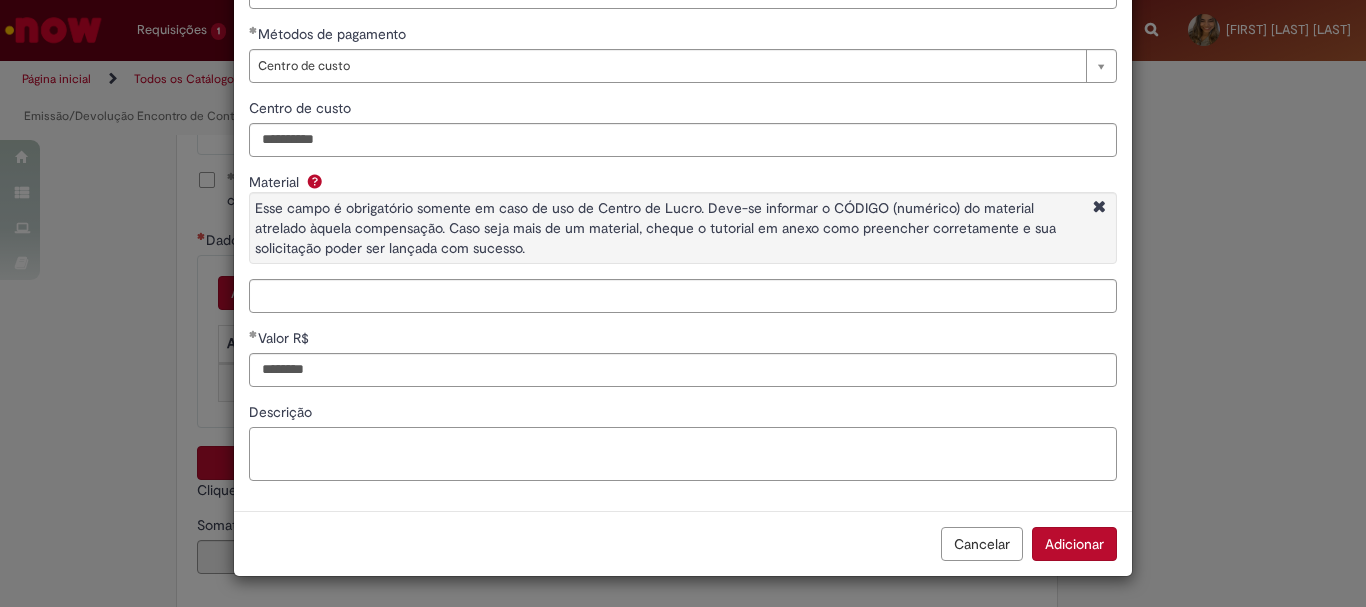 click on "Descrição" at bounding box center [683, 454] 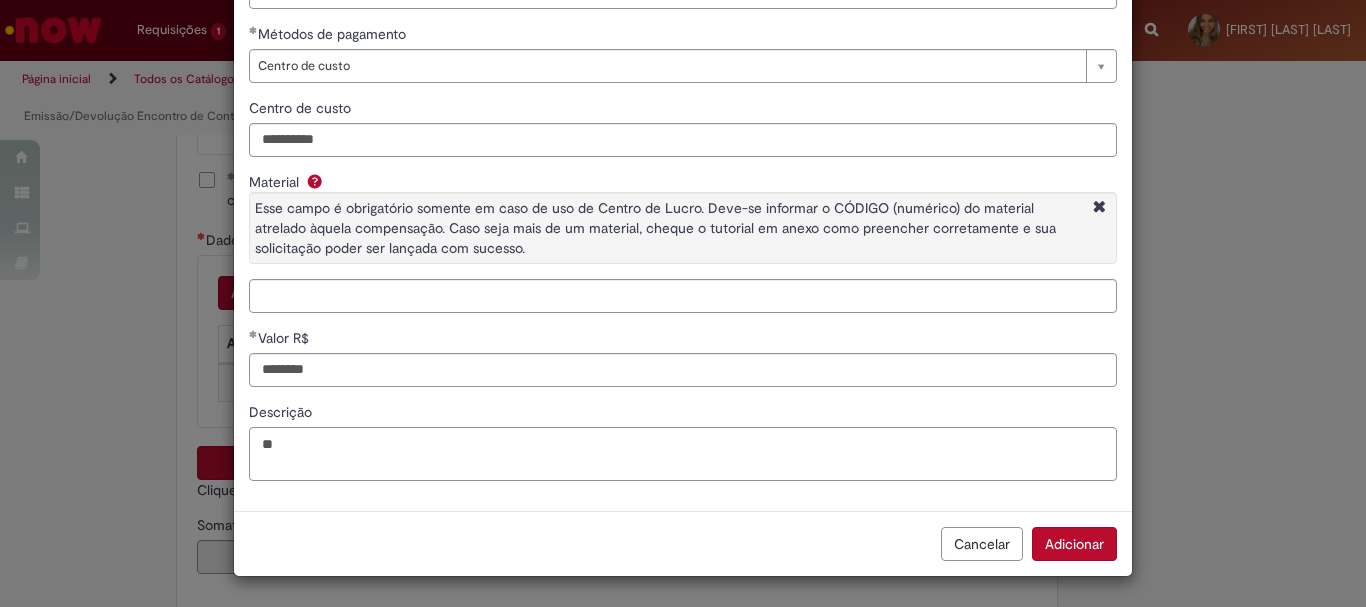 type on "*" 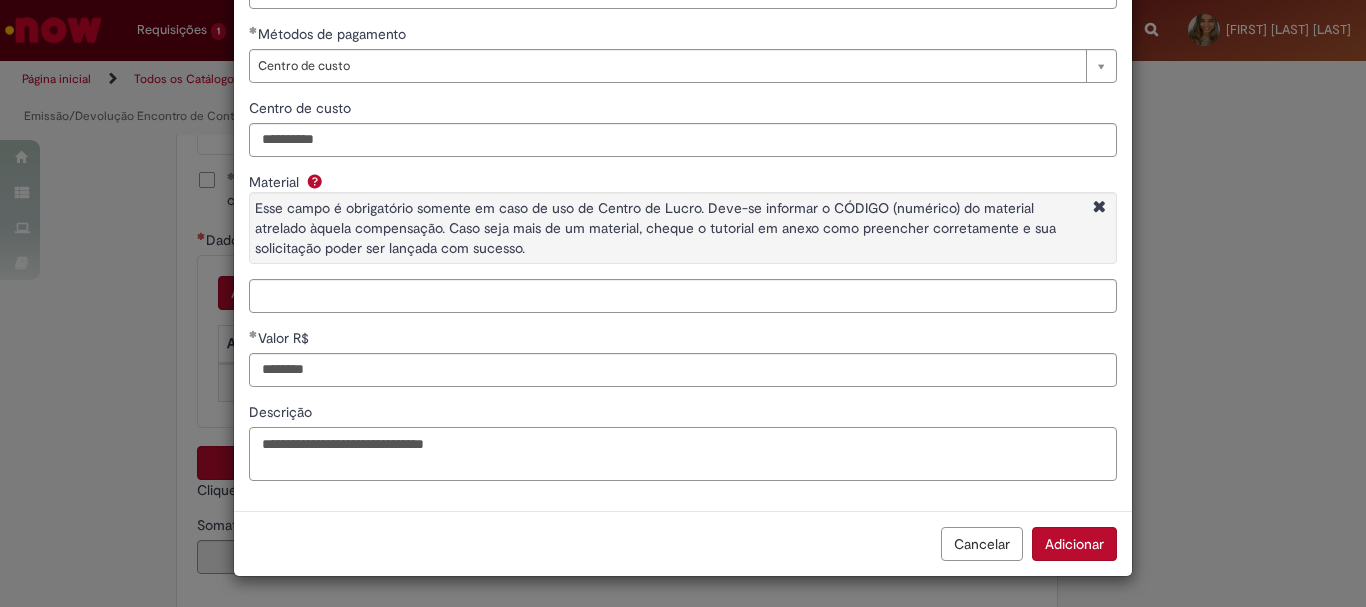 type on "**********" 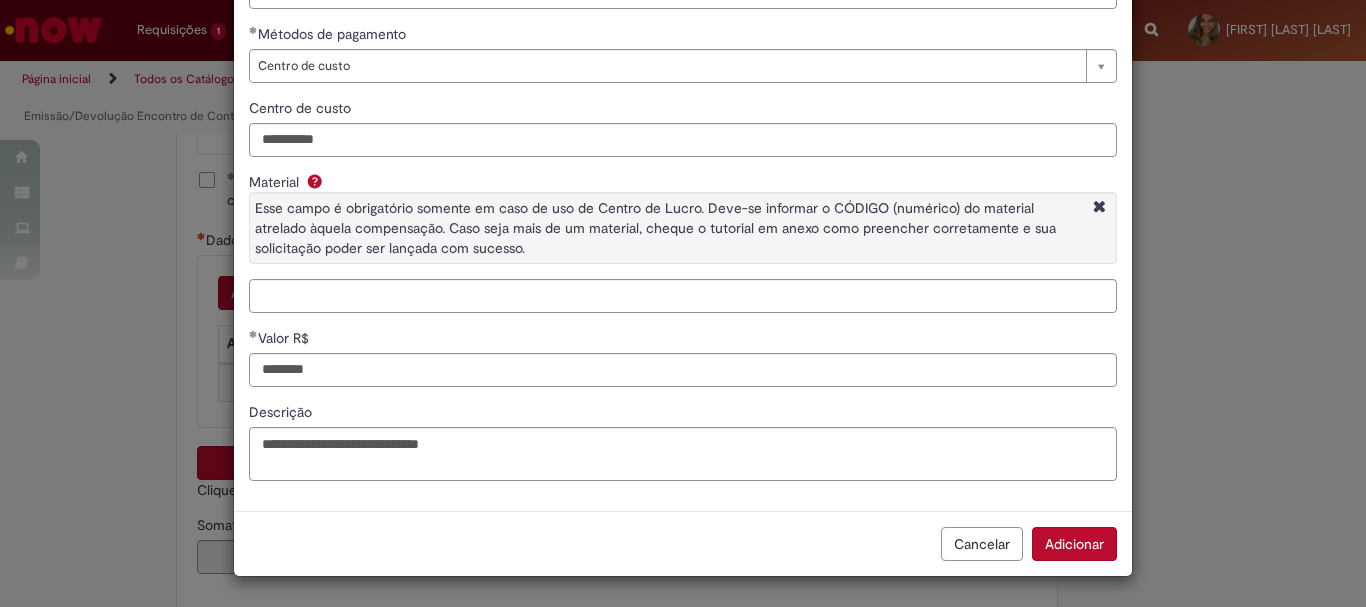 click on "Adicionar" at bounding box center (1074, 544) 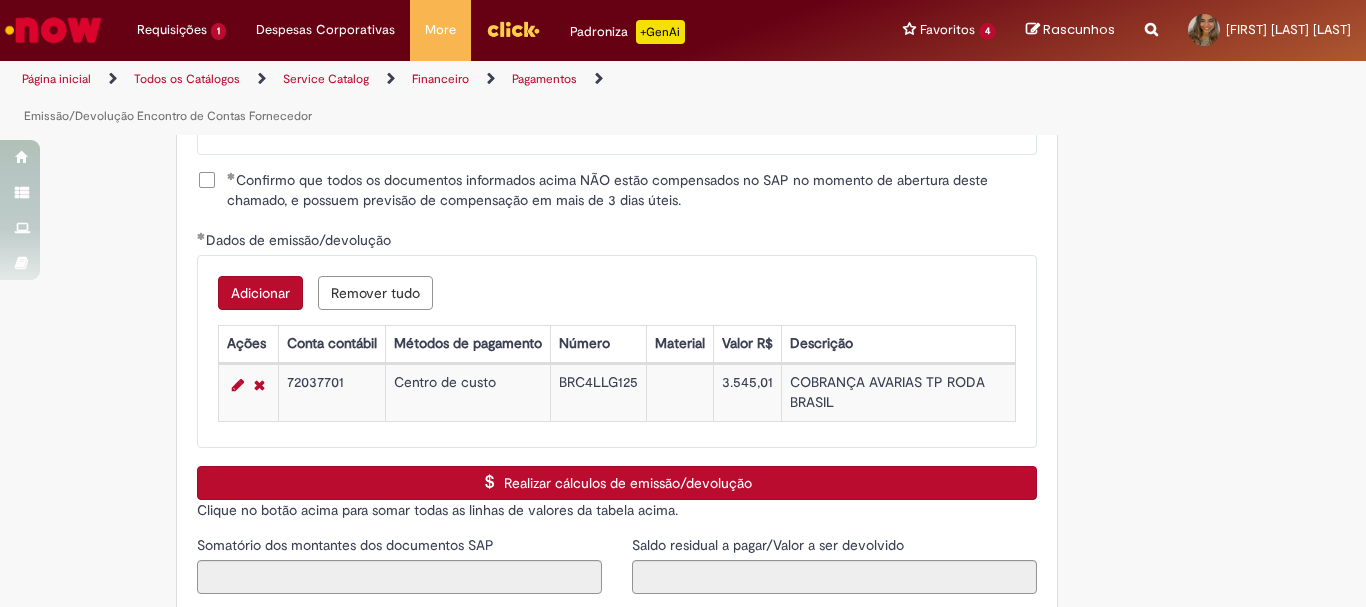 click on "Adicionar" at bounding box center [260, 293] 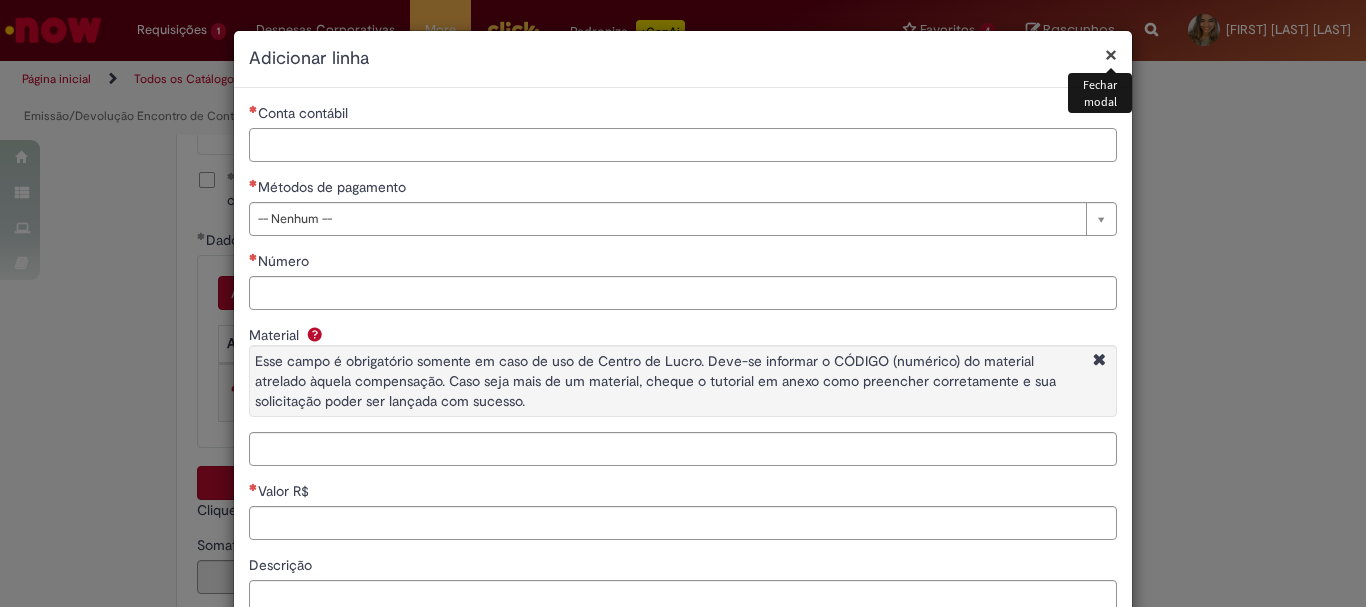 click on "Conta contábil" at bounding box center [683, 145] 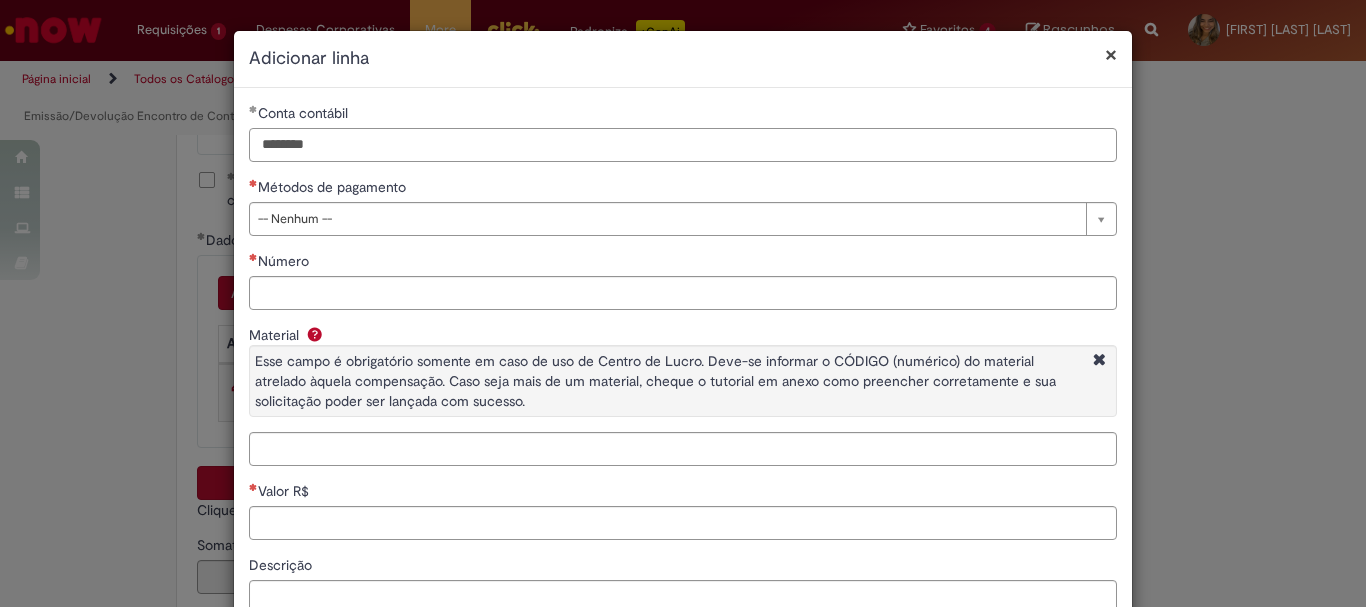type on "********" 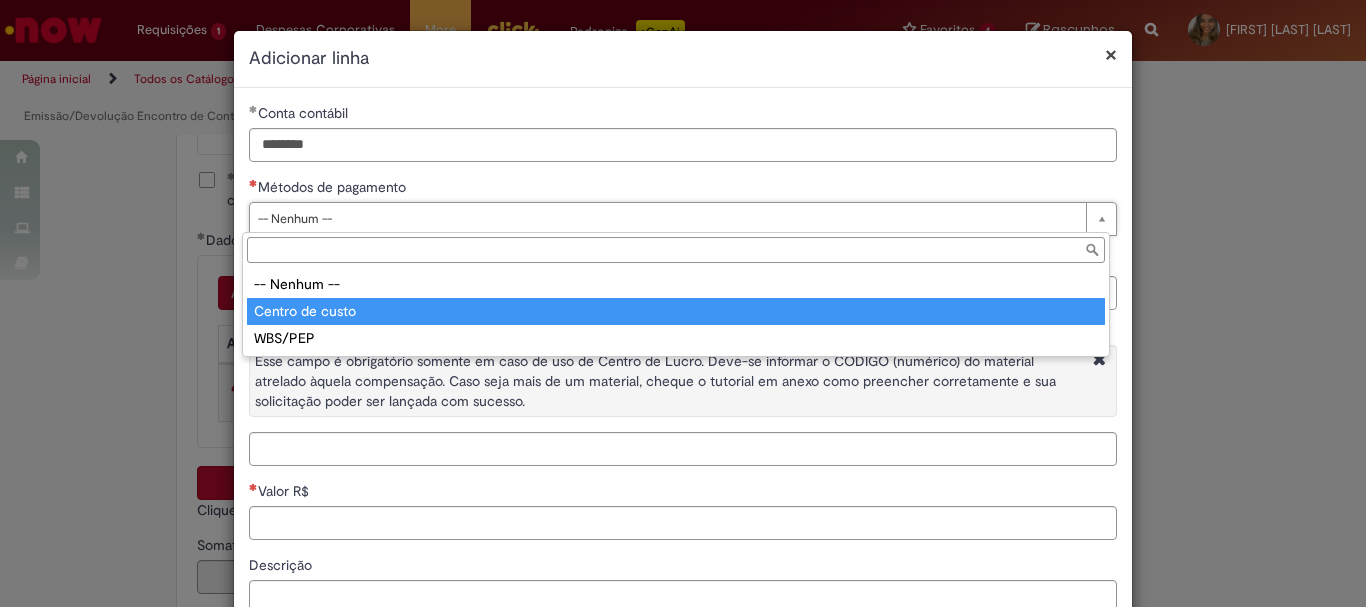 type on "**********" 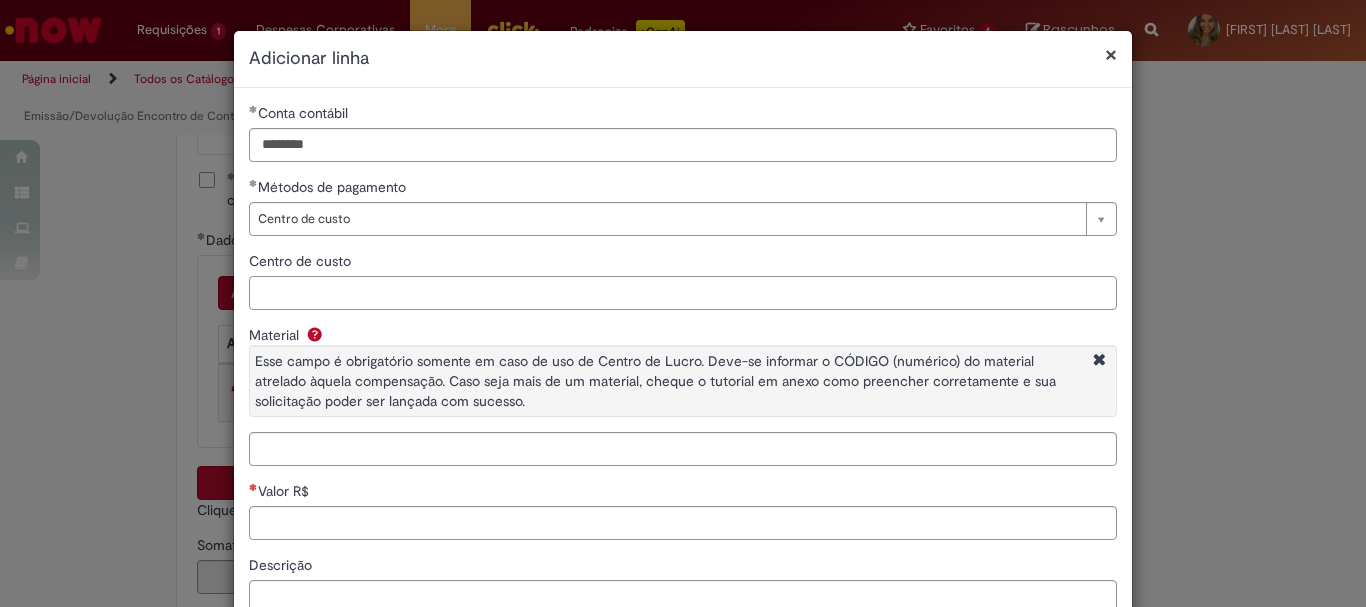 click on "Centro de custo" at bounding box center (683, 293) 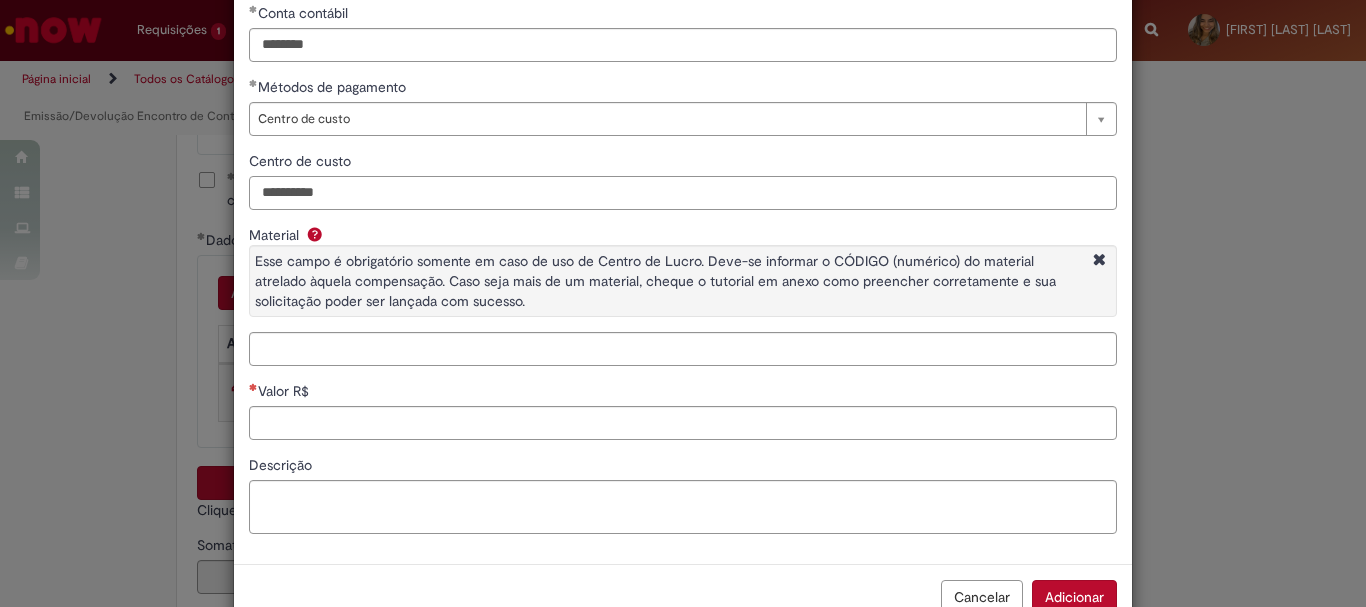 scroll, scrollTop: 153, scrollLeft: 0, axis: vertical 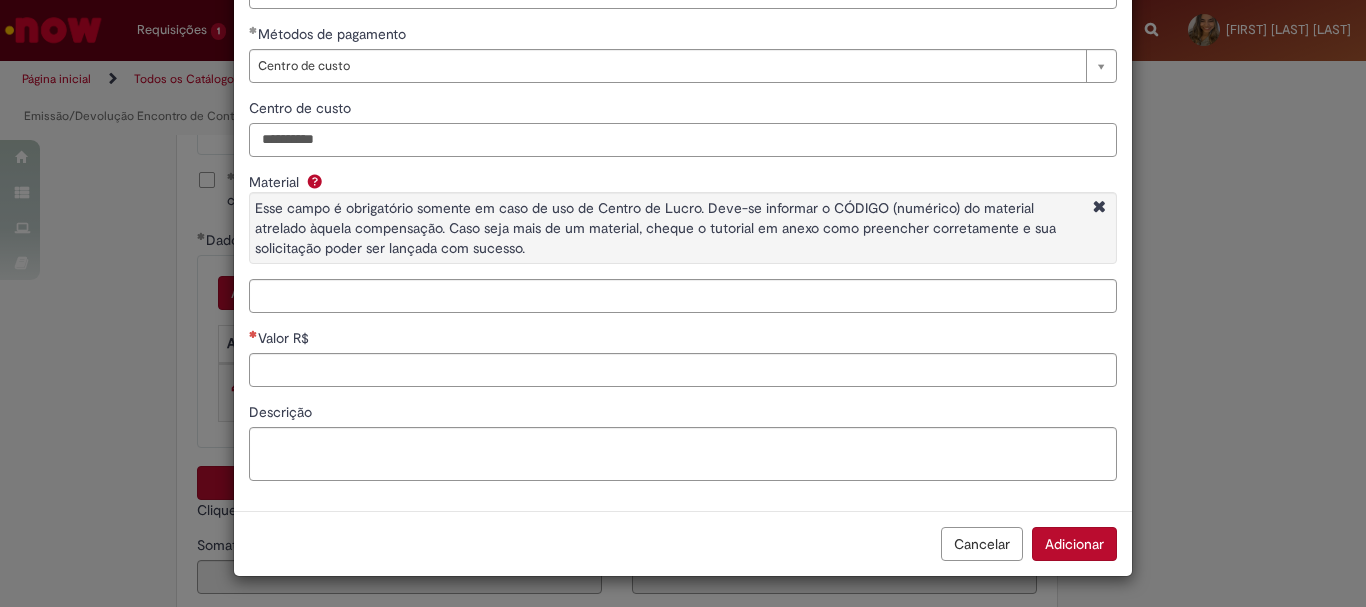 type on "**********" 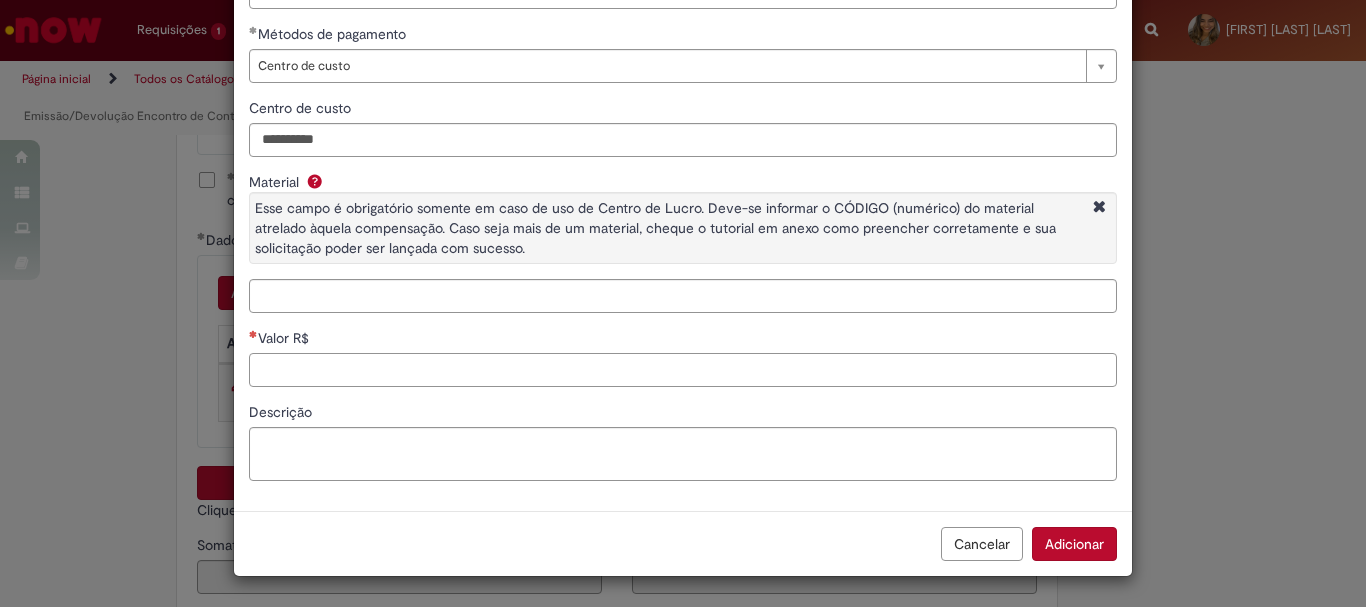 click on "Valor R$" at bounding box center (683, 370) 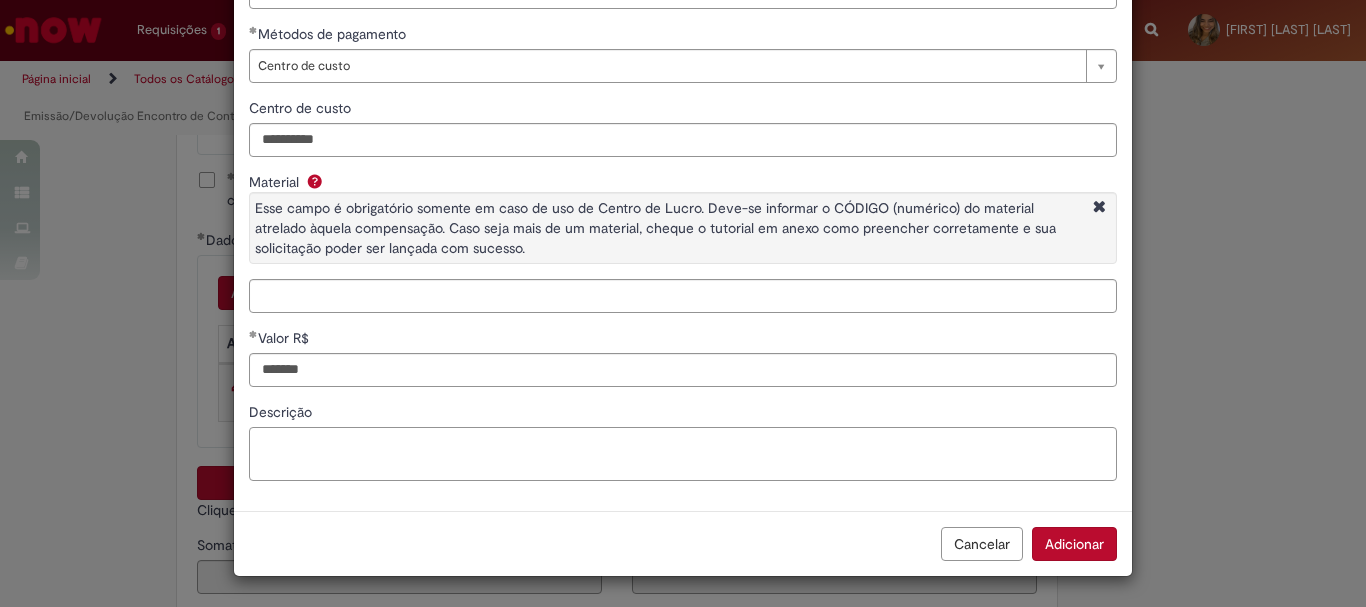type on "********" 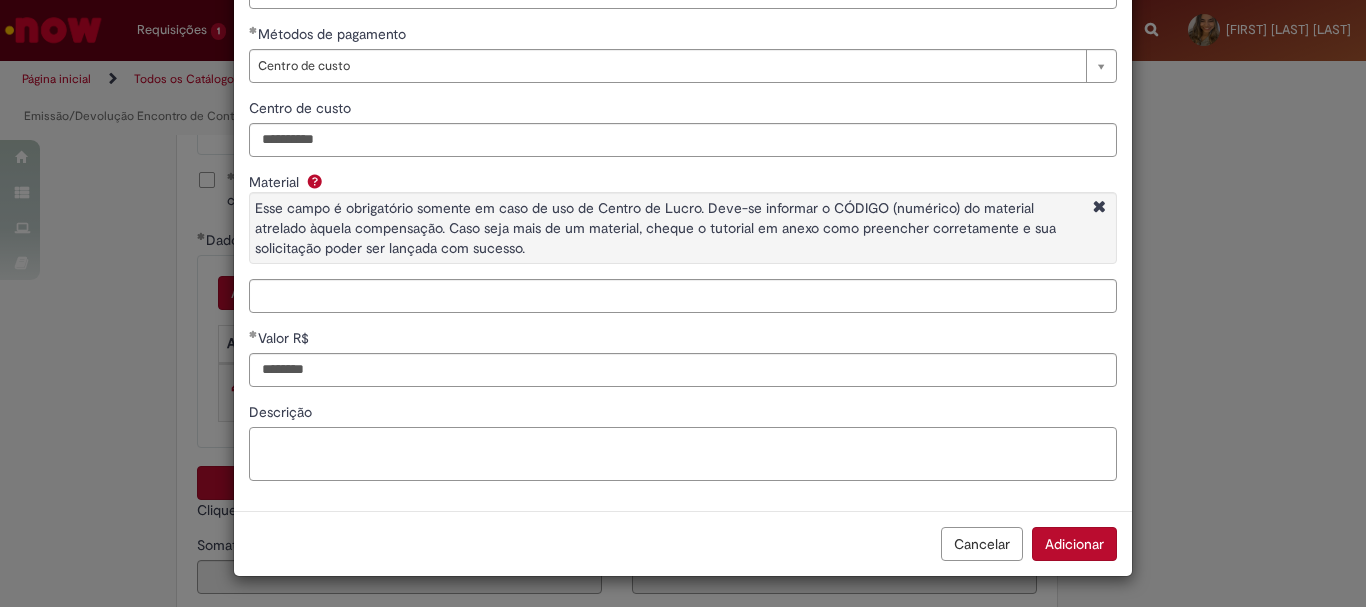 click on "Descrição" at bounding box center (683, 454) 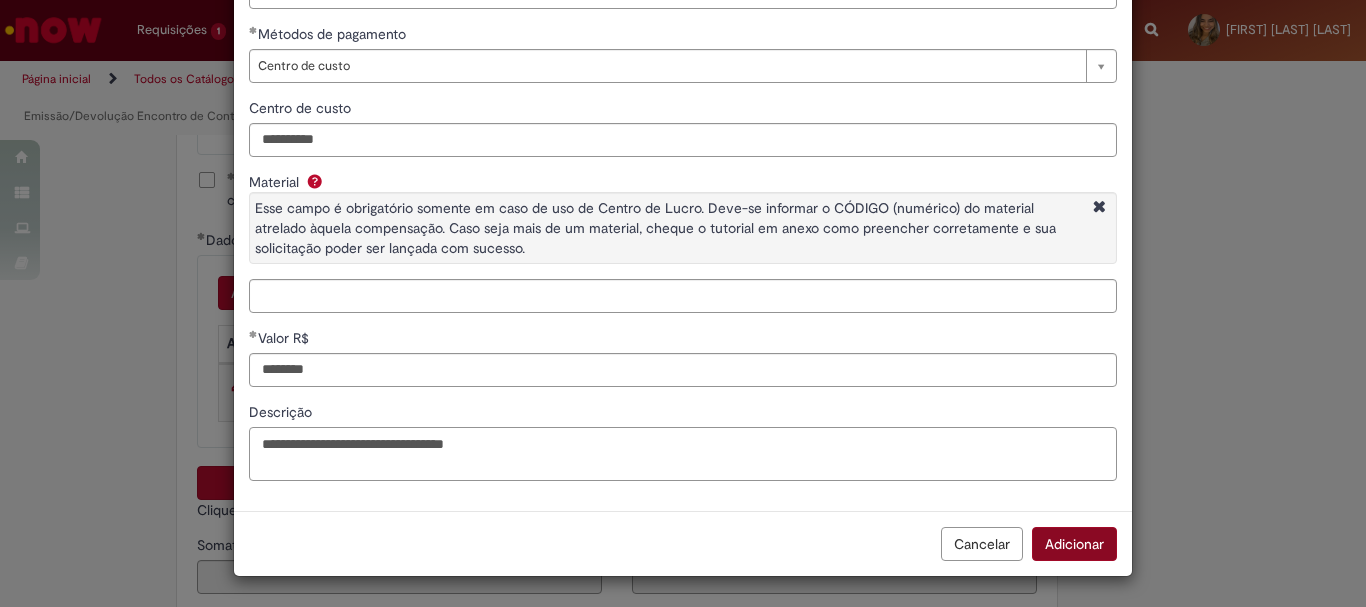 type on "**********" 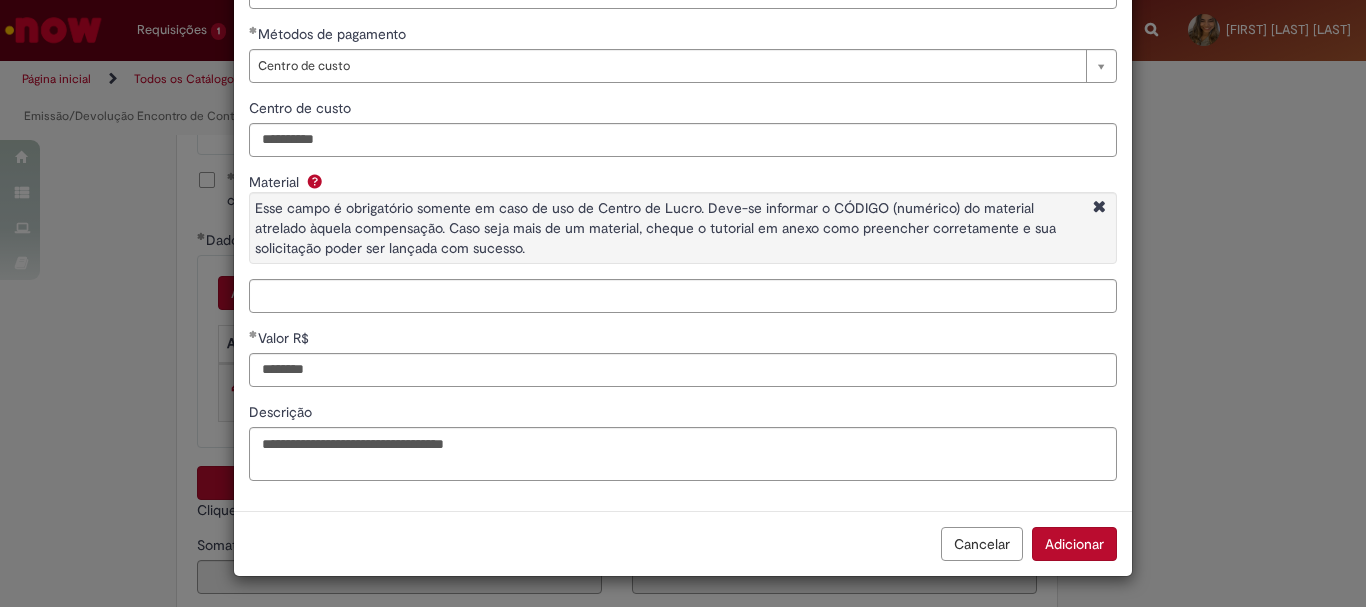 click on "Adicionar" at bounding box center [1074, 544] 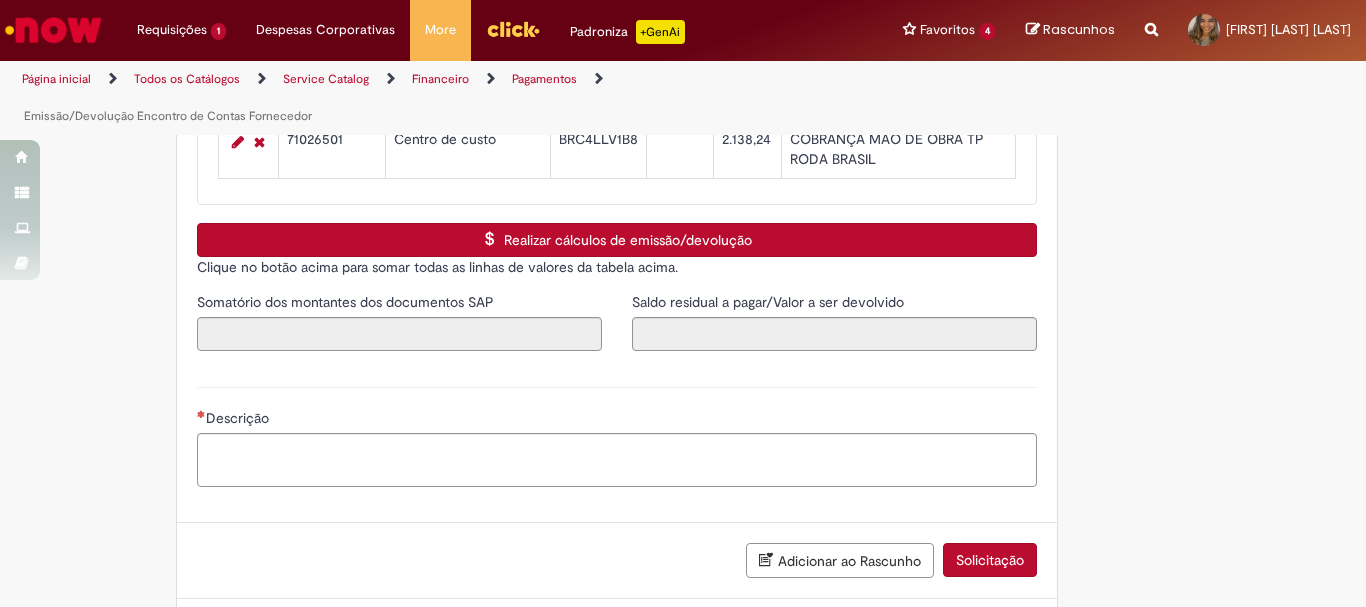 scroll, scrollTop: 2900, scrollLeft: 0, axis: vertical 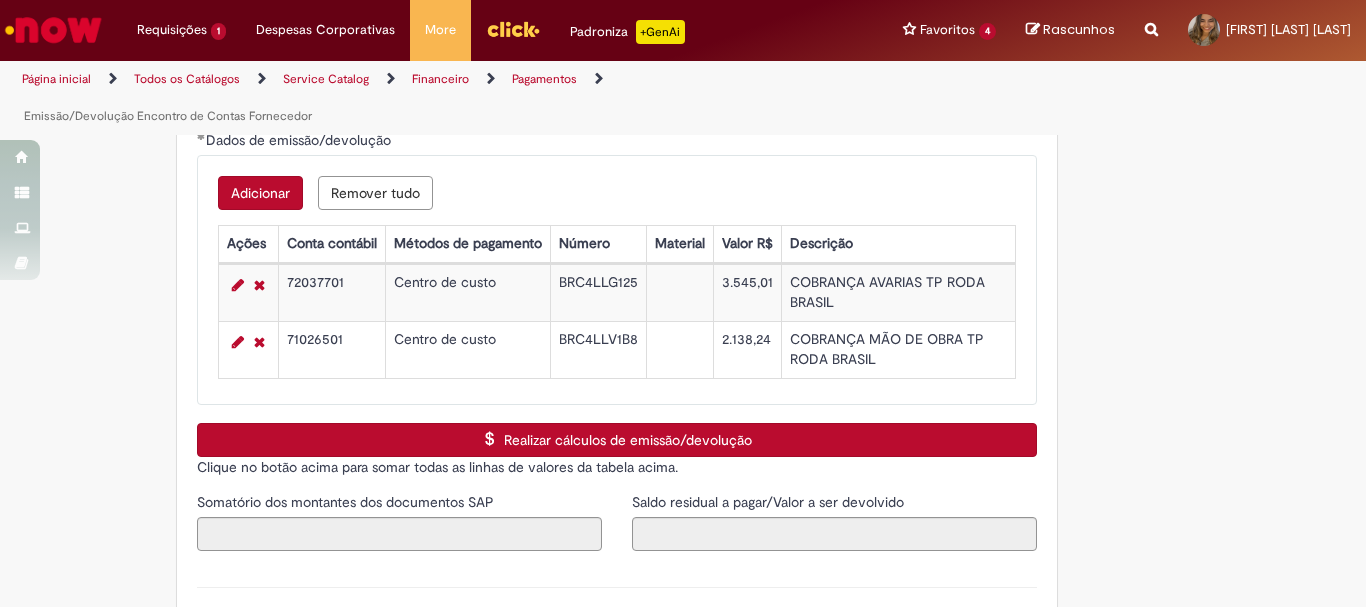 click on "Realizar cálculos de emissão/devolução" at bounding box center [617, 440] 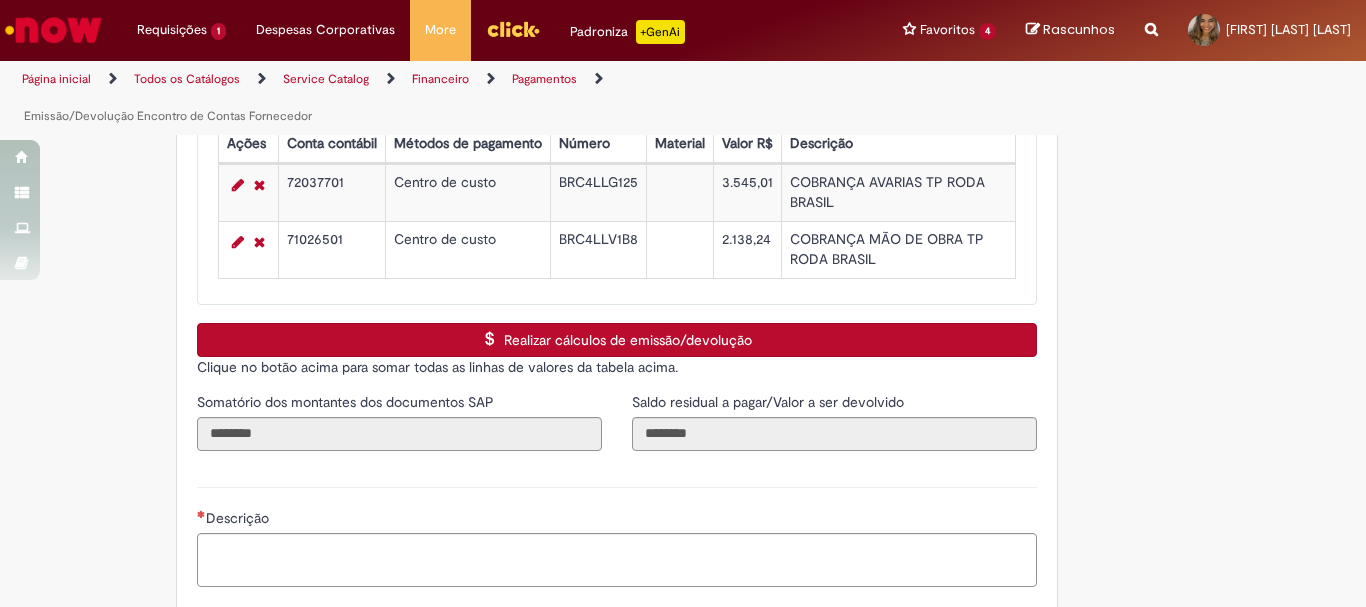 scroll, scrollTop: 3100, scrollLeft: 0, axis: vertical 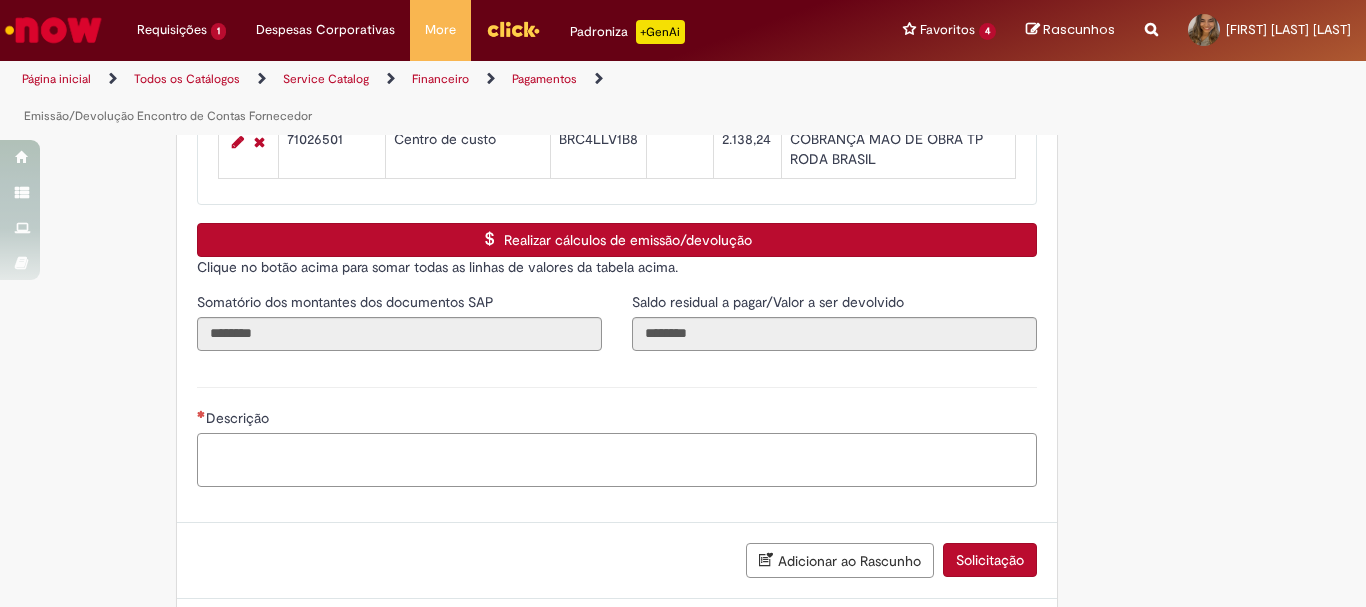 click on "Descrição" at bounding box center (617, 460) 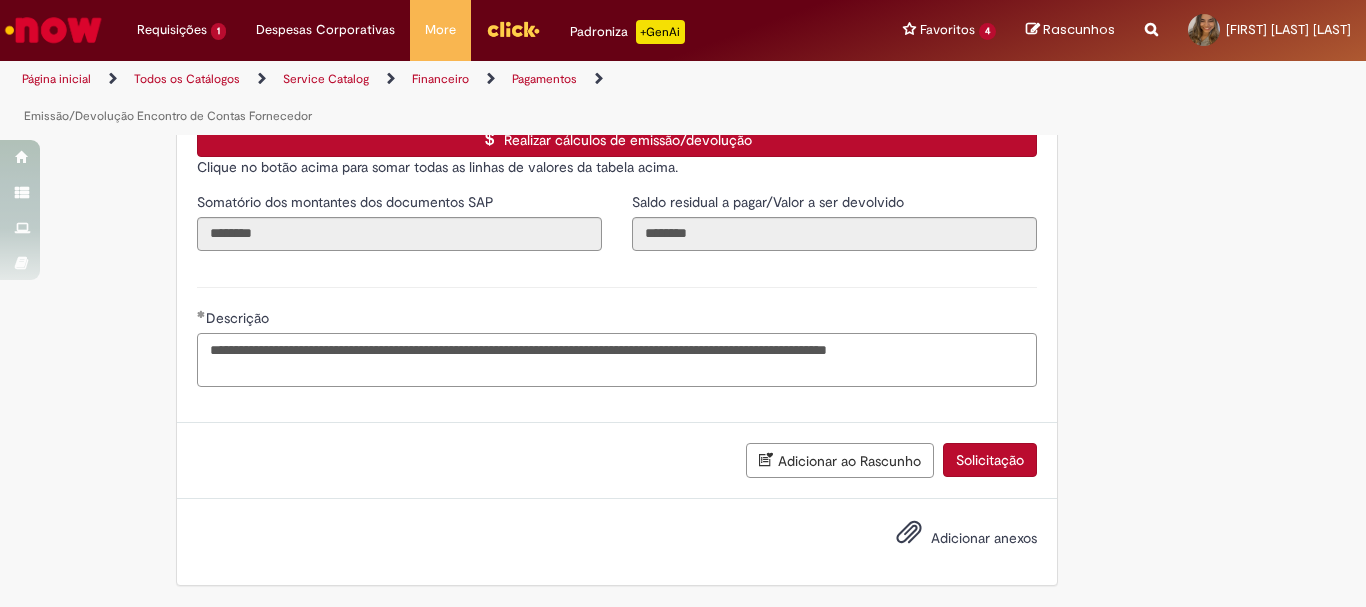 scroll, scrollTop: 3201, scrollLeft: 0, axis: vertical 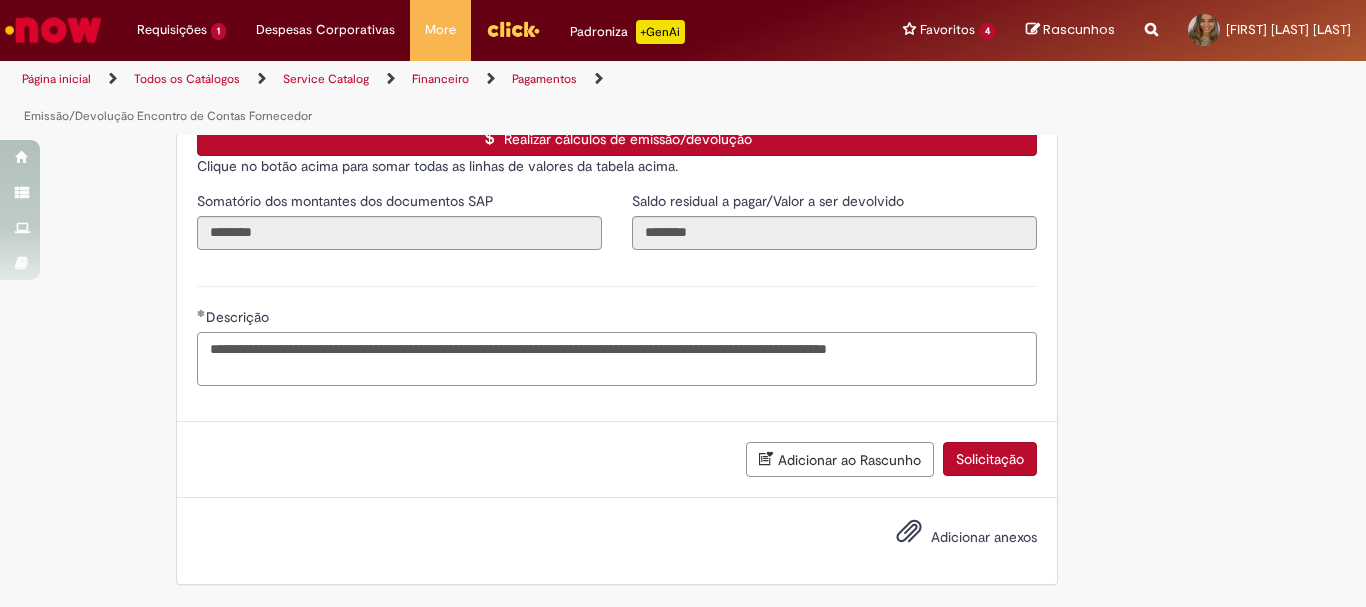 click on "**********" at bounding box center (617, 359) 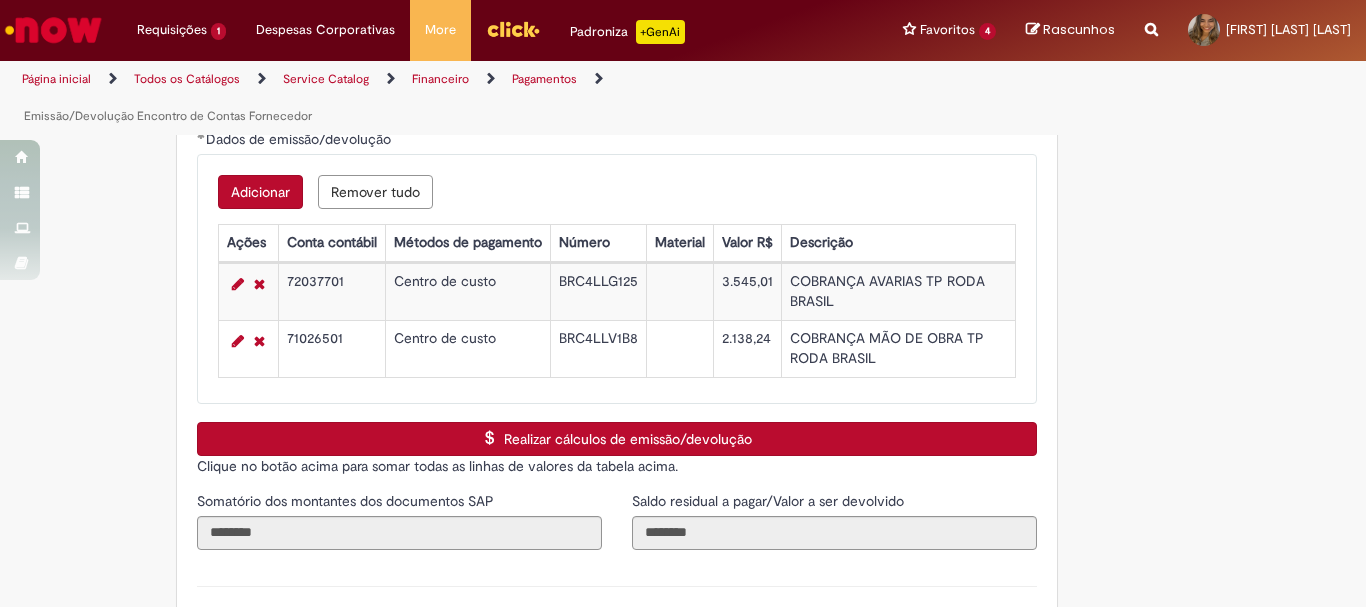 scroll, scrollTop: 2801, scrollLeft: 0, axis: vertical 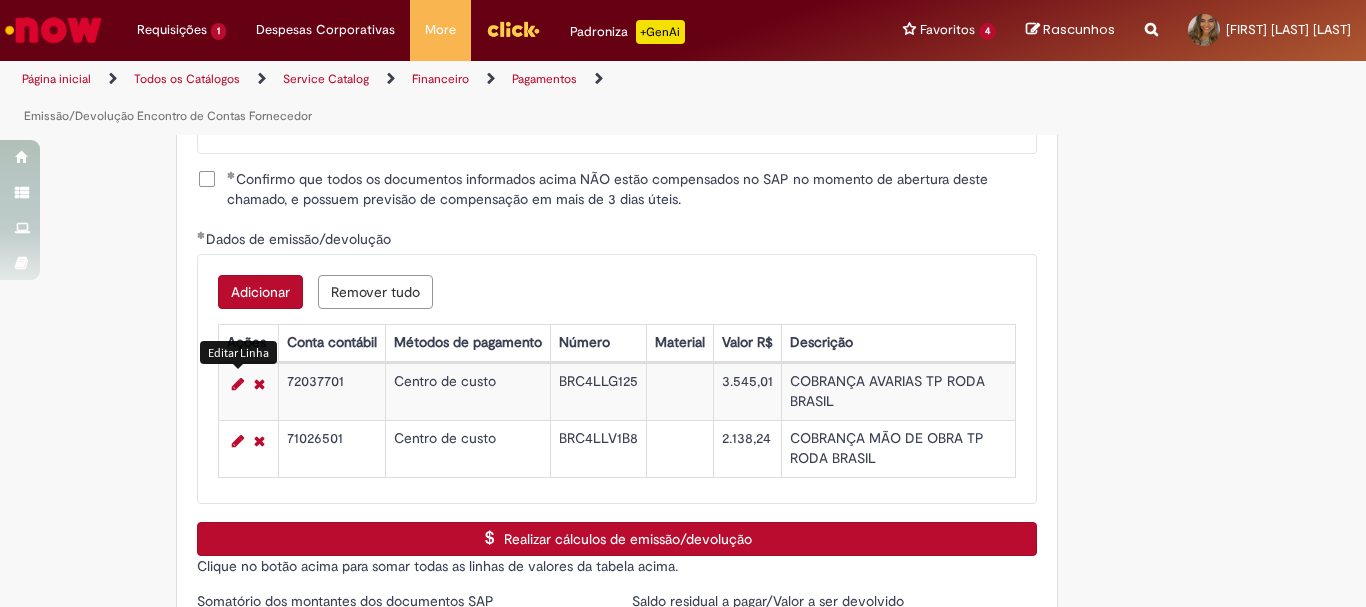 type on "**********" 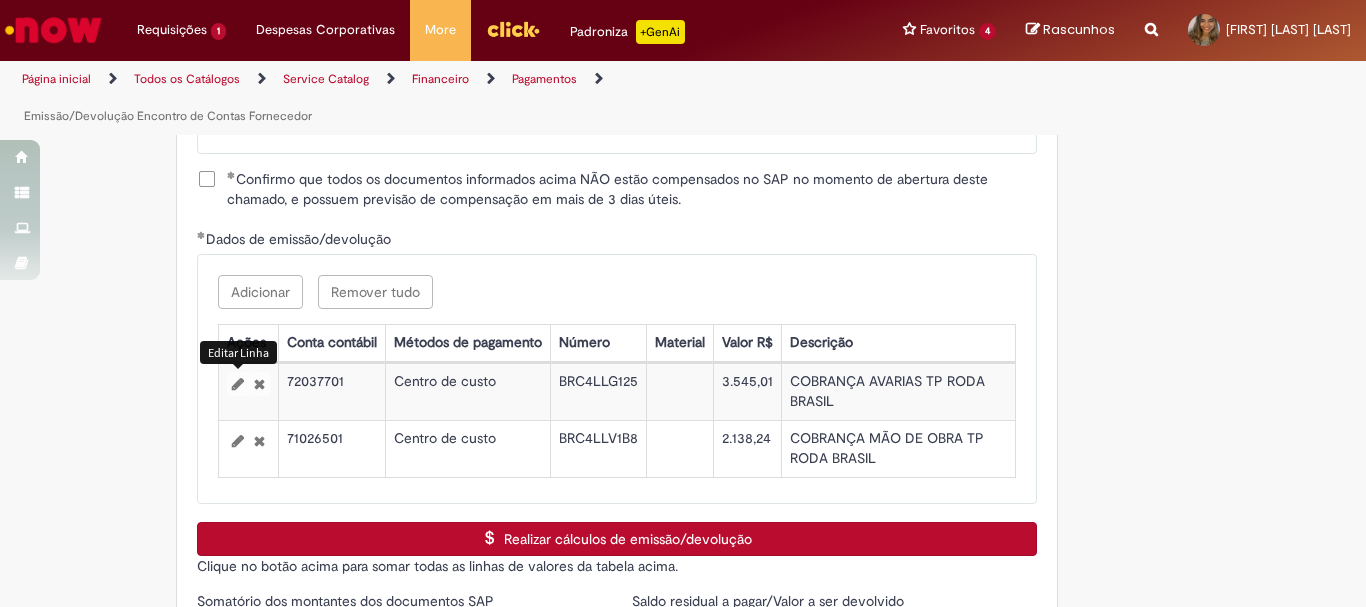 select on "**********" 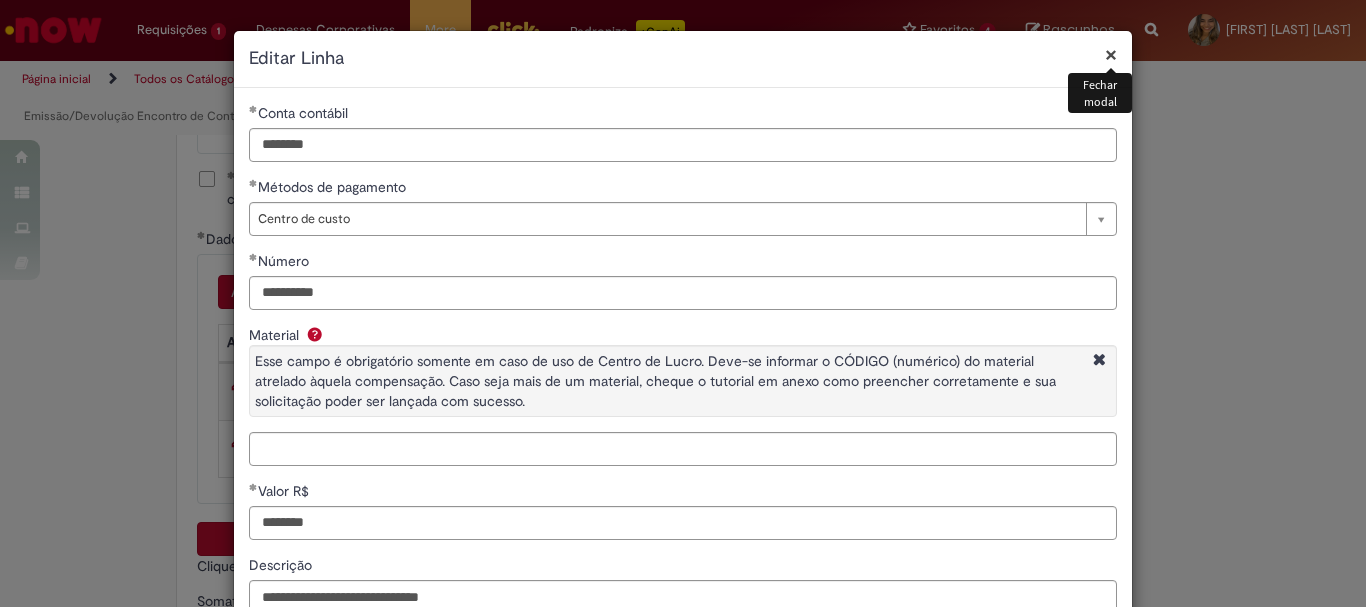 scroll, scrollTop: 153, scrollLeft: 0, axis: vertical 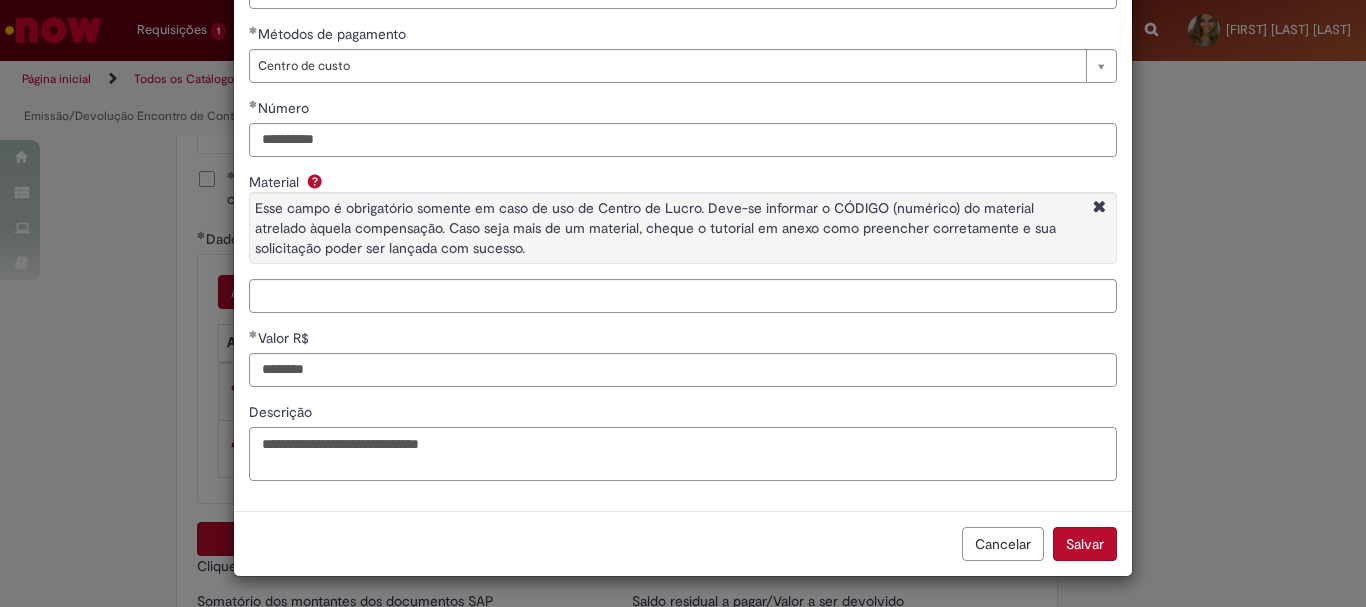 click on "**********" at bounding box center [683, 454] 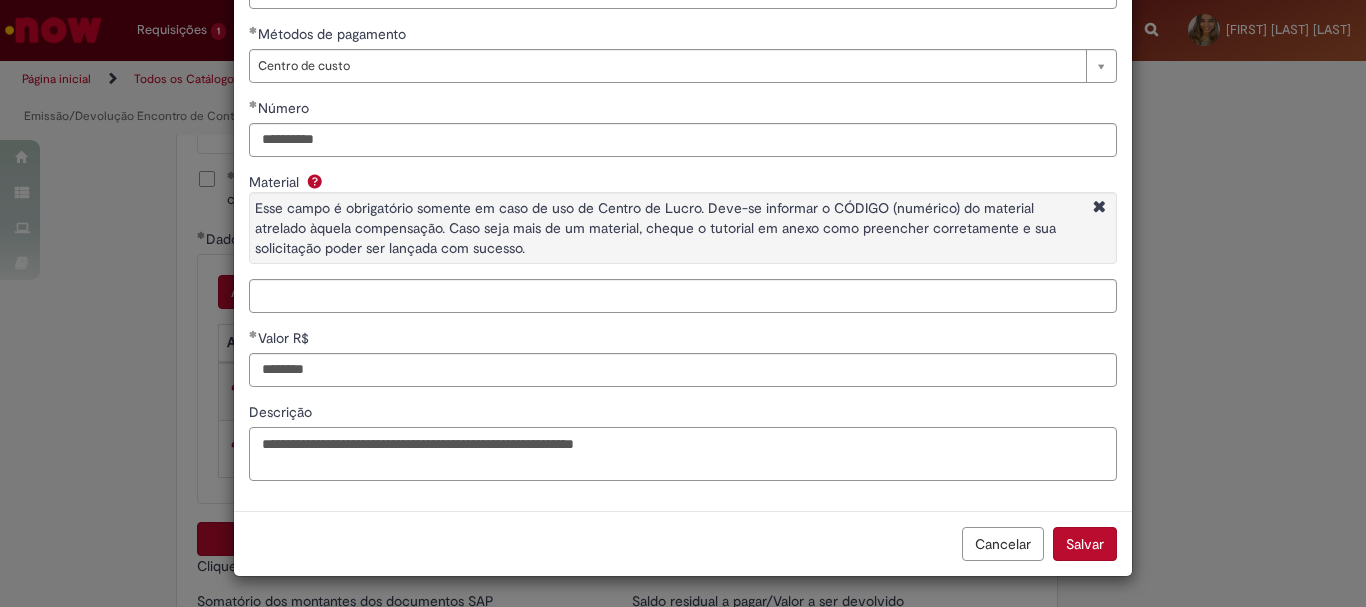 drag, startPoint x: 507, startPoint y: 443, endPoint x: 749, endPoint y: 435, distance: 242.1322 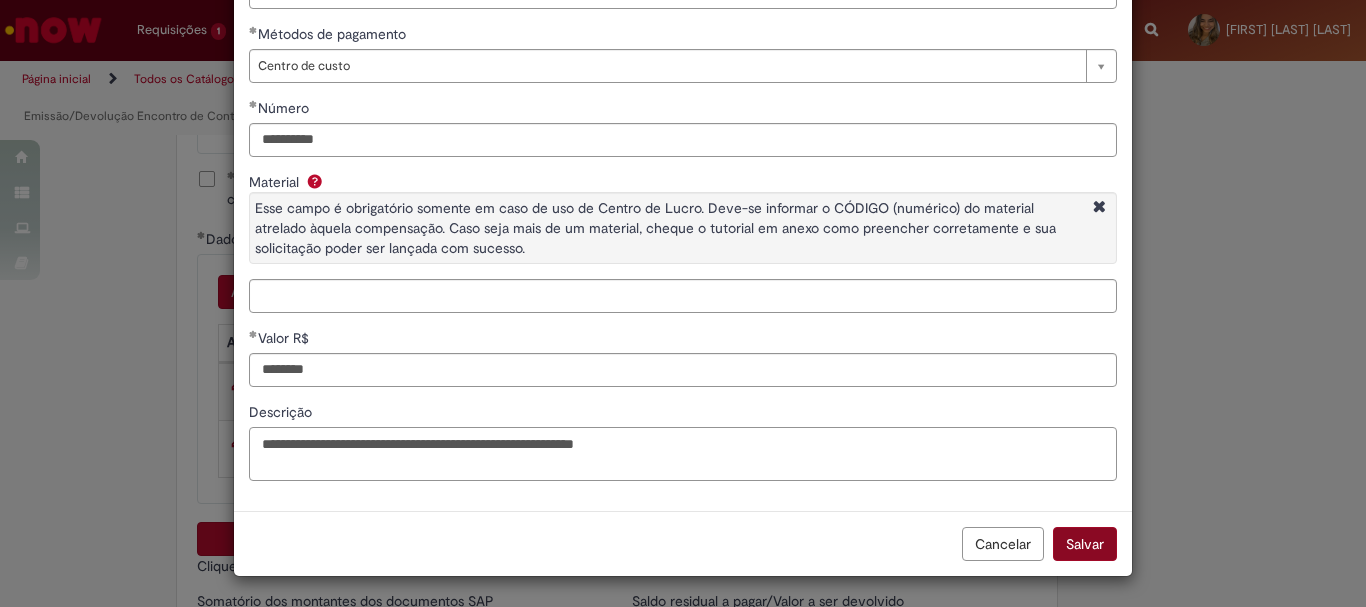 type on "**********" 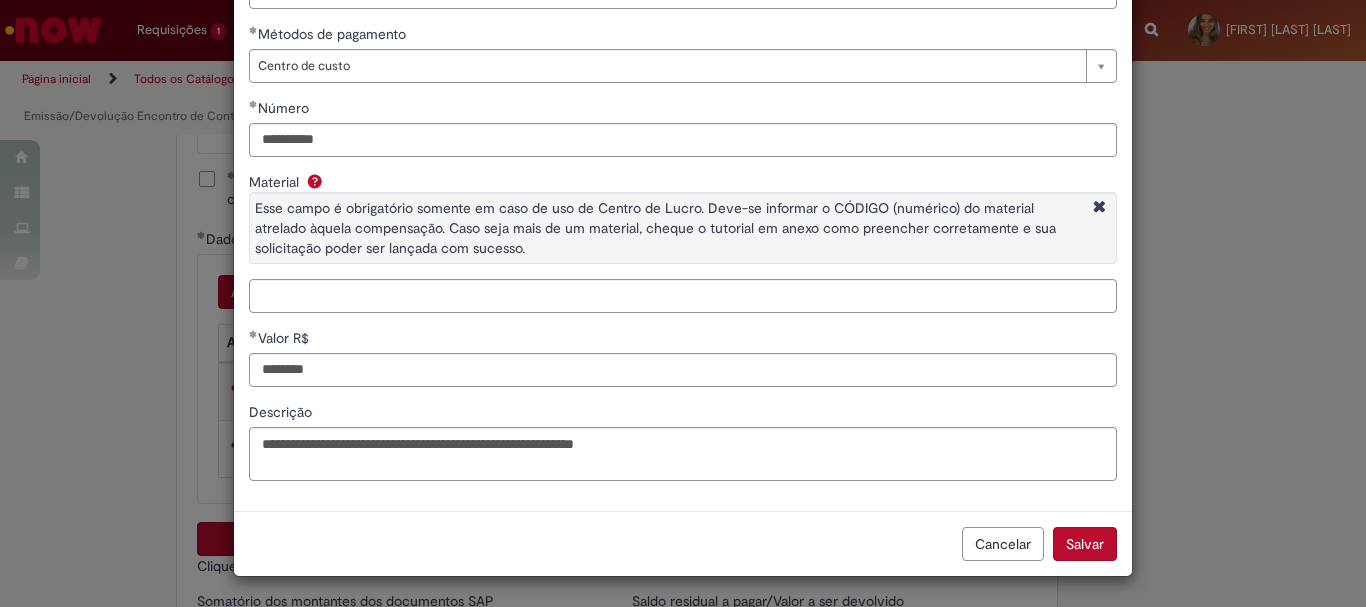 click on "Salvar" at bounding box center [1085, 544] 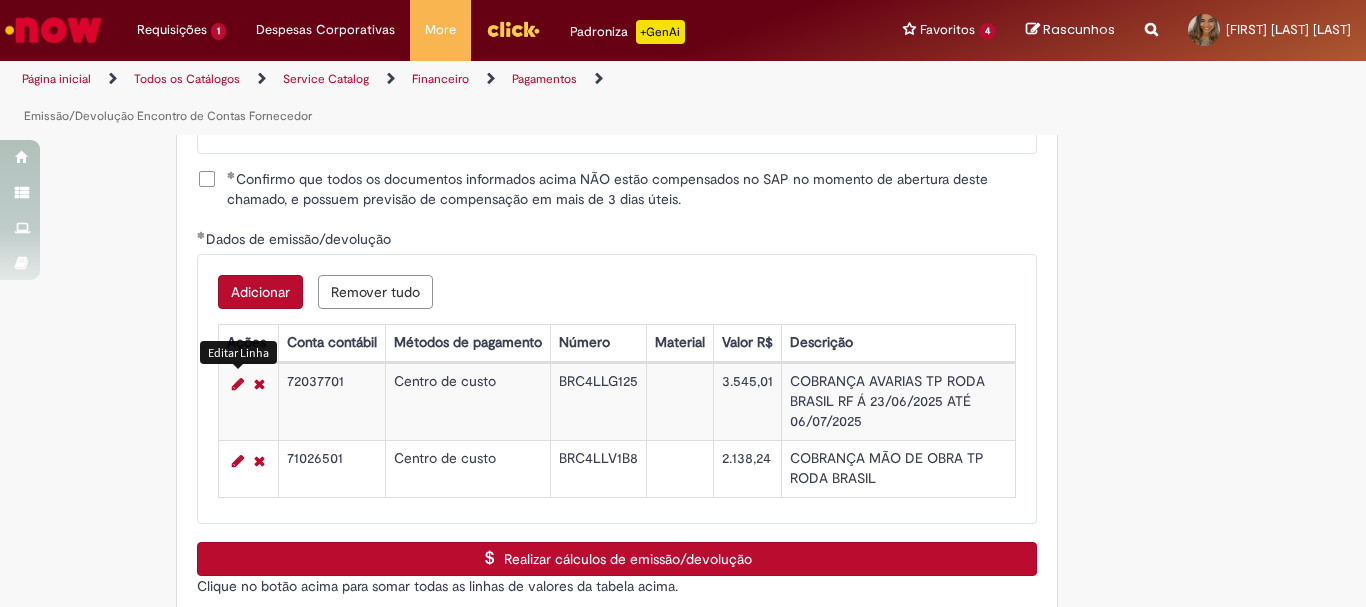 scroll, scrollTop: 3001, scrollLeft: 0, axis: vertical 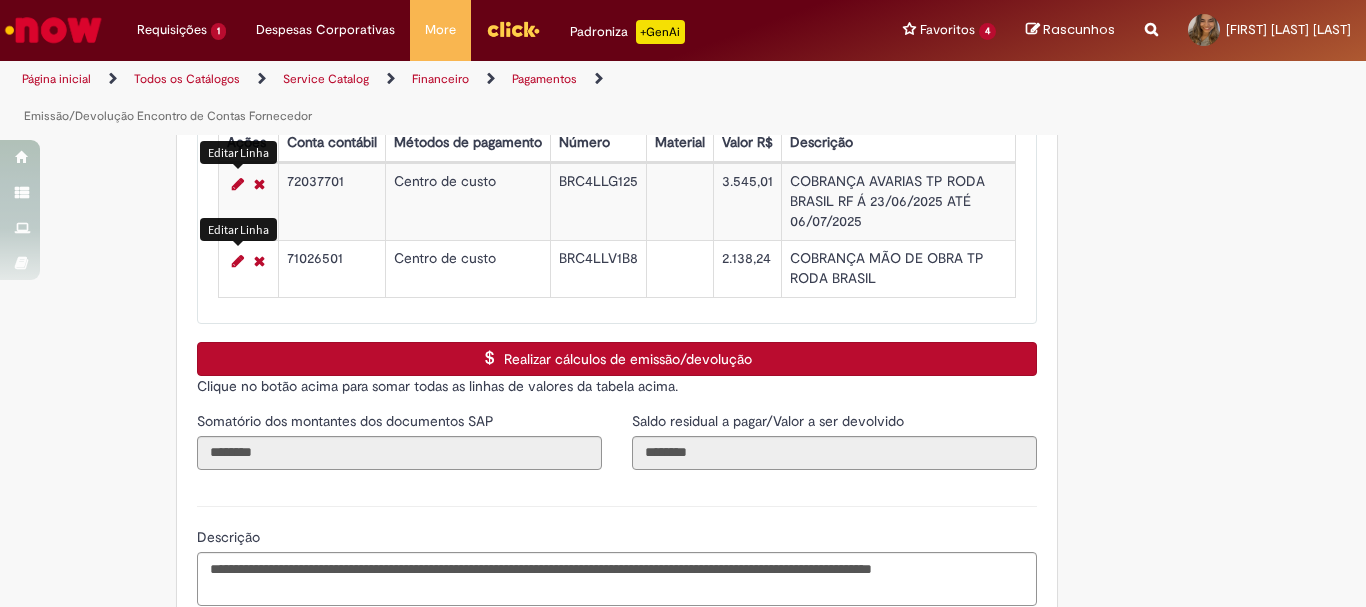 click at bounding box center [238, 261] 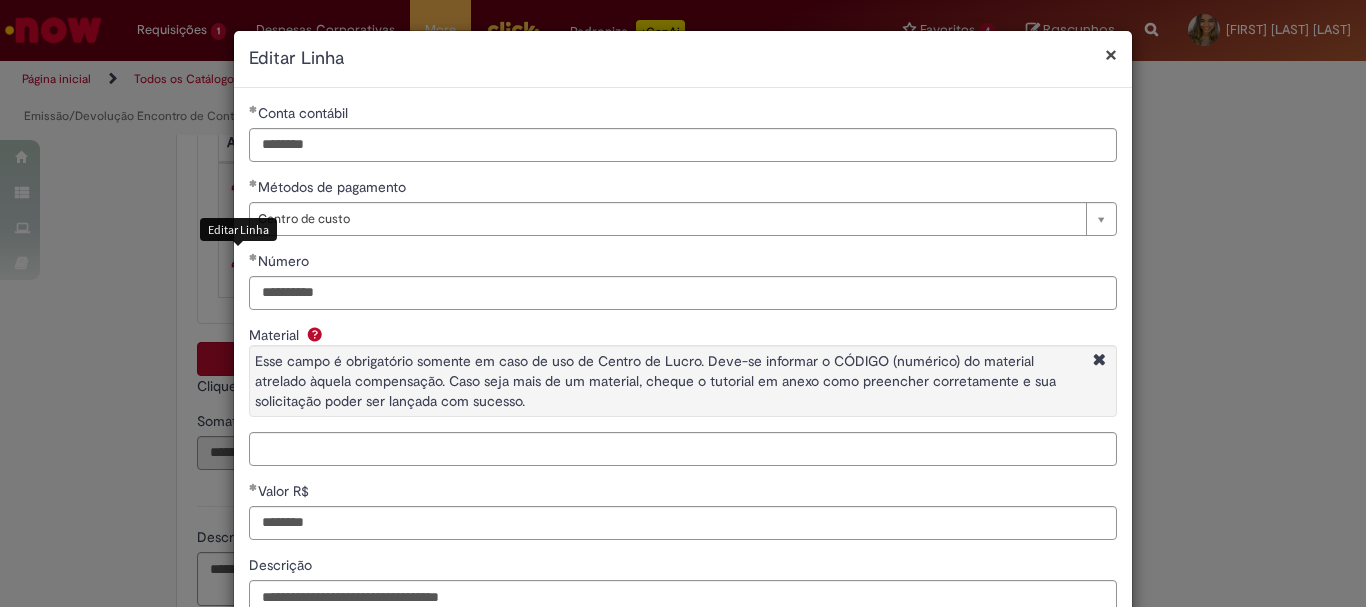 select on "**********" 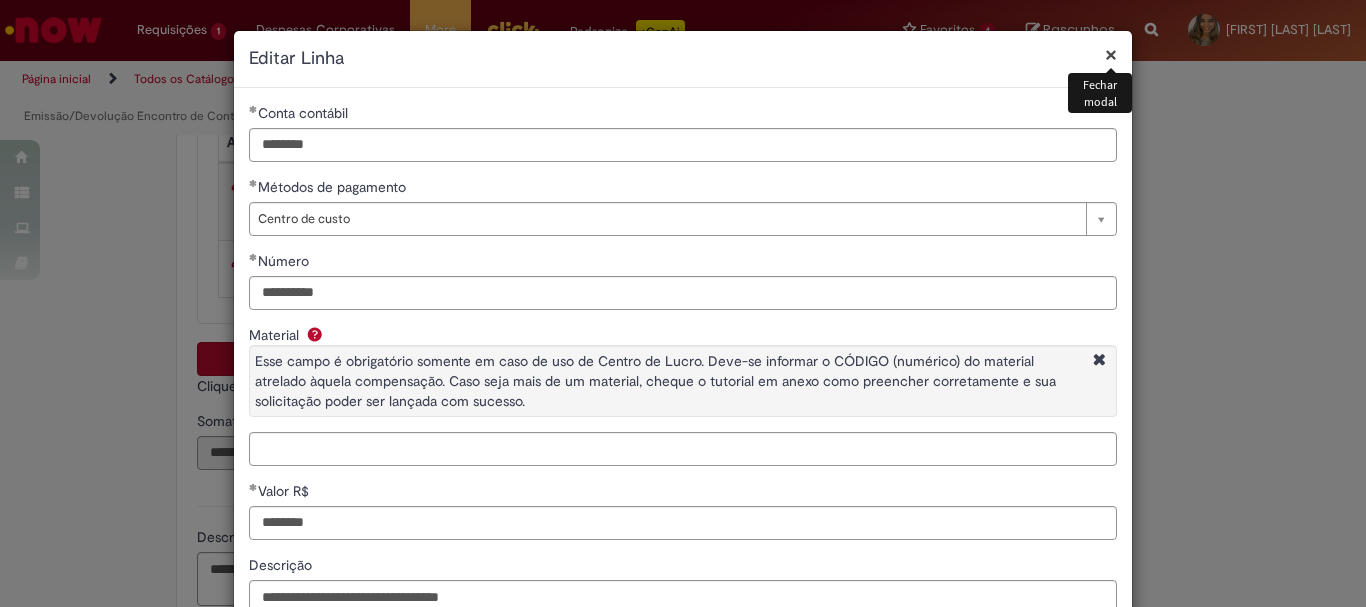 scroll, scrollTop: 153, scrollLeft: 0, axis: vertical 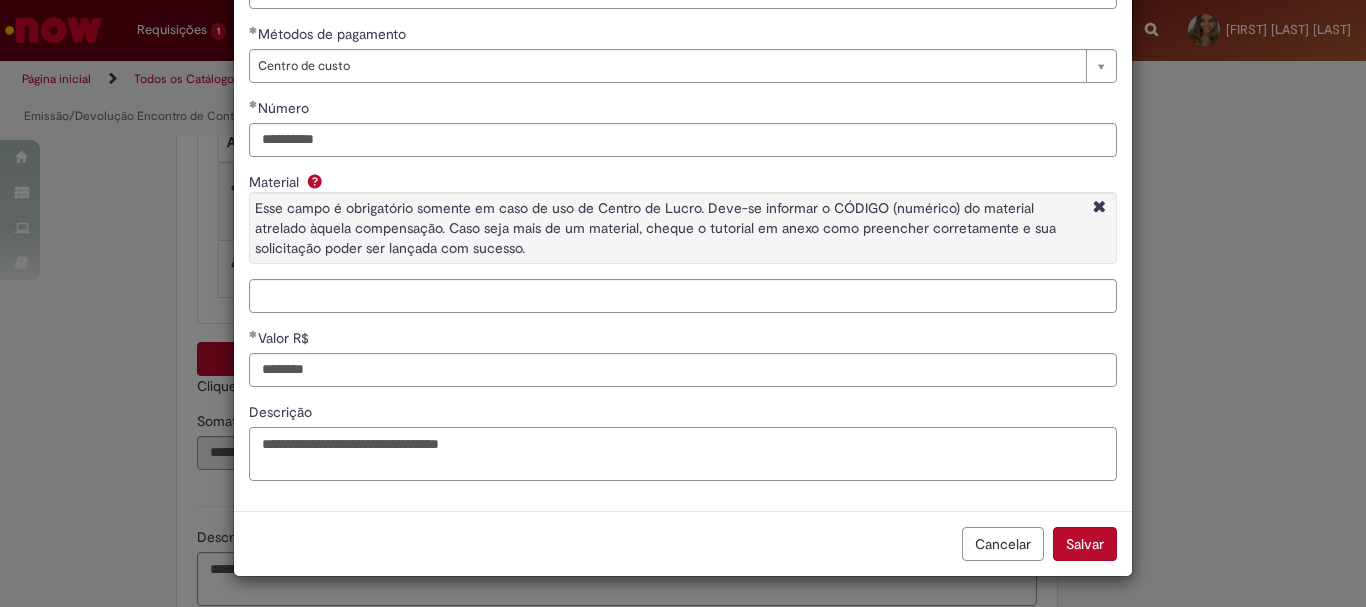 click on "**********" at bounding box center [683, 454] 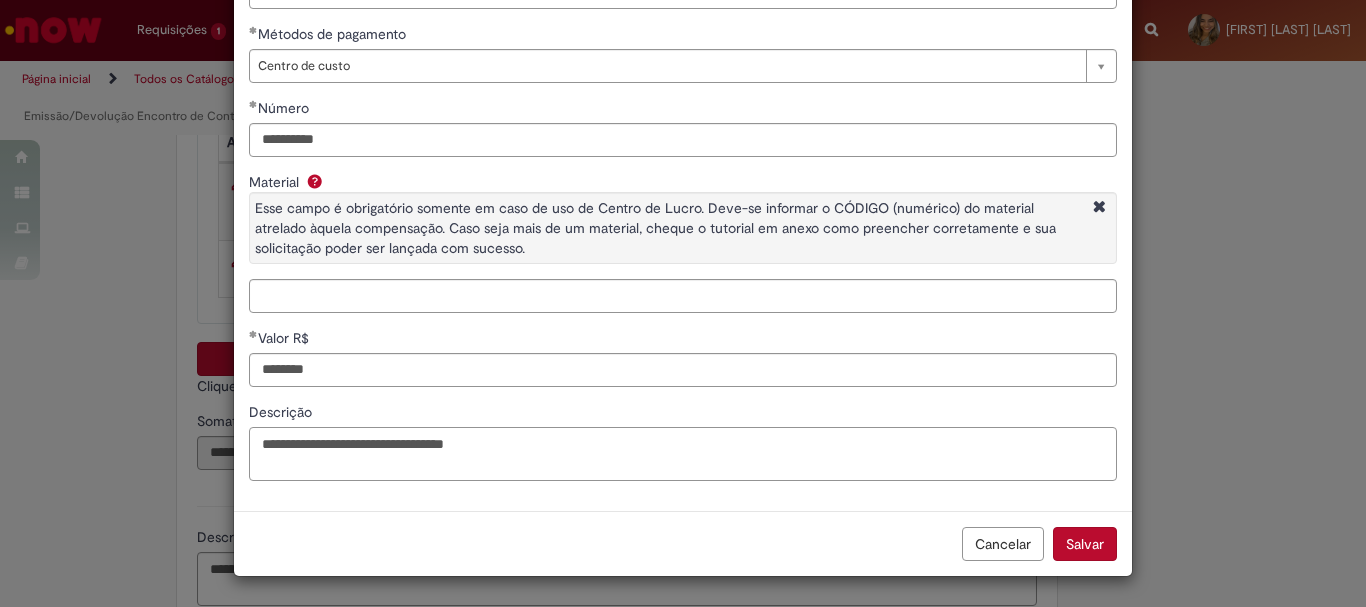 paste on "**********" 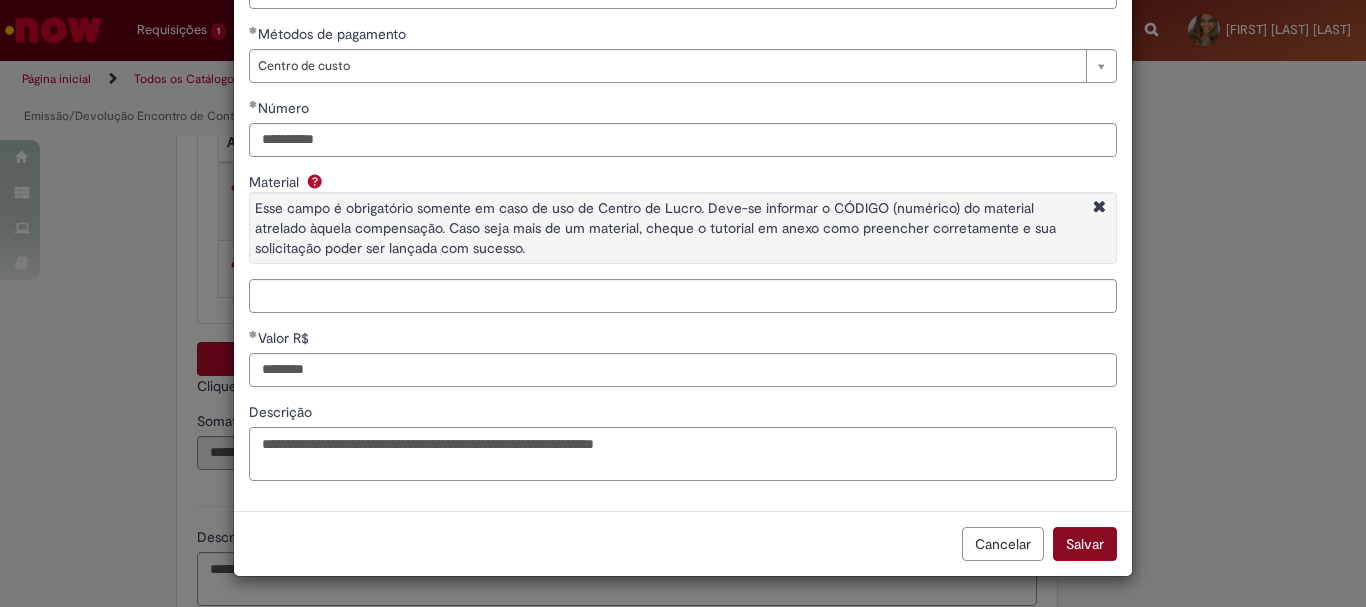 type on "**********" 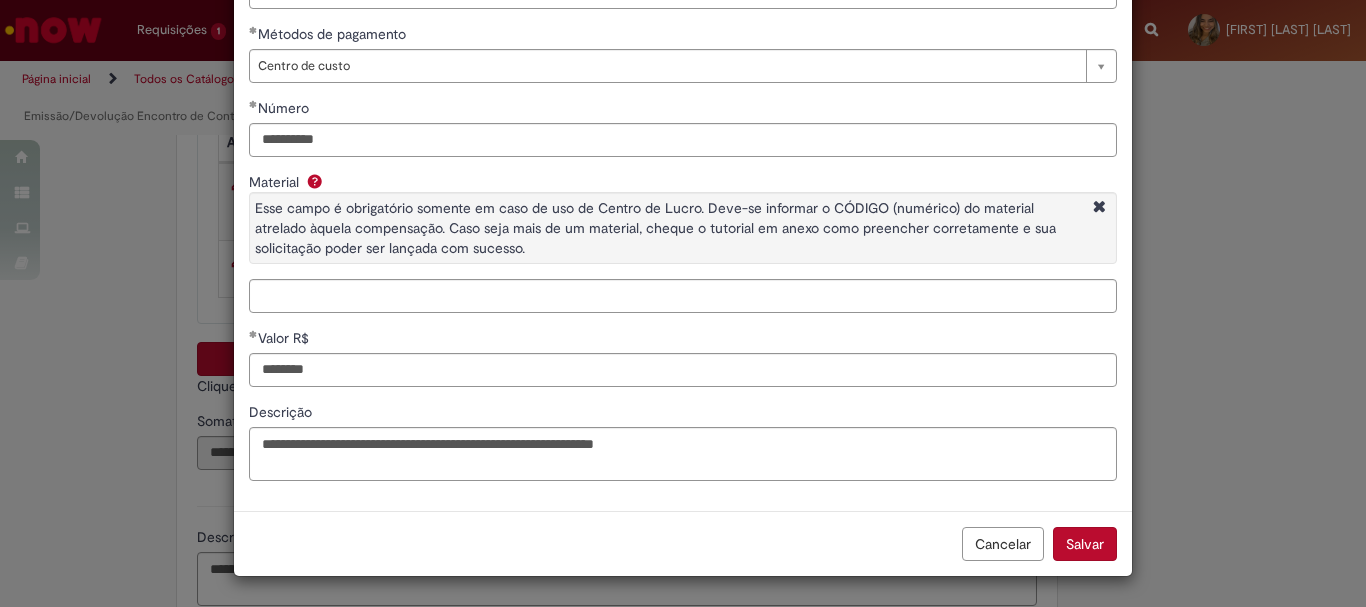 click on "Salvar" at bounding box center (1085, 544) 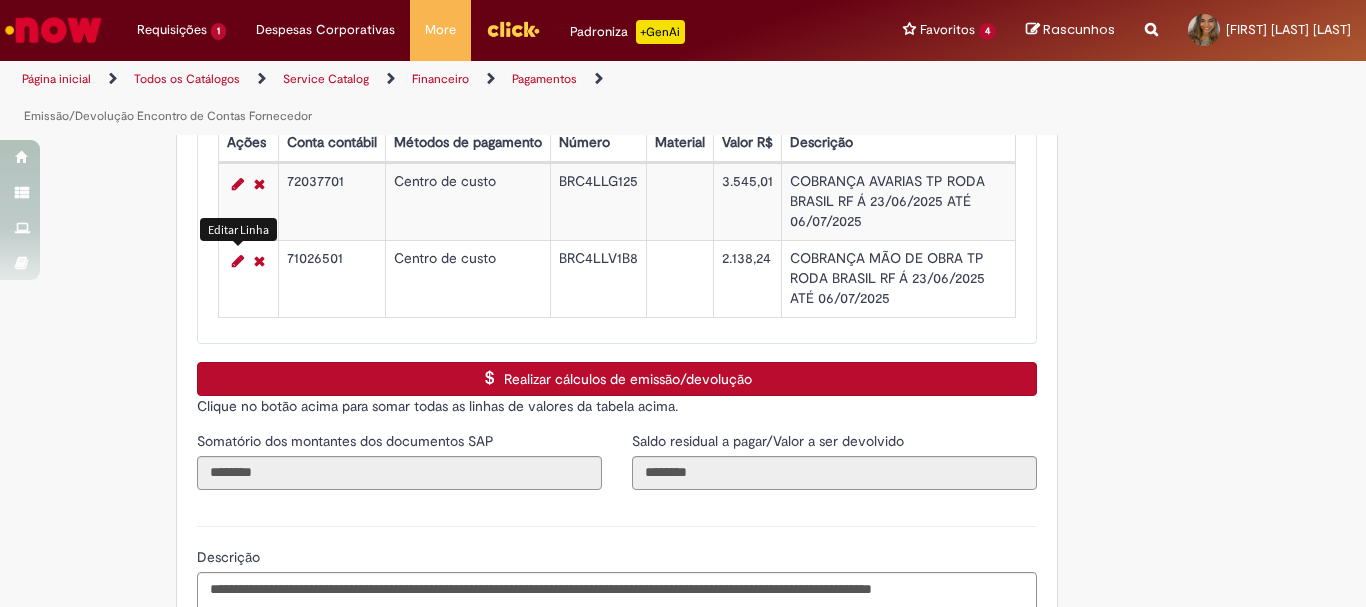 scroll, scrollTop: 3241, scrollLeft: 0, axis: vertical 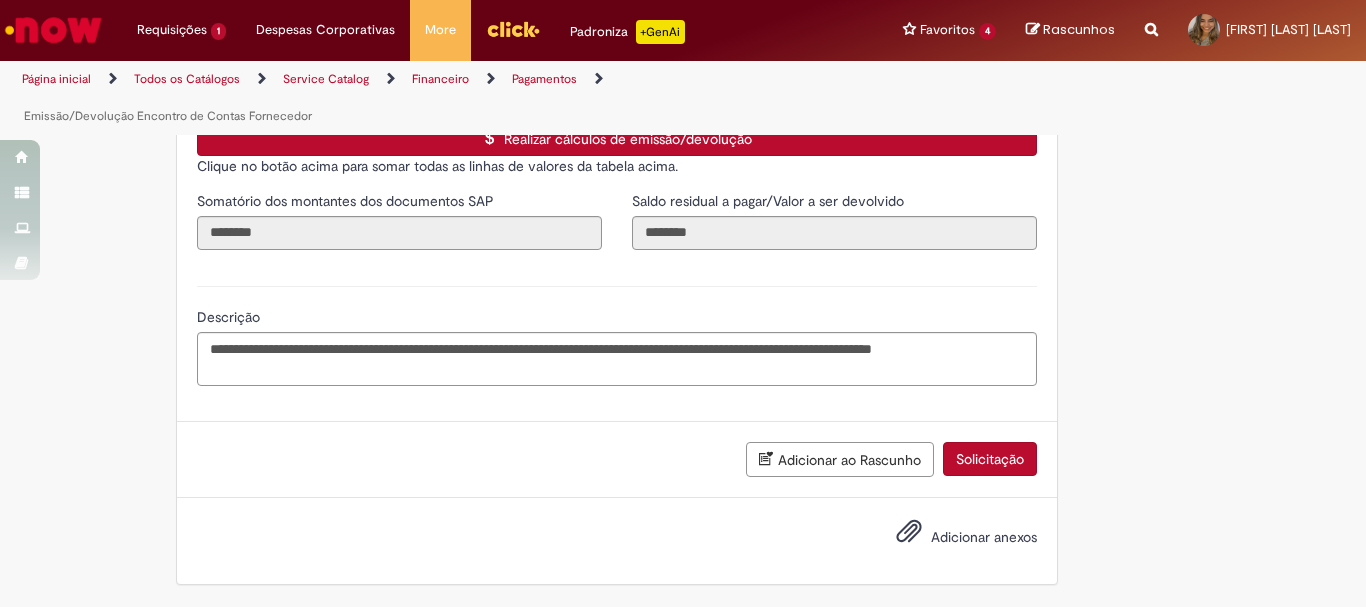 click on "Adicionar anexos" at bounding box center [984, 537] 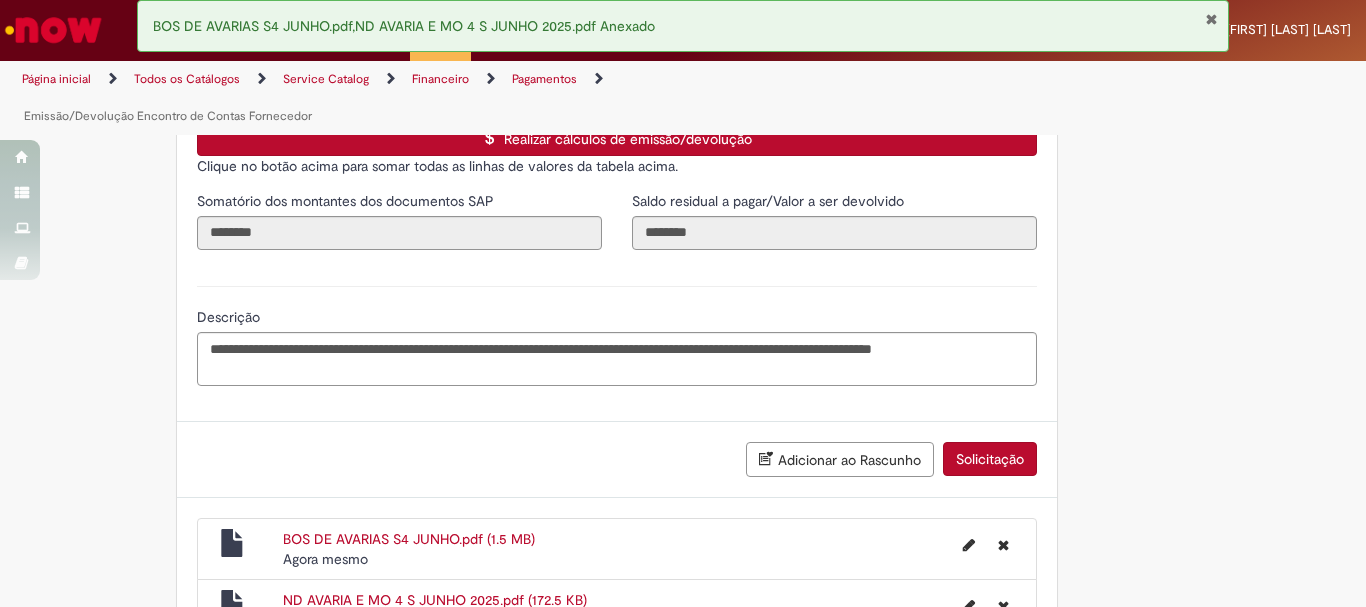 scroll, scrollTop: 3374, scrollLeft: 0, axis: vertical 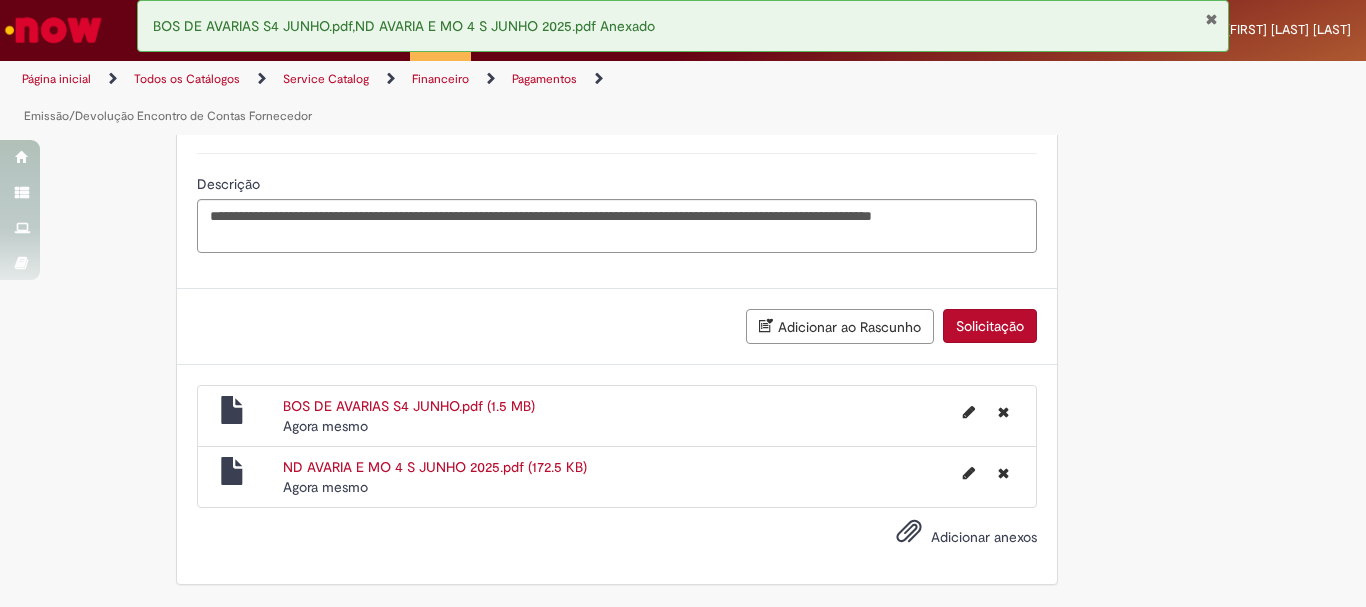 click on "Adicionar anexos" at bounding box center (984, 537) 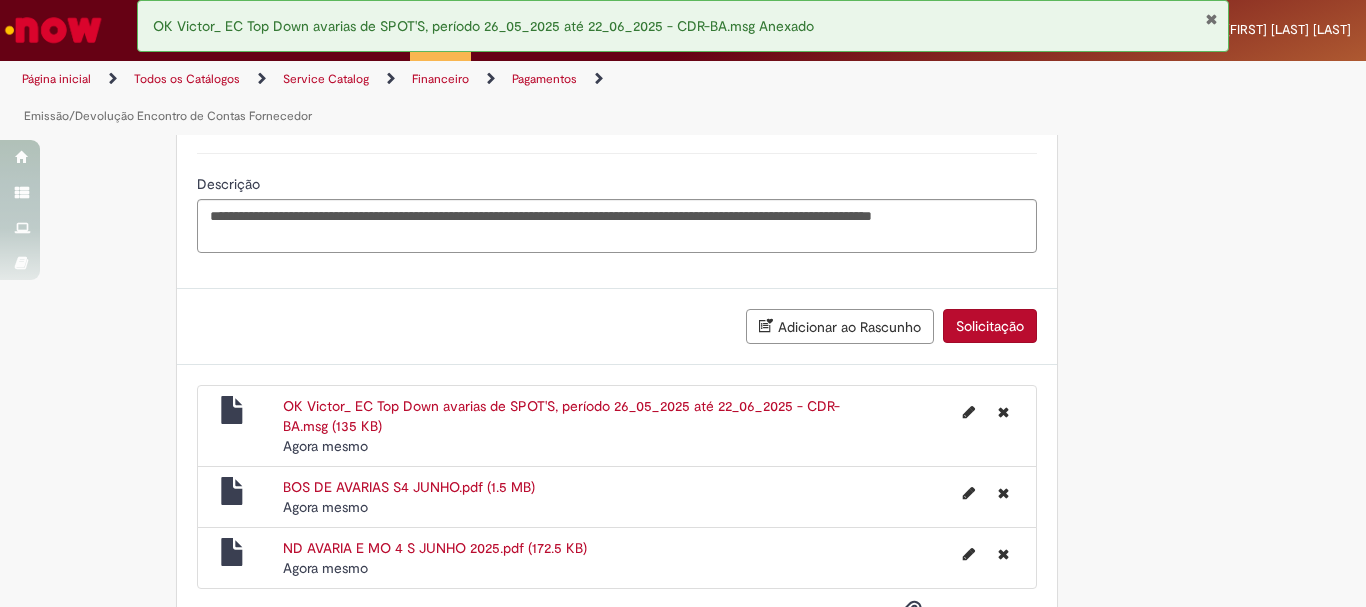 scroll, scrollTop: 3455, scrollLeft: 0, axis: vertical 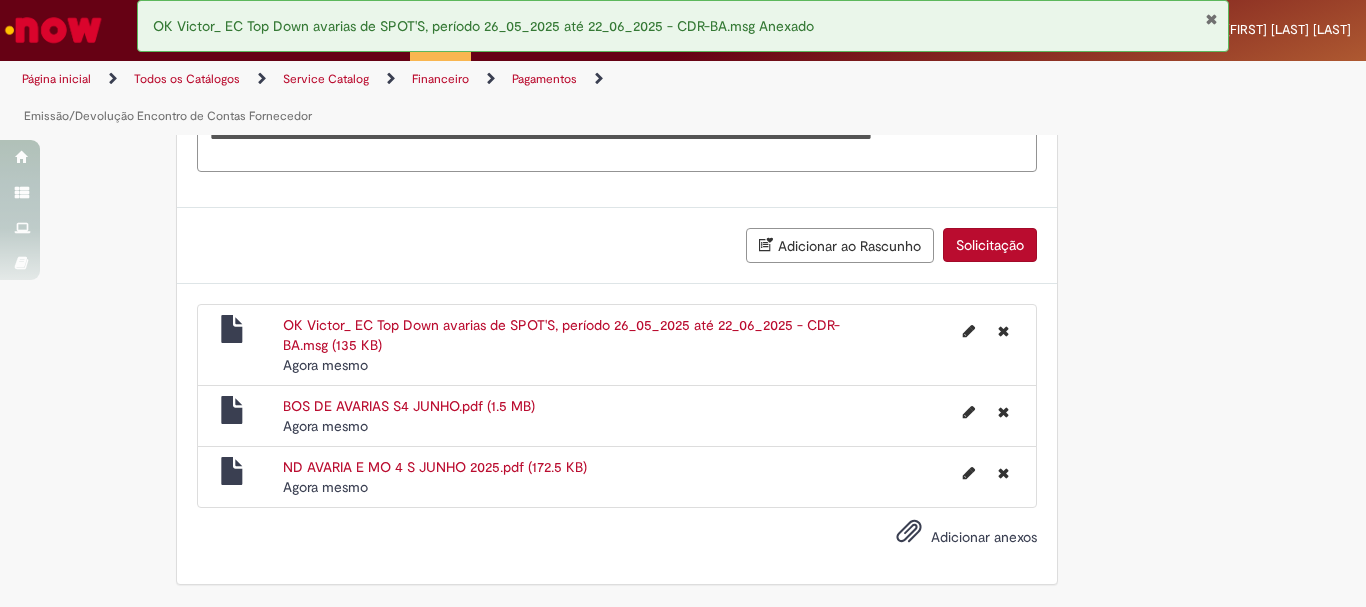 click on "Adicionar anexos" at bounding box center (984, 537) 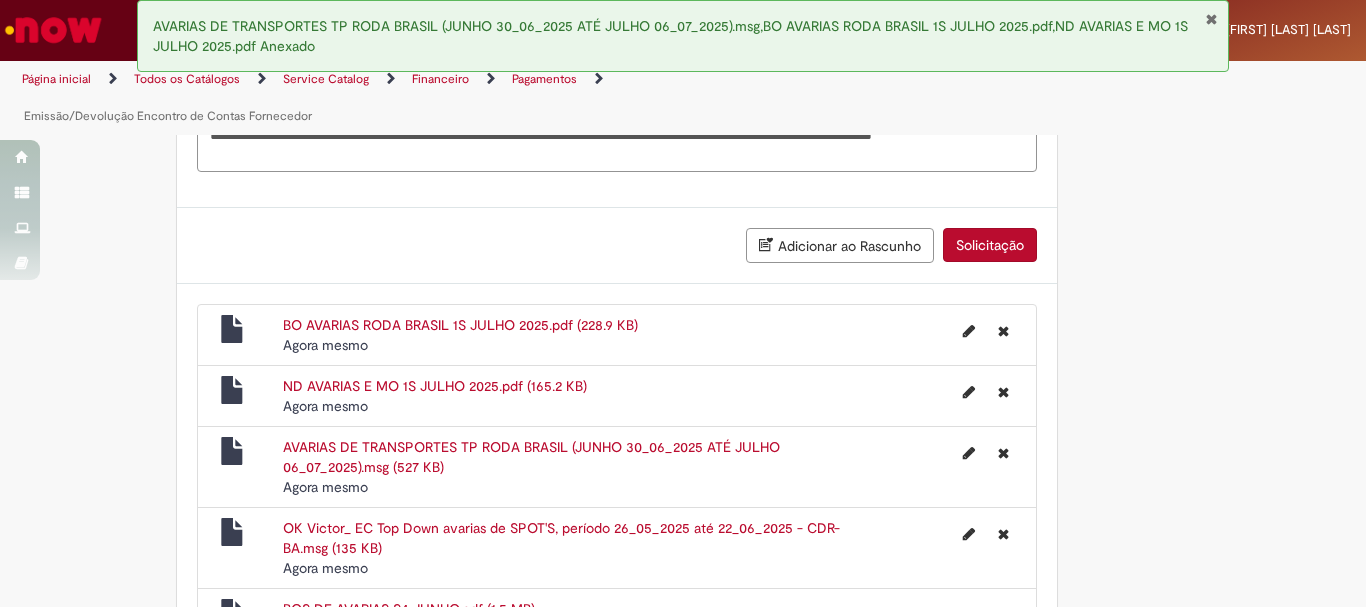 scroll, scrollTop: 3655, scrollLeft: 0, axis: vertical 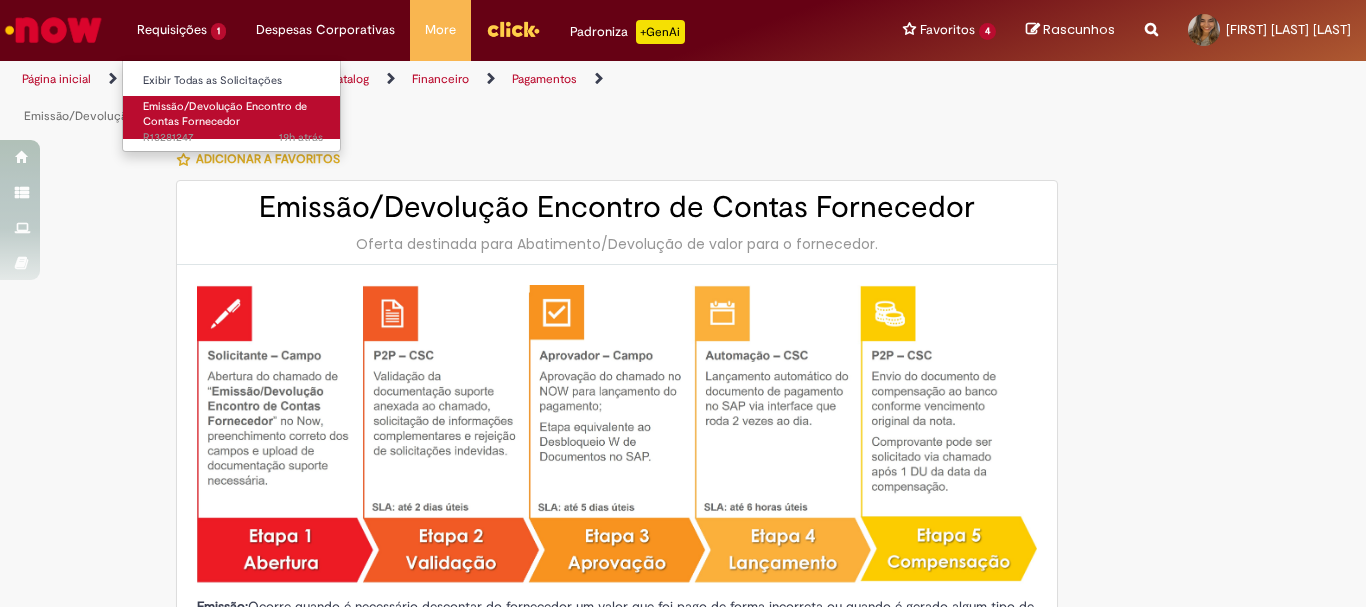 click on "Emissão/Devolução Encontro de Contas Fornecedor" at bounding box center (225, 114) 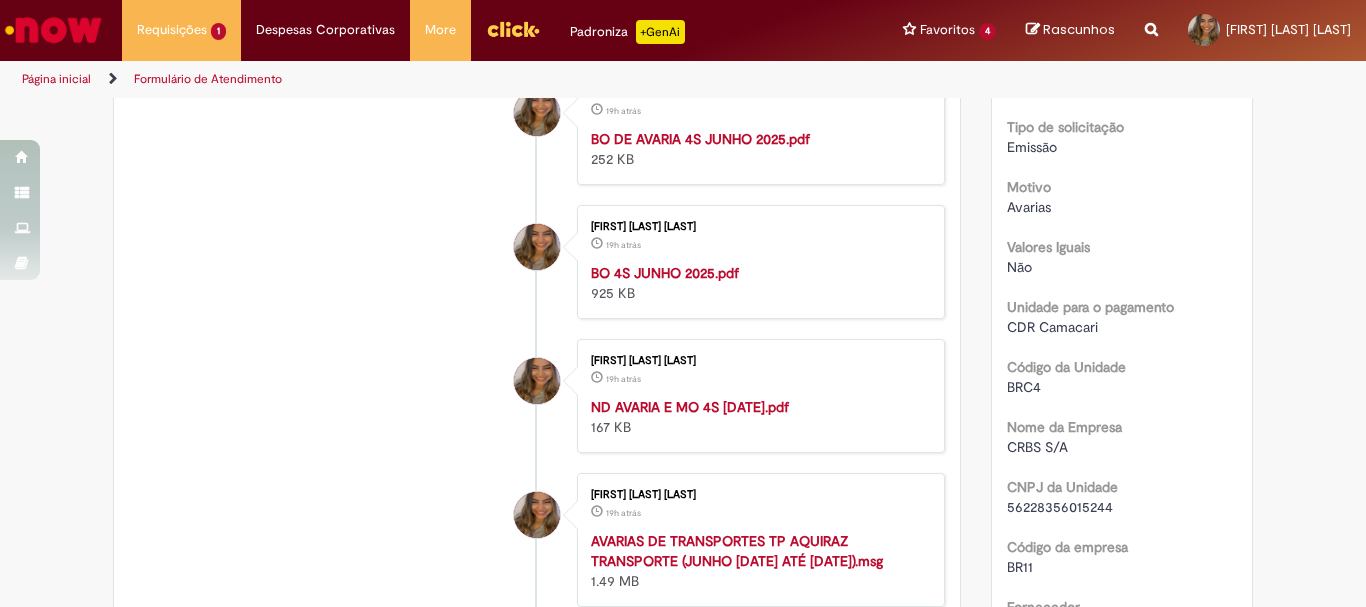 scroll, scrollTop: 15, scrollLeft: 0, axis: vertical 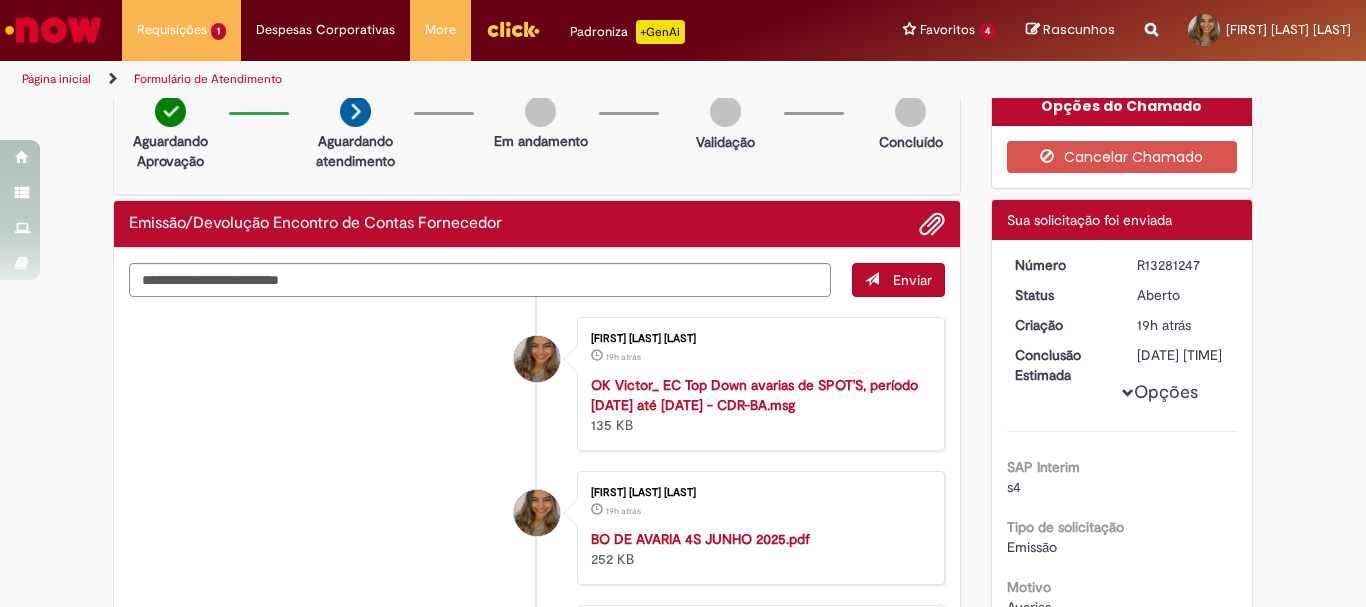 click on "Opções" at bounding box center (0, 0) 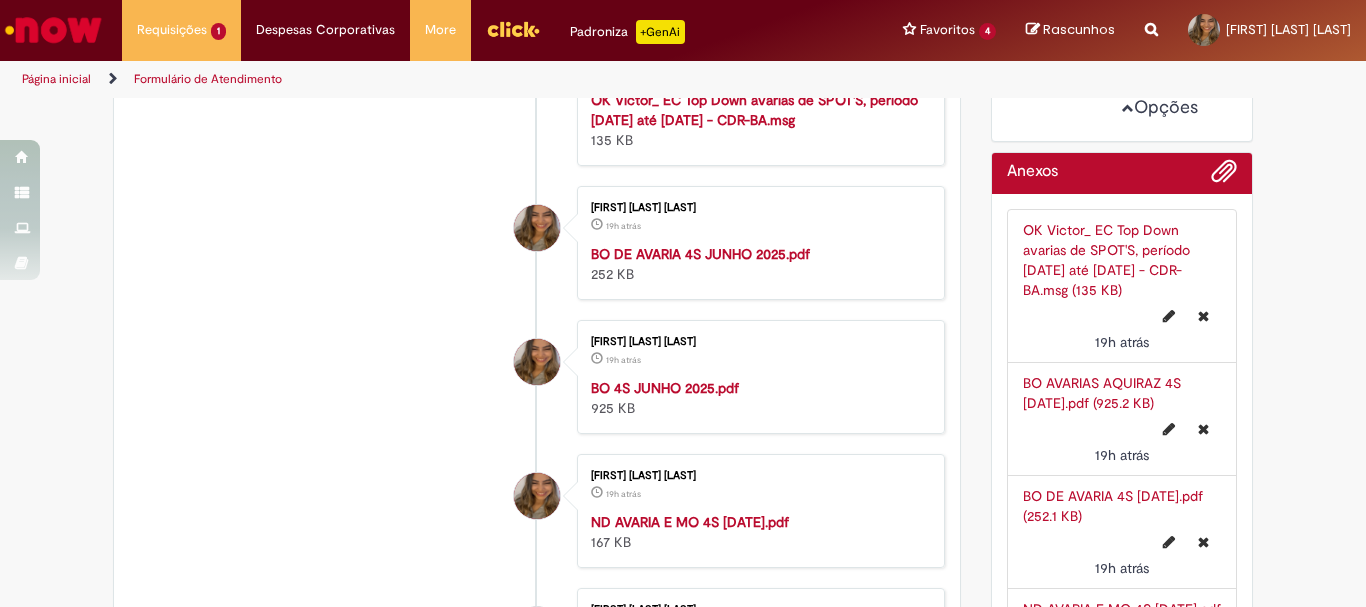 scroll, scrollTop: 0, scrollLeft: 0, axis: both 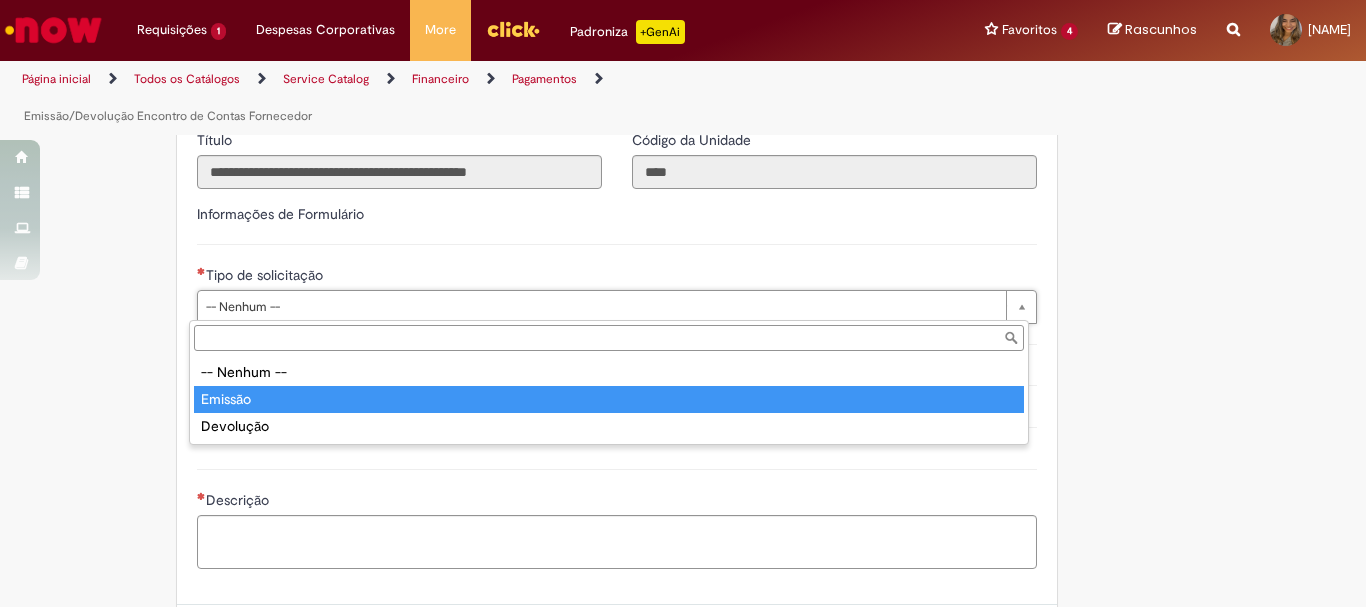 type on "*******" 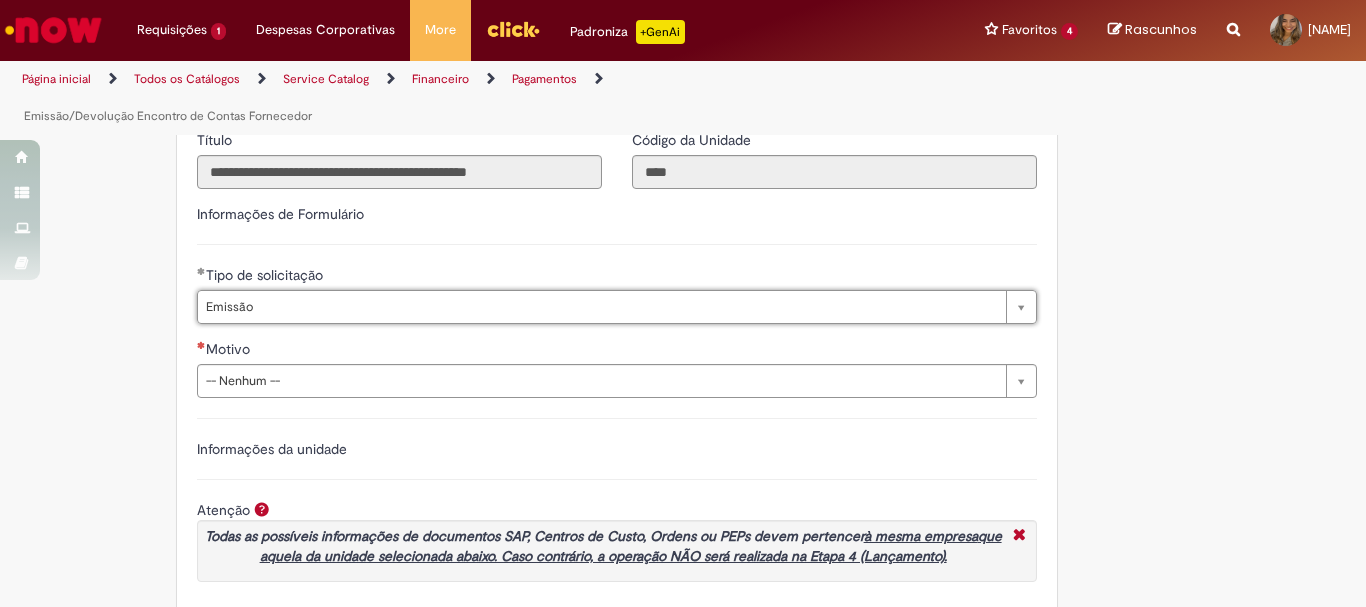 scroll, scrollTop: 1400, scrollLeft: 0, axis: vertical 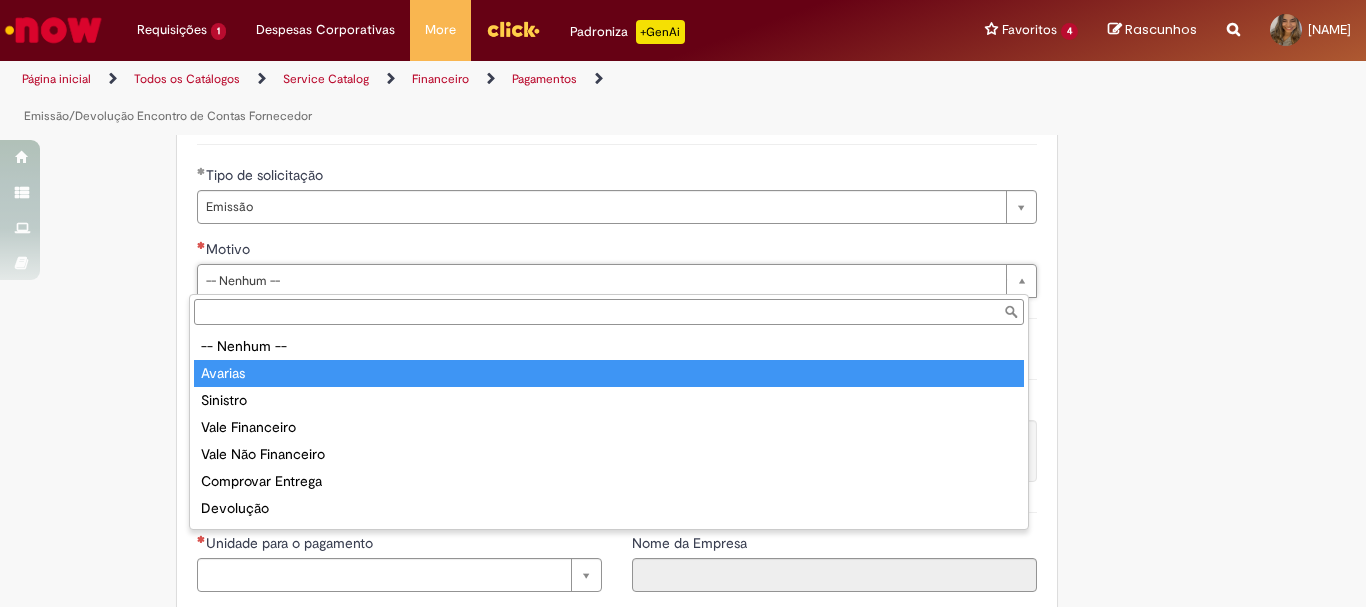 type on "*******" 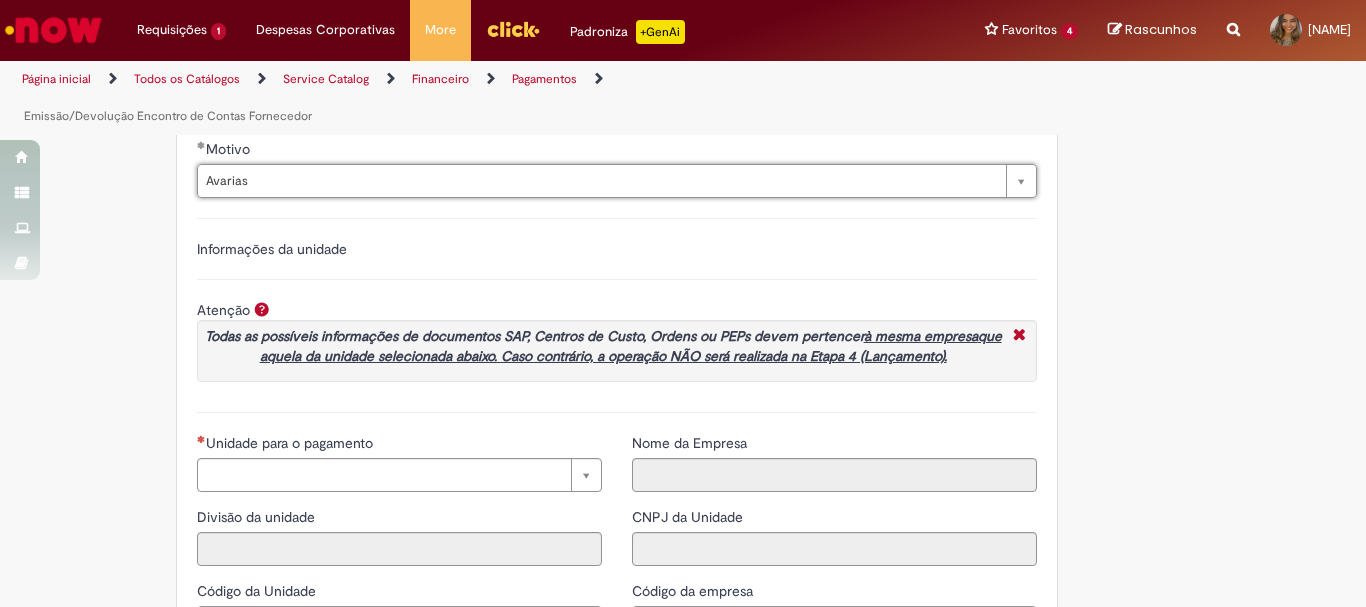 scroll, scrollTop: 1600, scrollLeft: 0, axis: vertical 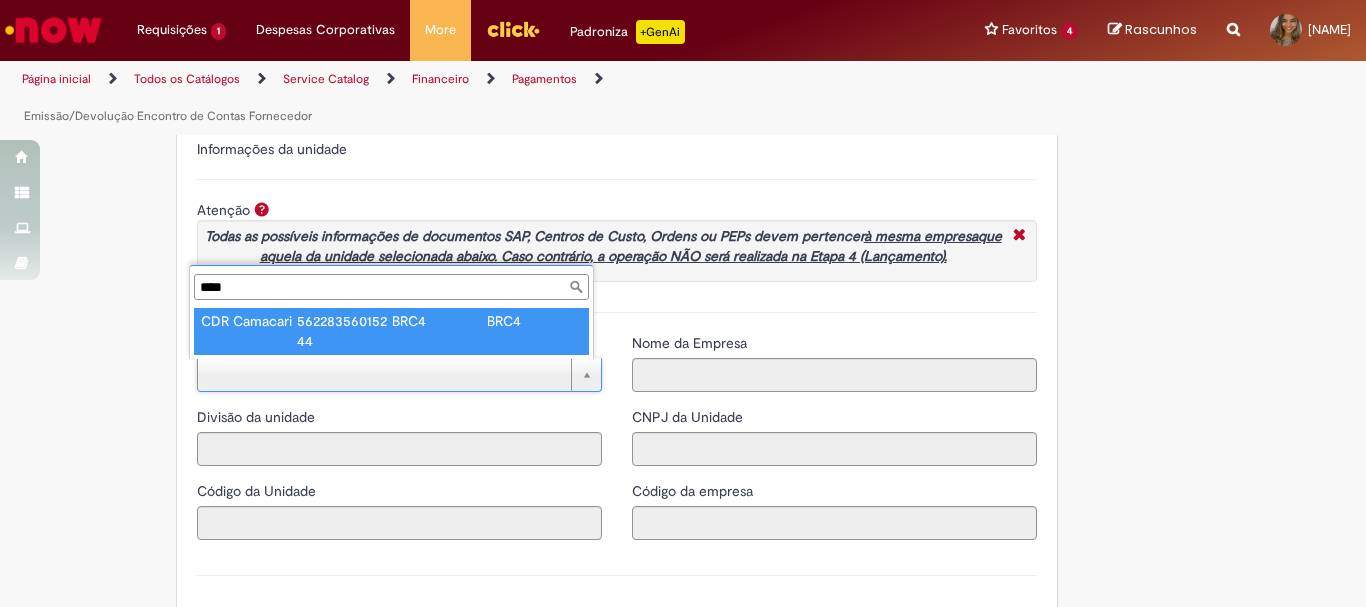 type on "****" 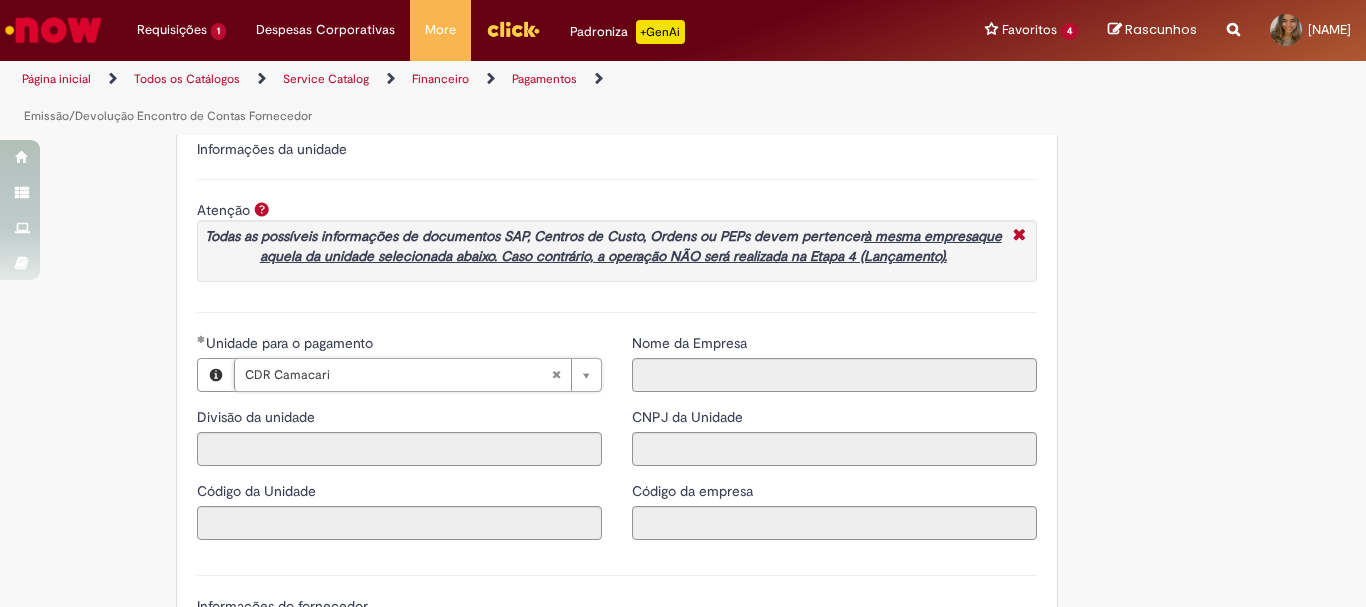 type on "****" 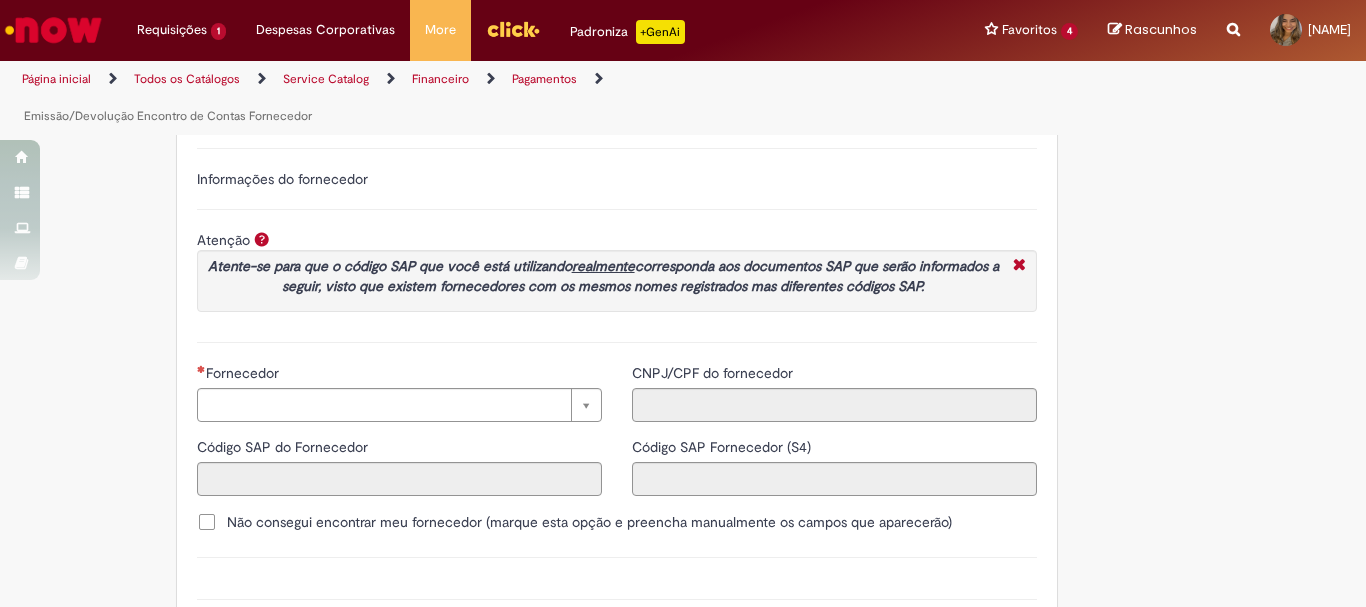 scroll, scrollTop: 2300, scrollLeft: 0, axis: vertical 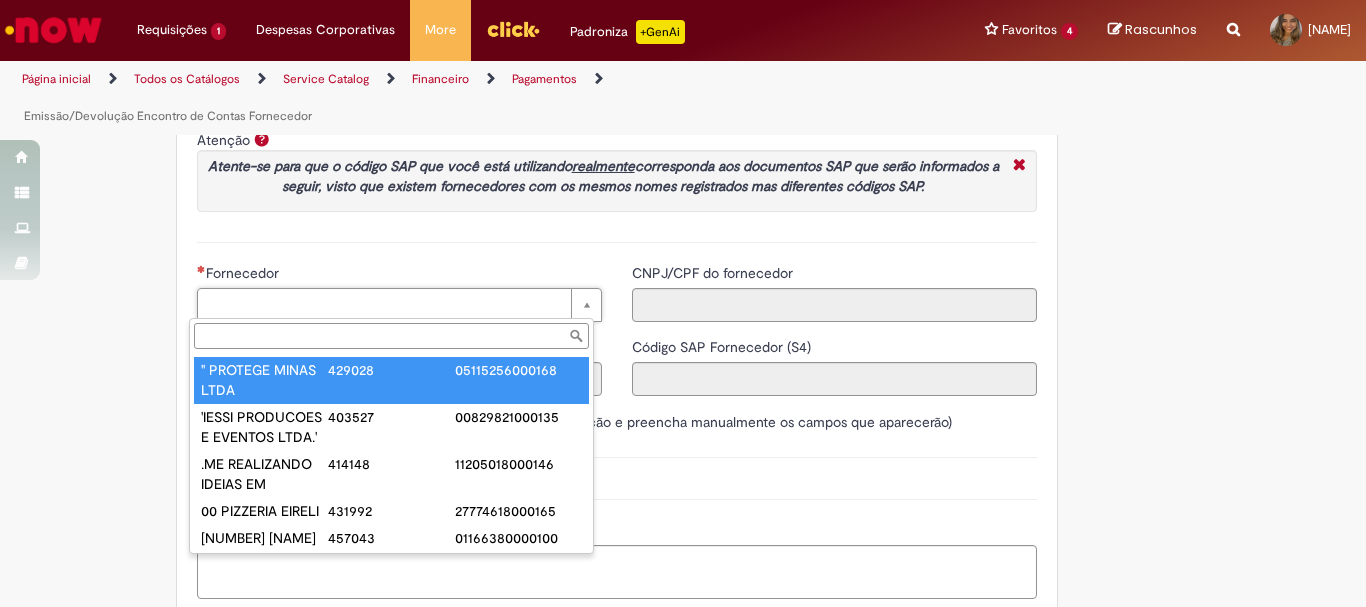 type on "**********" 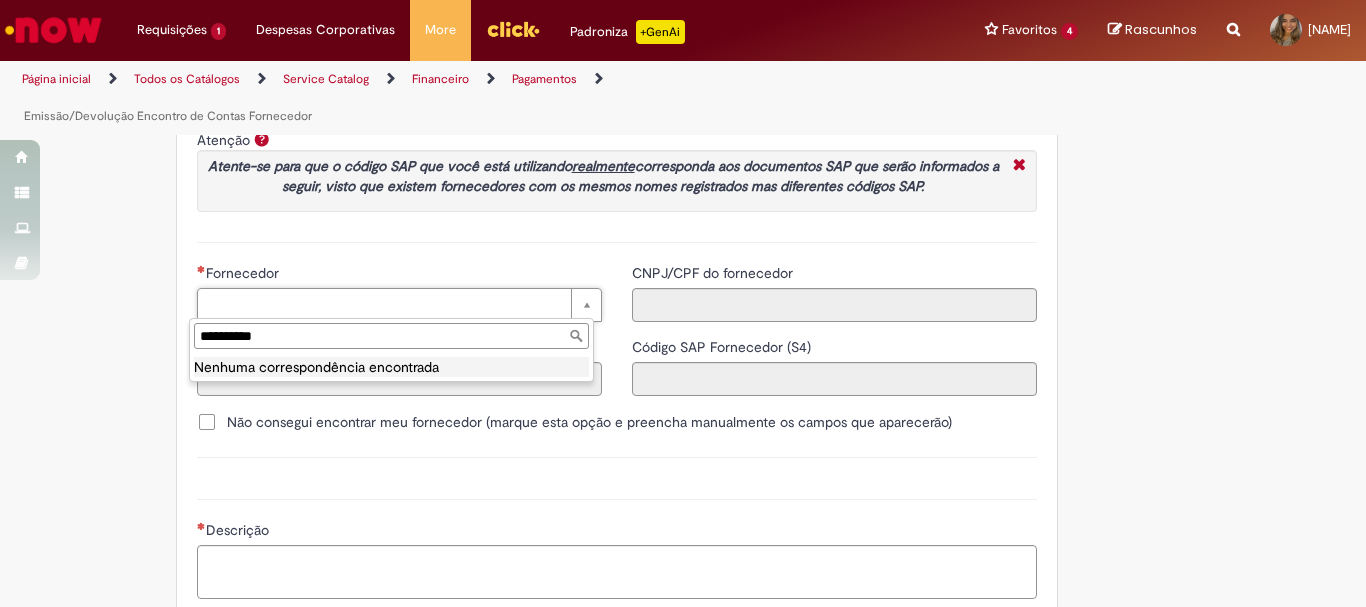 drag, startPoint x: 252, startPoint y: 338, endPoint x: 38, endPoint y: 338, distance: 214 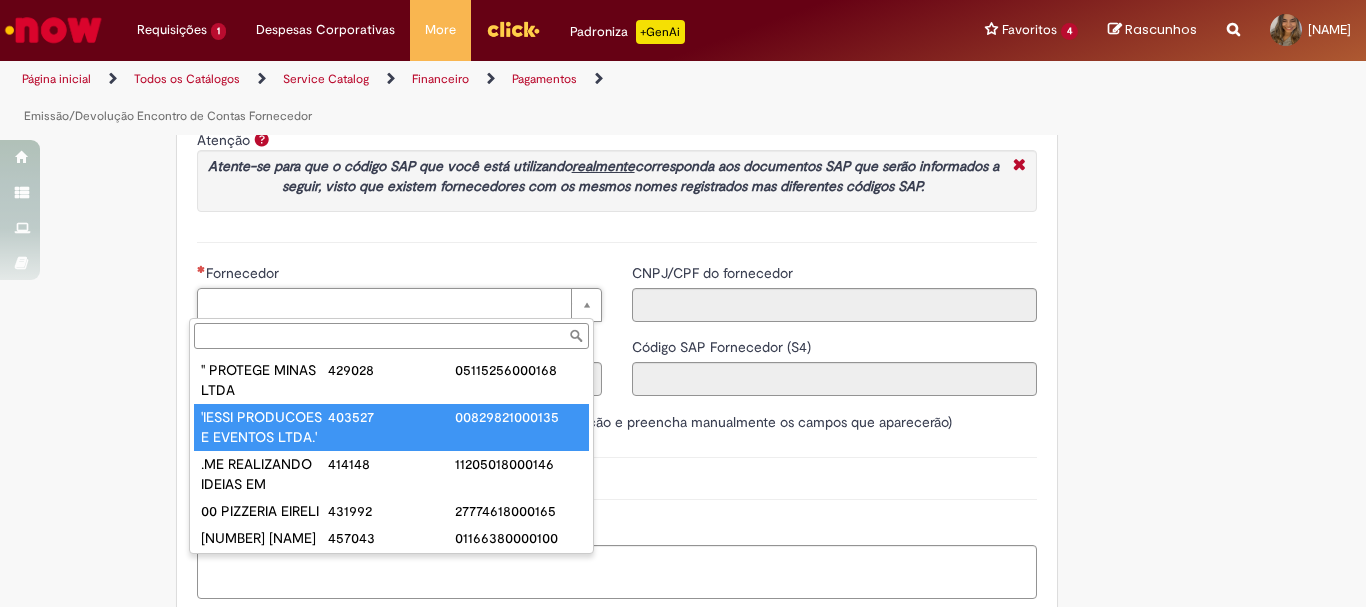 paste on "******" 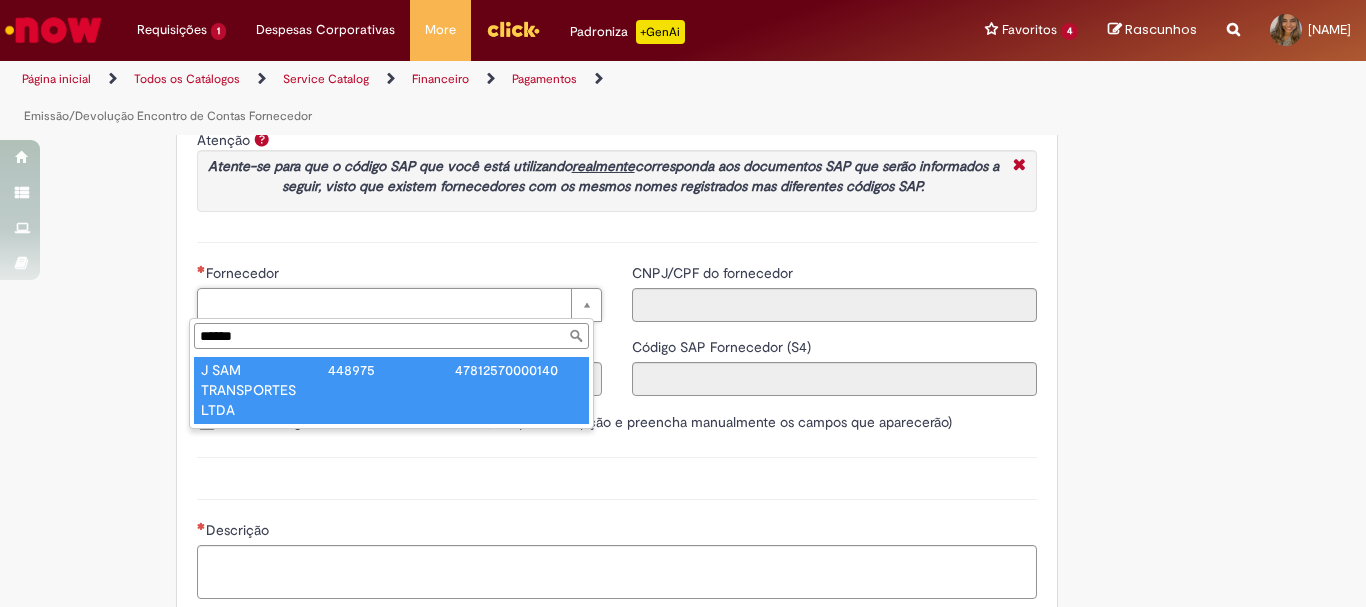 type on "******" 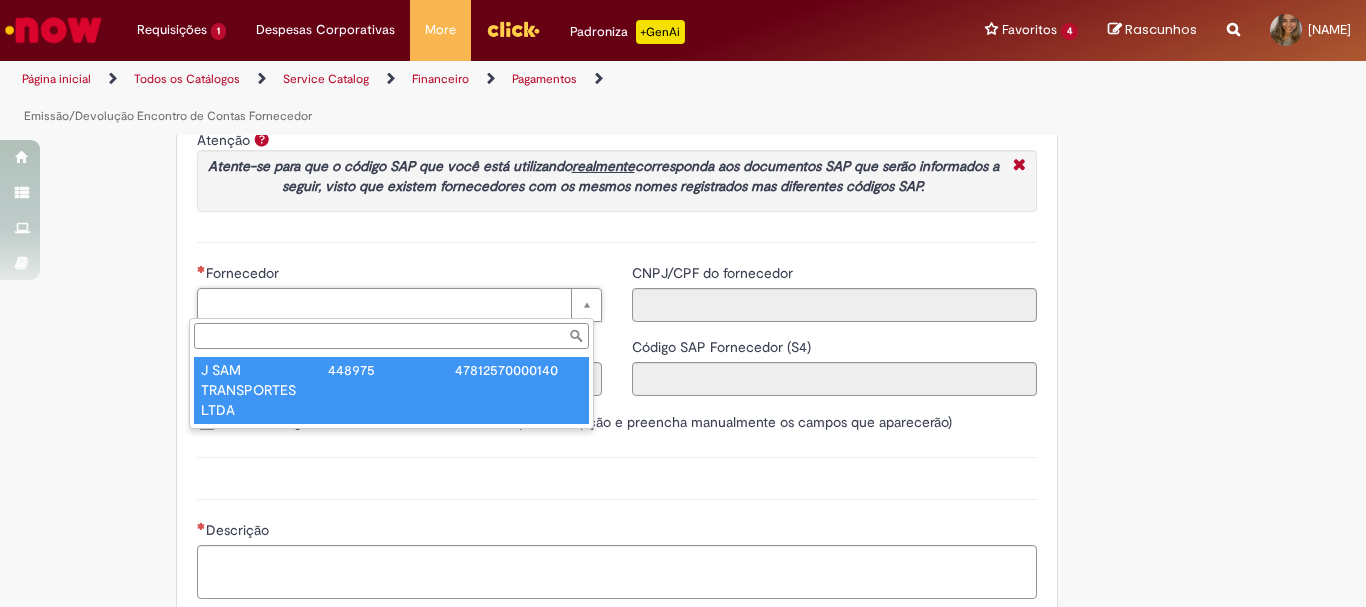 type on "******" 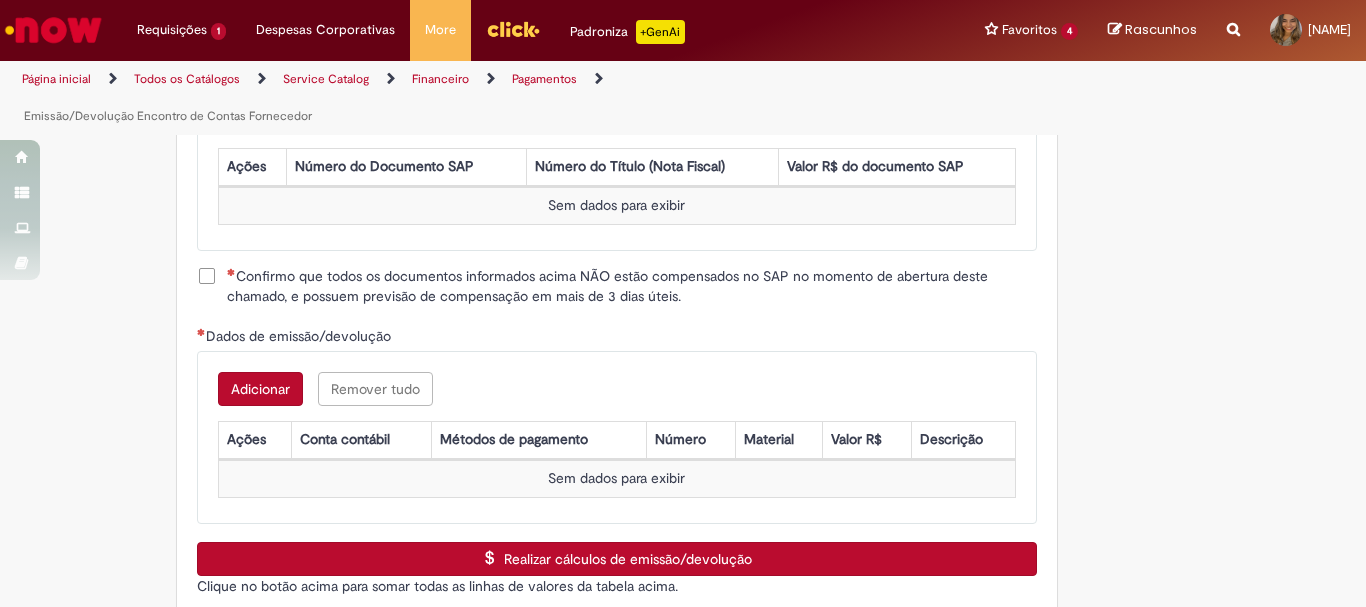 scroll, scrollTop: 2600, scrollLeft: 0, axis: vertical 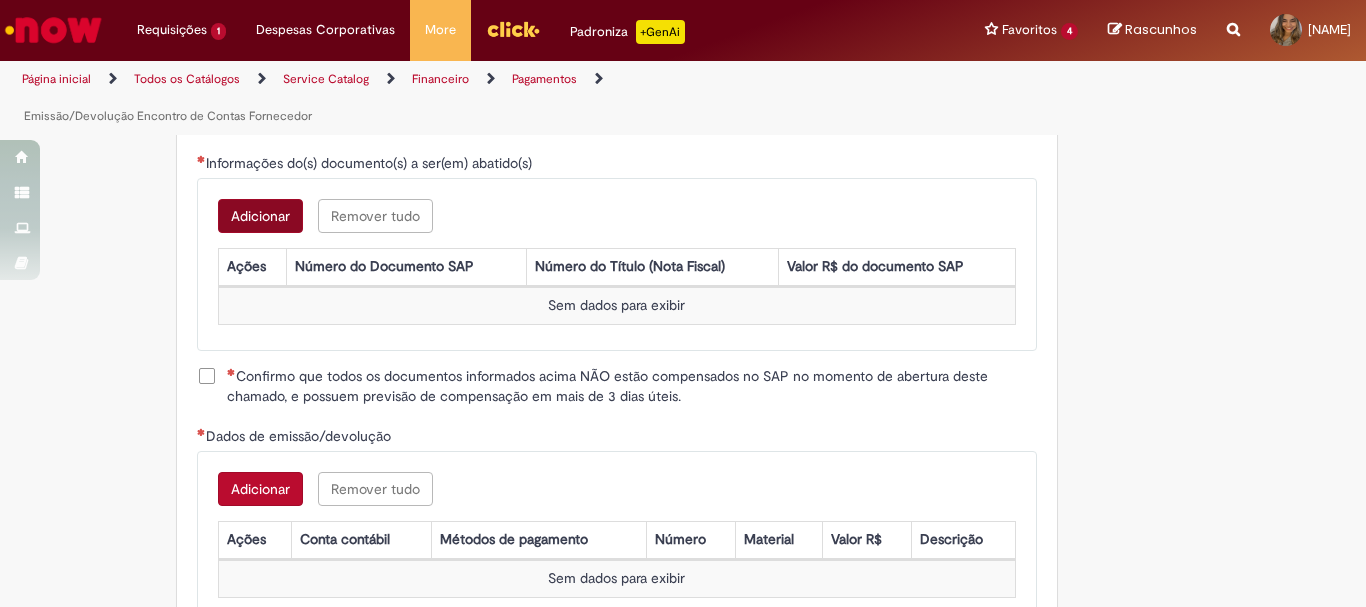 type on "**********" 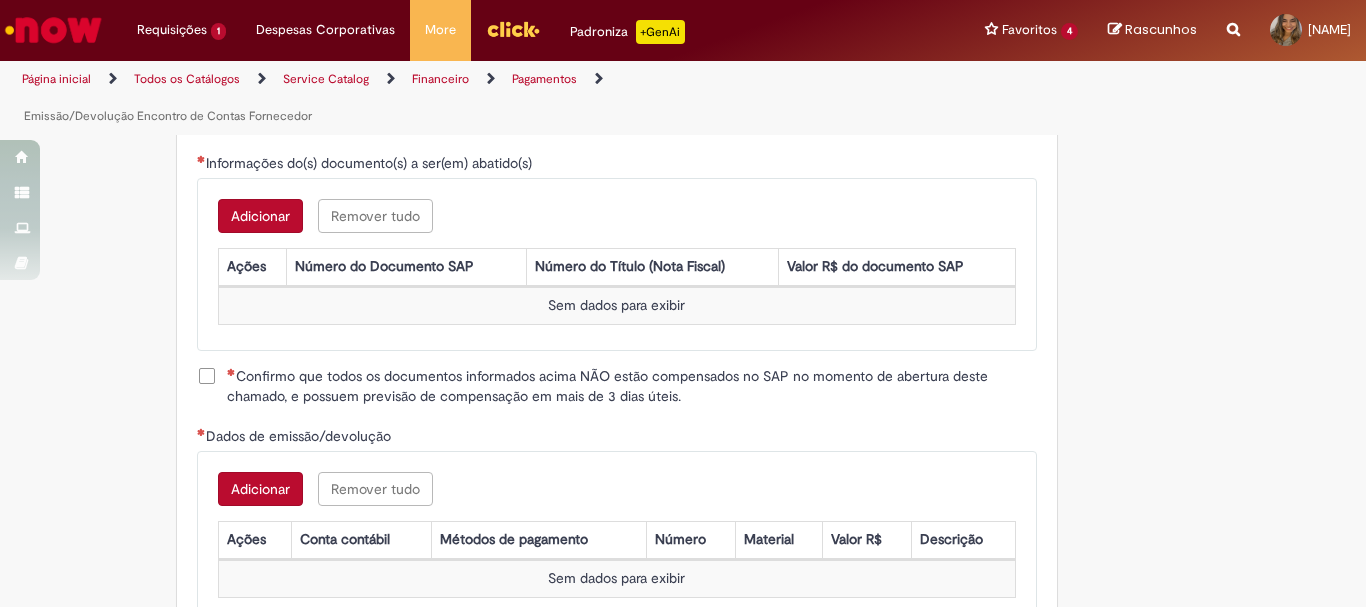 click on "Adicionar" at bounding box center (260, 216) 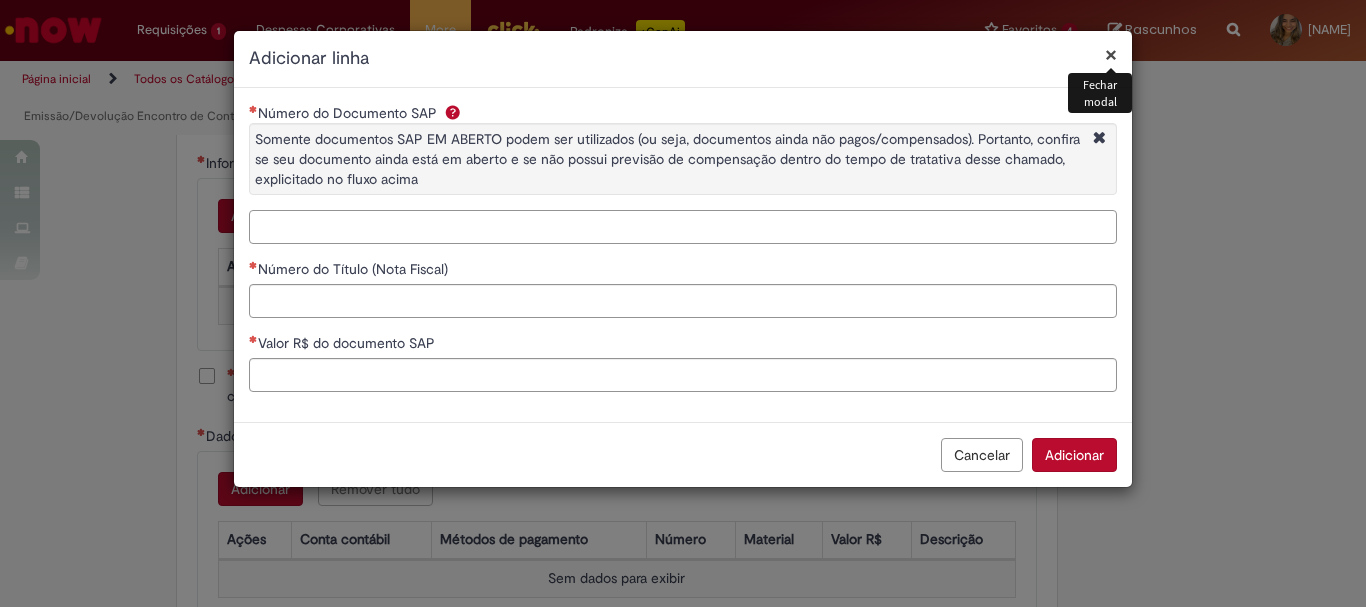 click on "Número do Documento SAP Somente documentos SAP EM ABERTO podem ser utilizados (ou seja, documentos ainda não pagos/compensados). Portanto, confira se seu documento ainda está em aberto e se não possui previsão de compensação dentro do tempo de tratativa desse chamado, explicitado no fluxo acima" at bounding box center [683, 227] 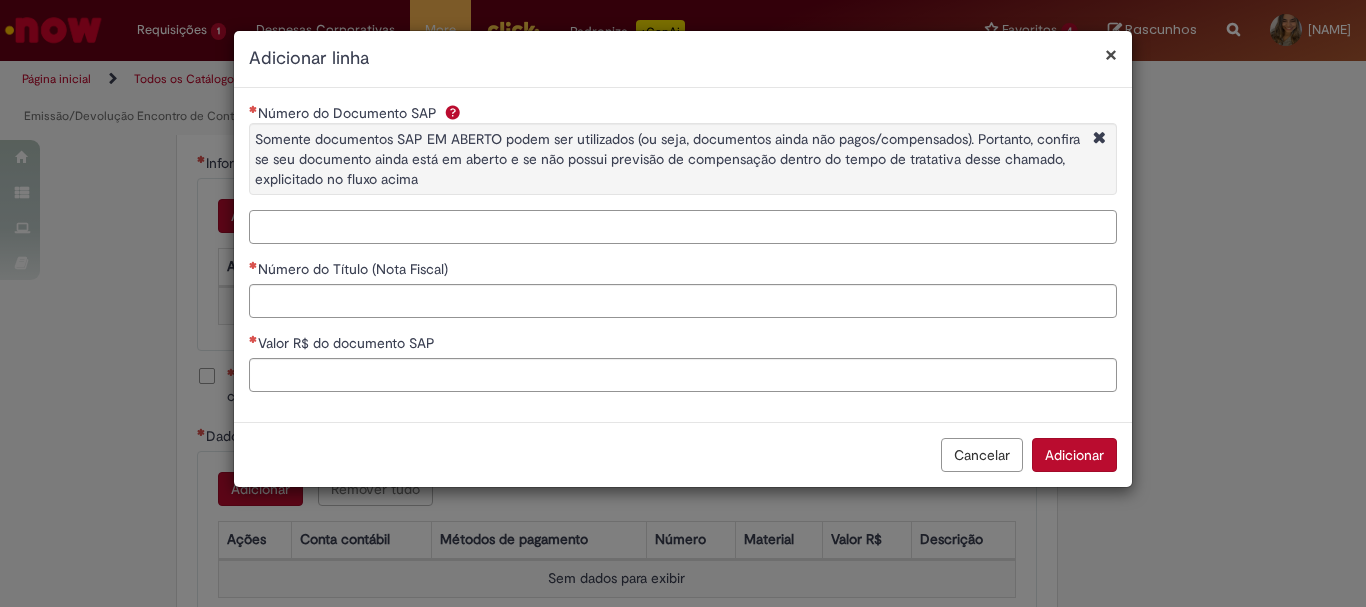 paste on "**********" 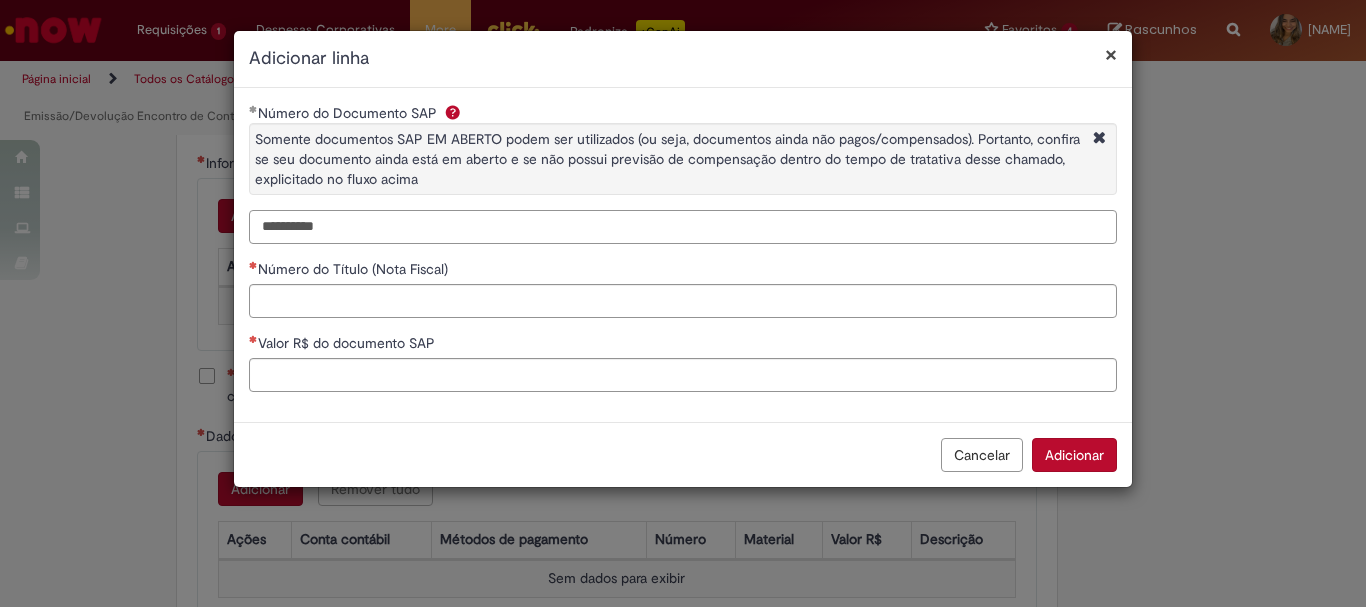 type on "**********" 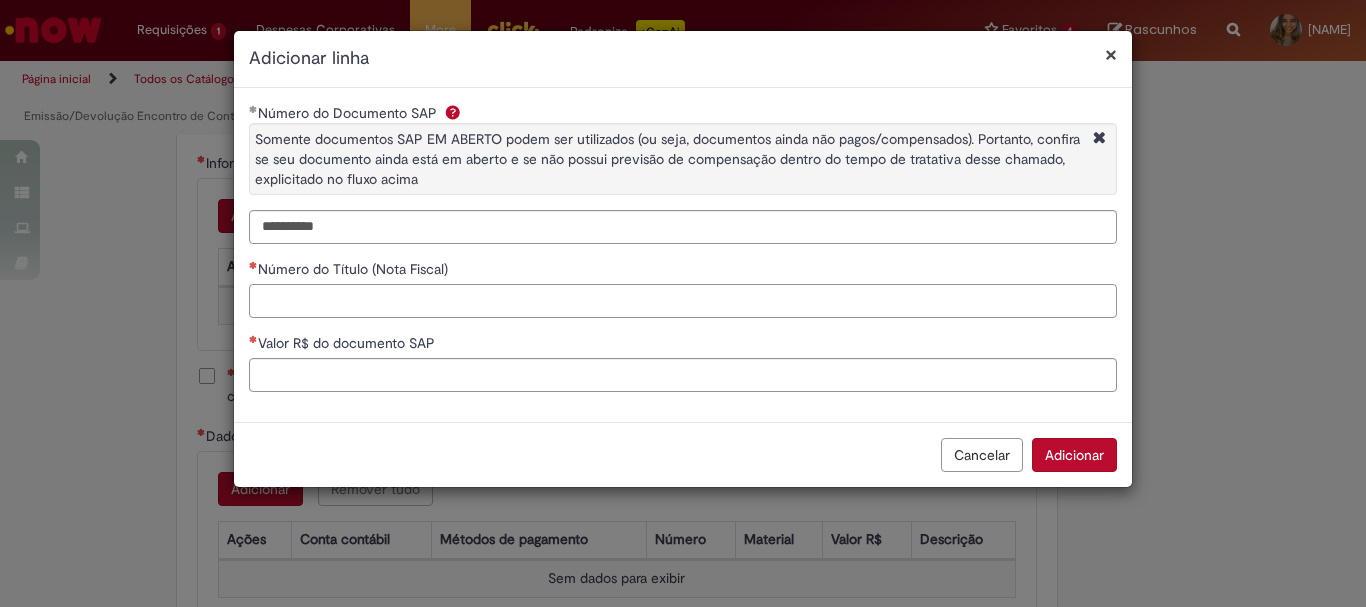 click on "Número do Título (Nota Fiscal)" at bounding box center [683, 301] 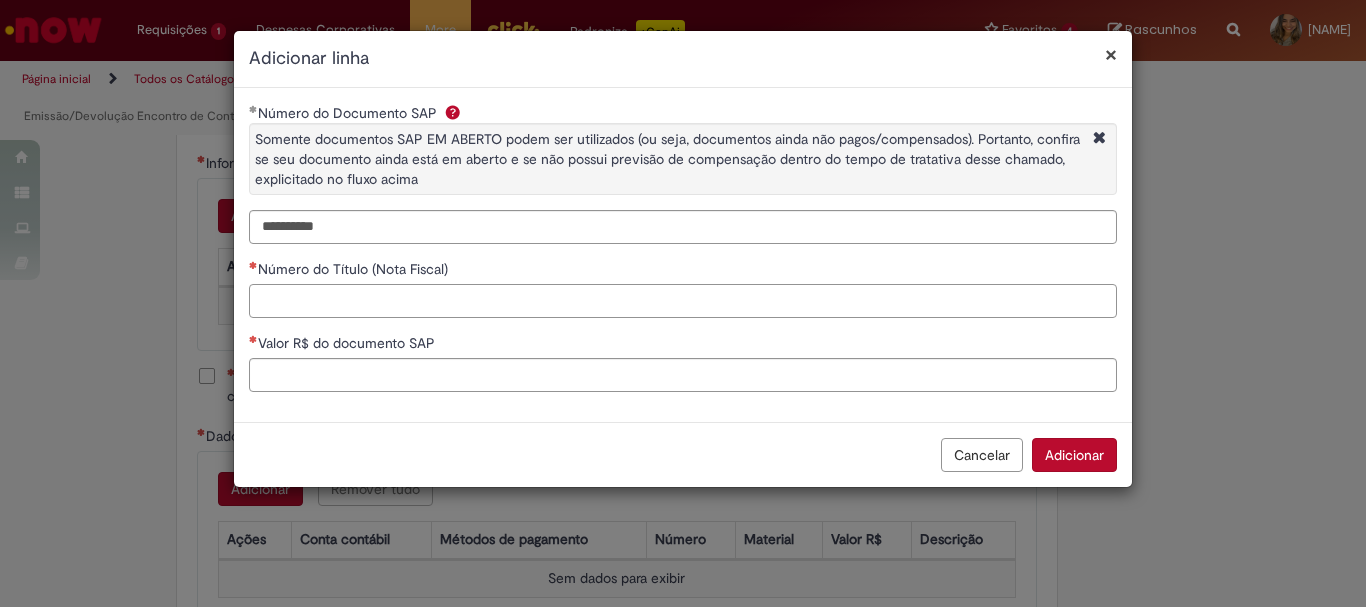 paste on "****" 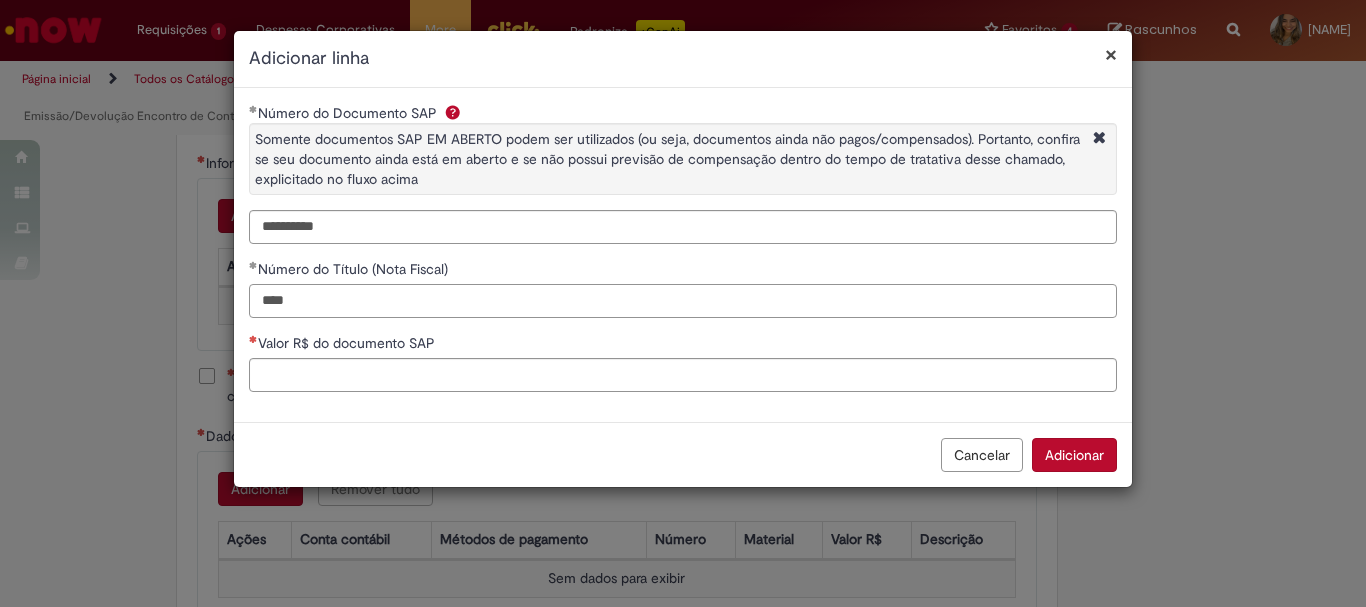 type on "****" 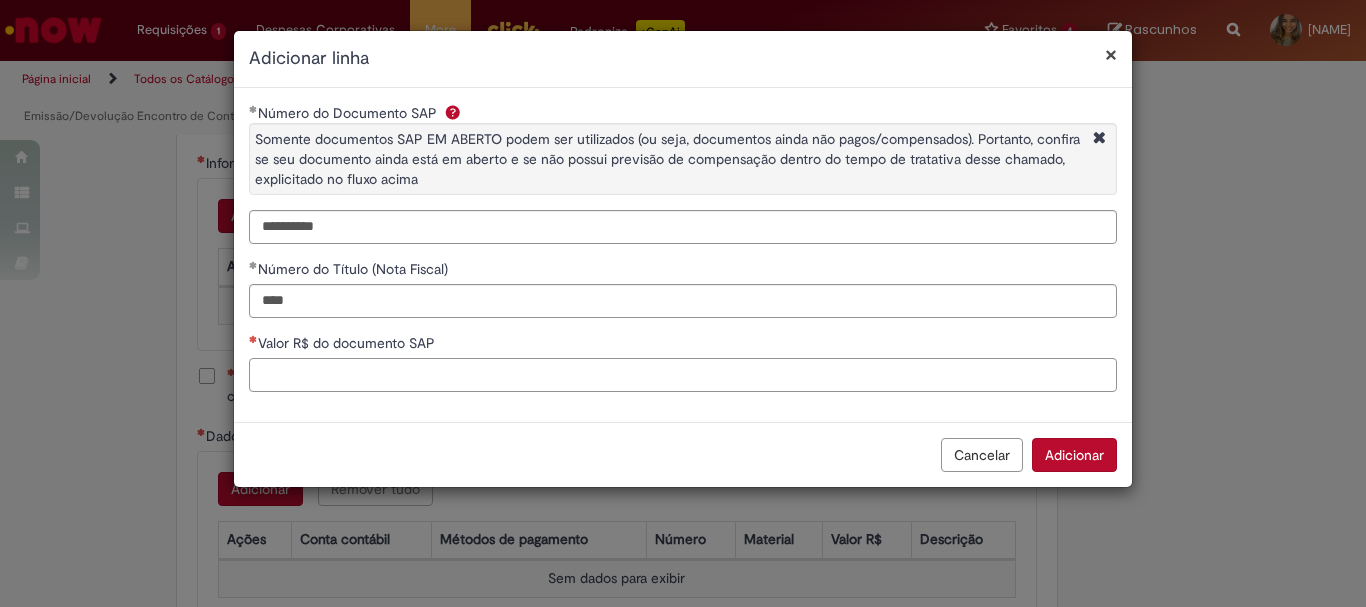 click on "Valor R$ do documento SAP" at bounding box center (683, 375) 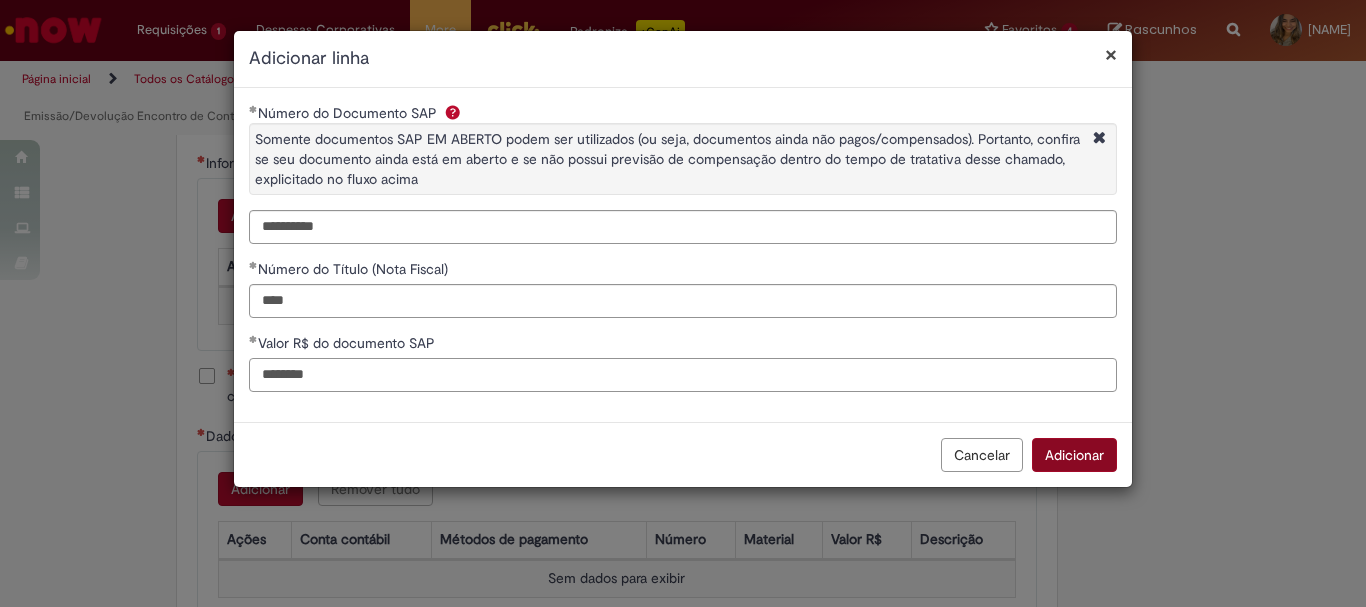 type on "********" 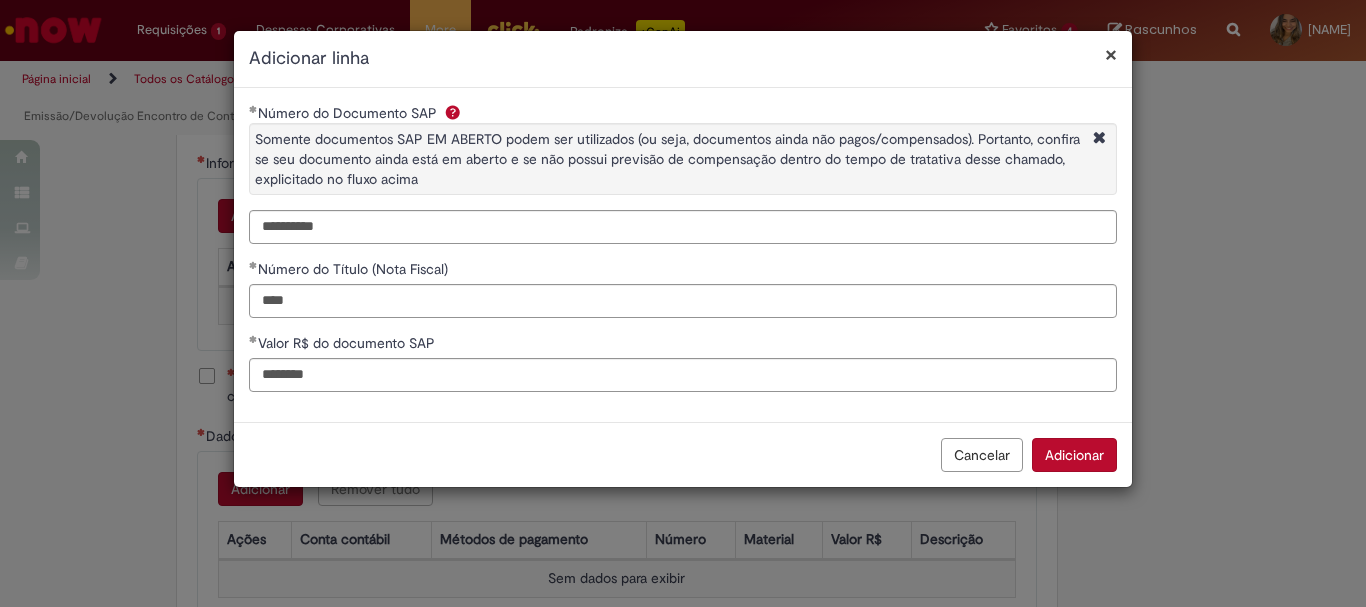 click on "Adicionar" at bounding box center [1074, 455] 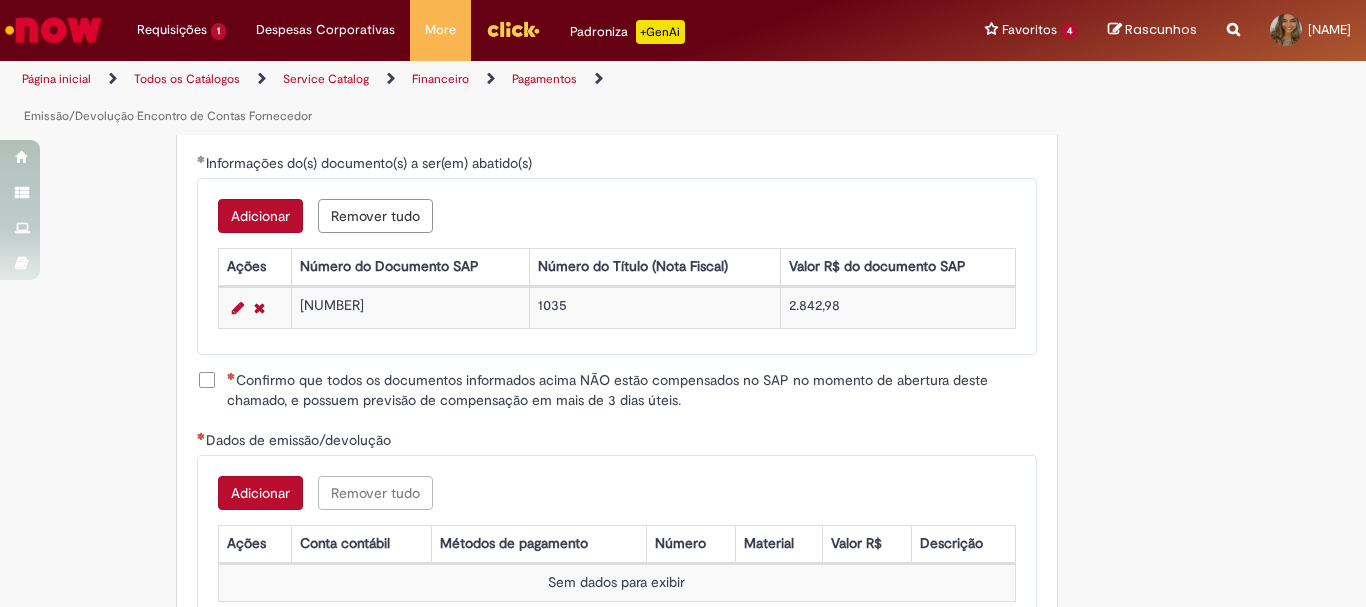 scroll, scrollTop: 2700, scrollLeft: 0, axis: vertical 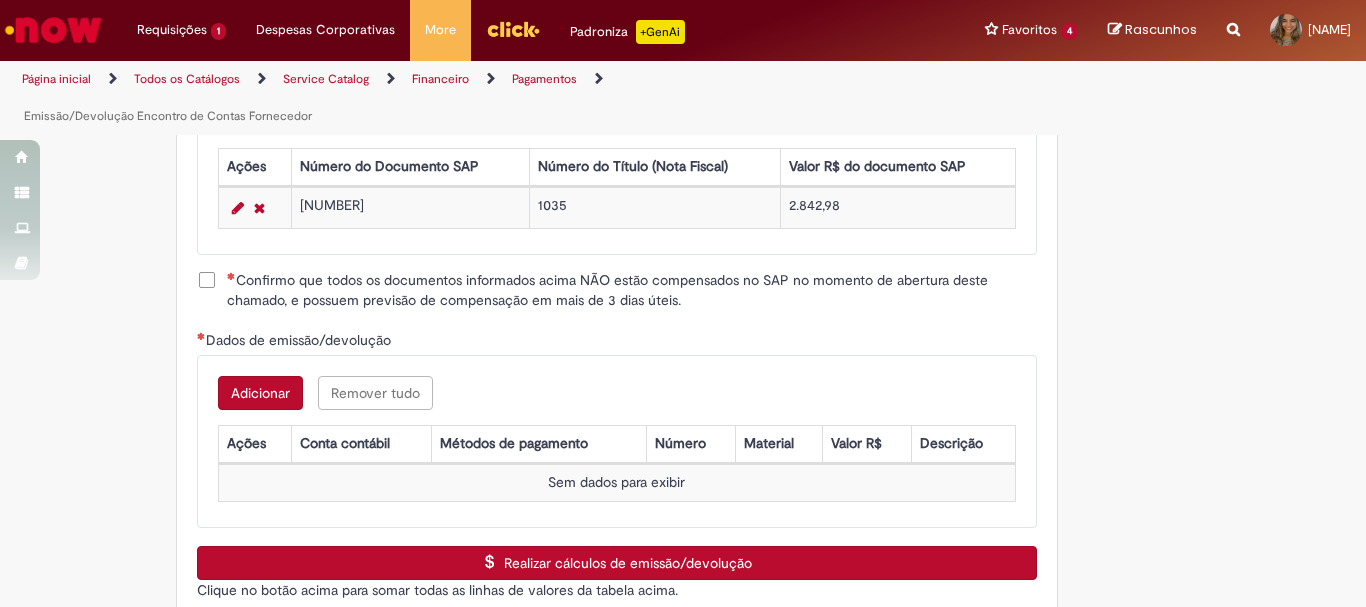 click on "Confirmo que todos os documentos informados acima NÃO estão compensados no SAP no momento de abertura deste chamado, e possuem previsão de compensação em mais de 3 dias úteis." at bounding box center [632, 290] 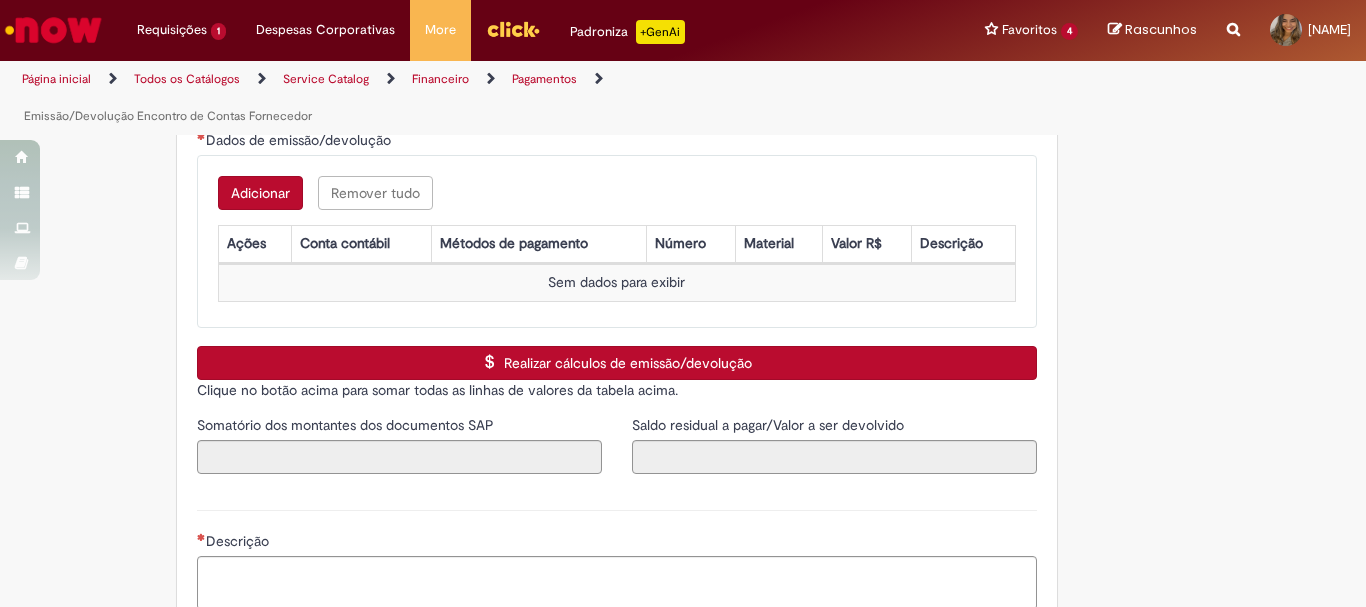 scroll, scrollTop: 2800, scrollLeft: 0, axis: vertical 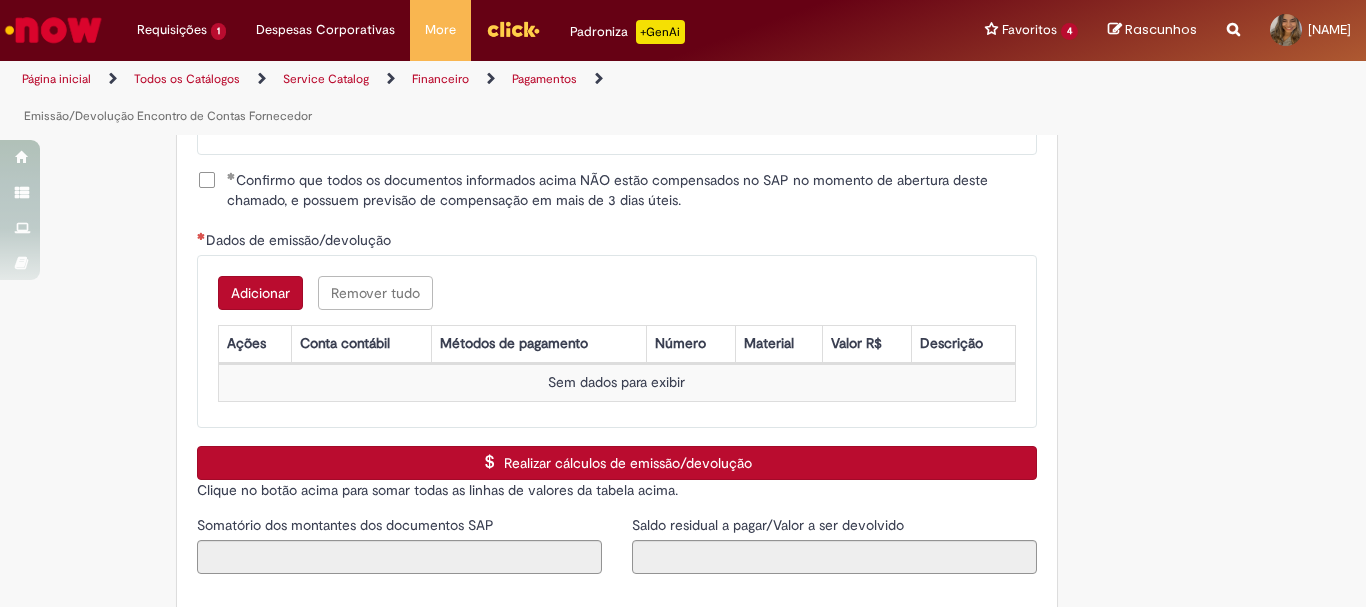 click on "Adicionar" at bounding box center (260, 293) 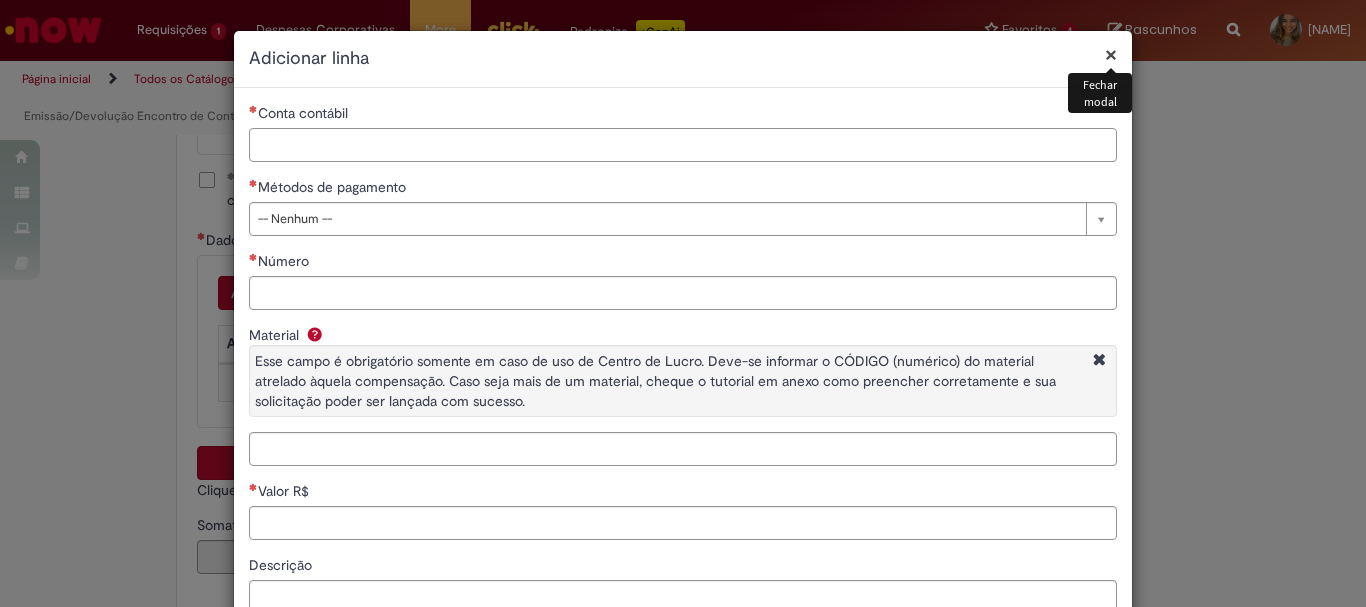click on "Conta contábil" at bounding box center [683, 145] 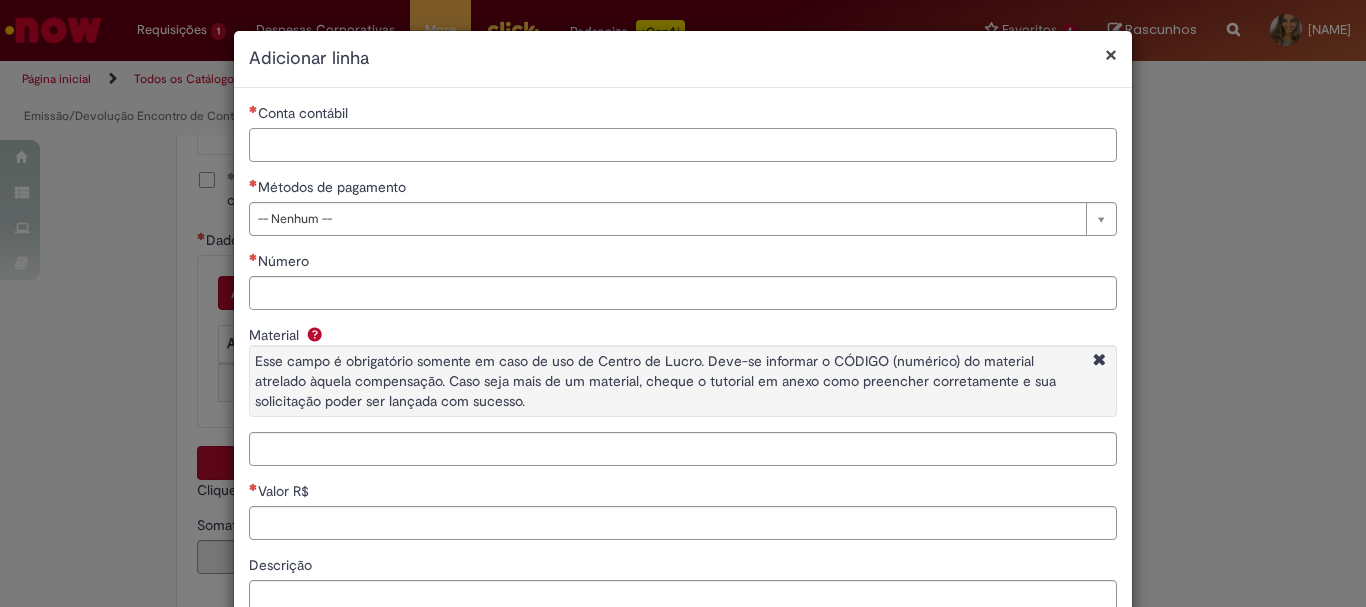 paste on "********" 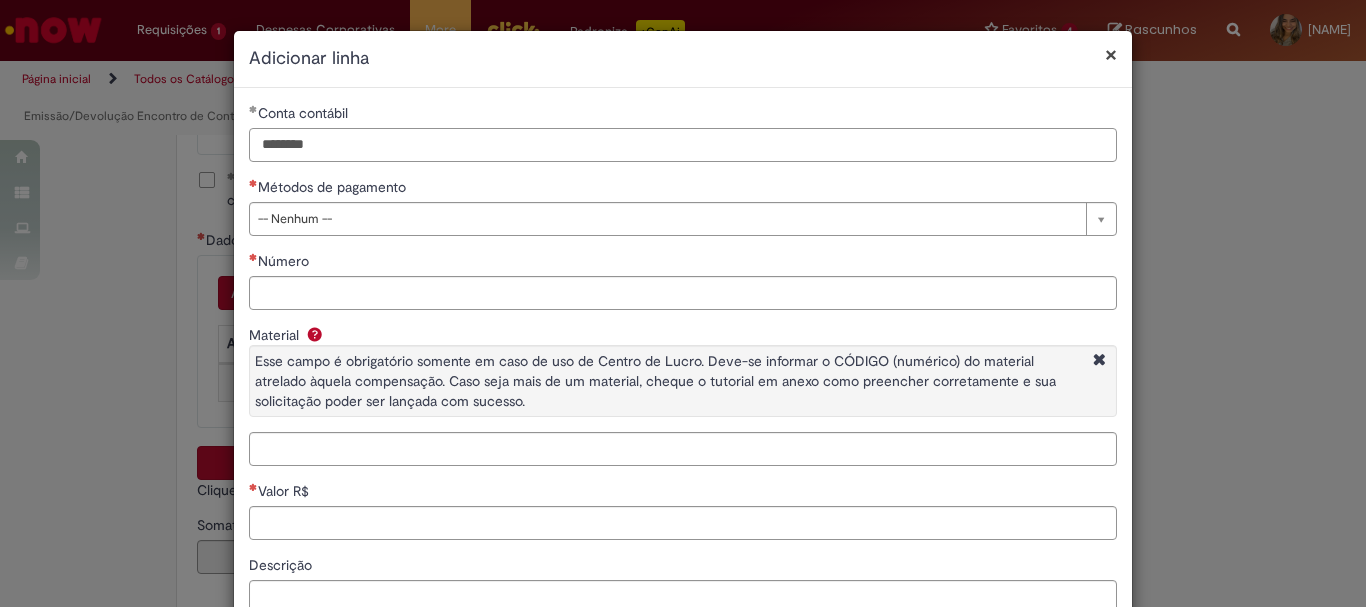 type on "********" 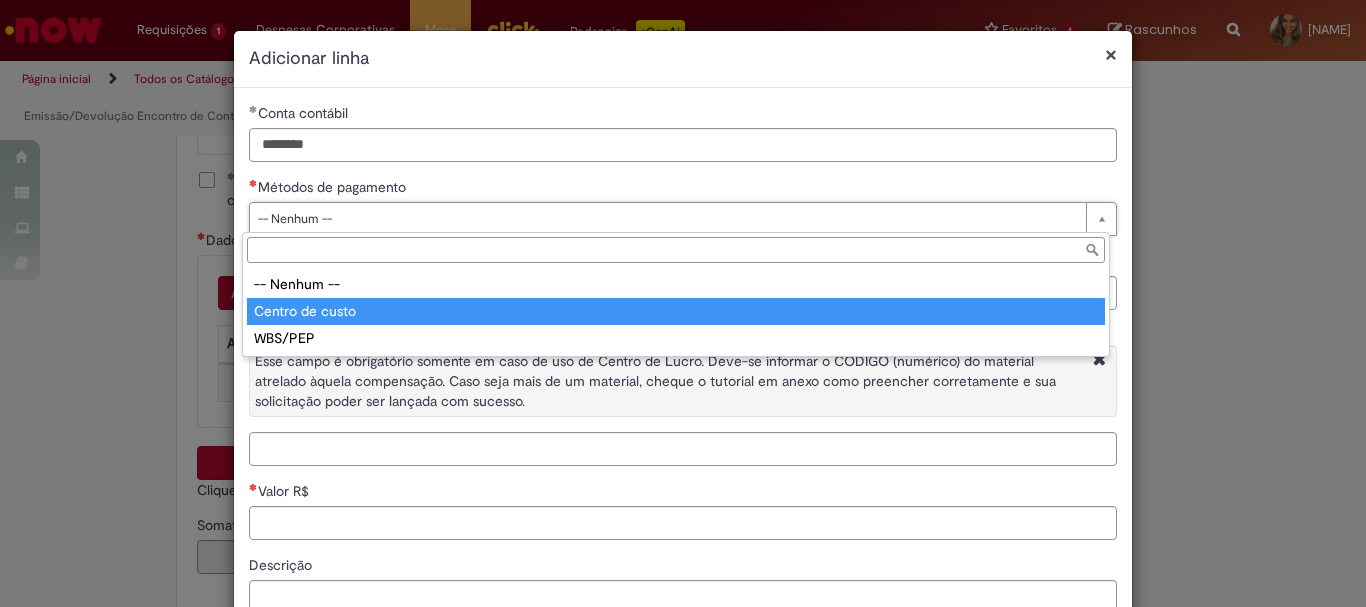 type on "**********" 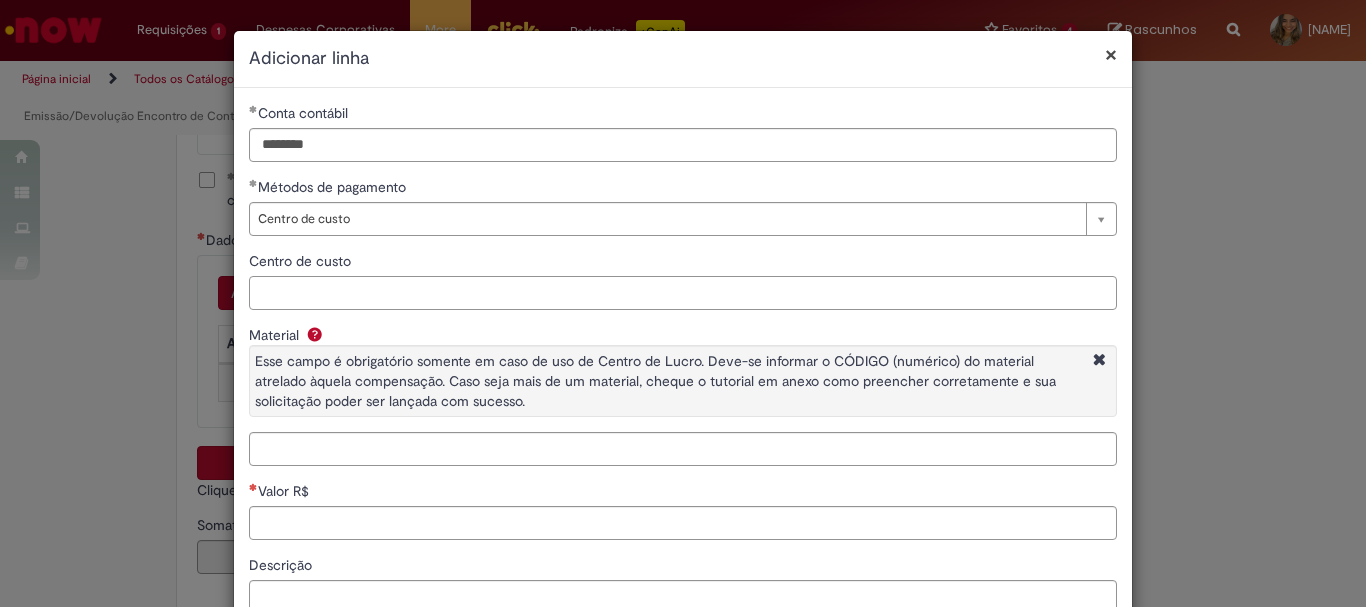 click on "Centro de custo" at bounding box center (683, 293) 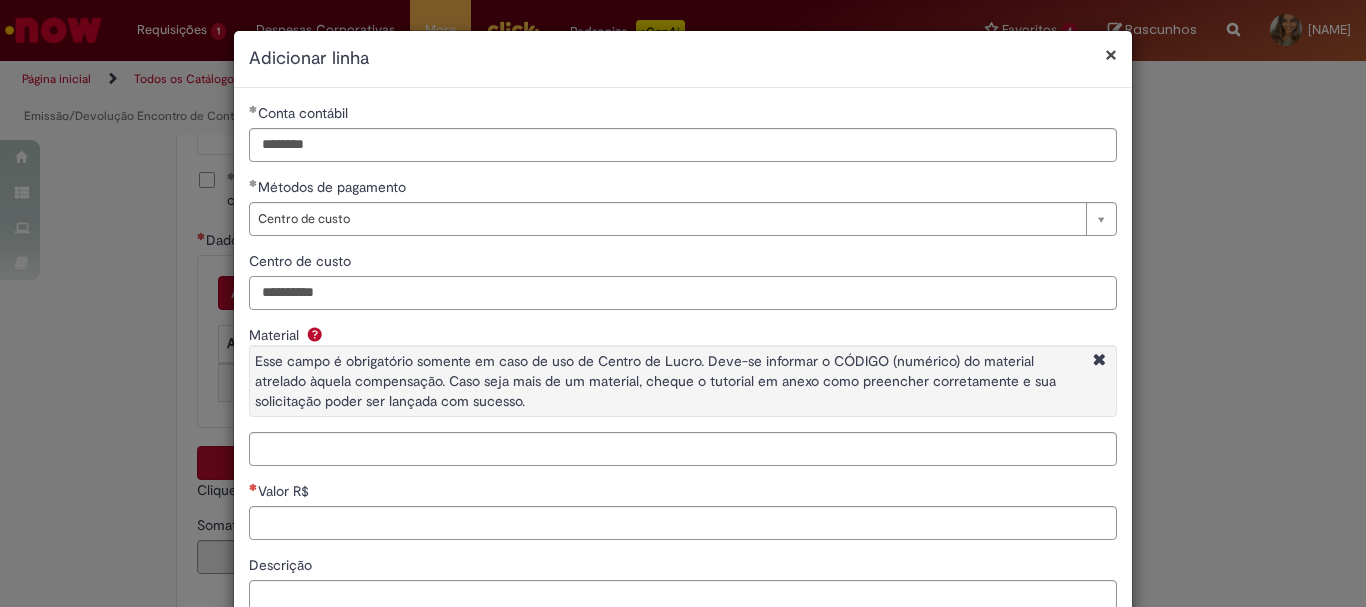 scroll, scrollTop: 153, scrollLeft: 0, axis: vertical 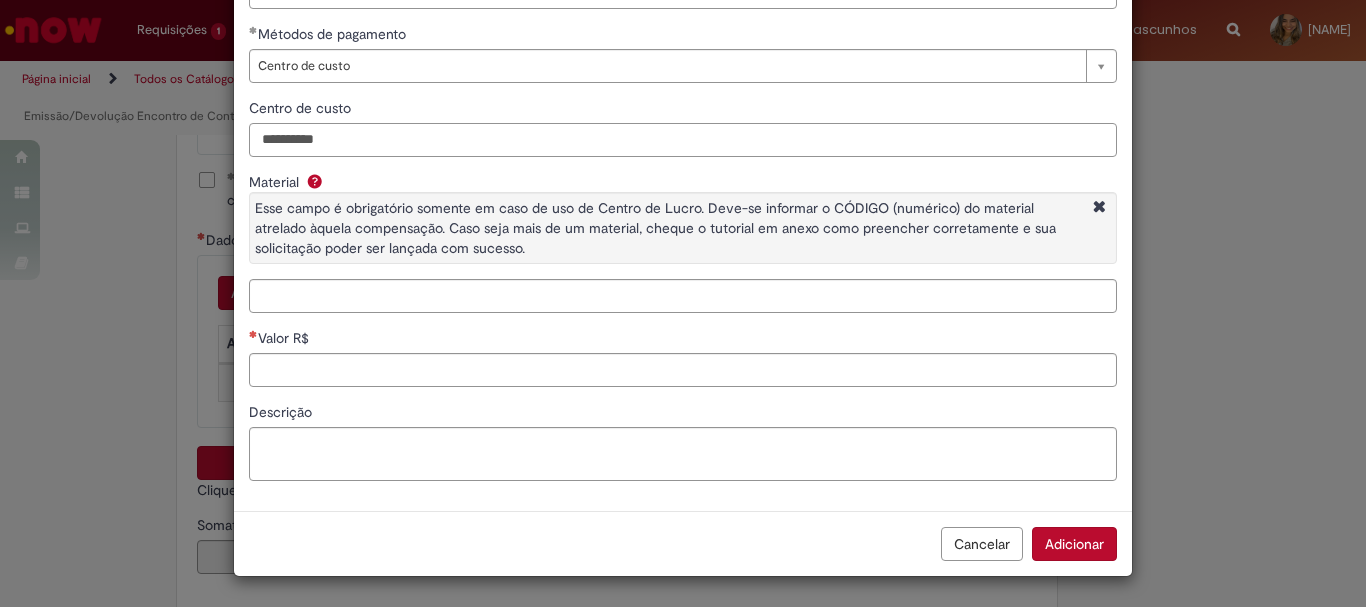 type on "**********" 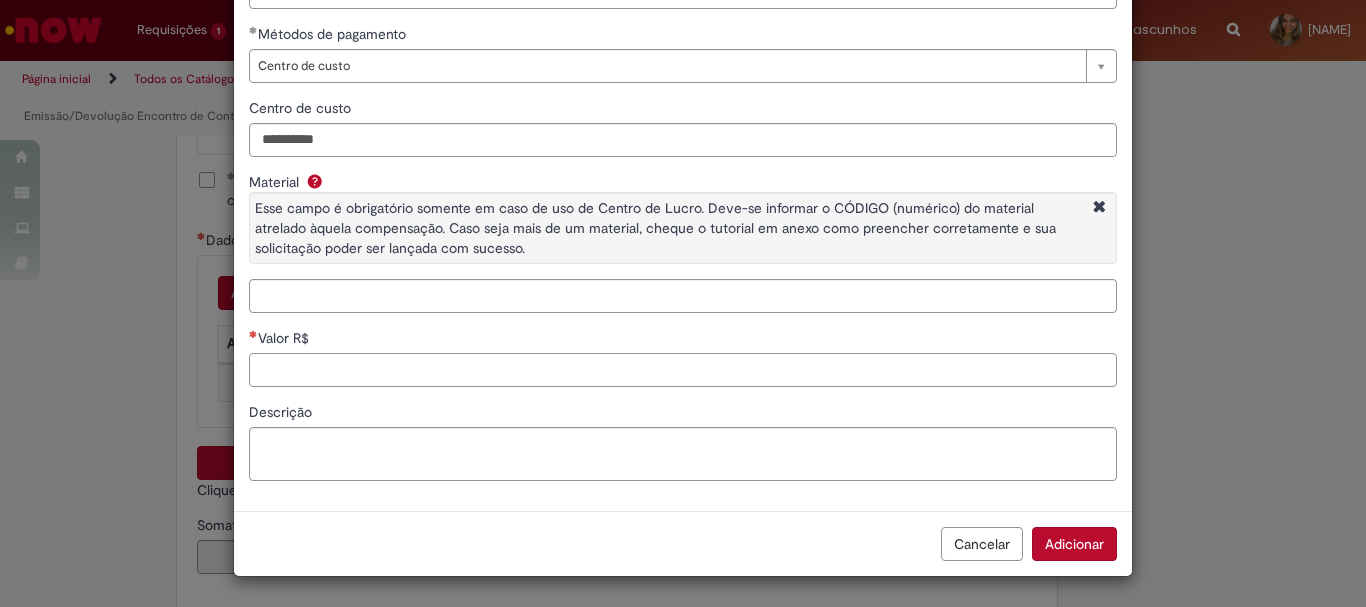 click on "Valor R$" at bounding box center (683, 370) 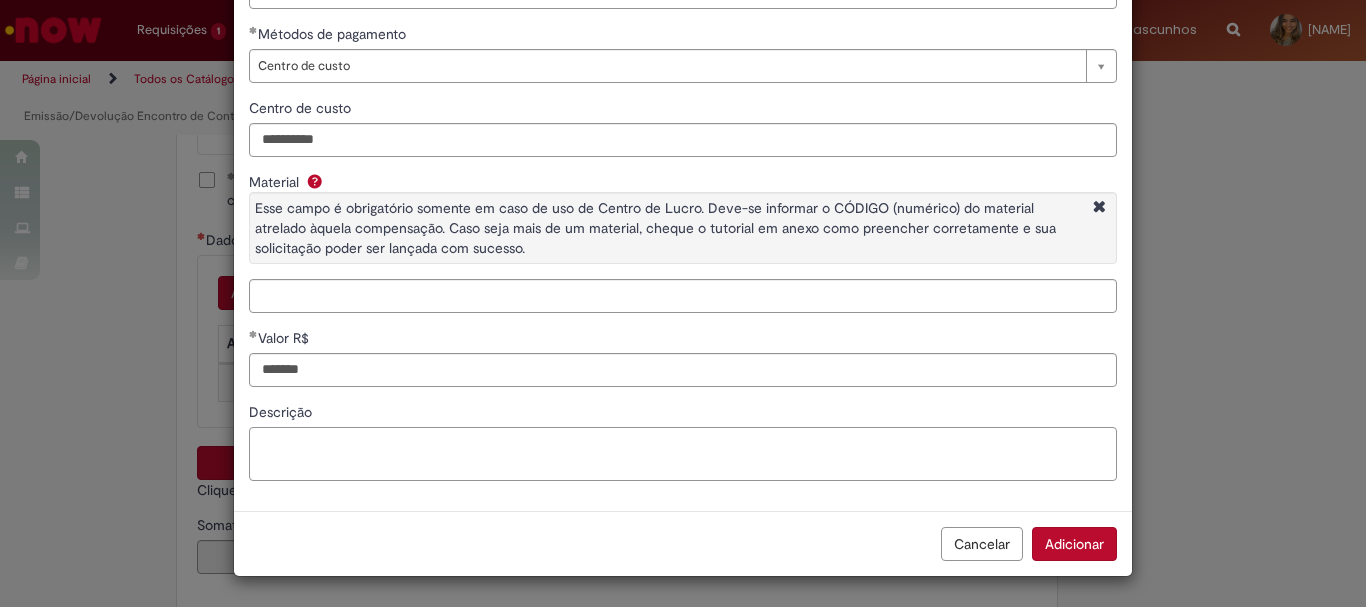 type on "********" 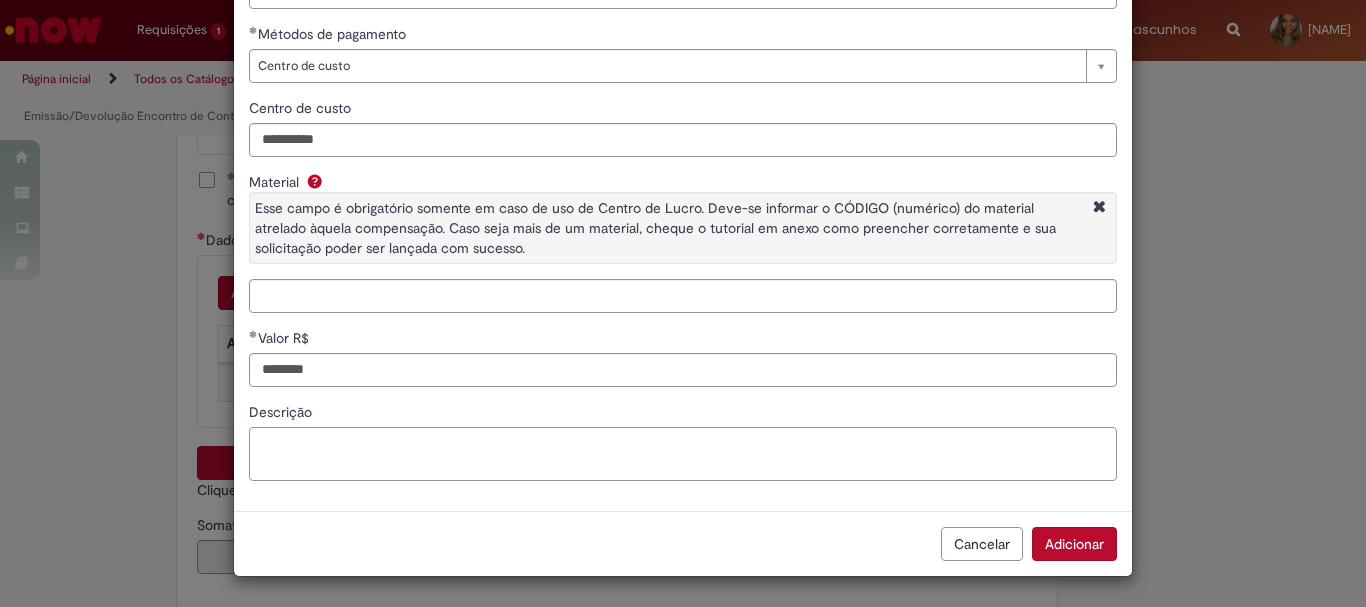 click on "Descrição" at bounding box center [683, 454] 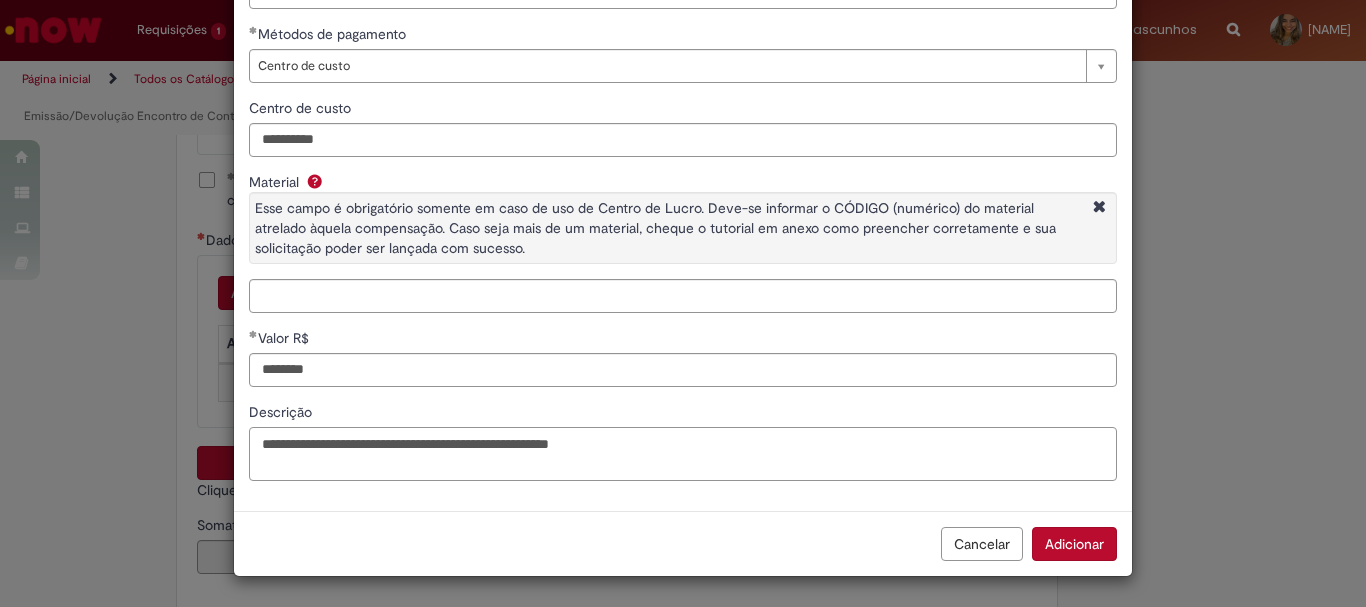 drag, startPoint x: 680, startPoint y: 450, endPoint x: 255, endPoint y: 424, distance: 425.79456 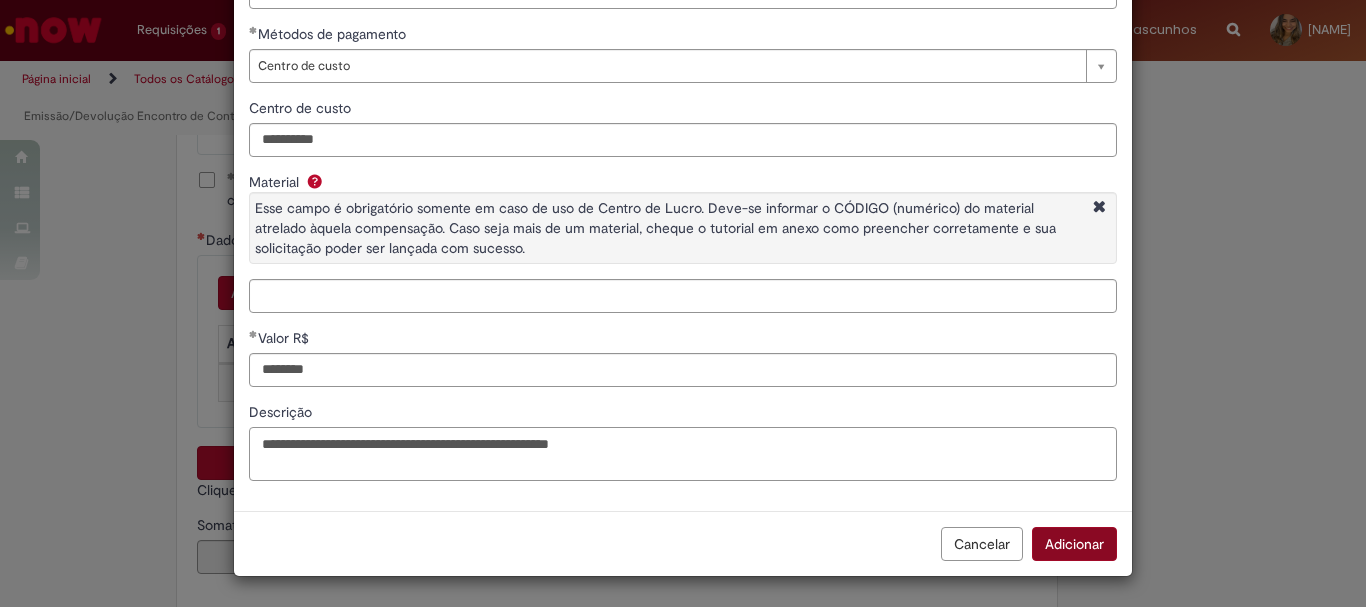 type on "**********" 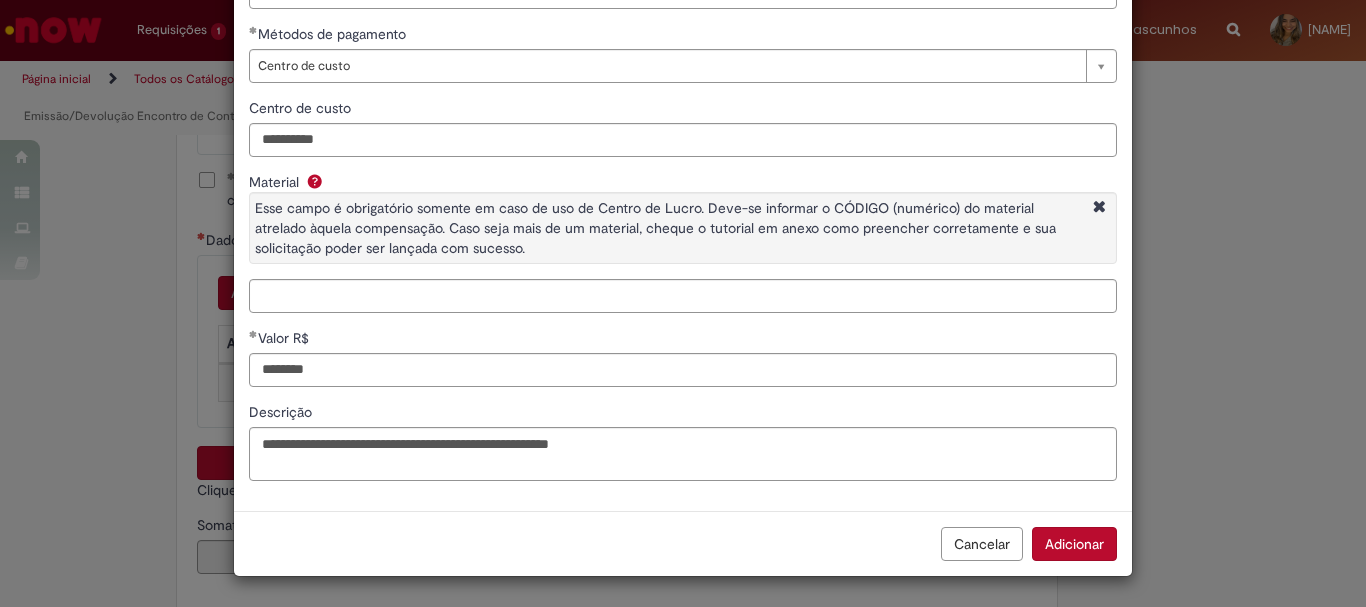 click on "Adicionar" at bounding box center [1074, 544] 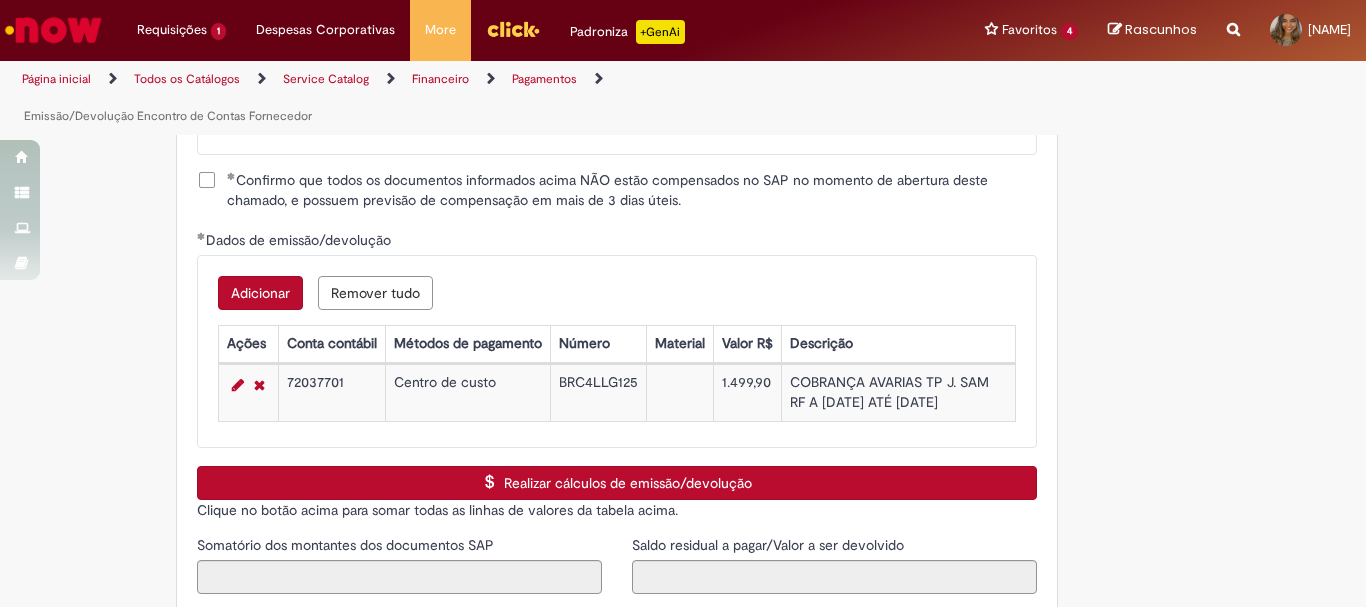 click on "Adicionar" at bounding box center [260, 293] 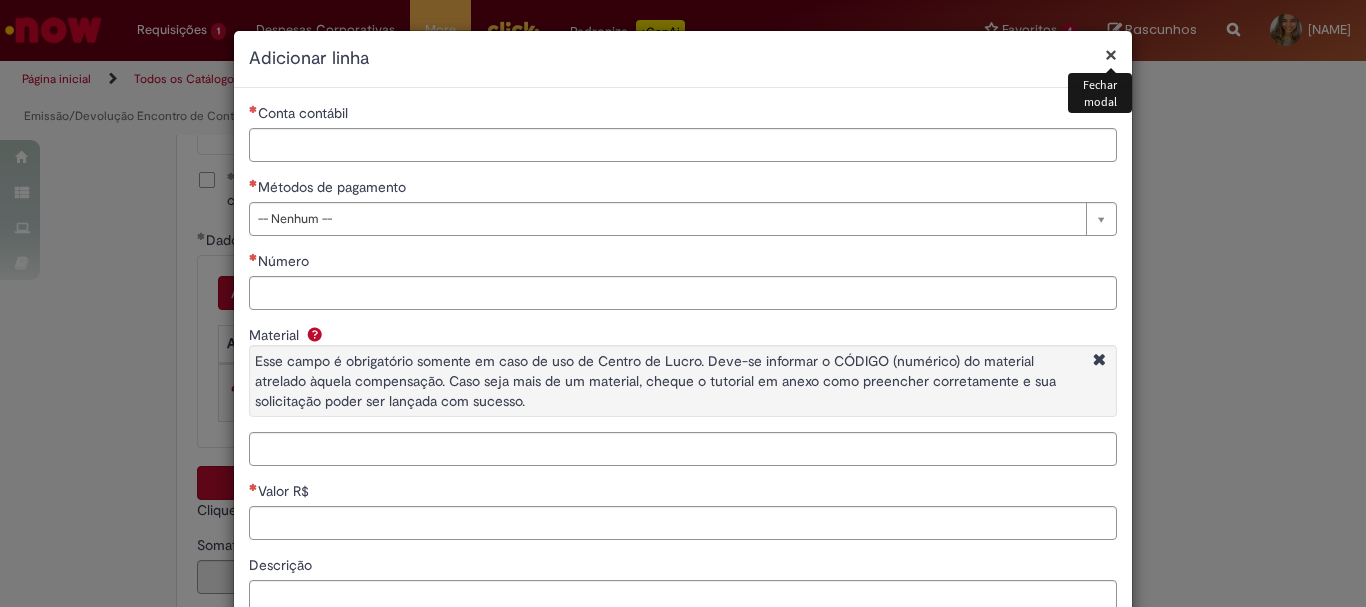 scroll, scrollTop: 153, scrollLeft: 0, axis: vertical 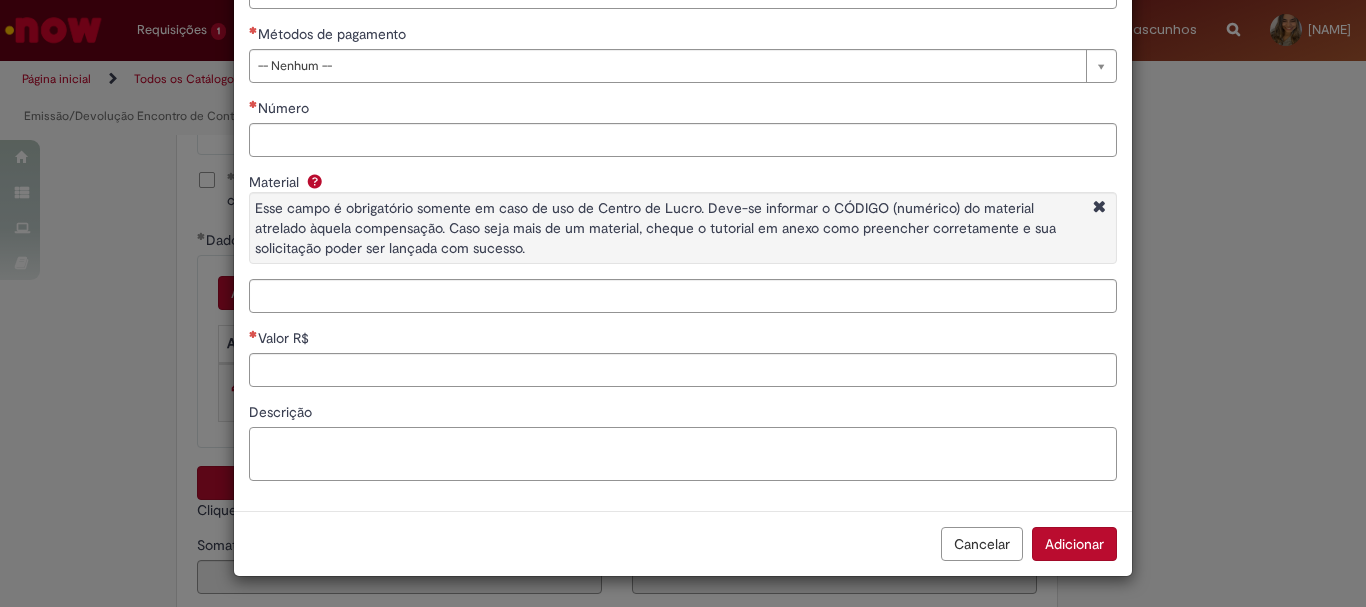 click on "Descrição" at bounding box center (683, 454) 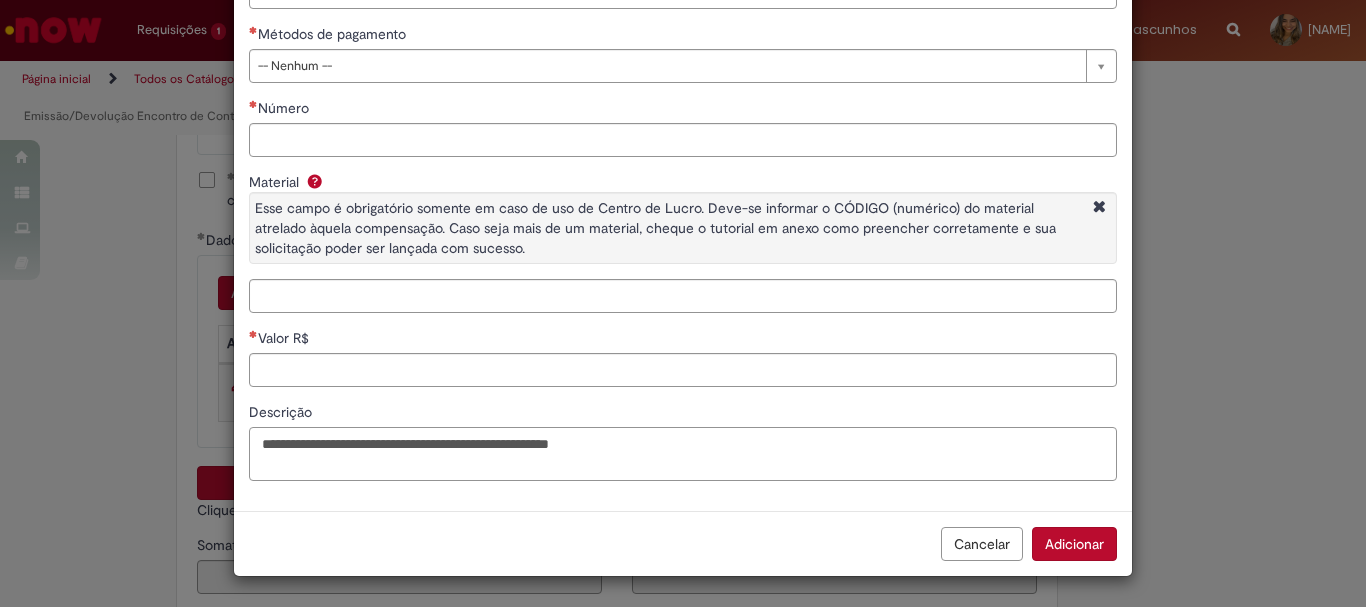 click on "**********" at bounding box center [683, 454] 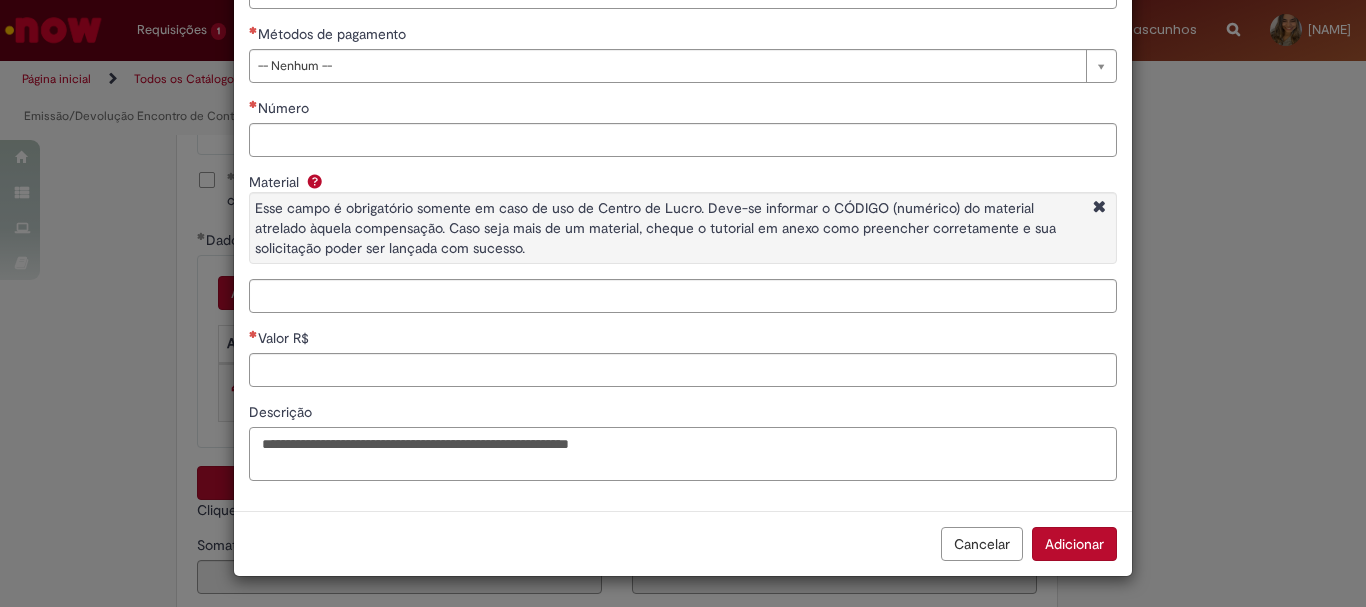 scroll, scrollTop: 53, scrollLeft: 0, axis: vertical 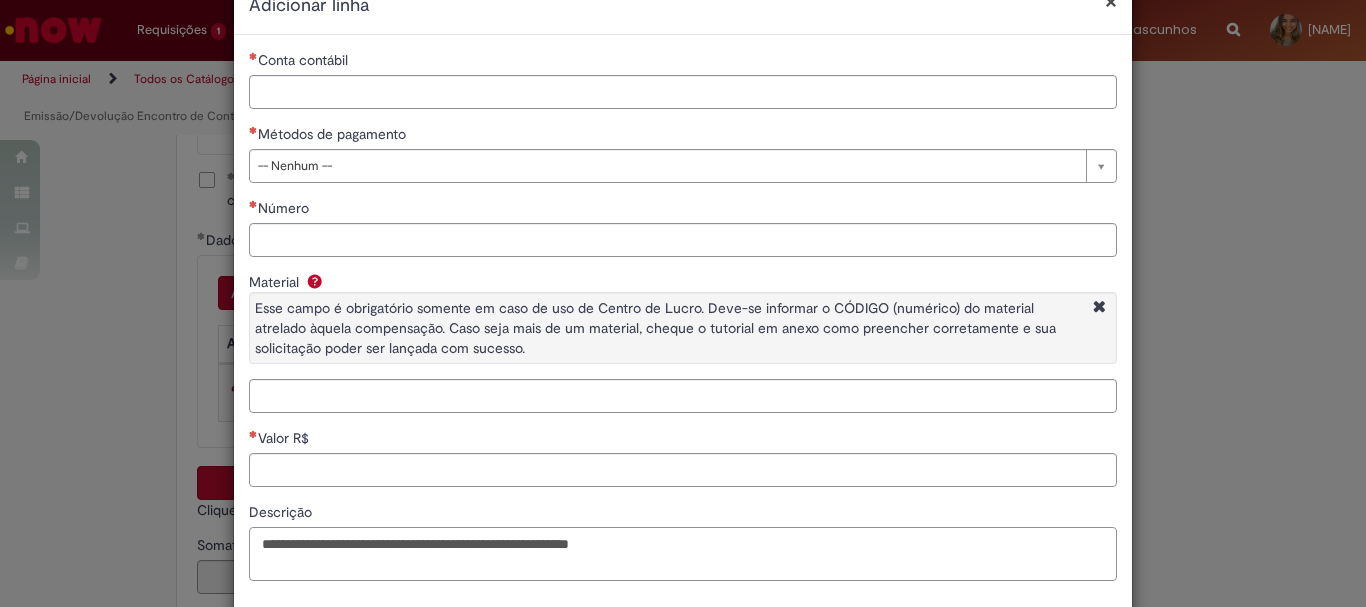 paste on "********" 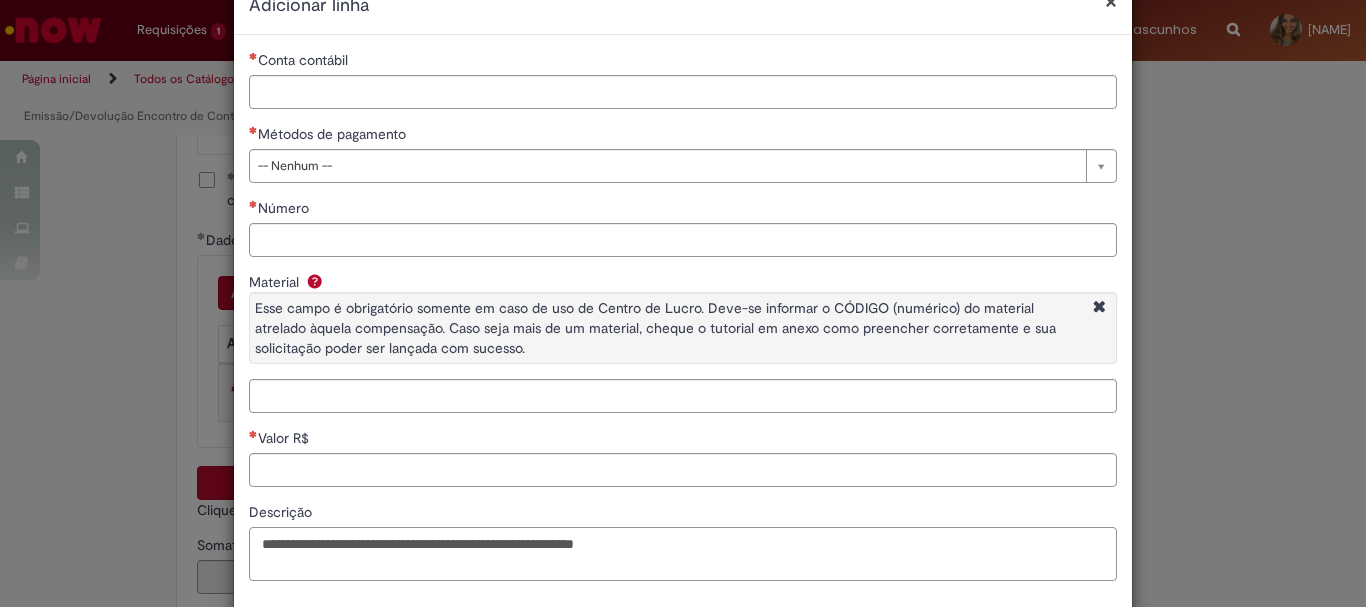 type on "**********" 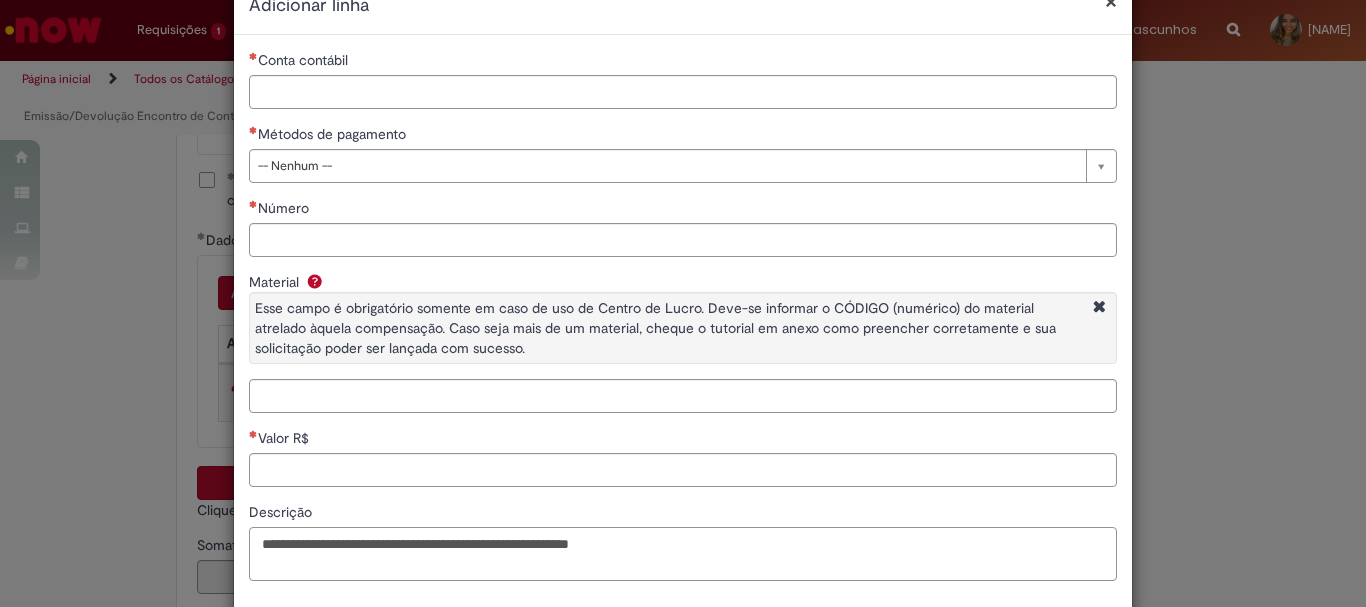 scroll, scrollTop: 0, scrollLeft: 0, axis: both 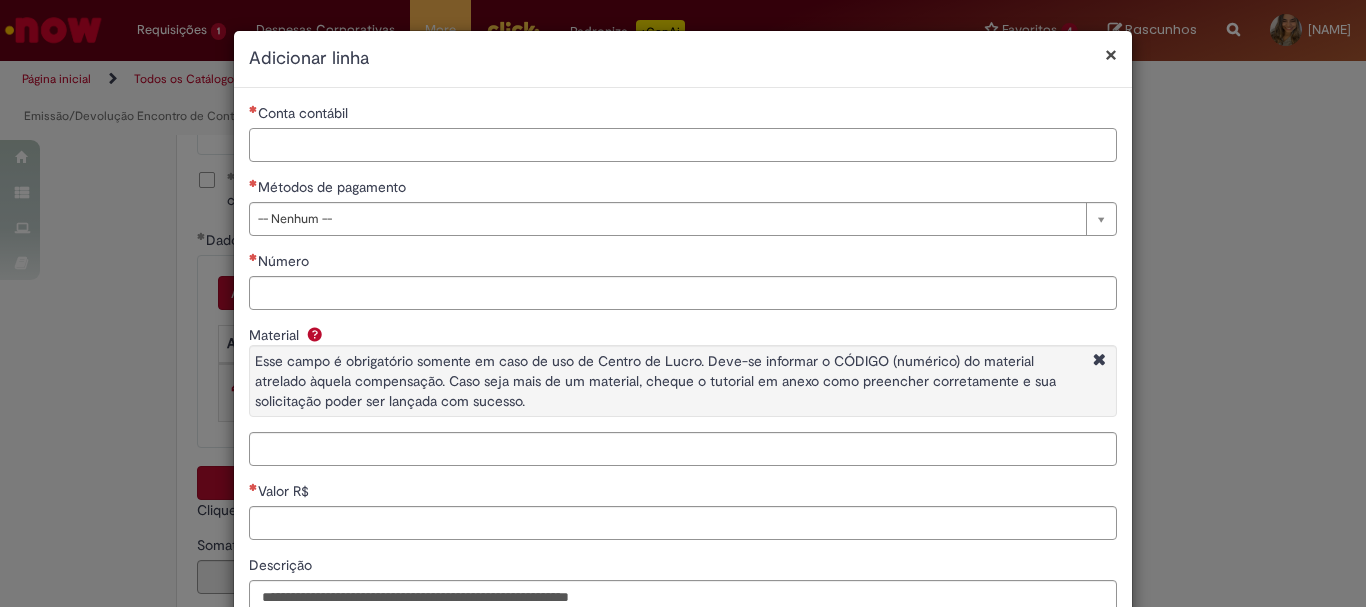 click on "Conta contábil" at bounding box center [683, 145] 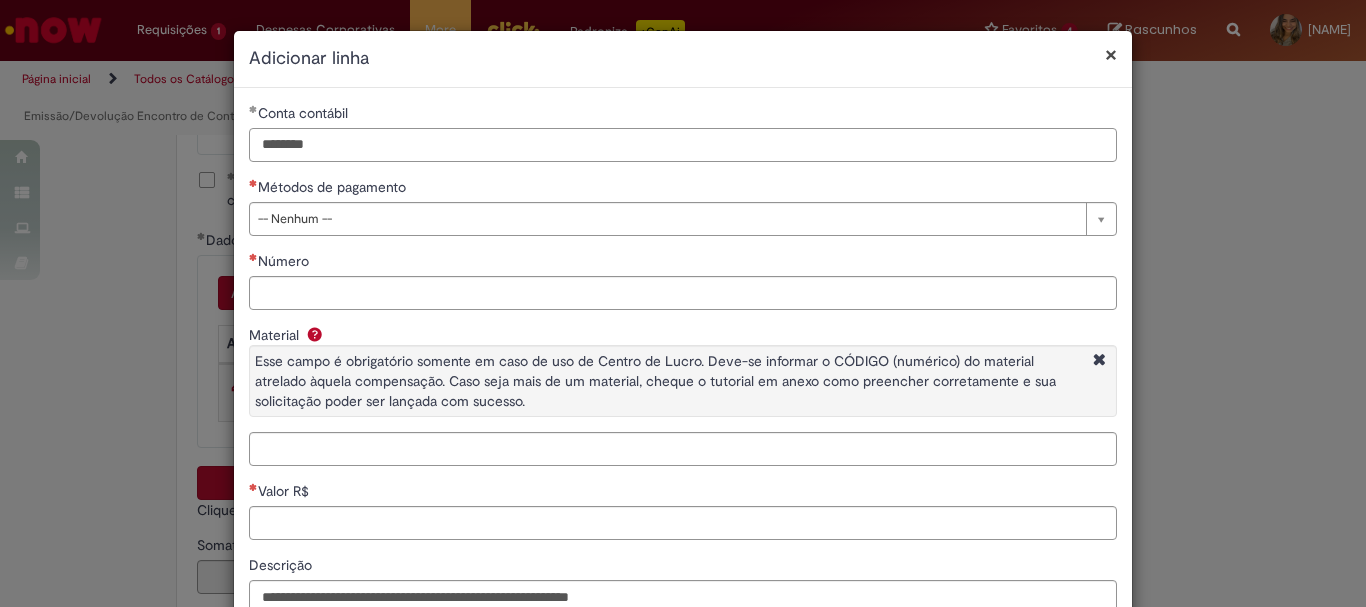 type on "********" 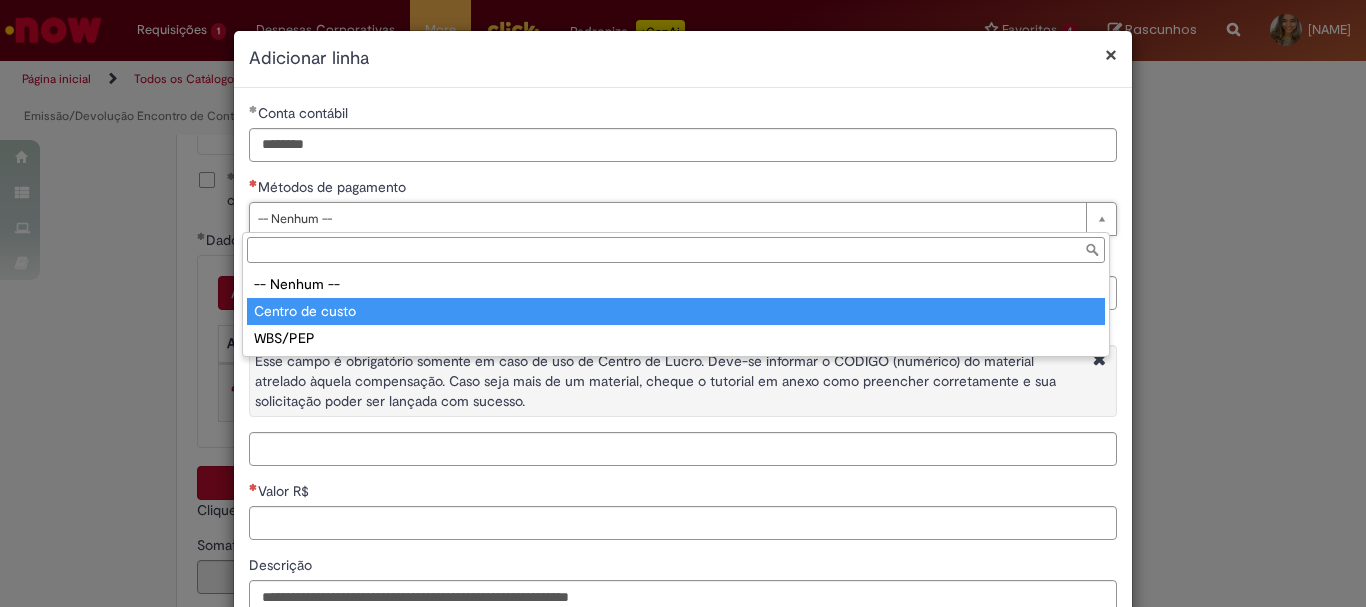 type on "**********" 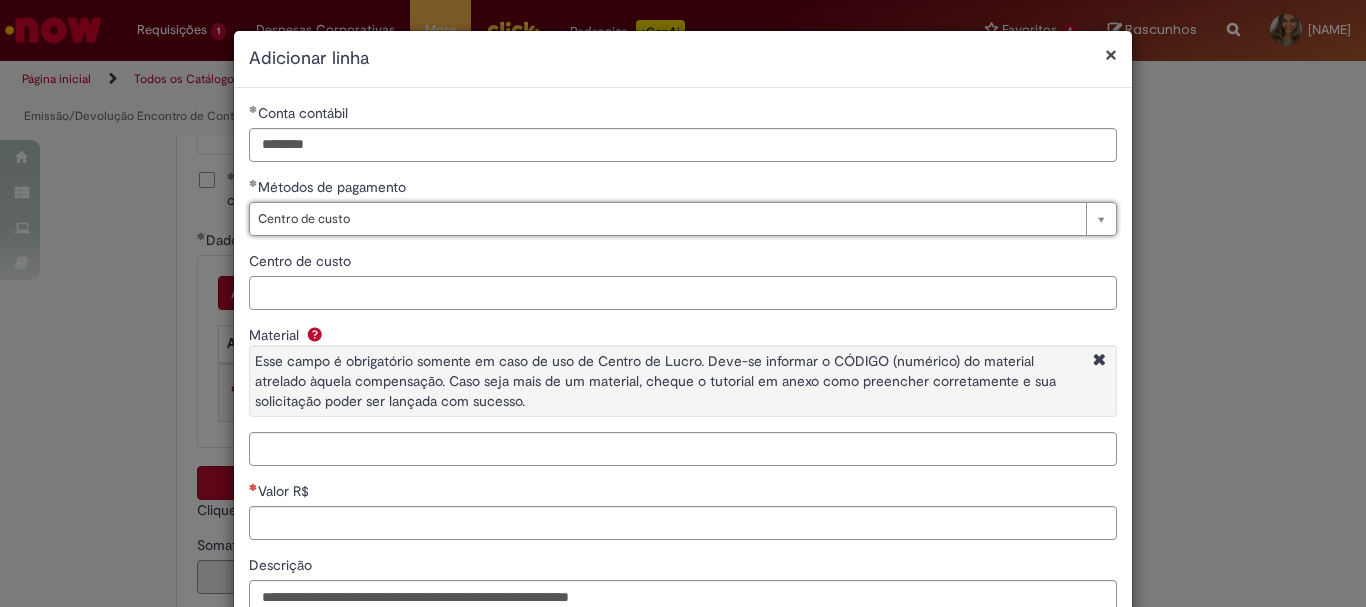 click on "Centro de custo" at bounding box center [683, 293] 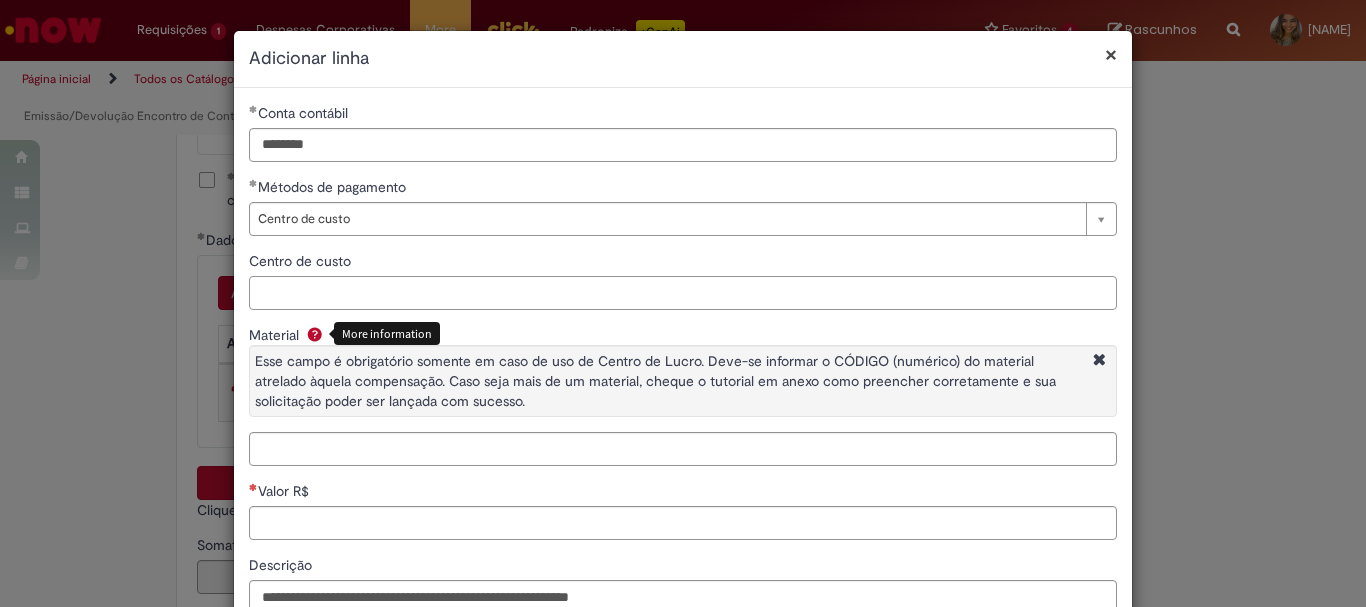 paste on "**********" 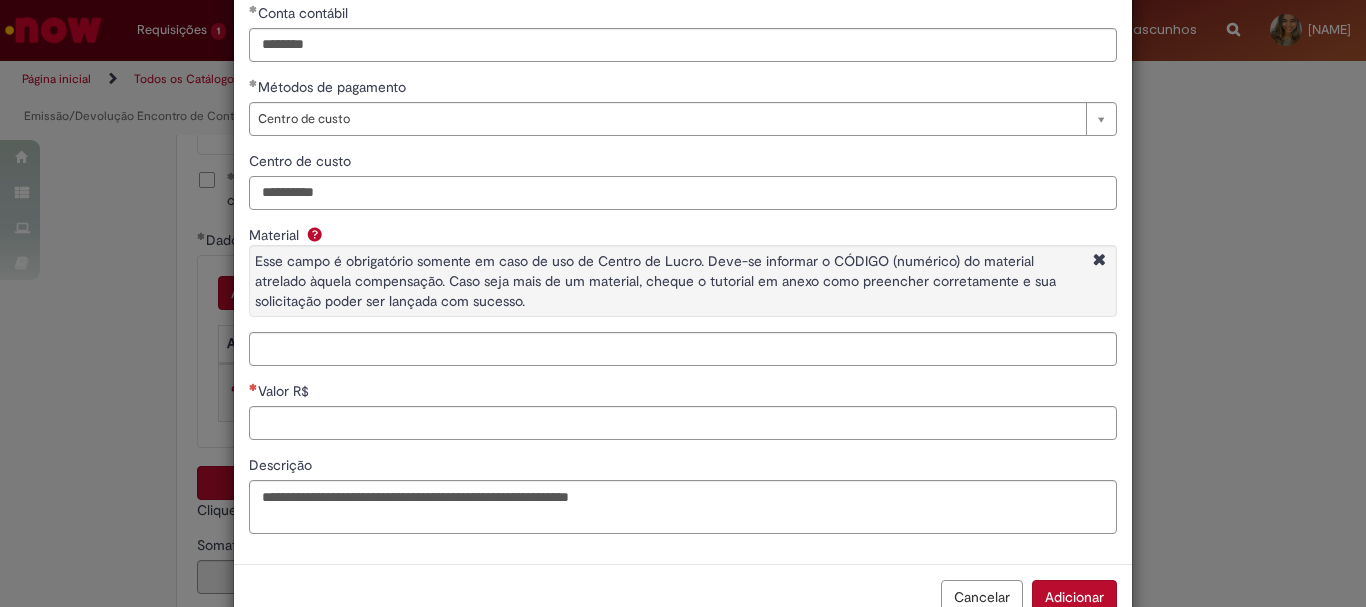 scroll, scrollTop: 153, scrollLeft: 0, axis: vertical 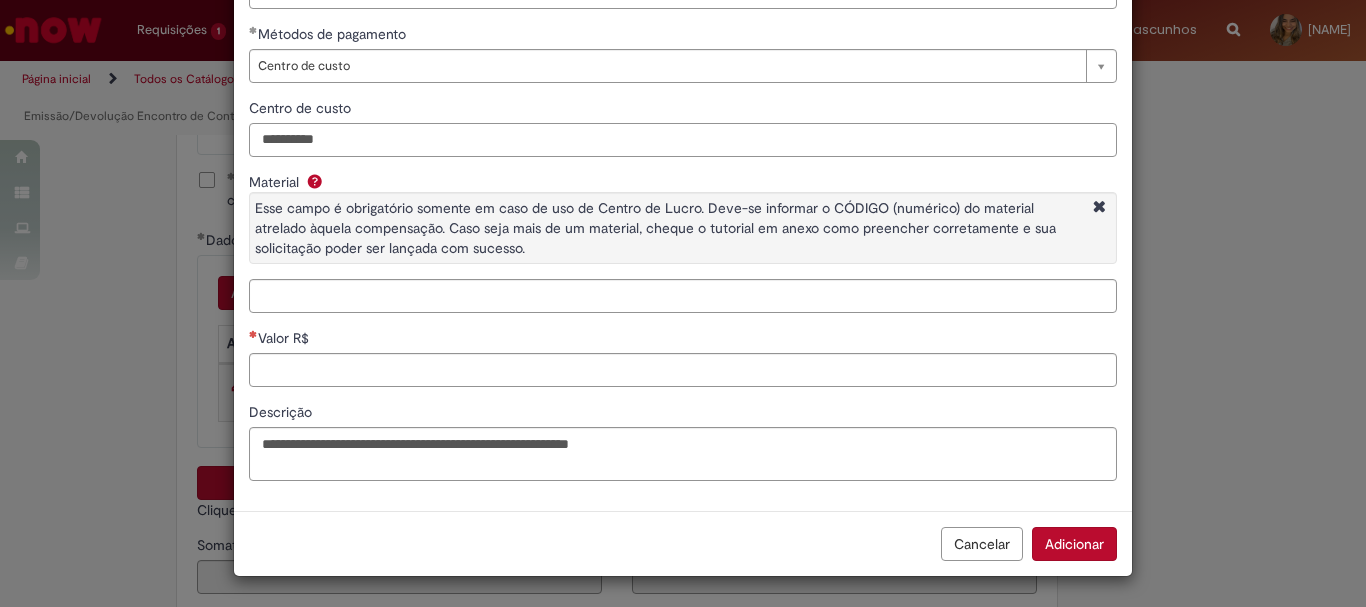 type on "**********" 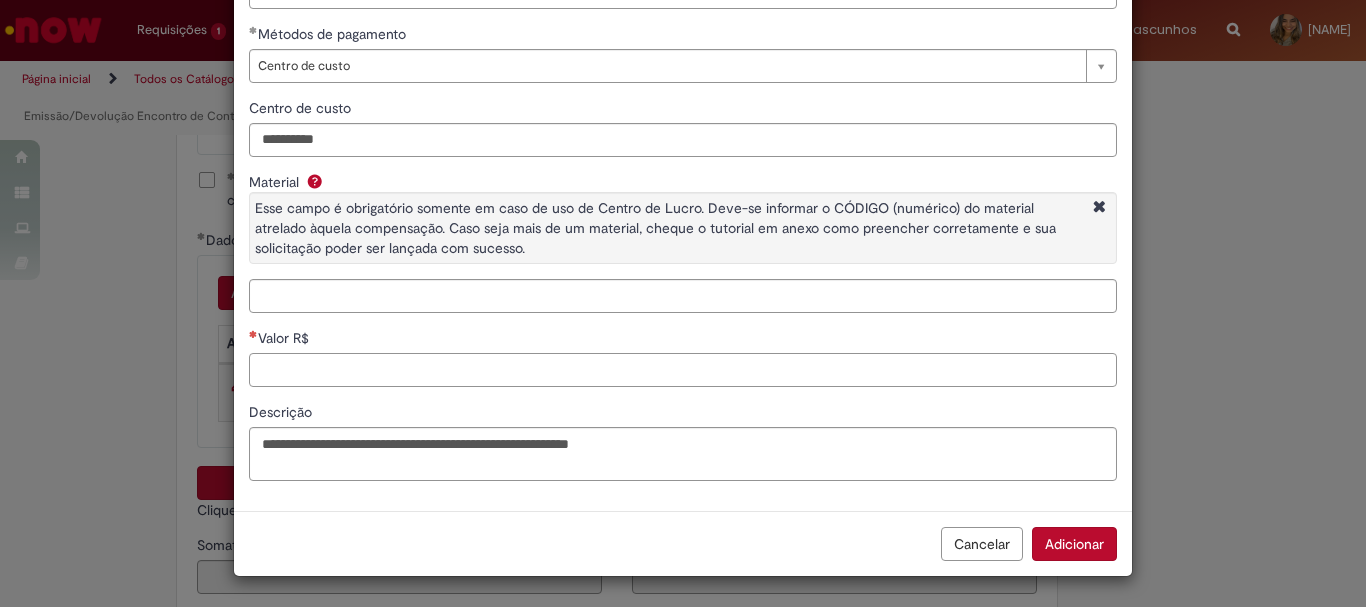 click on "Valor R$" at bounding box center [683, 370] 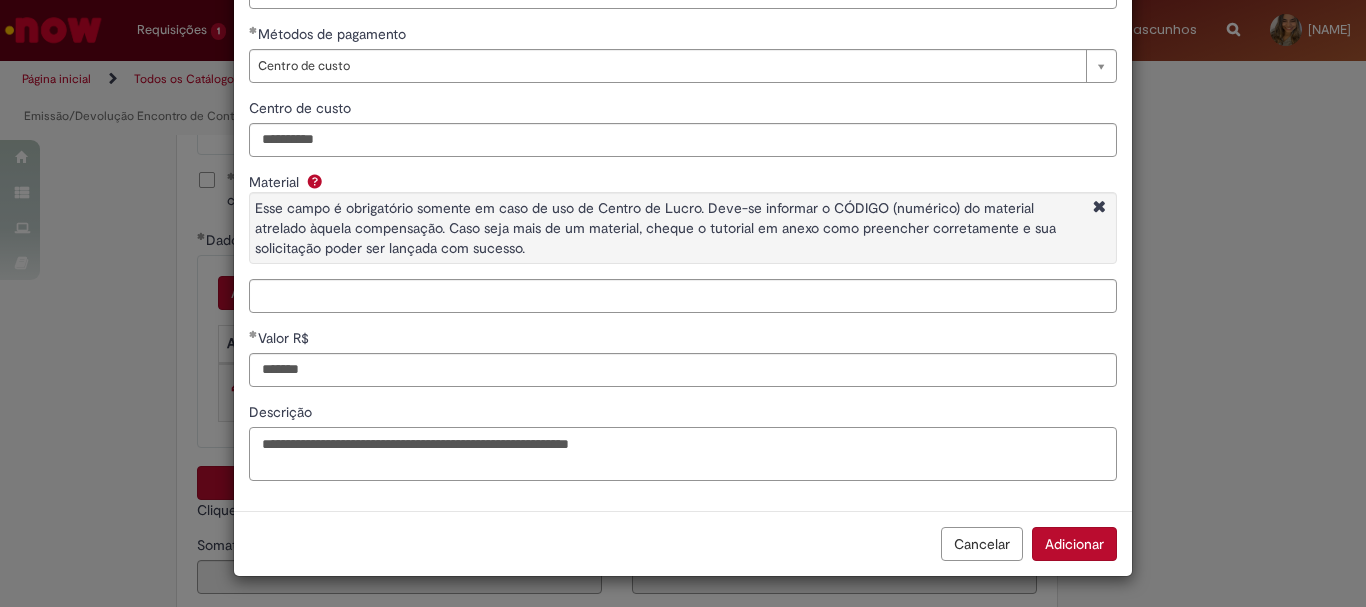 type on "********" 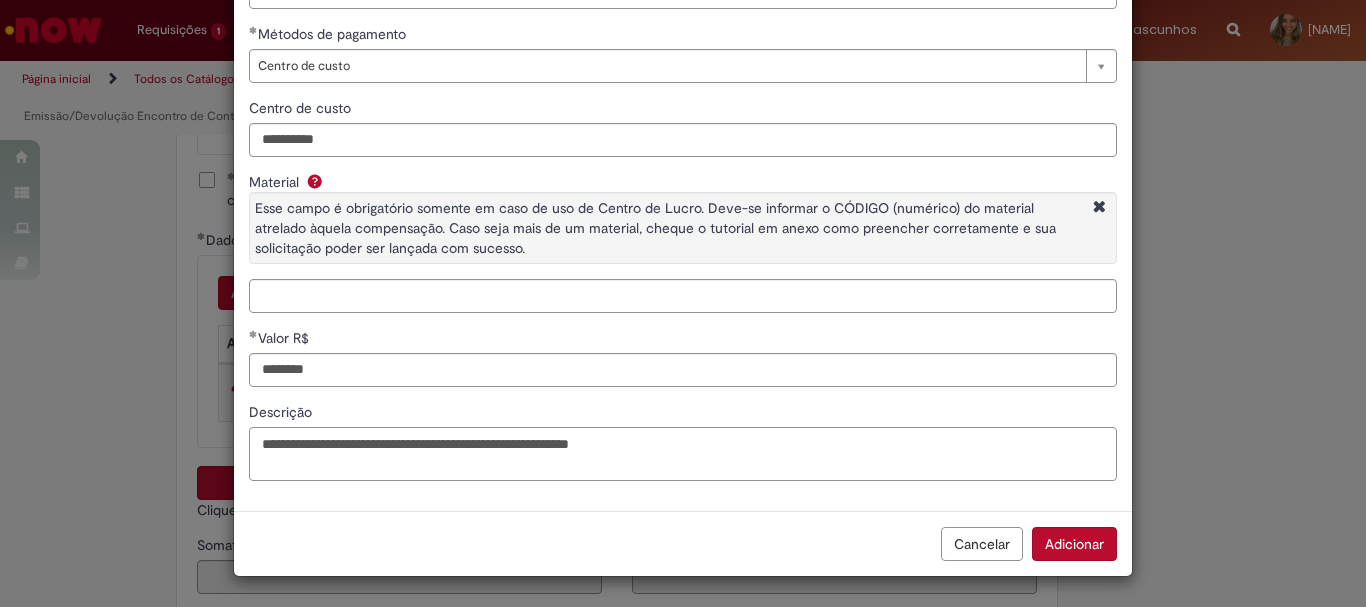 click on "**********" at bounding box center (683, 454) 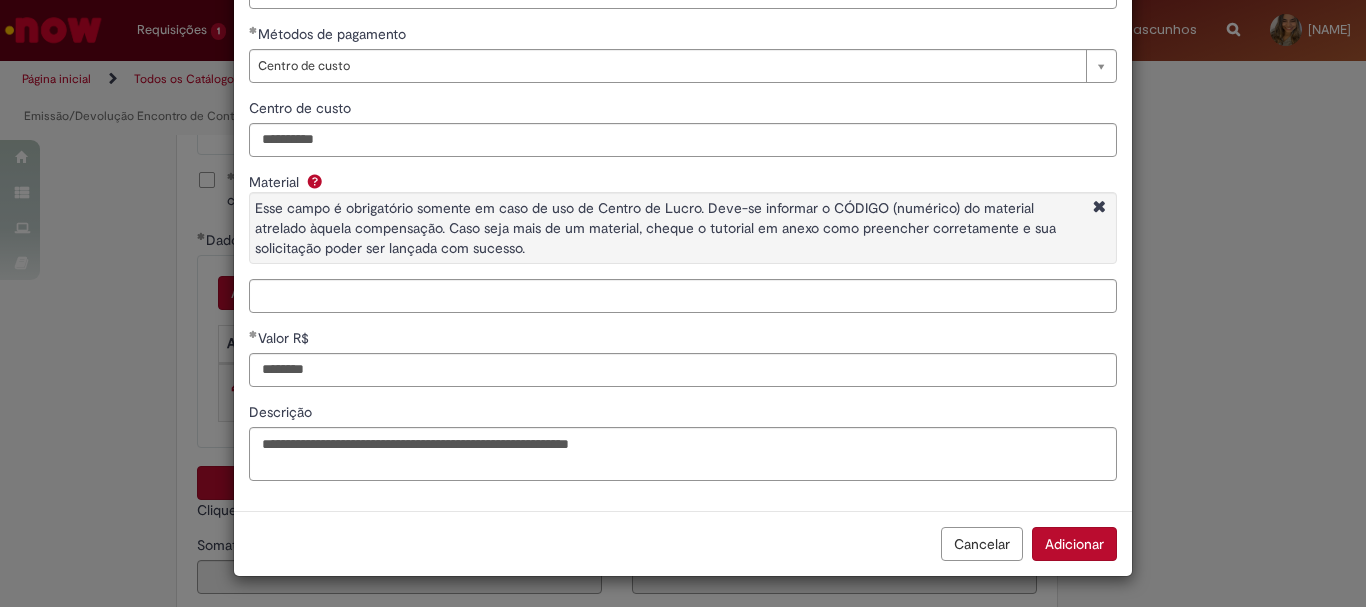 click on "Adicionar" at bounding box center (1074, 544) 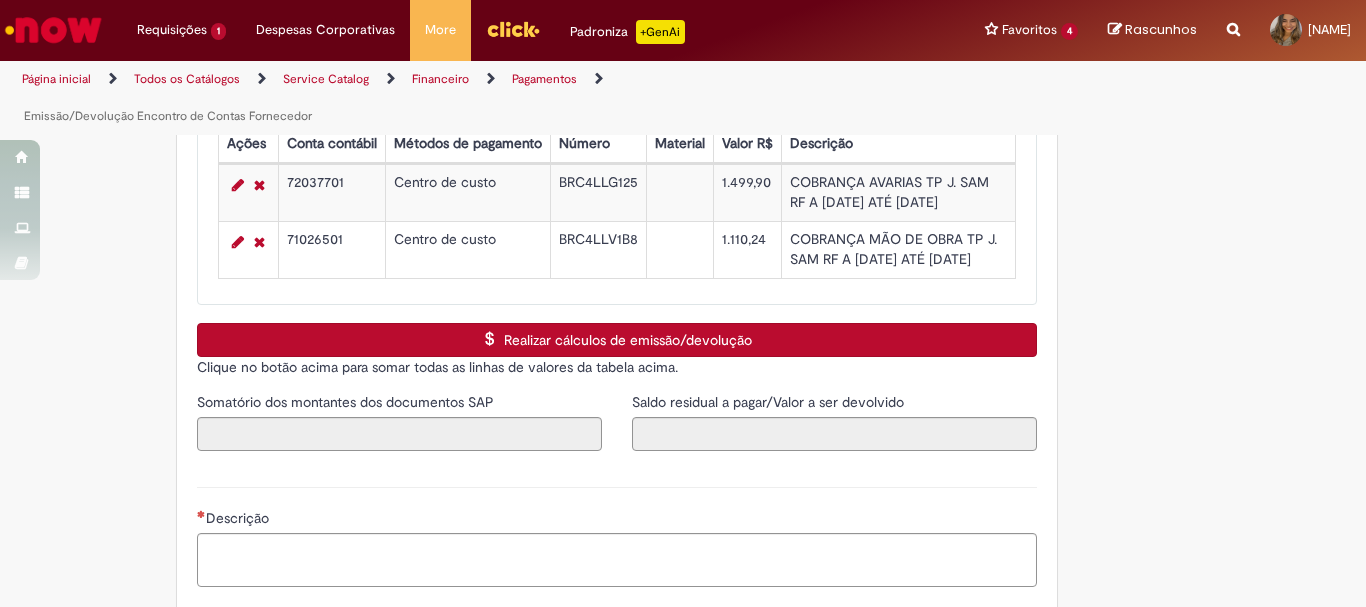 scroll, scrollTop: 3100, scrollLeft: 0, axis: vertical 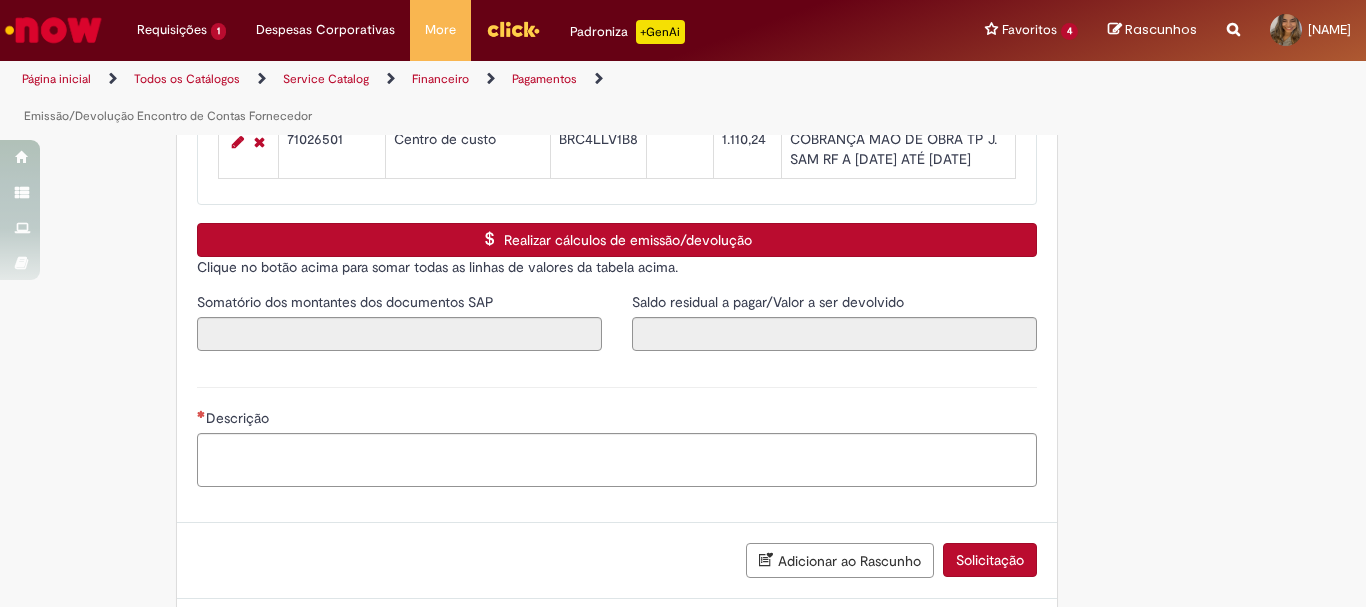 click on "Realizar cálculos de emissão/devolução" at bounding box center (617, 240) 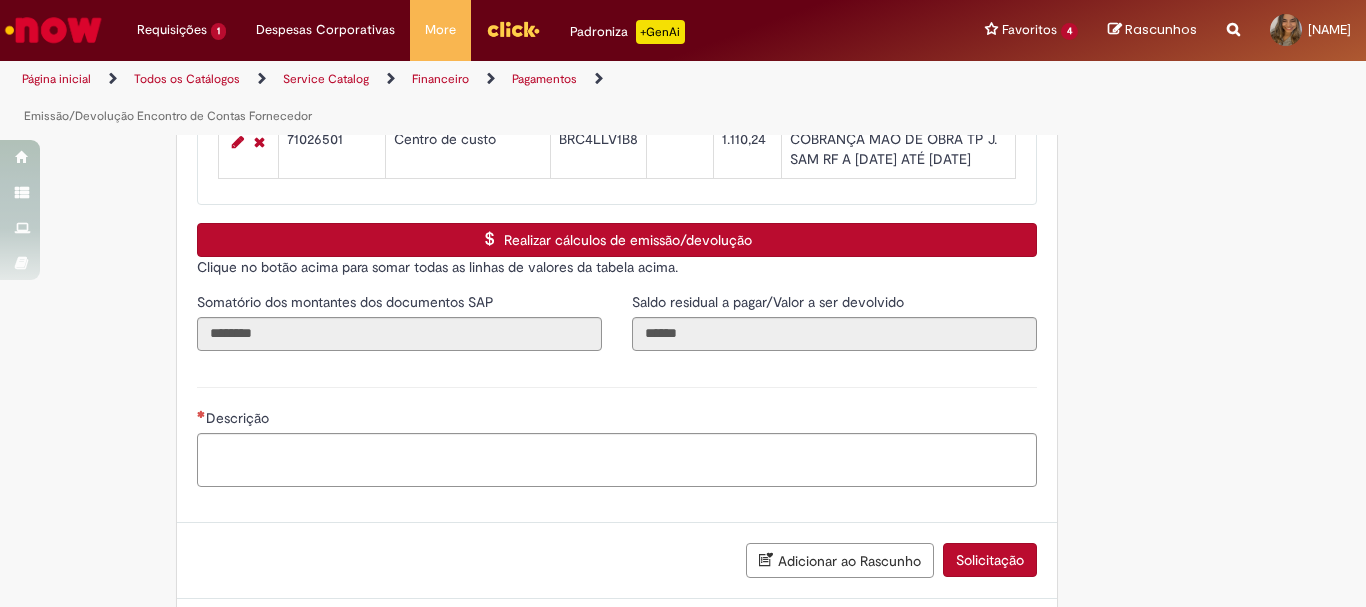 scroll, scrollTop: 3221, scrollLeft: 0, axis: vertical 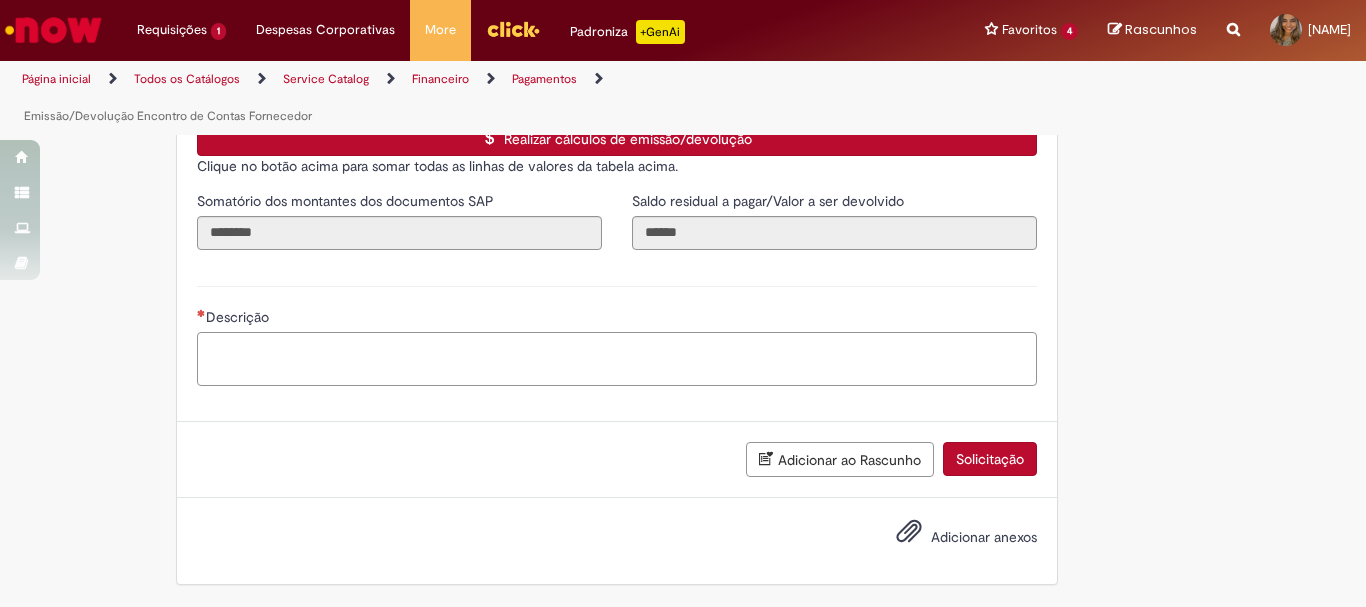click on "Descrição" at bounding box center [617, 359] 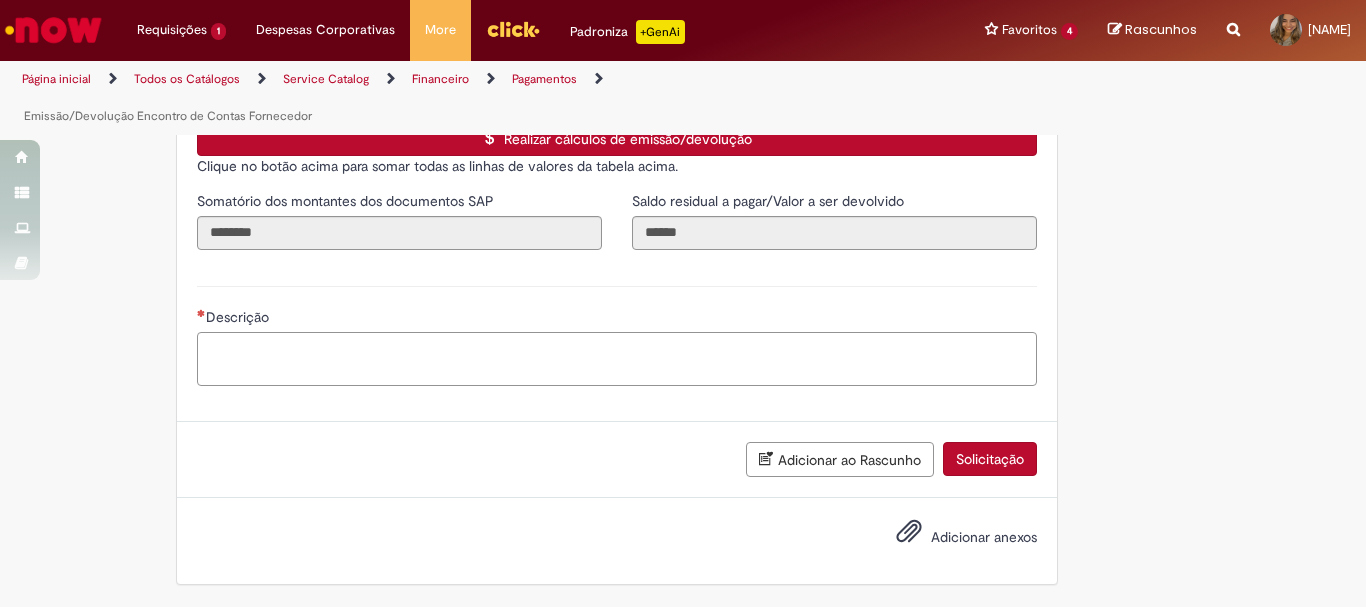 type on "*" 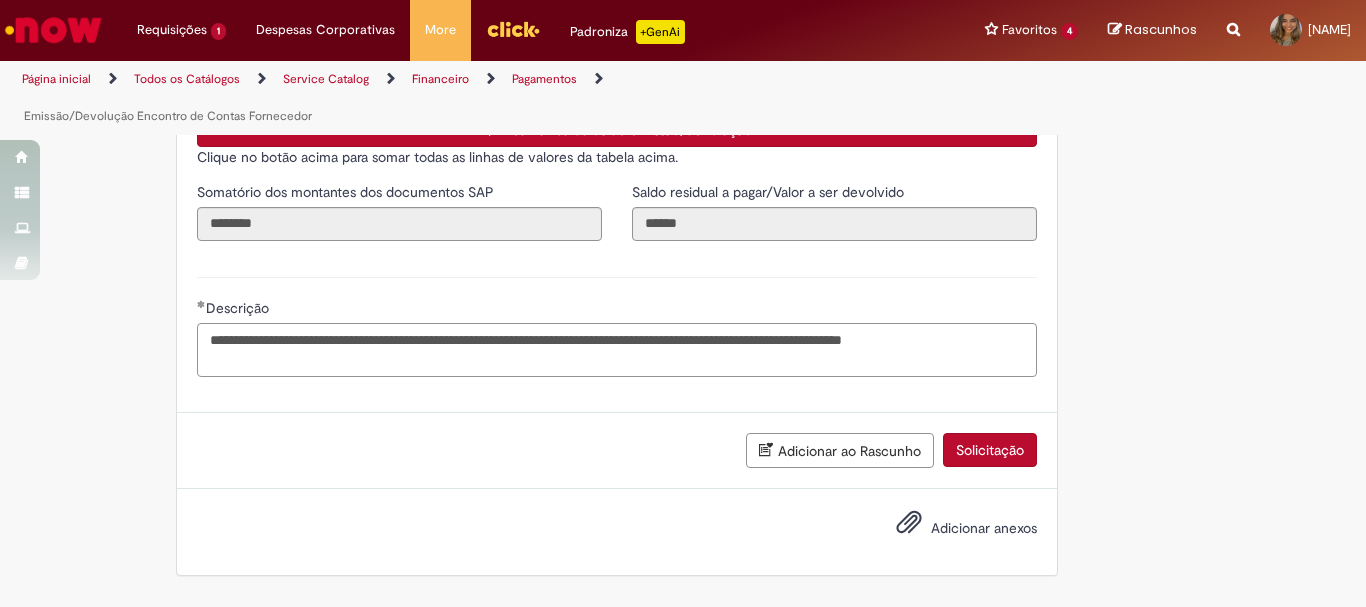 type on "**********" 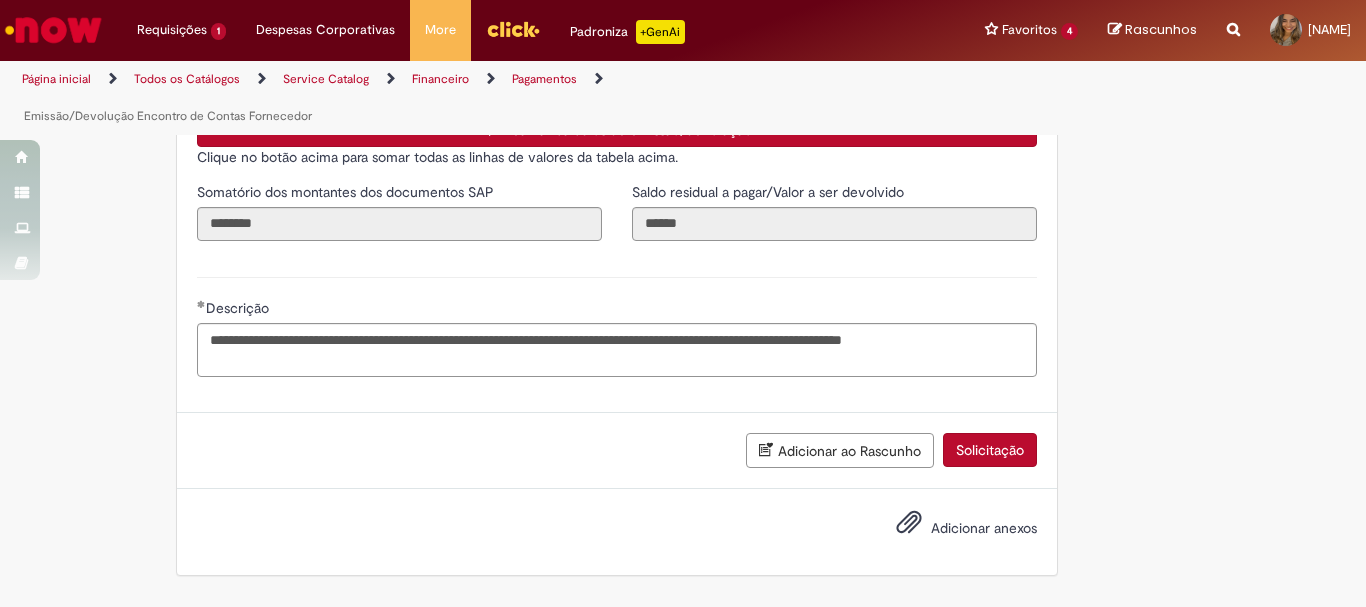 click on "Adicionar anexos" at bounding box center [984, 528] 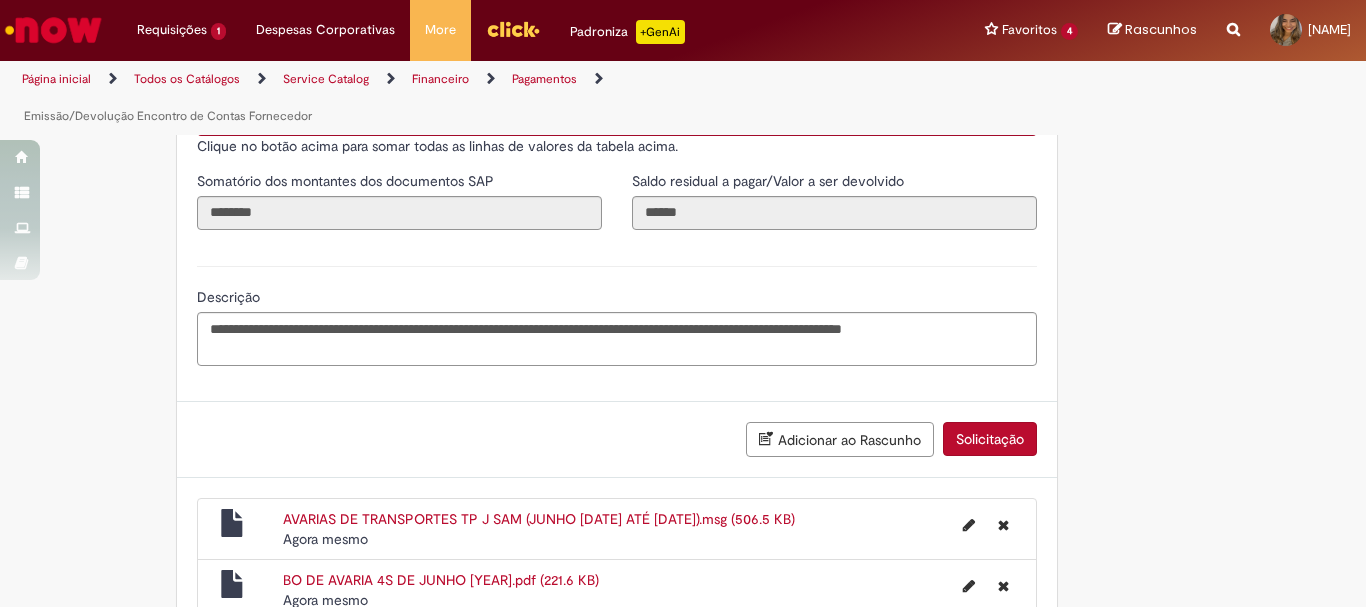 scroll, scrollTop: 3415, scrollLeft: 0, axis: vertical 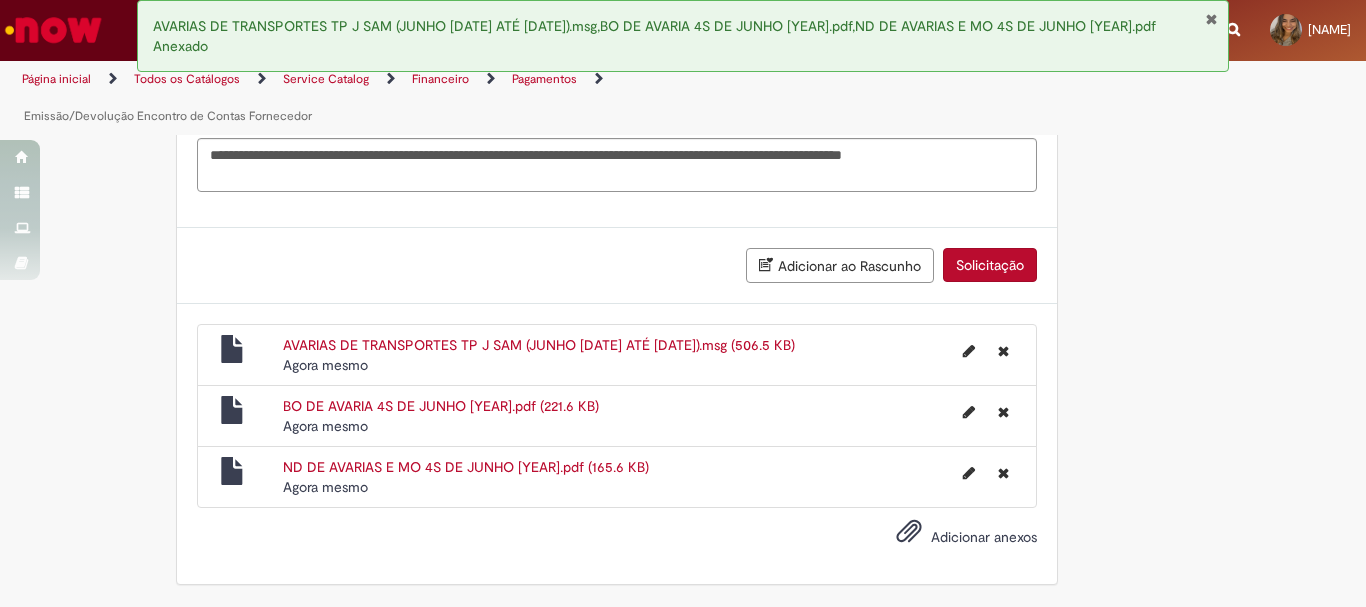 click on "Adicionar anexos" at bounding box center (984, 537) 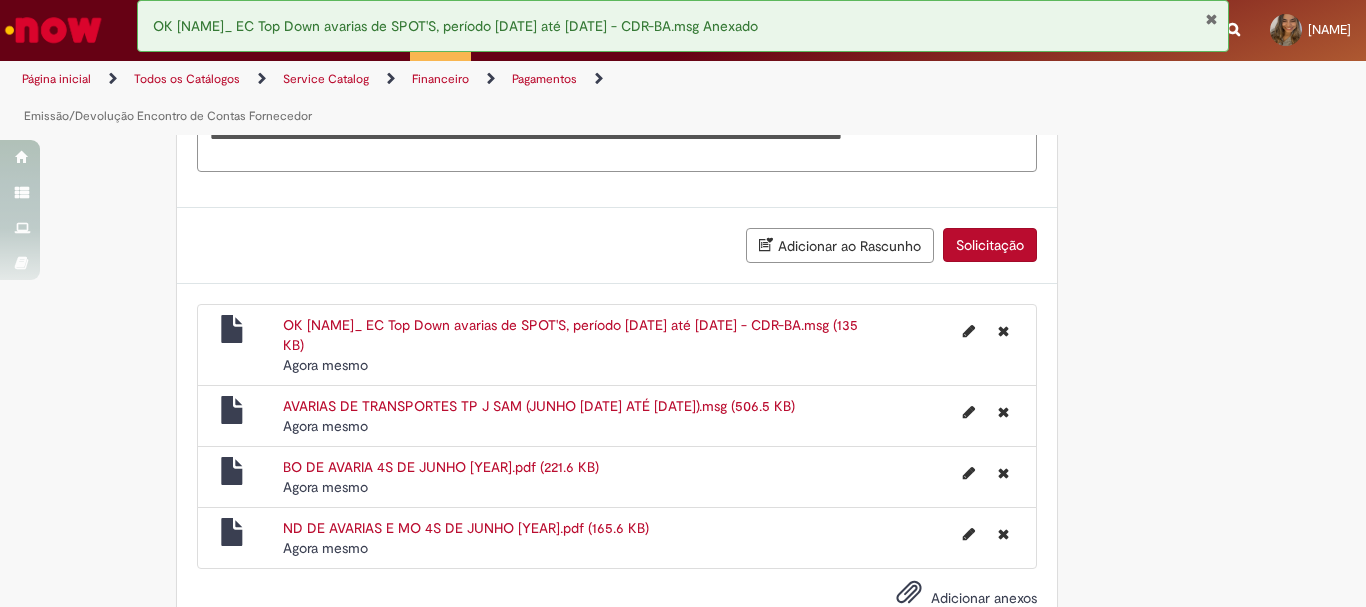 scroll, scrollTop: 3496, scrollLeft: 0, axis: vertical 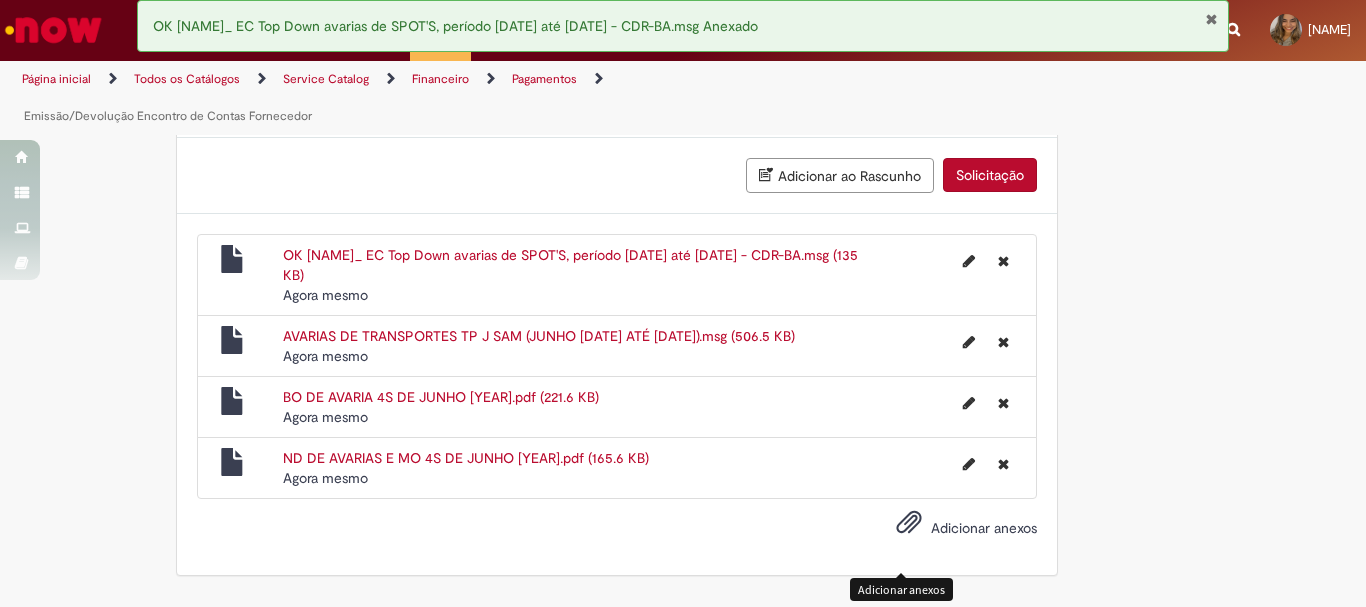 click on "Adicionar anexos" at bounding box center (909, 527) 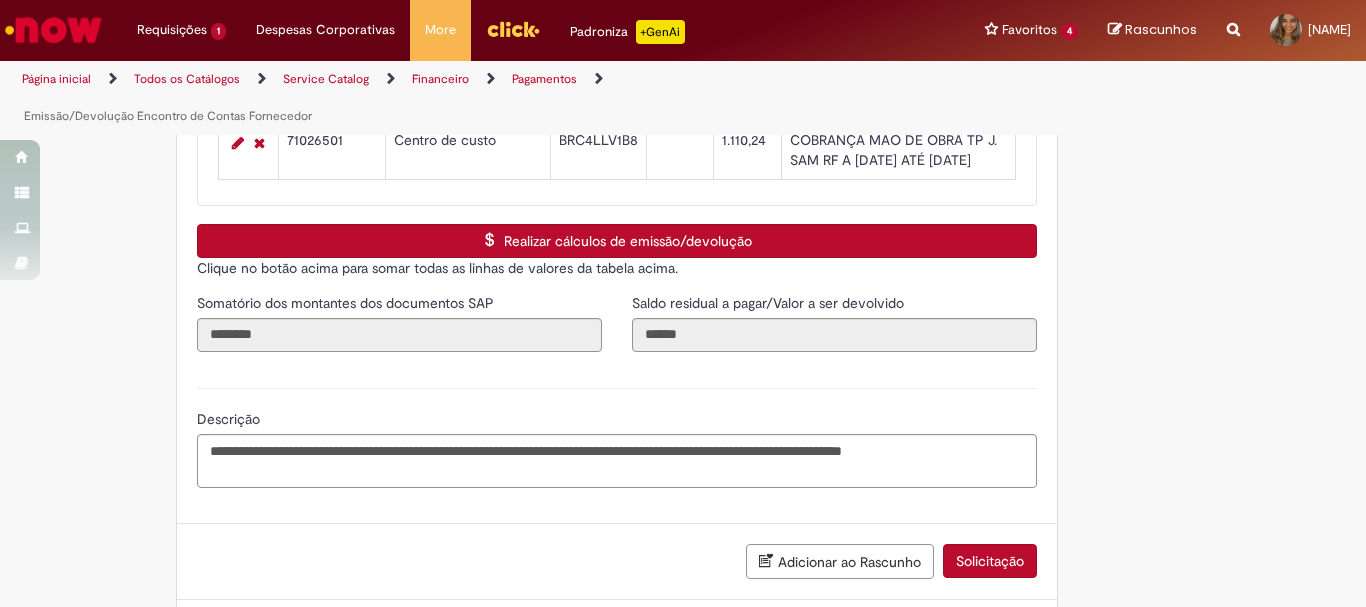 scroll, scrollTop: 2999, scrollLeft: 0, axis: vertical 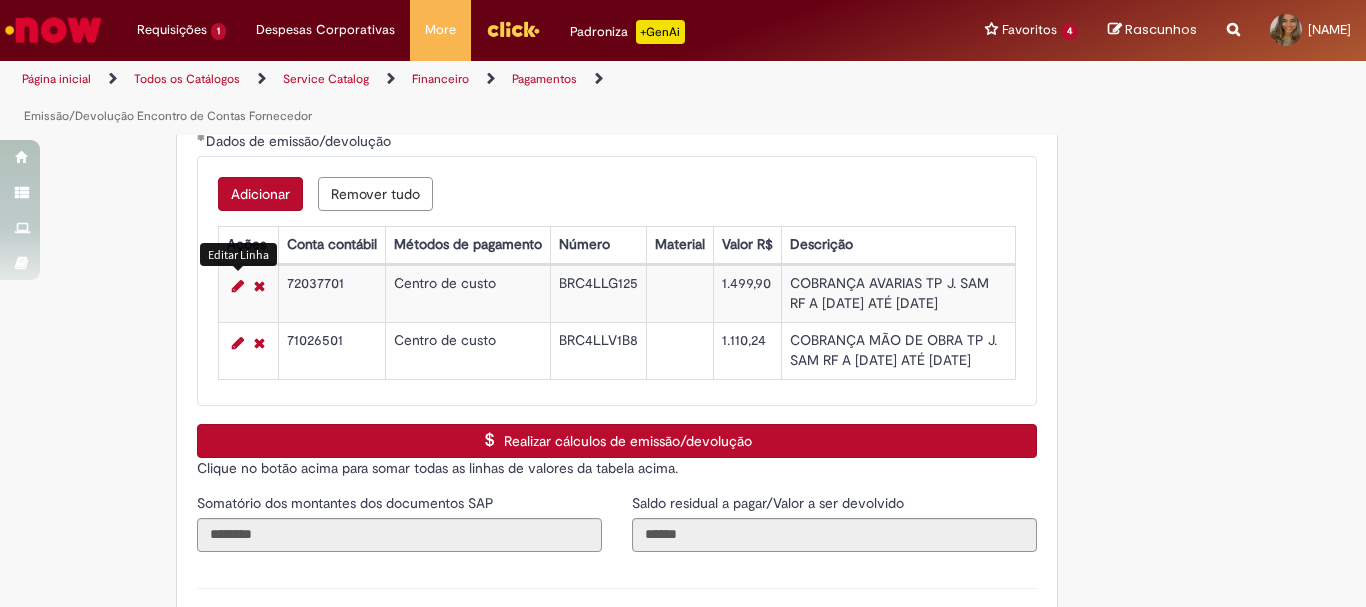 click at bounding box center (238, 286) 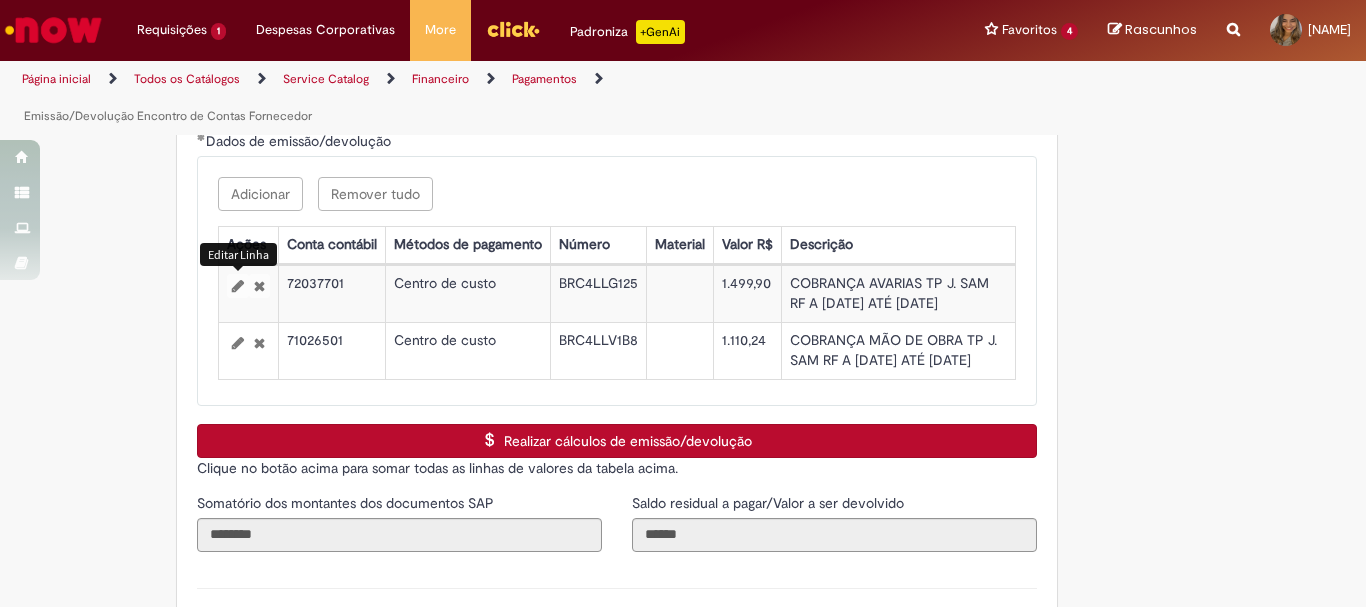select on "**********" 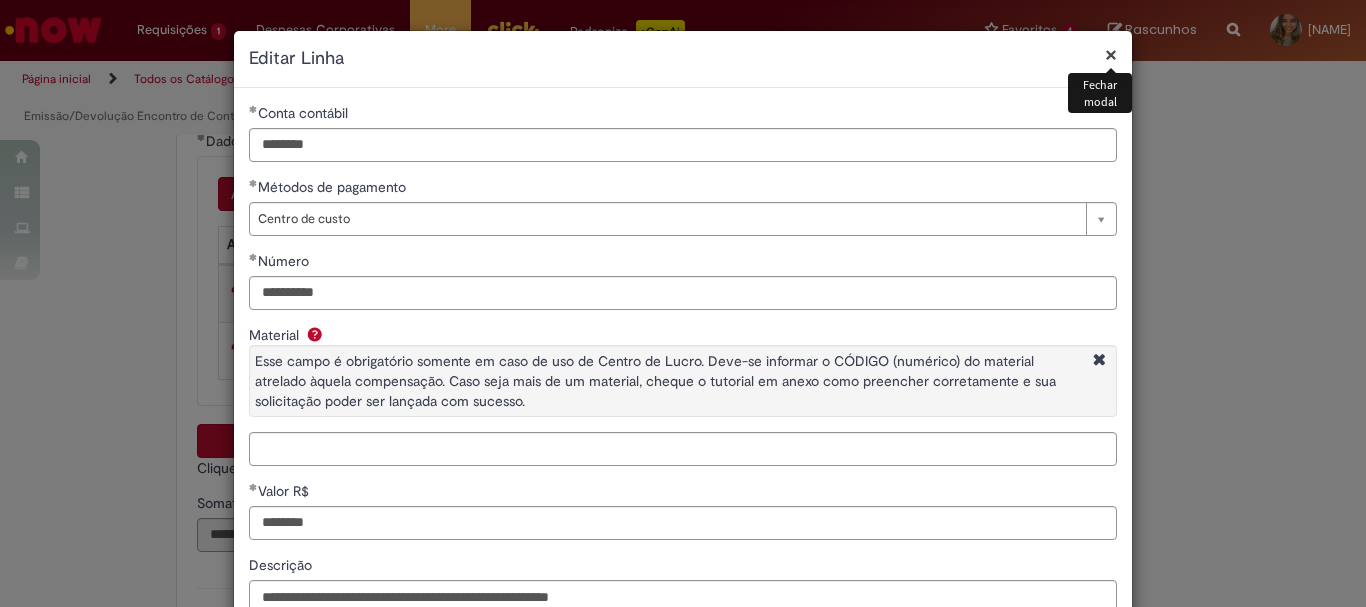 scroll, scrollTop: 153, scrollLeft: 0, axis: vertical 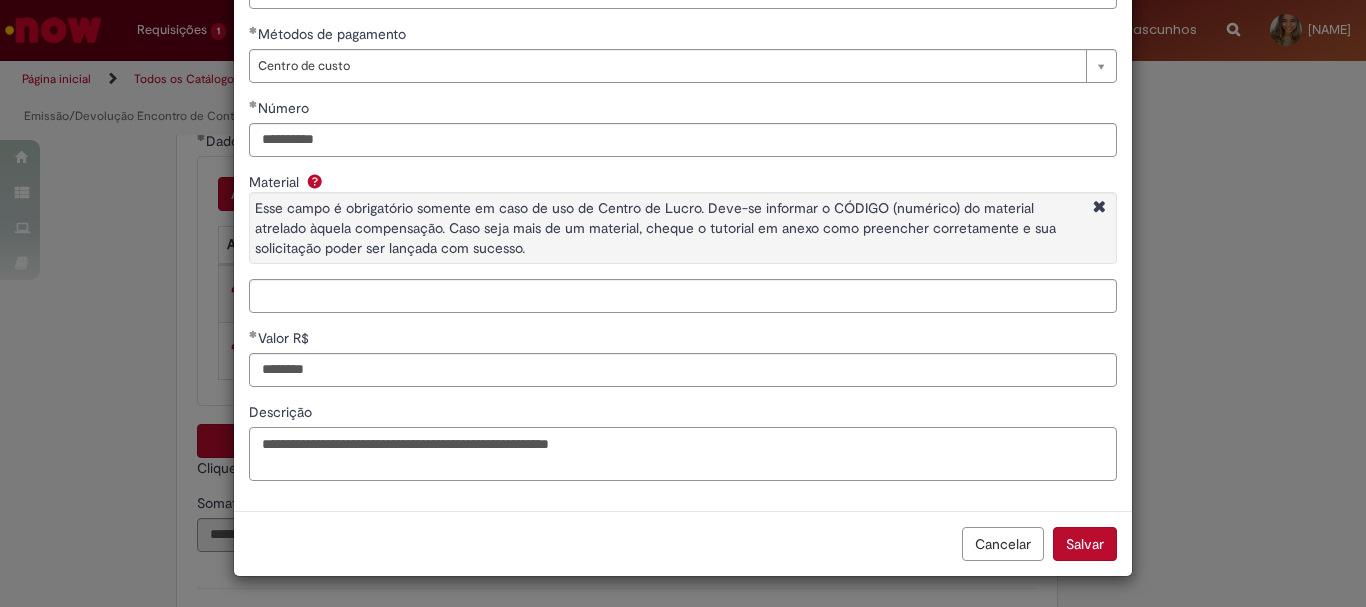 click on "**********" at bounding box center (683, 454) 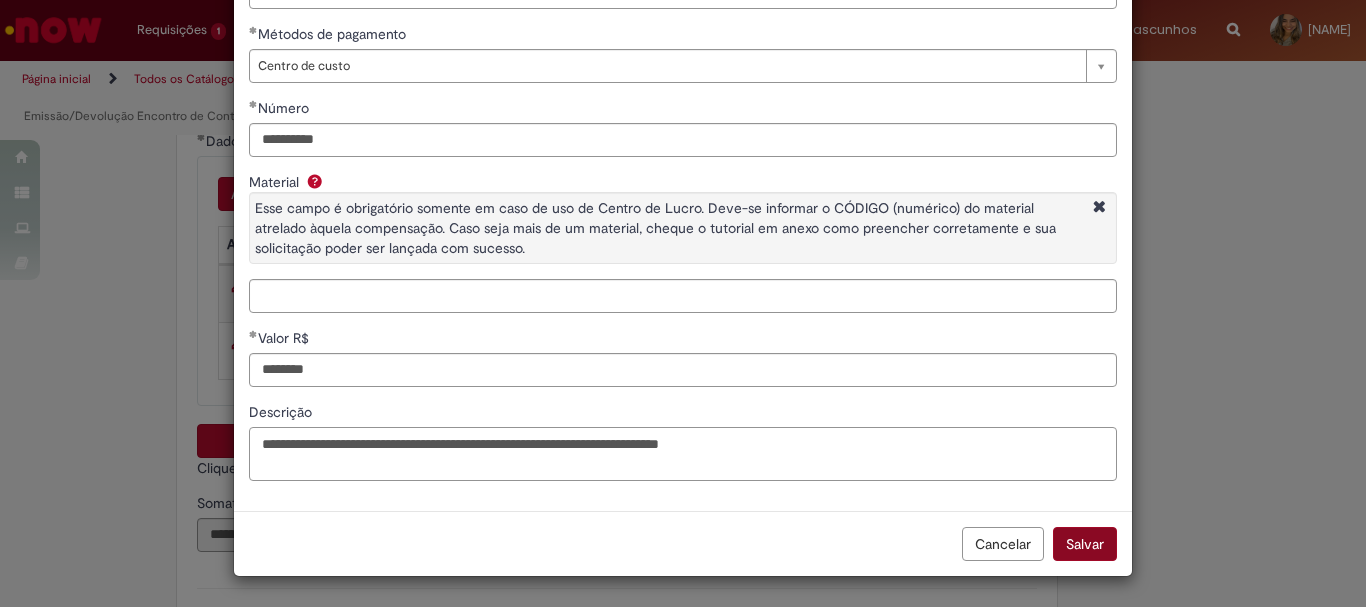 type on "**********" 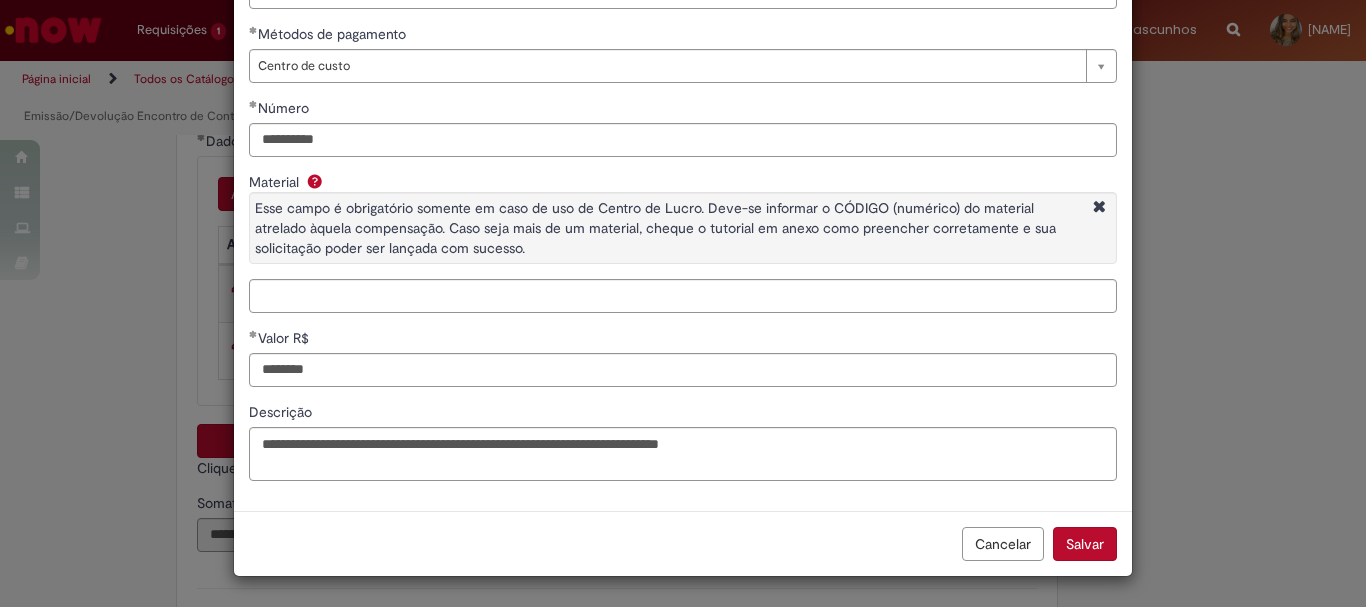 click on "Salvar" at bounding box center (1085, 544) 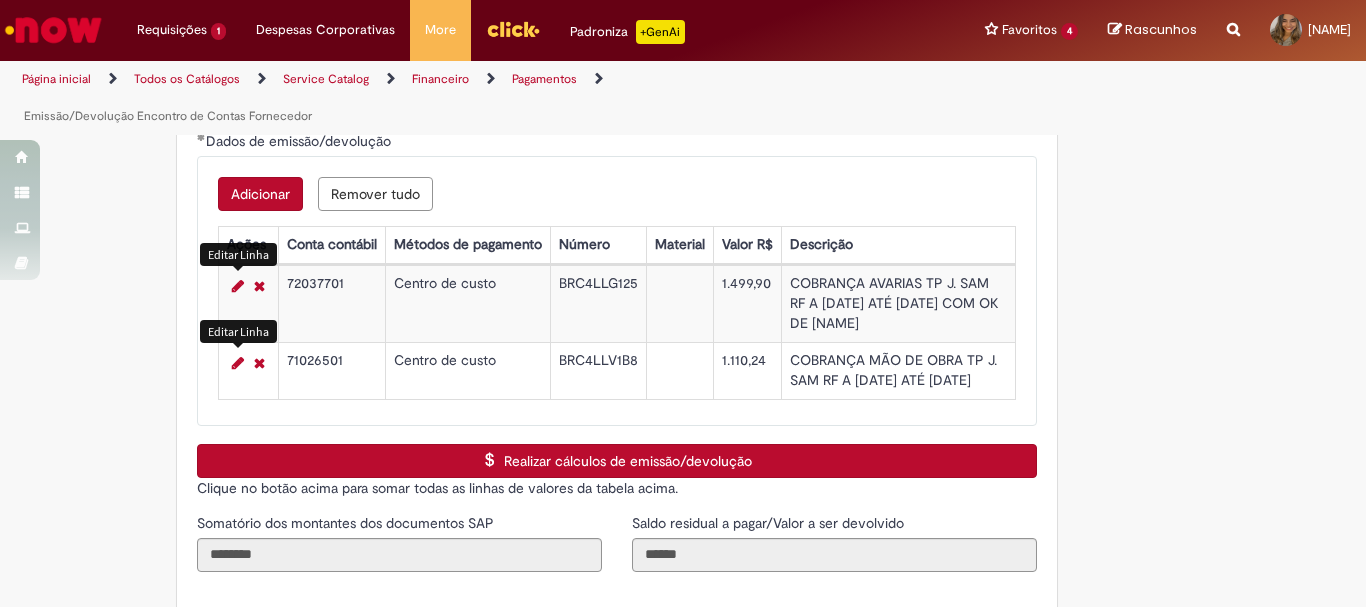 click at bounding box center [238, 363] 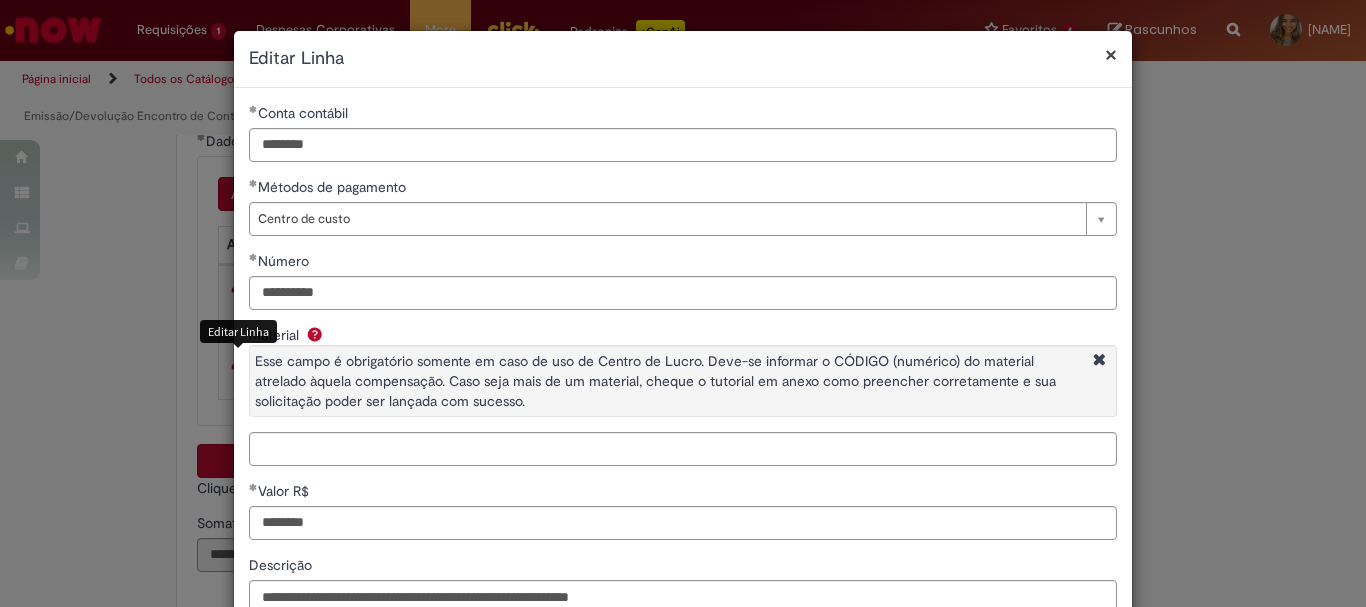 select on "**********" 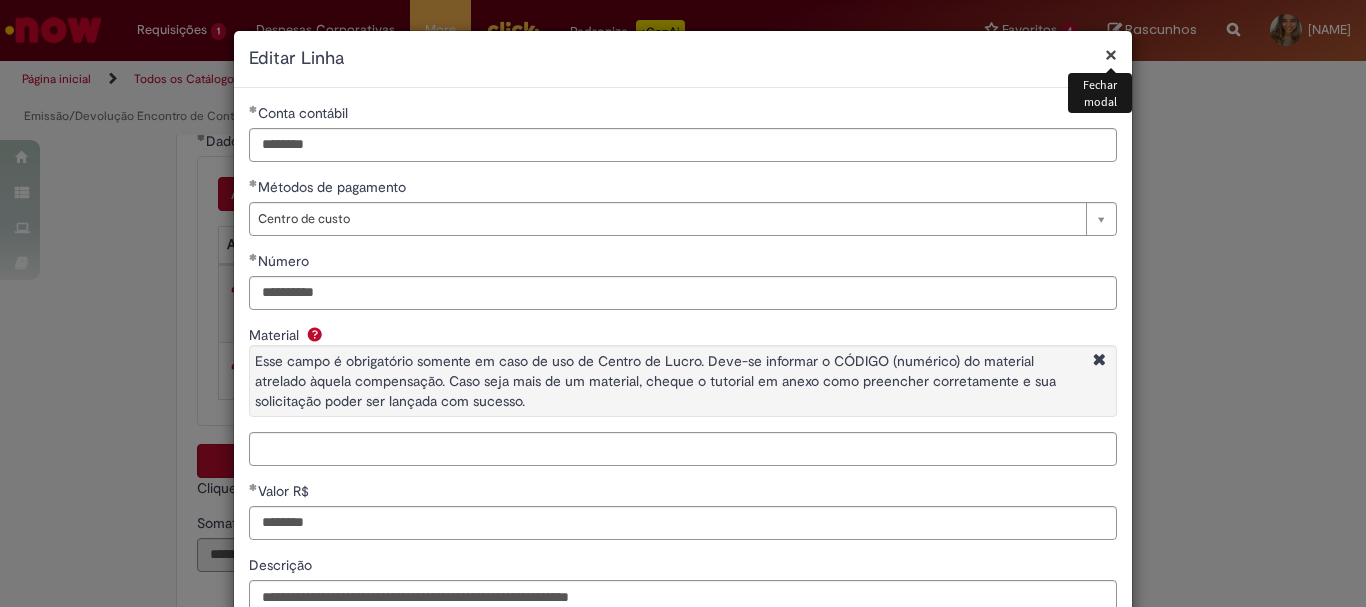 scroll, scrollTop: 153, scrollLeft: 0, axis: vertical 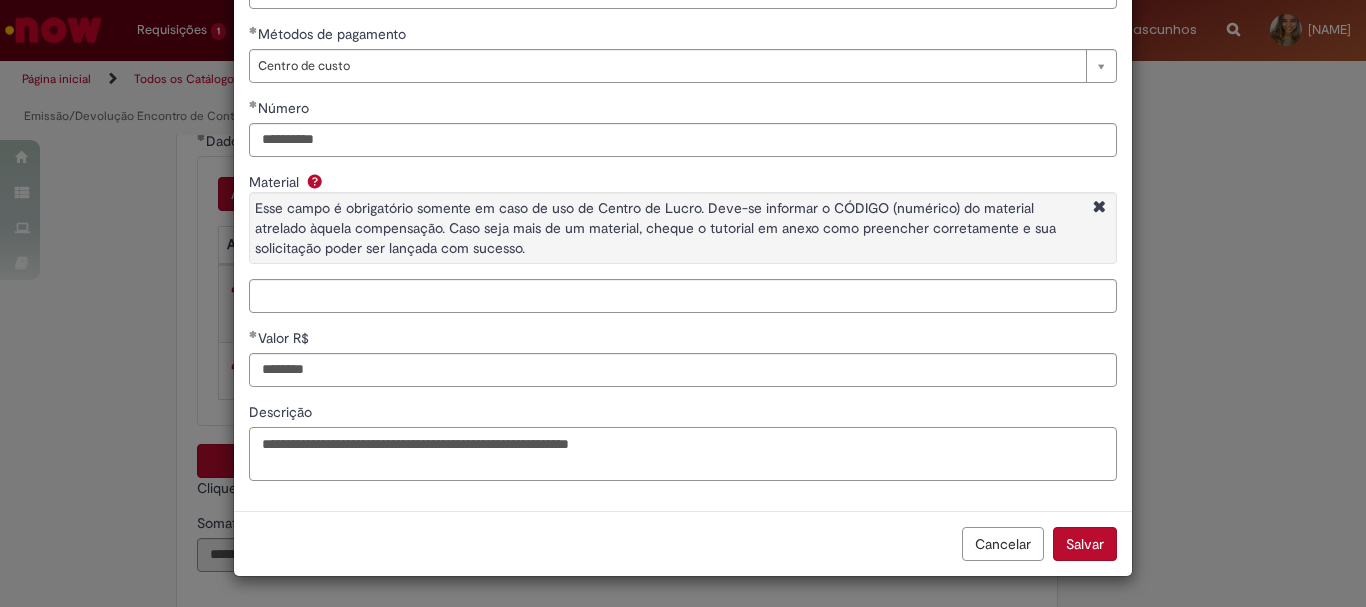 click on "**********" at bounding box center (683, 454) 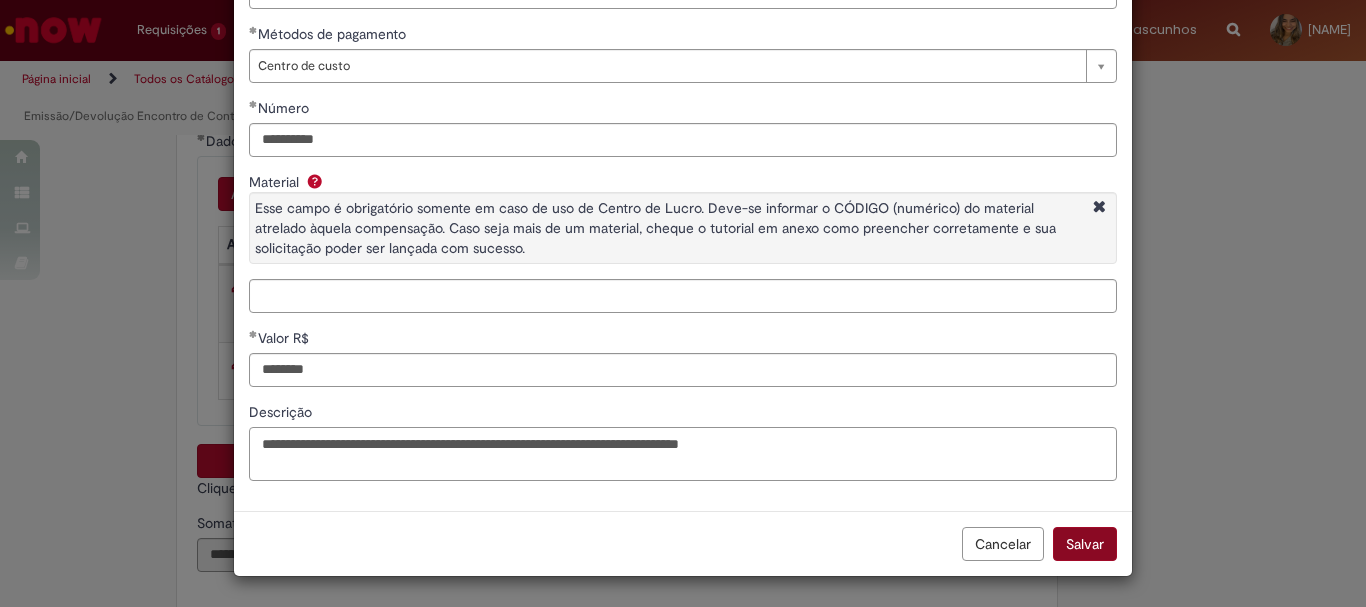 type on "**********" 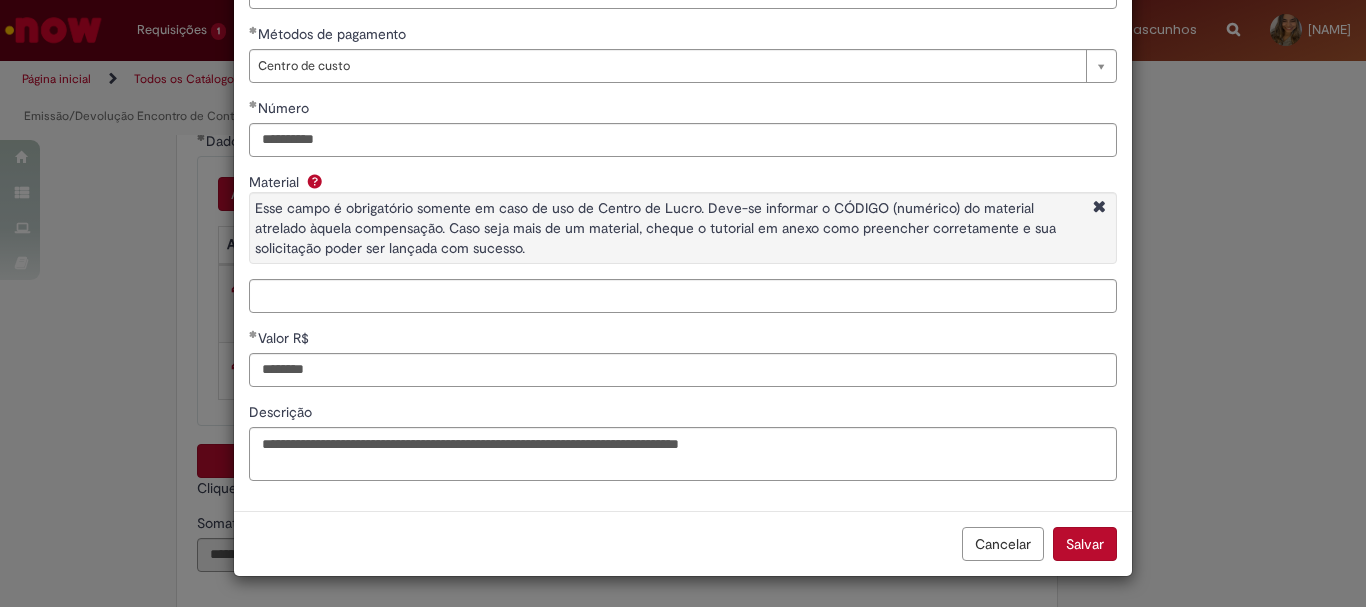 click on "Salvar" at bounding box center [1085, 544] 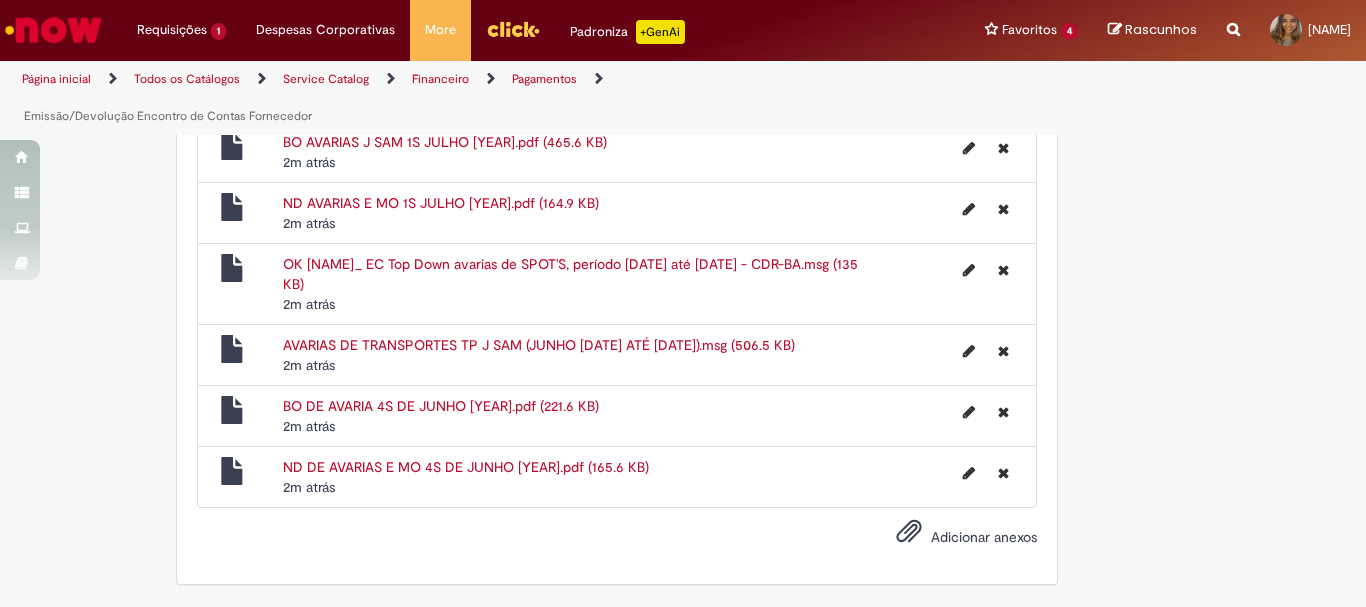 scroll, scrollTop: 3539, scrollLeft: 0, axis: vertical 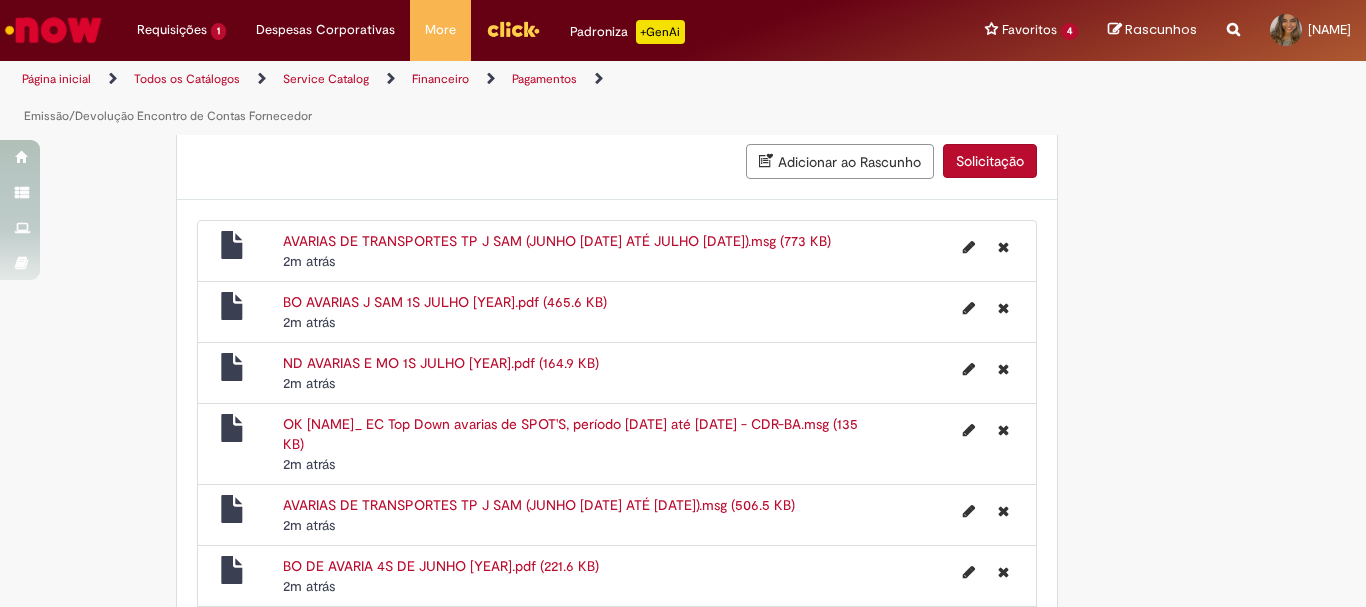 click on "Solicitação" at bounding box center [990, 161] 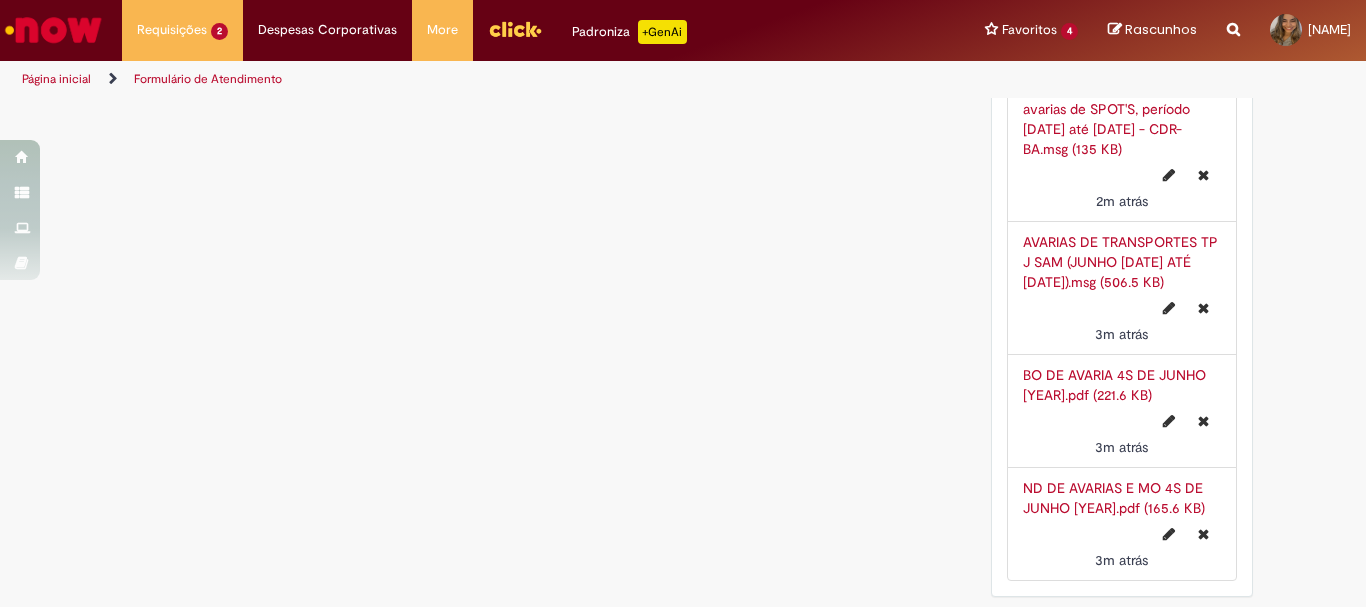 scroll, scrollTop: 0, scrollLeft: 0, axis: both 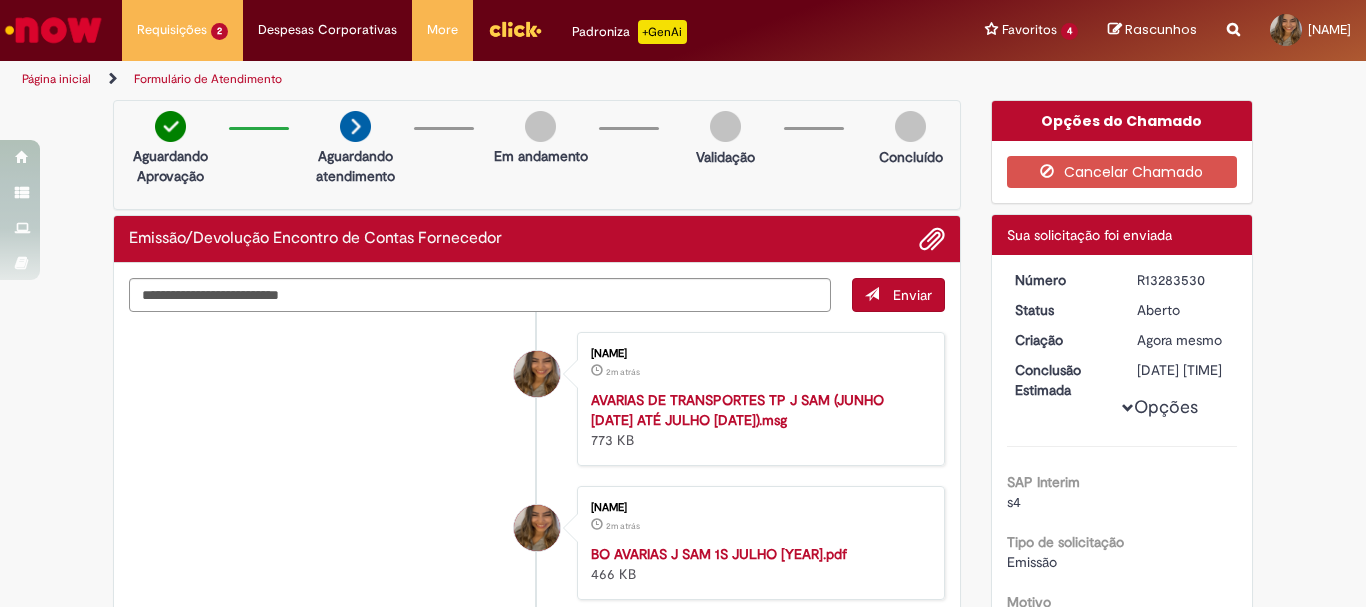 drag, startPoint x: 1132, startPoint y: 280, endPoint x: 1198, endPoint y: 283, distance: 66.068146 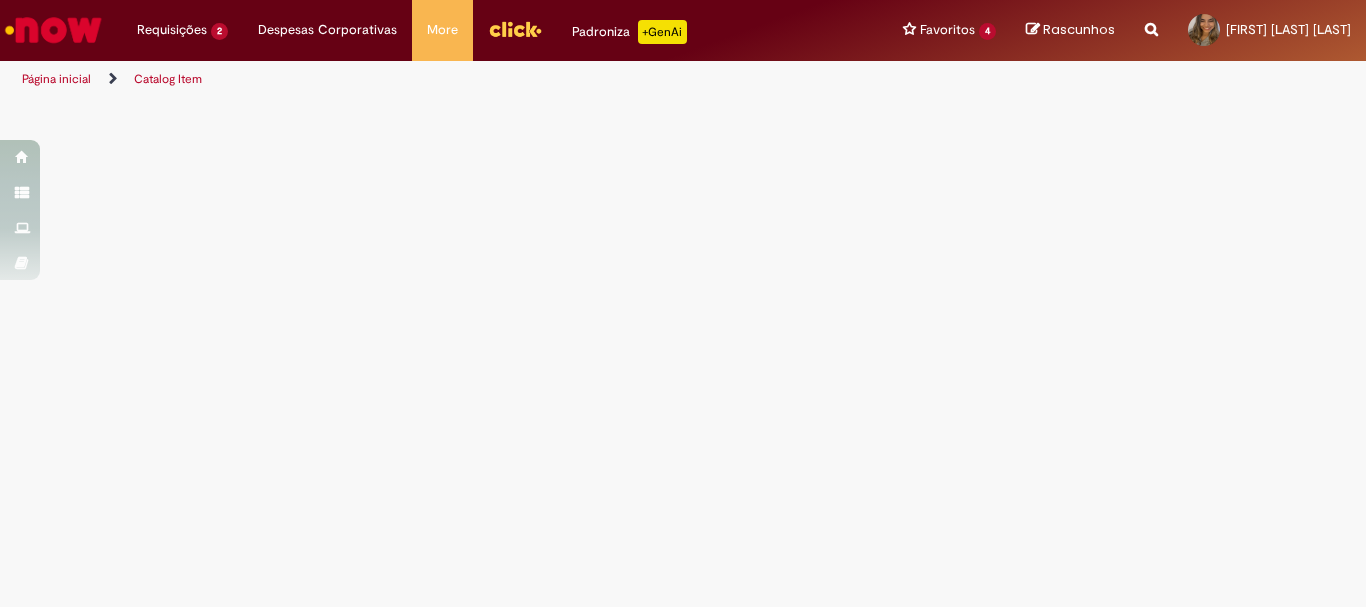 scroll, scrollTop: 0, scrollLeft: 0, axis: both 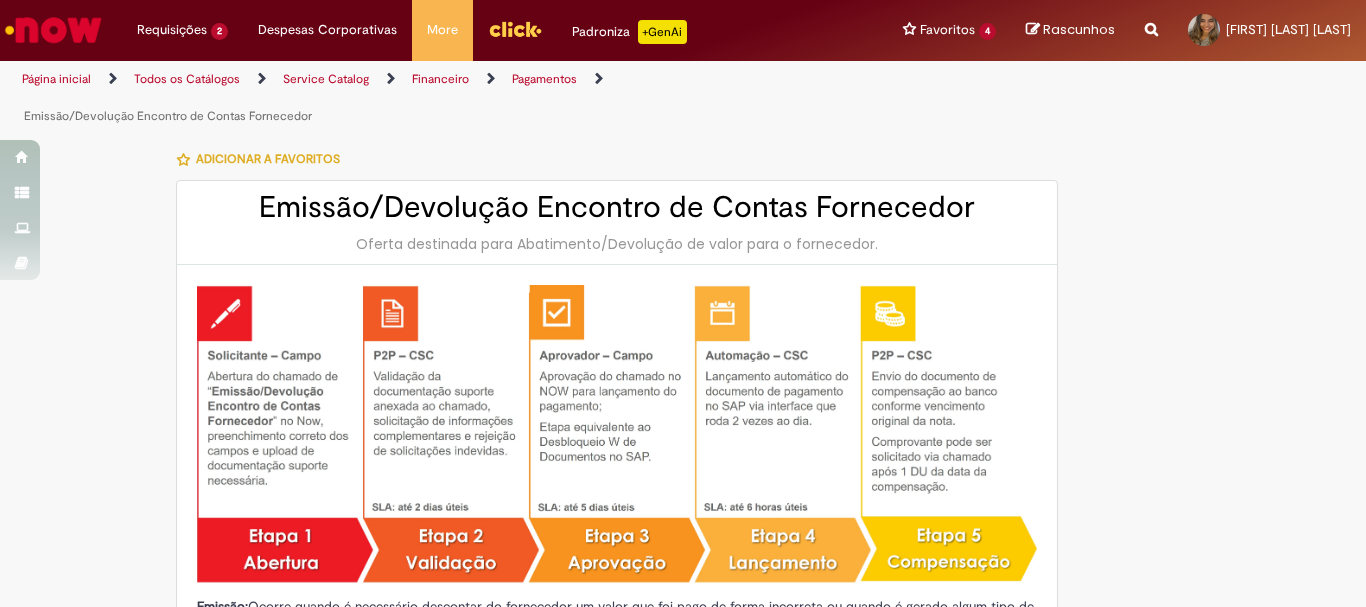 type on "********" 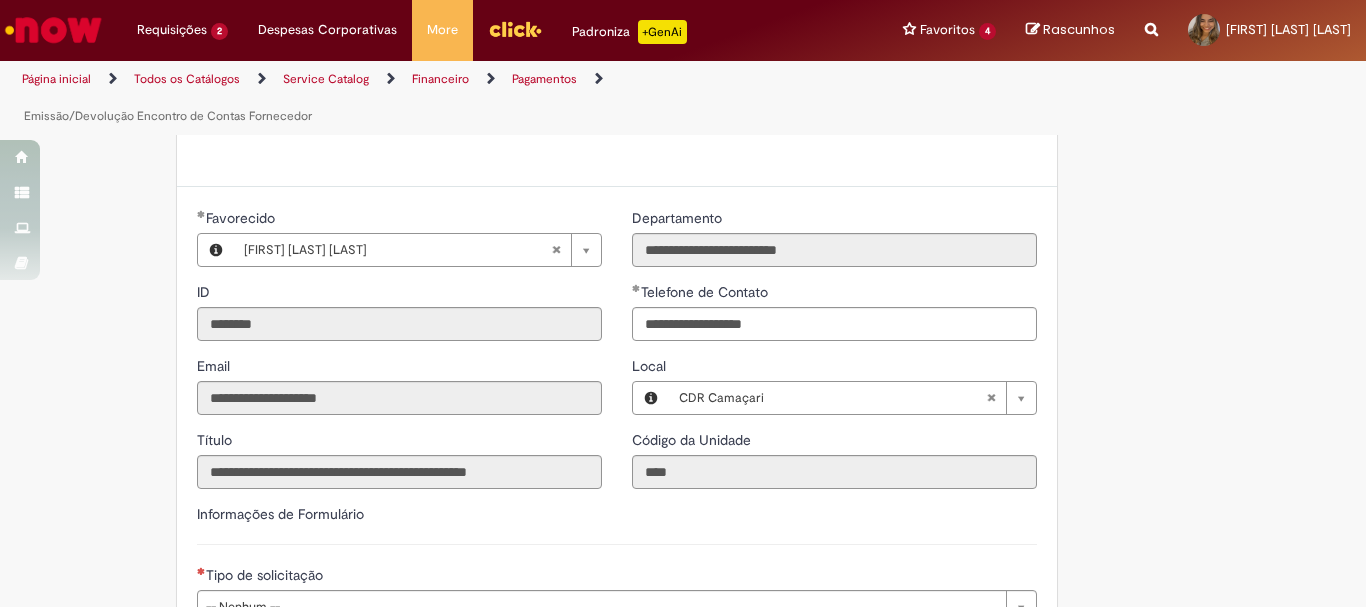 scroll, scrollTop: 1300, scrollLeft: 0, axis: vertical 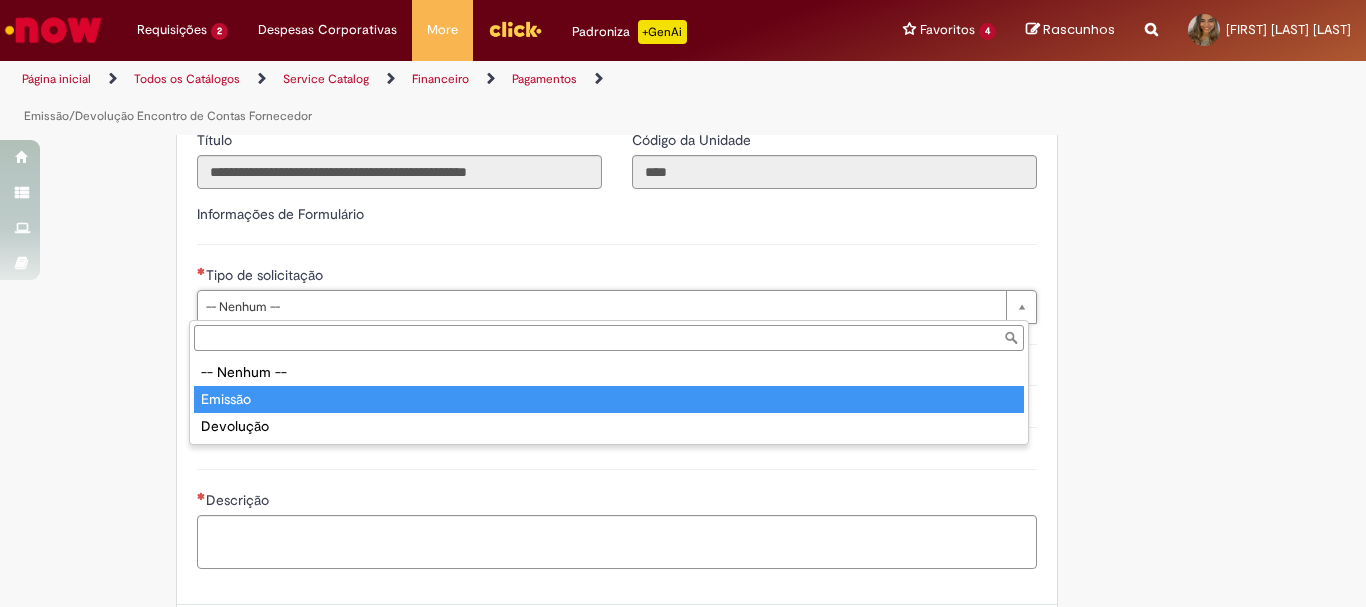 type on "*******" 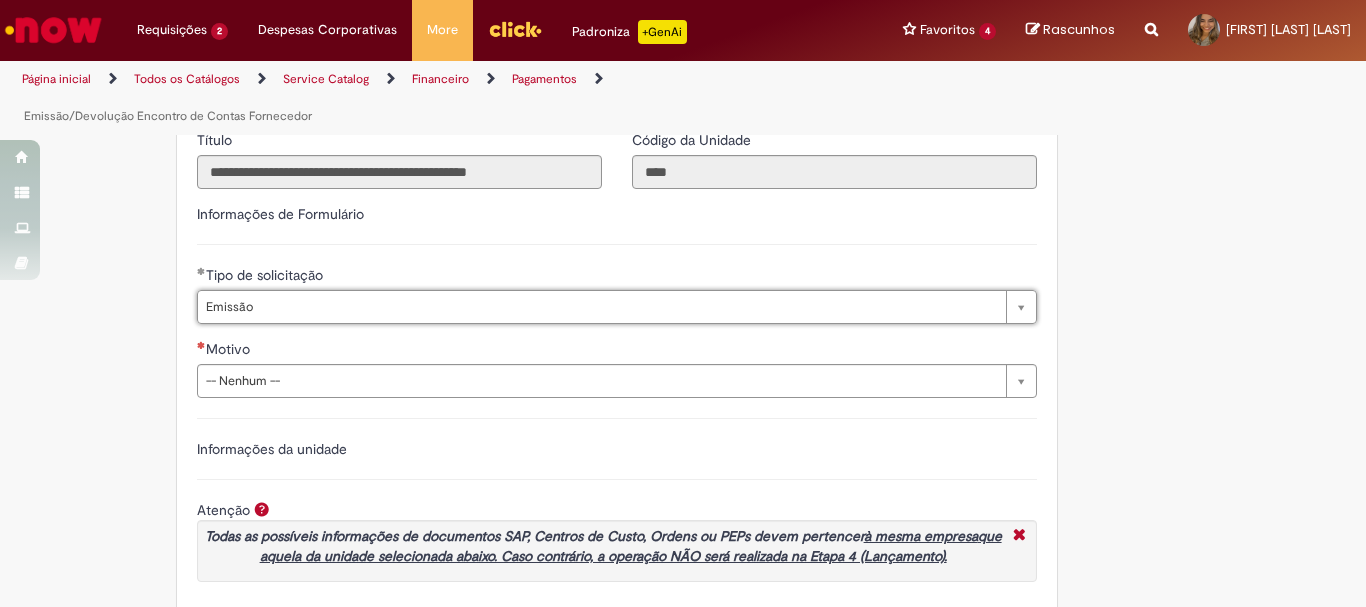 scroll, scrollTop: 1500, scrollLeft: 0, axis: vertical 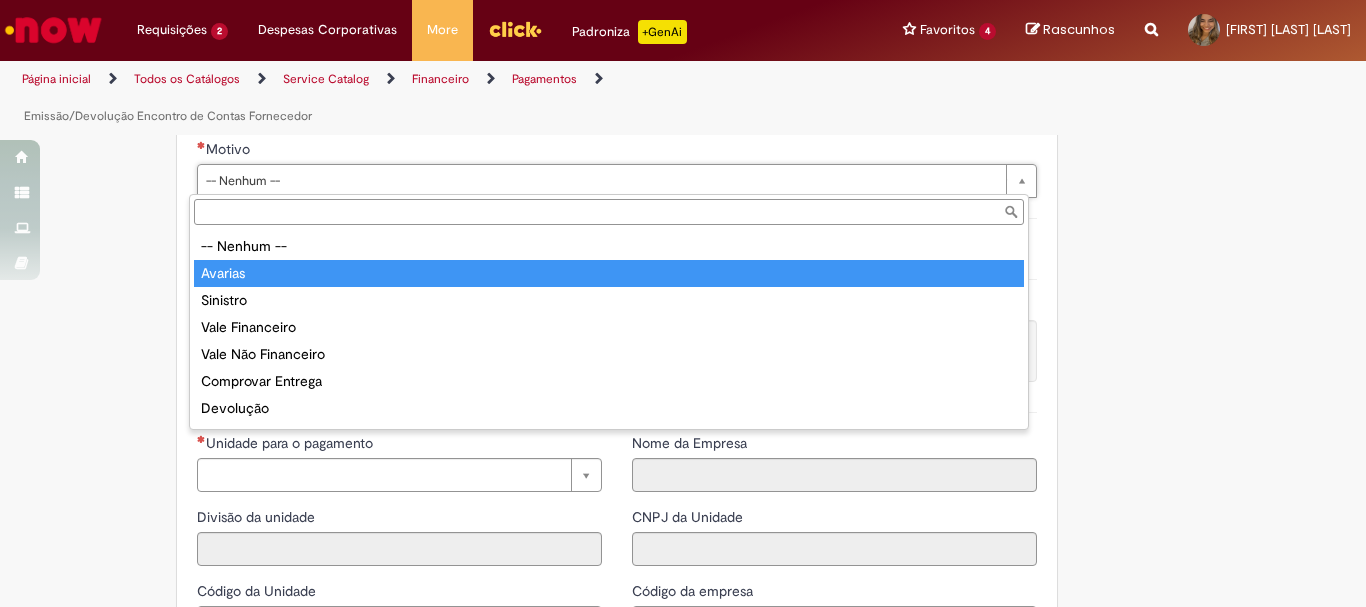 type on "*******" 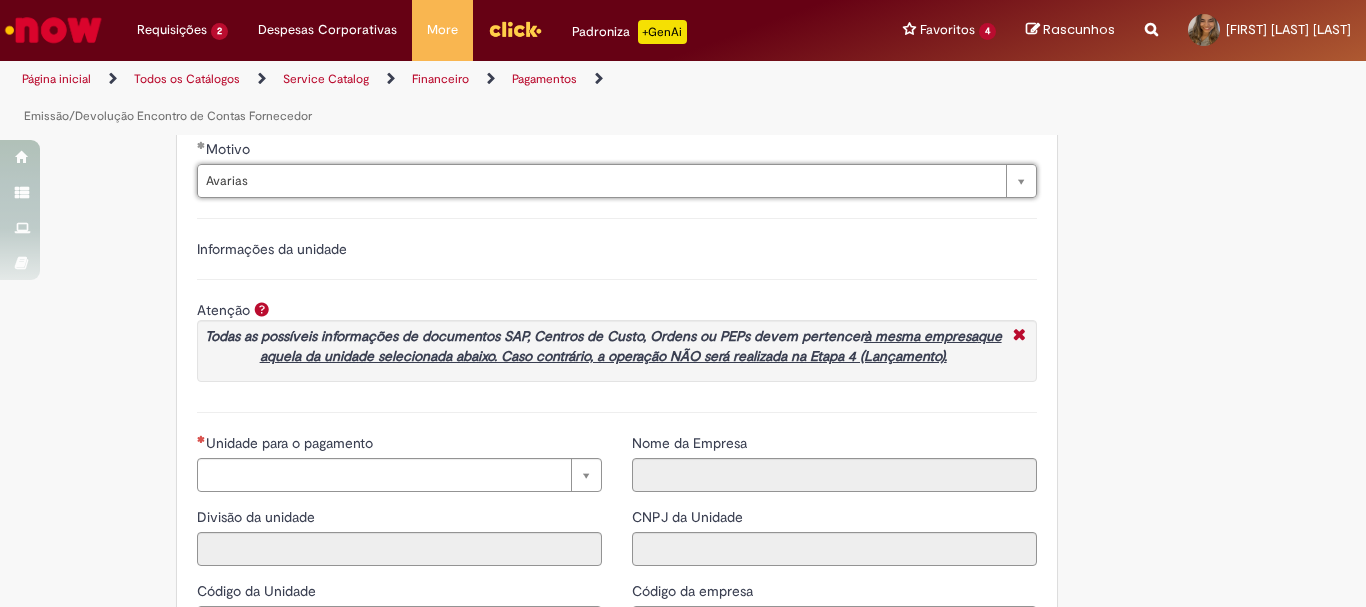 scroll, scrollTop: 1700, scrollLeft: 0, axis: vertical 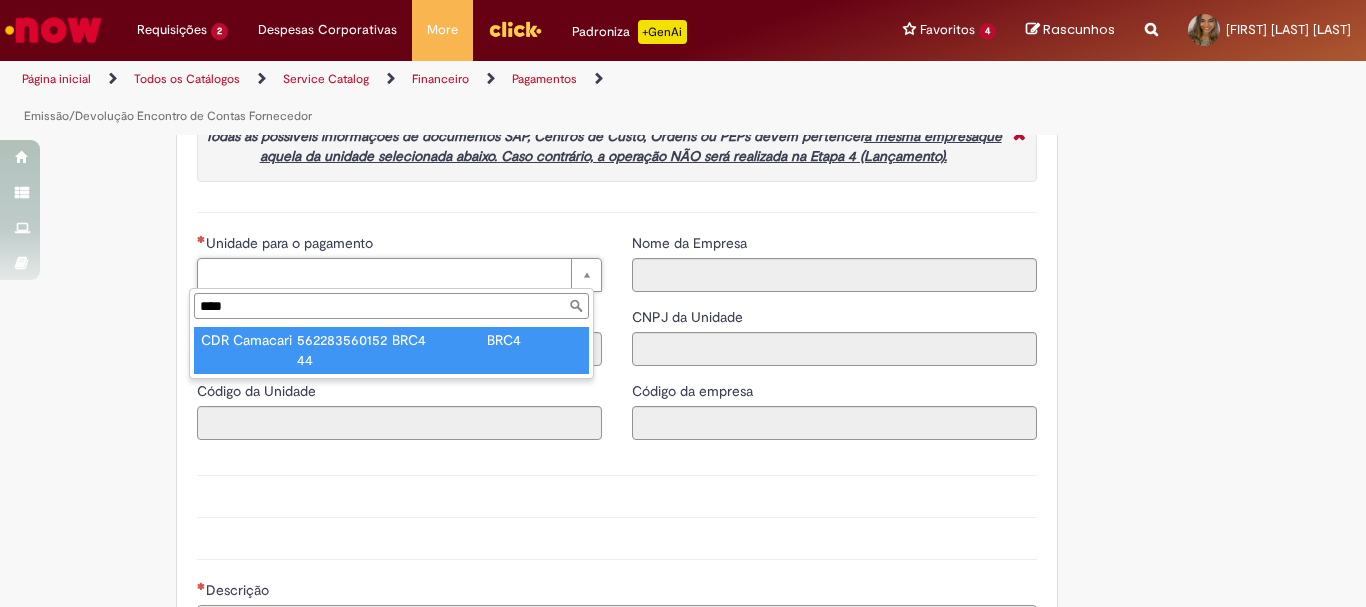 type on "****" 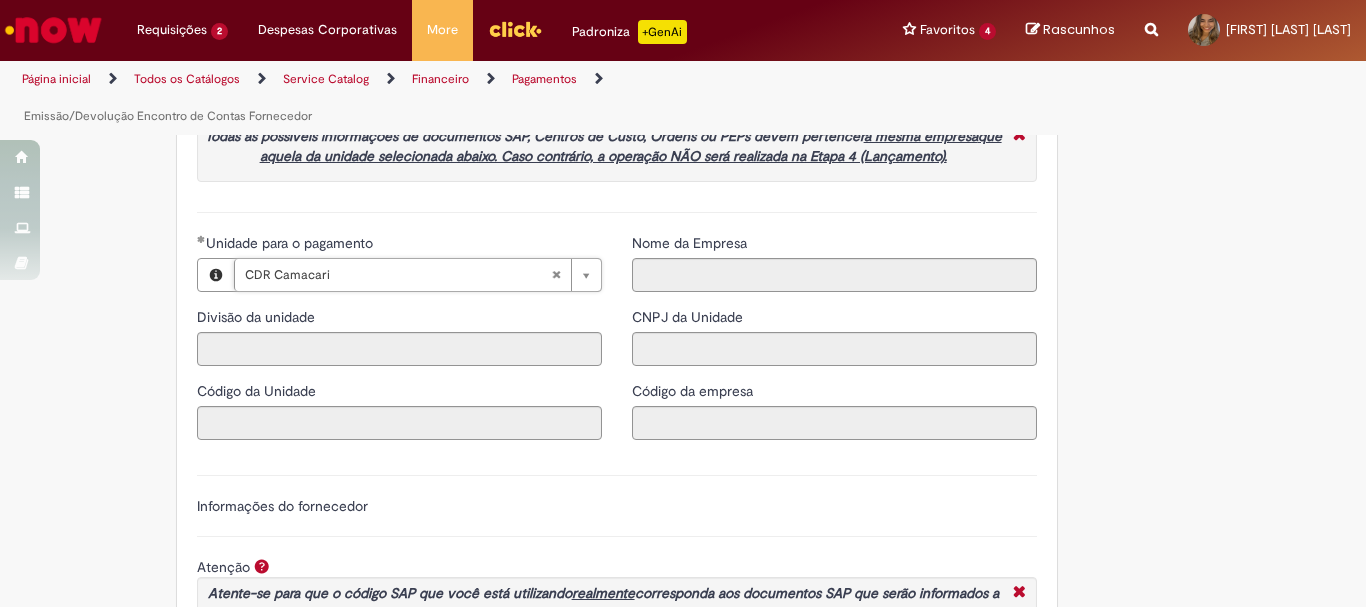 type on "****" 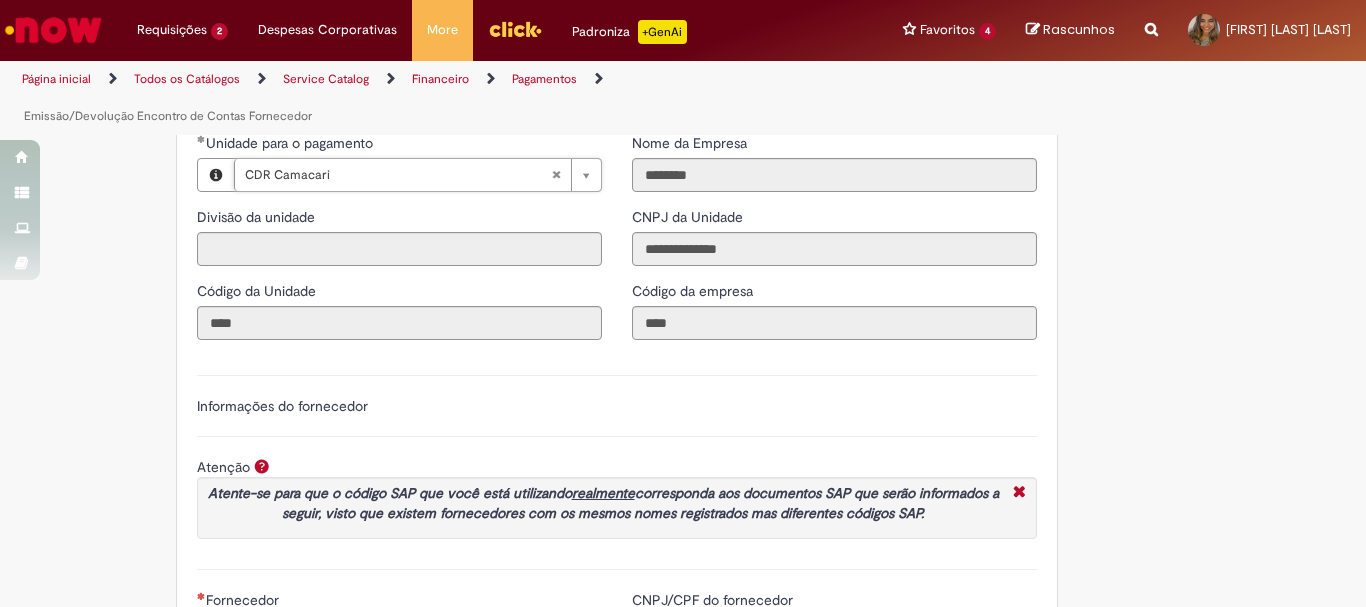 scroll, scrollTop: 2173, scrollLeft: 0, axis: vertical 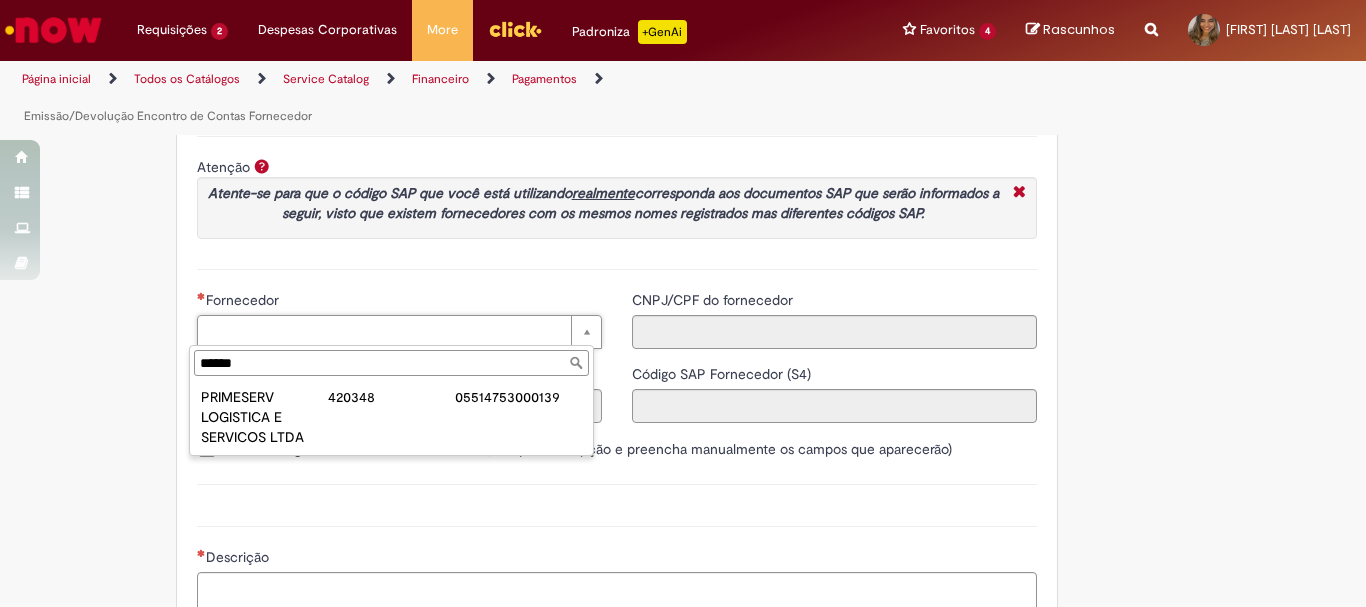 type on "******" 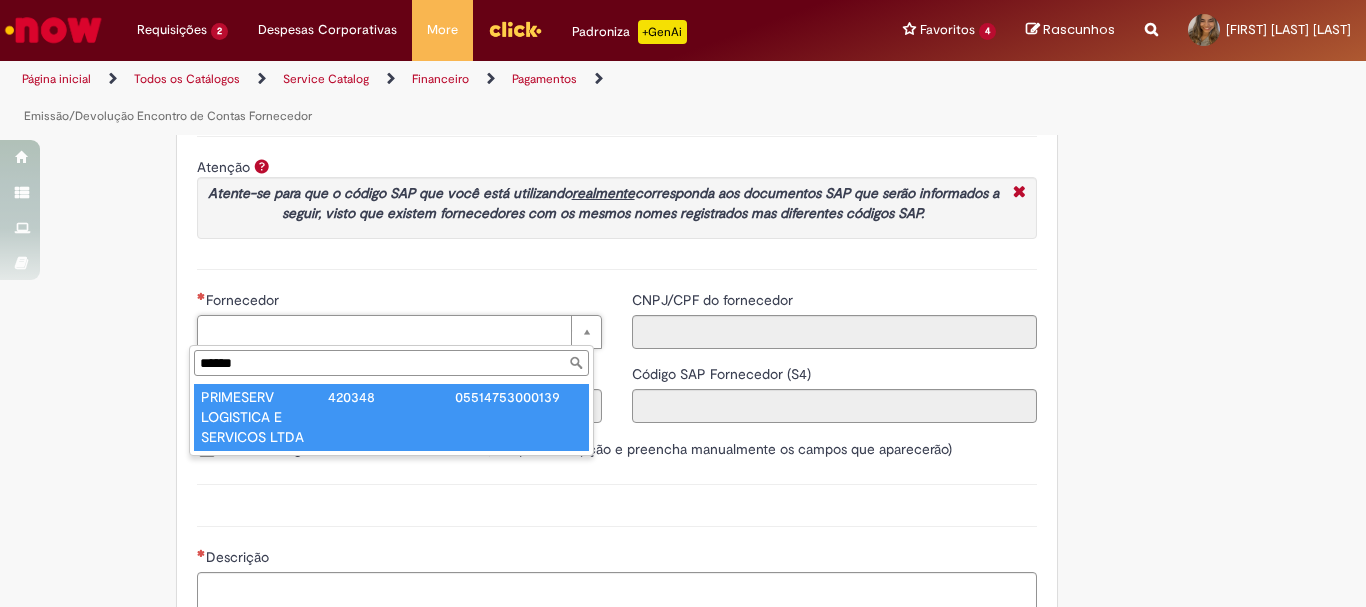 type on "**********" 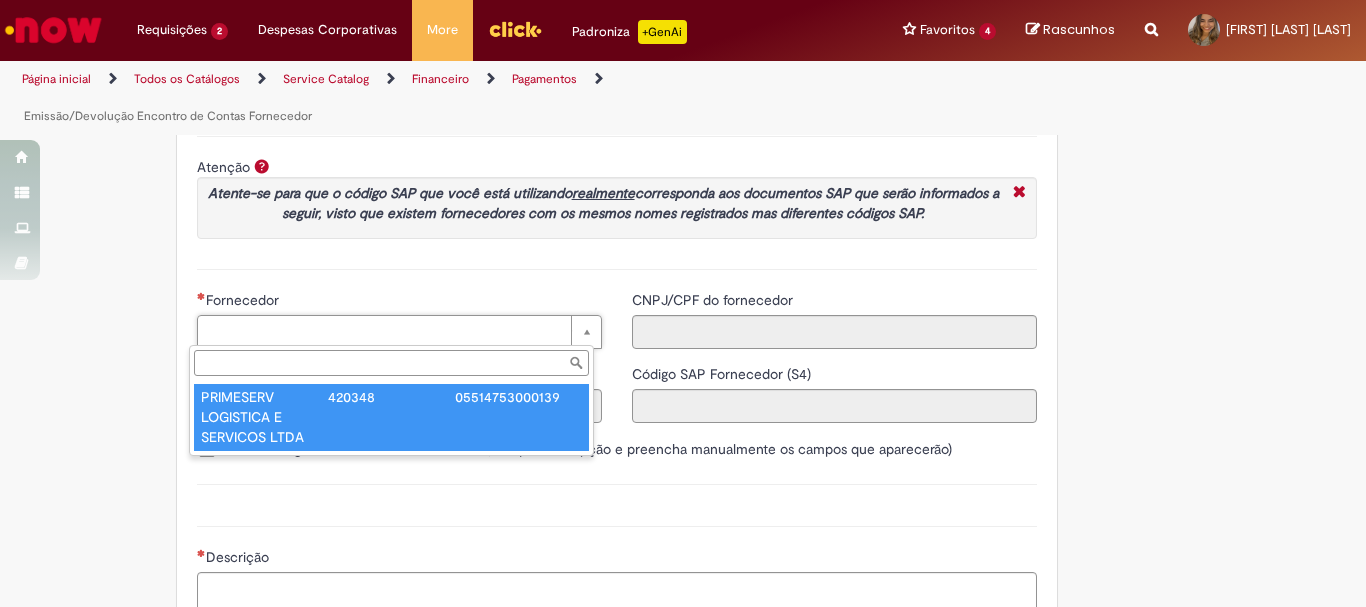 type on "******" 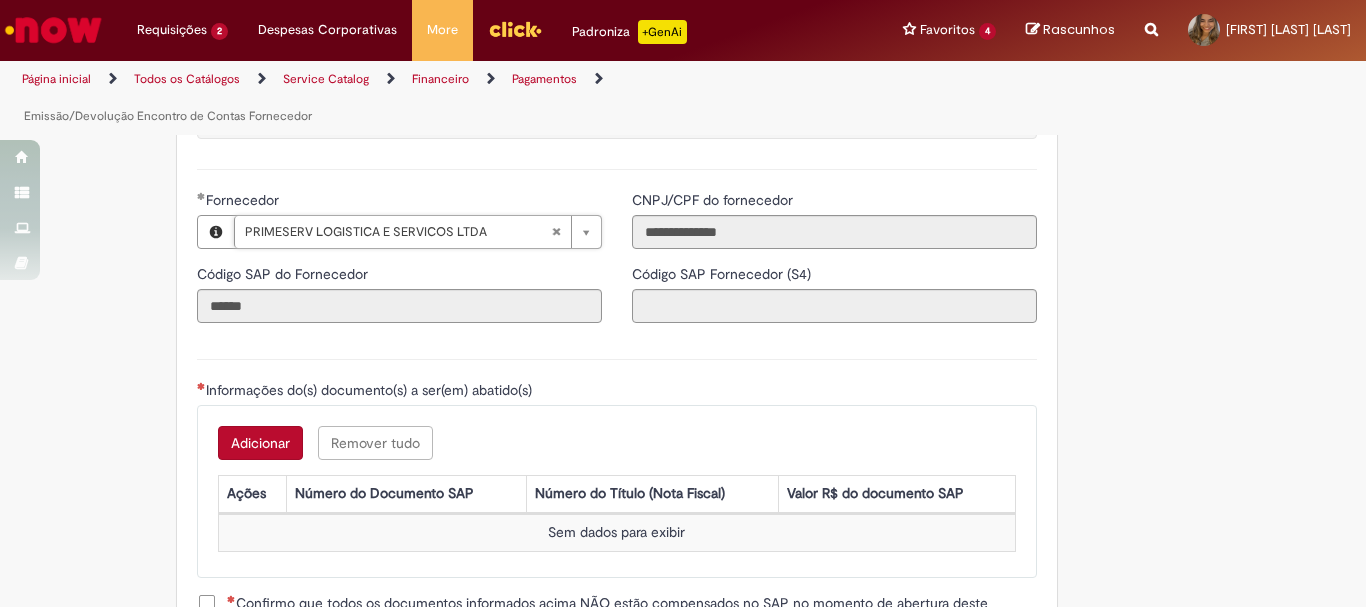 scroll, scrollTop: 2473, scrollLeft: 0, axis: vertical 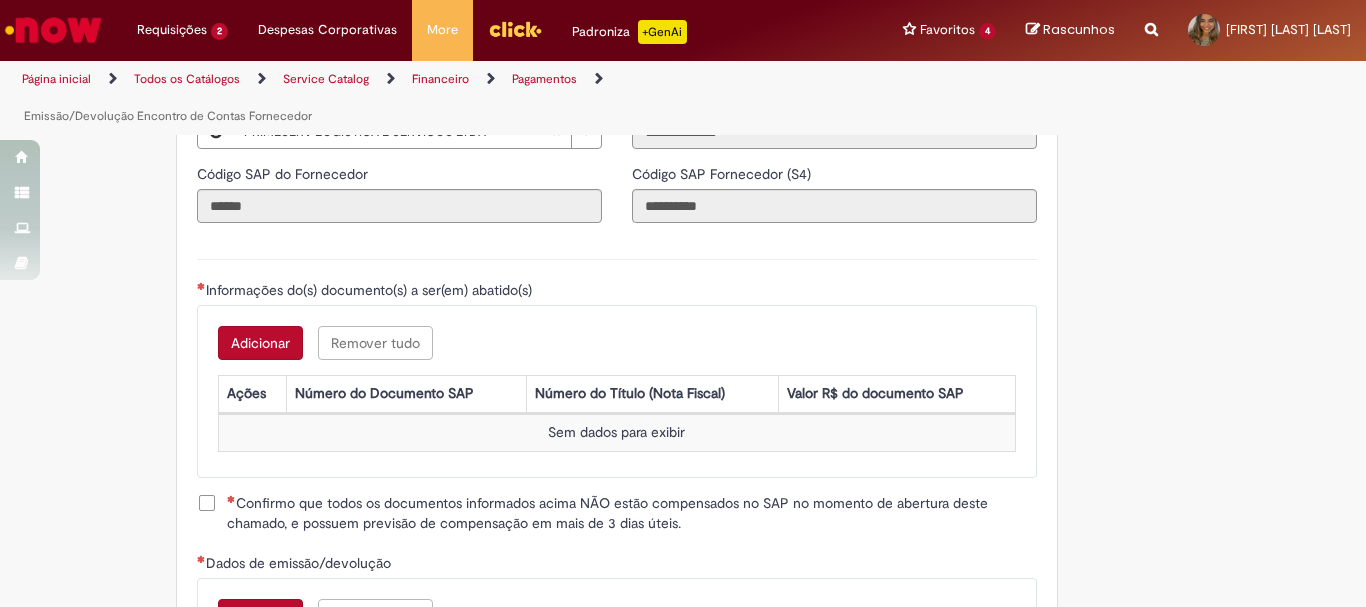 click on "Adicionar" at bounding box center (260, 343) 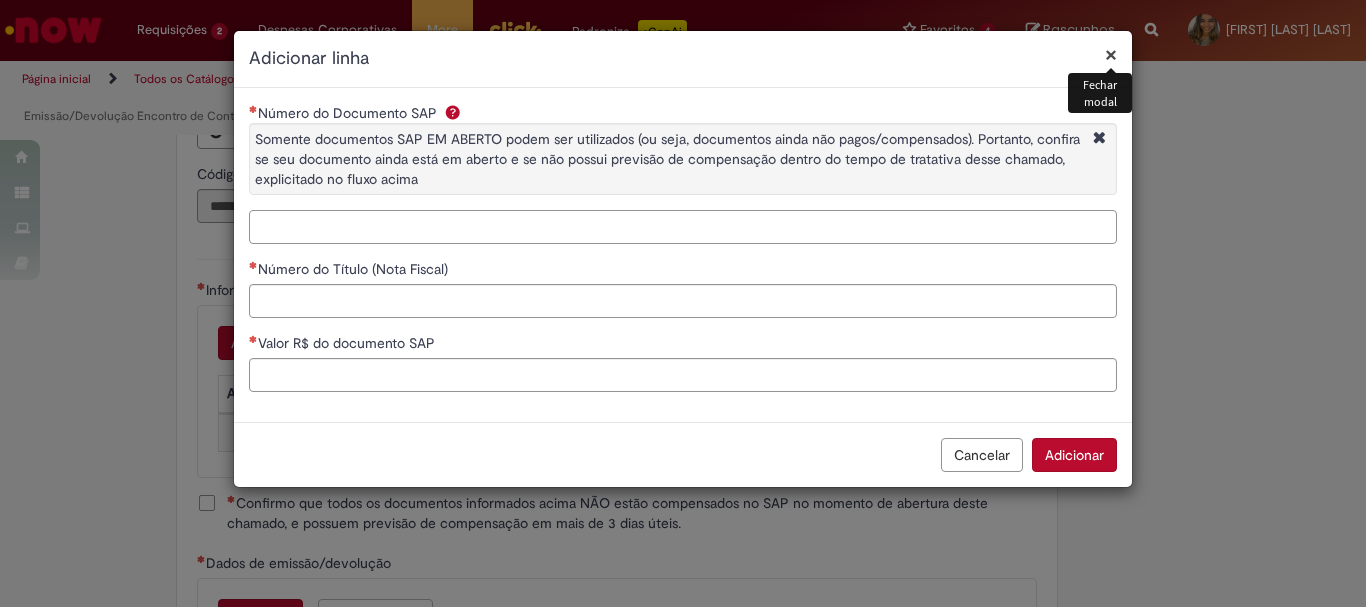 click on "Número do Documento SAP Somente documentos SAP EM ABERTO podem ser utilizados (ou seja, documentos ainda não pagos/compensados). Portanto, confira se seu documento ainda está em aberto e se não possui previsão de compensação dentro do tempo de tratativa desse chamado, explicitado no fluxo acima" at bounding box center [683, 227] 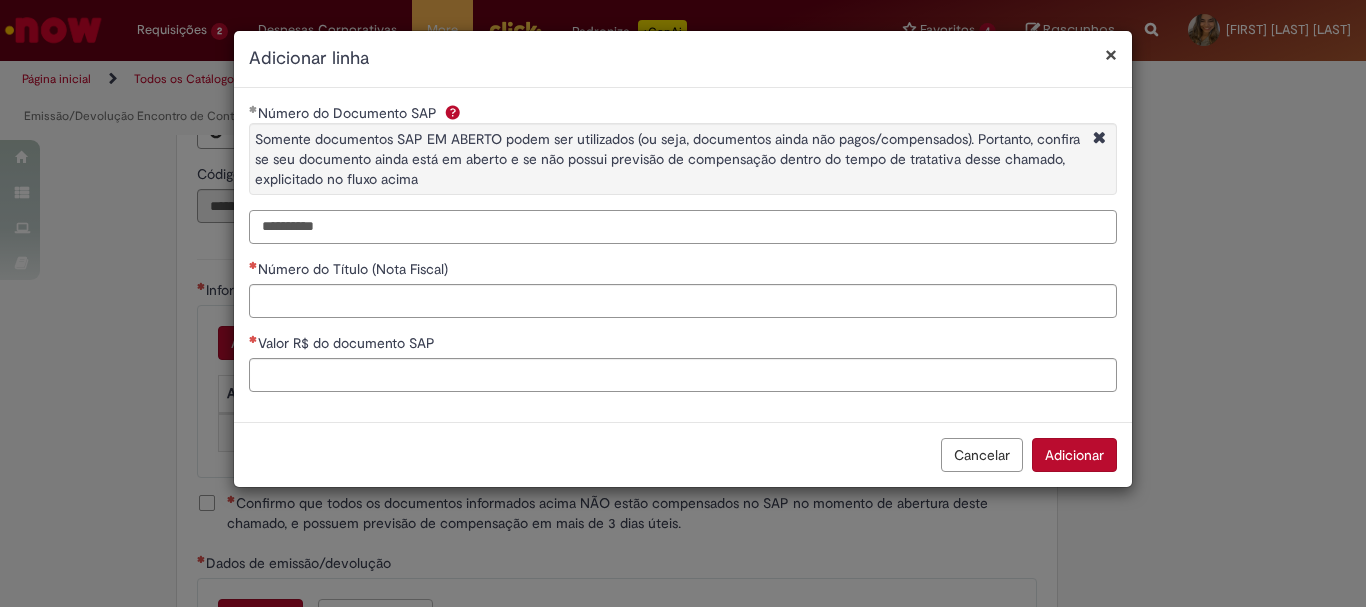 type on "**********" 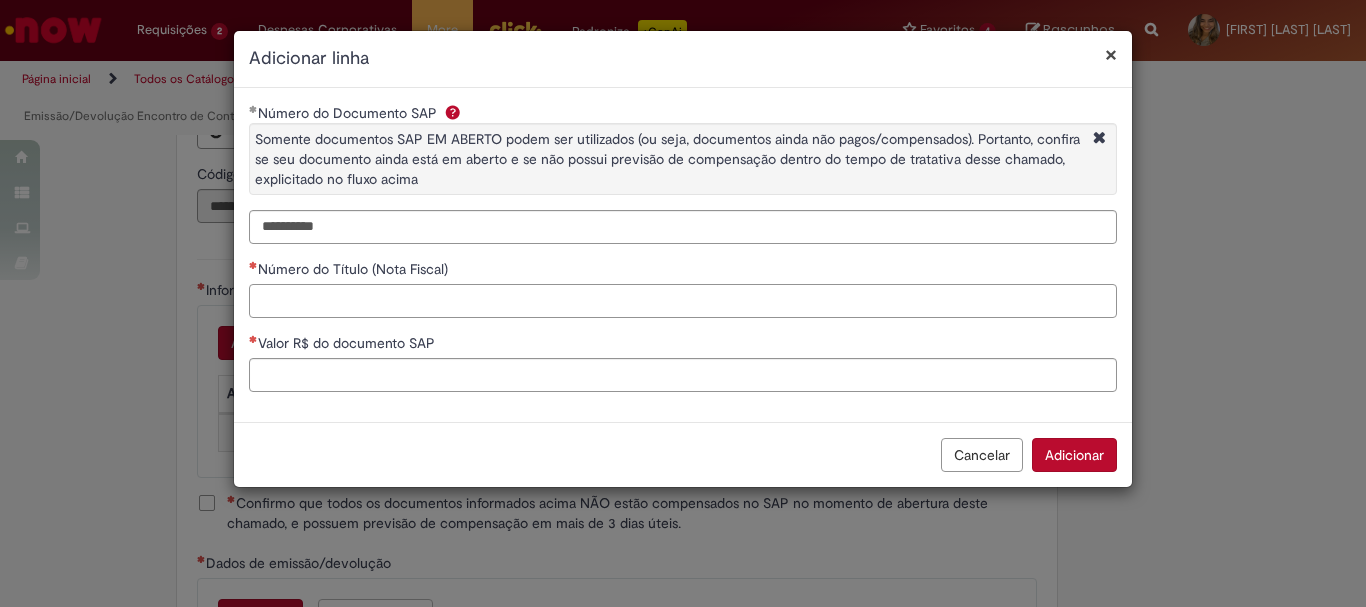 click on "Número do Título (Nota Fiscal)" at bounding box center [683, 301] 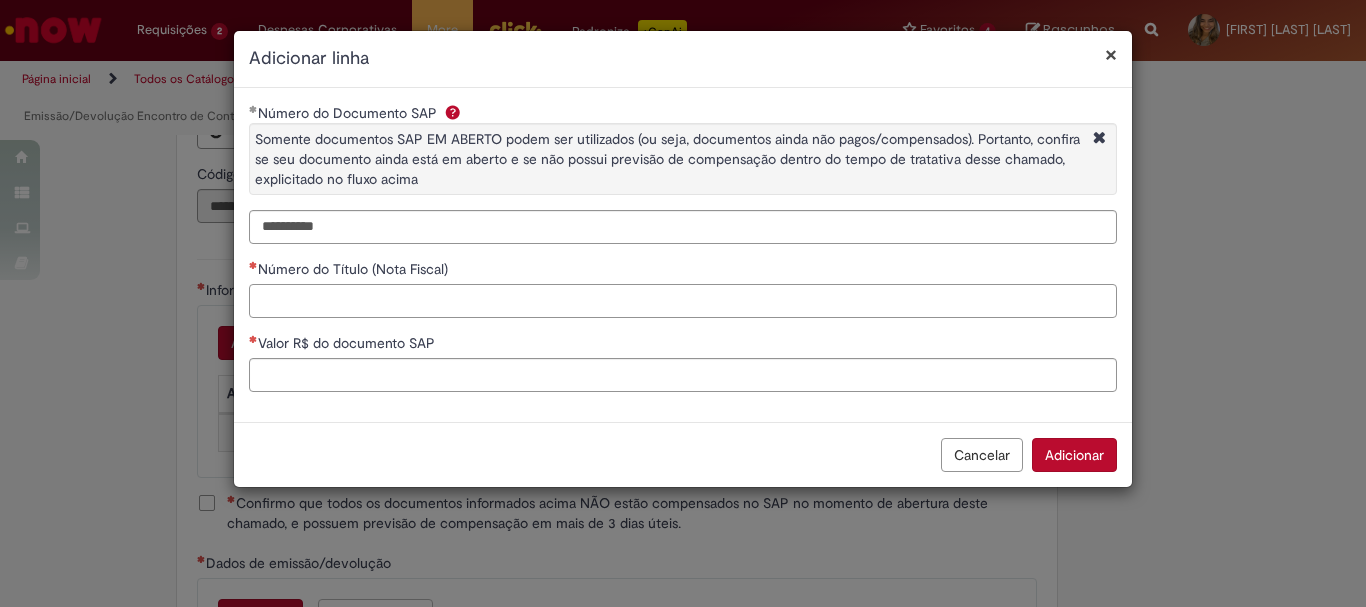 paste on "*****" 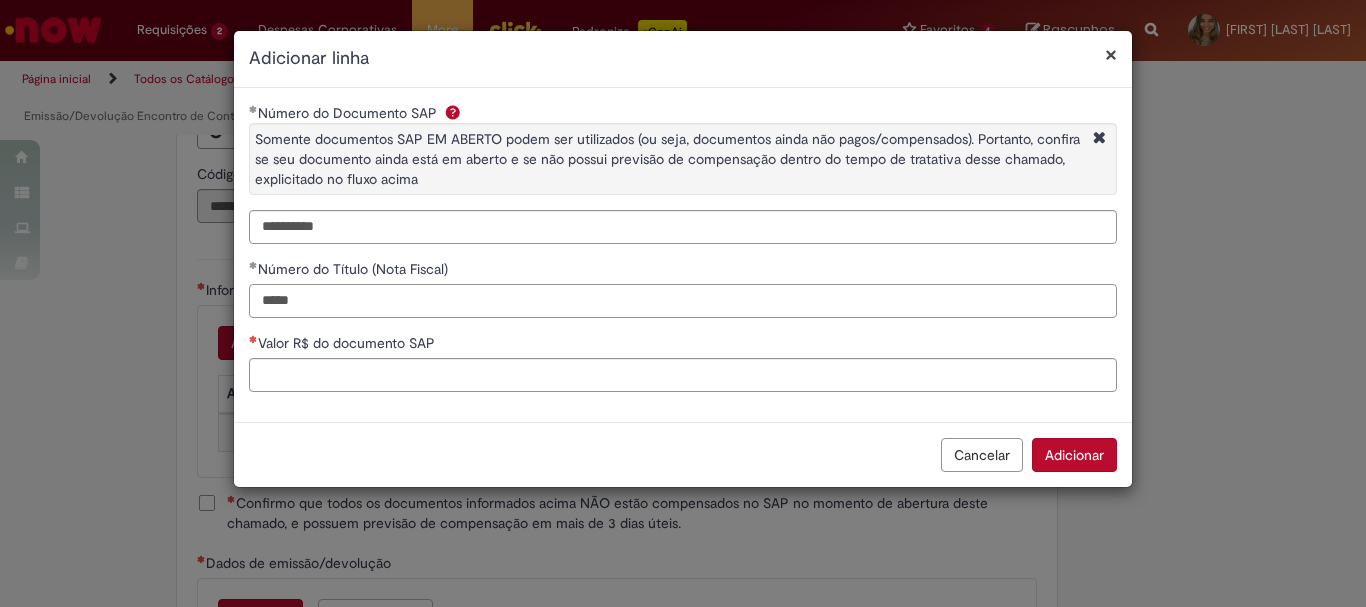 type on "*****" 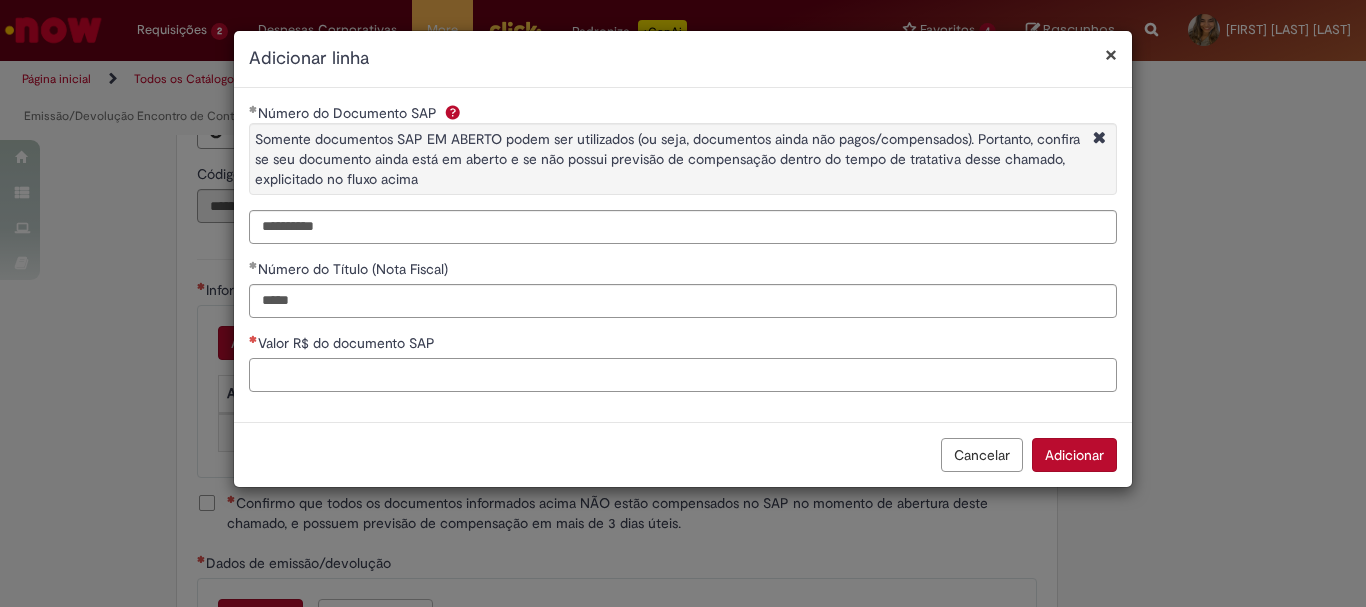 click on "Valor R$ do documento SAP" at bounding box center [683, 375] 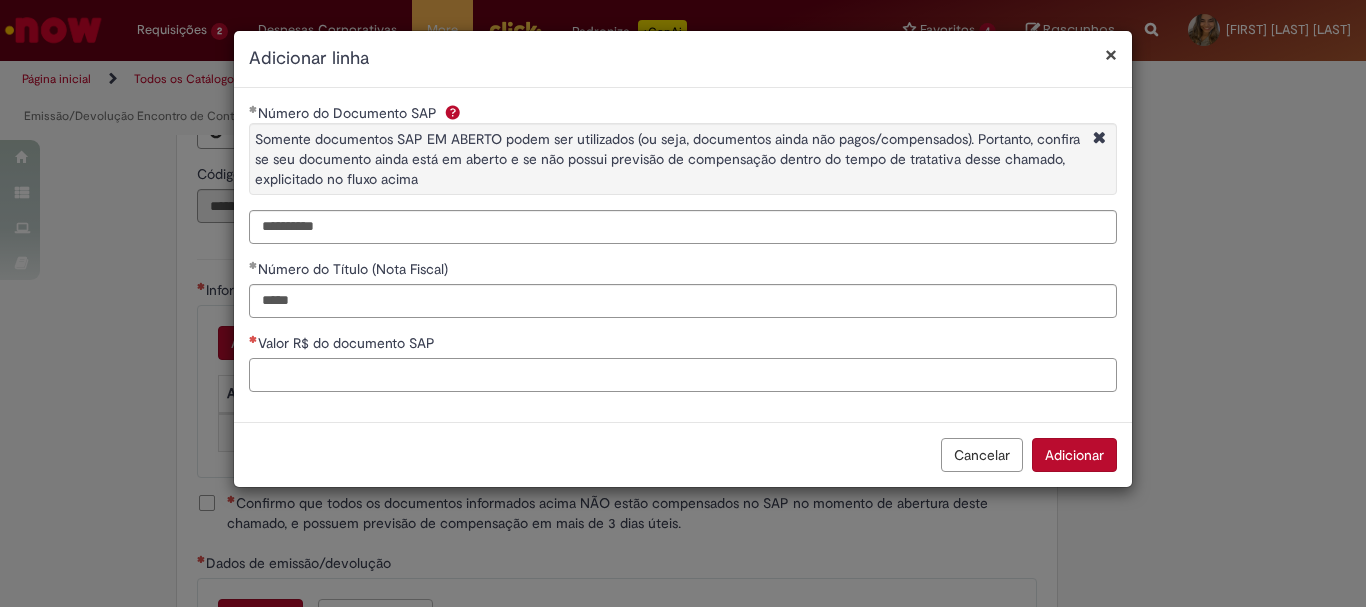 paste on "********" 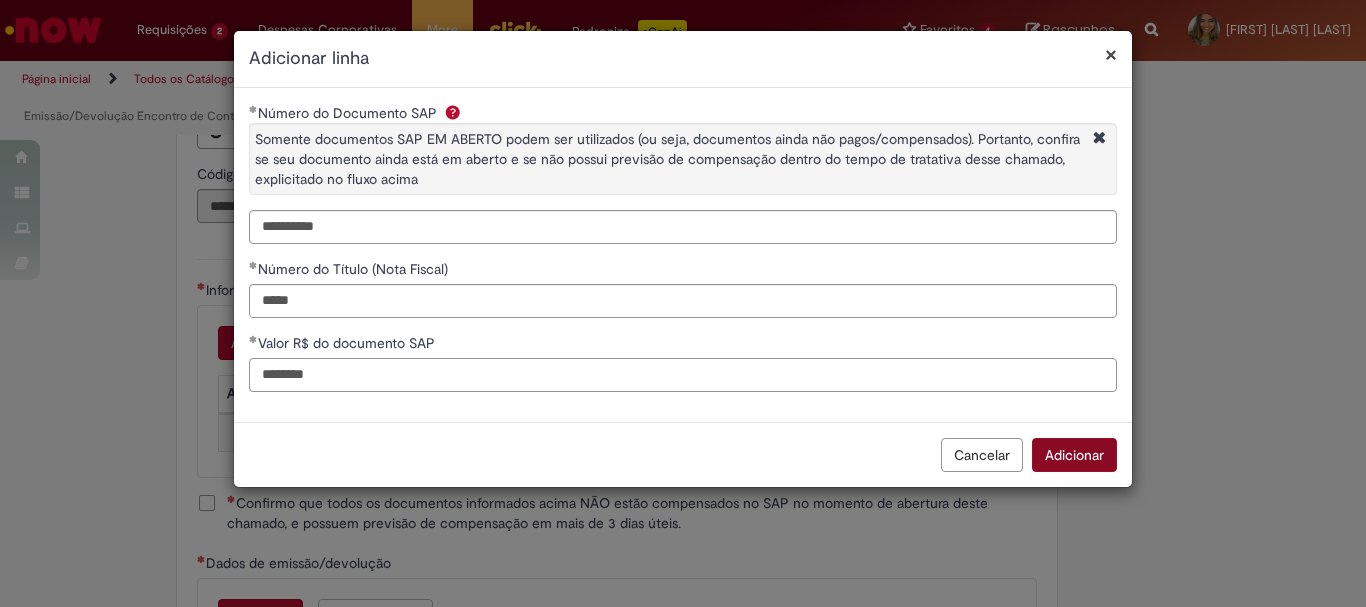 type on "********" 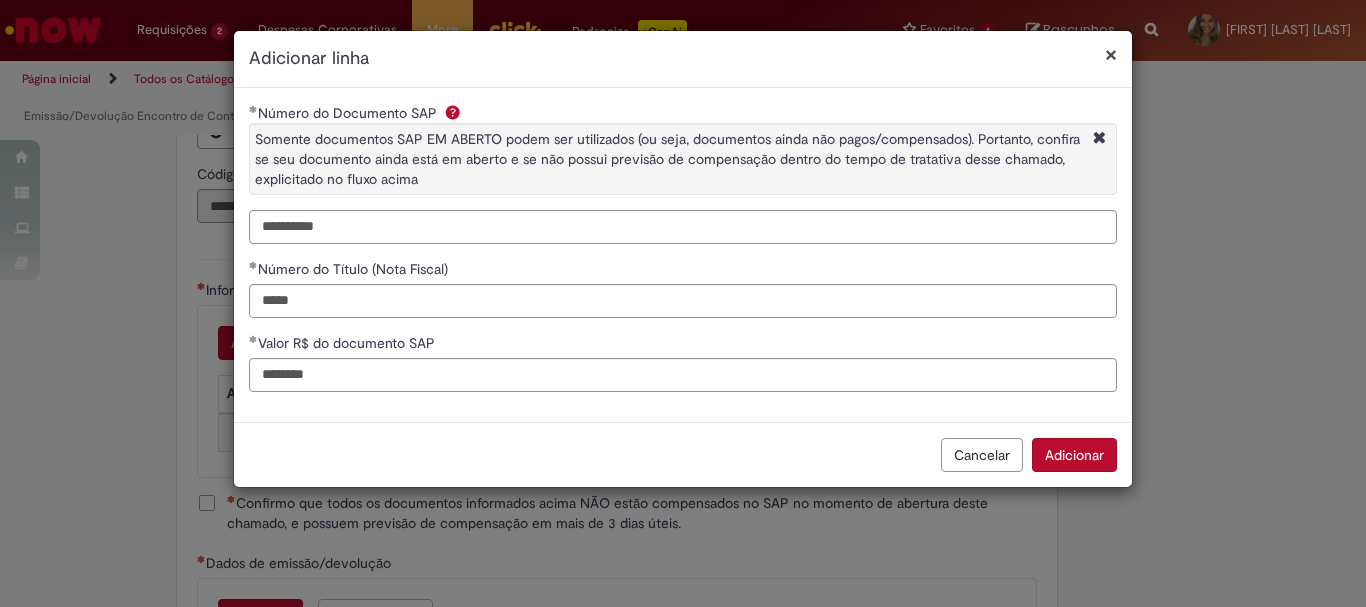 click on "Adicionar" at bounding box center [1074, 455] 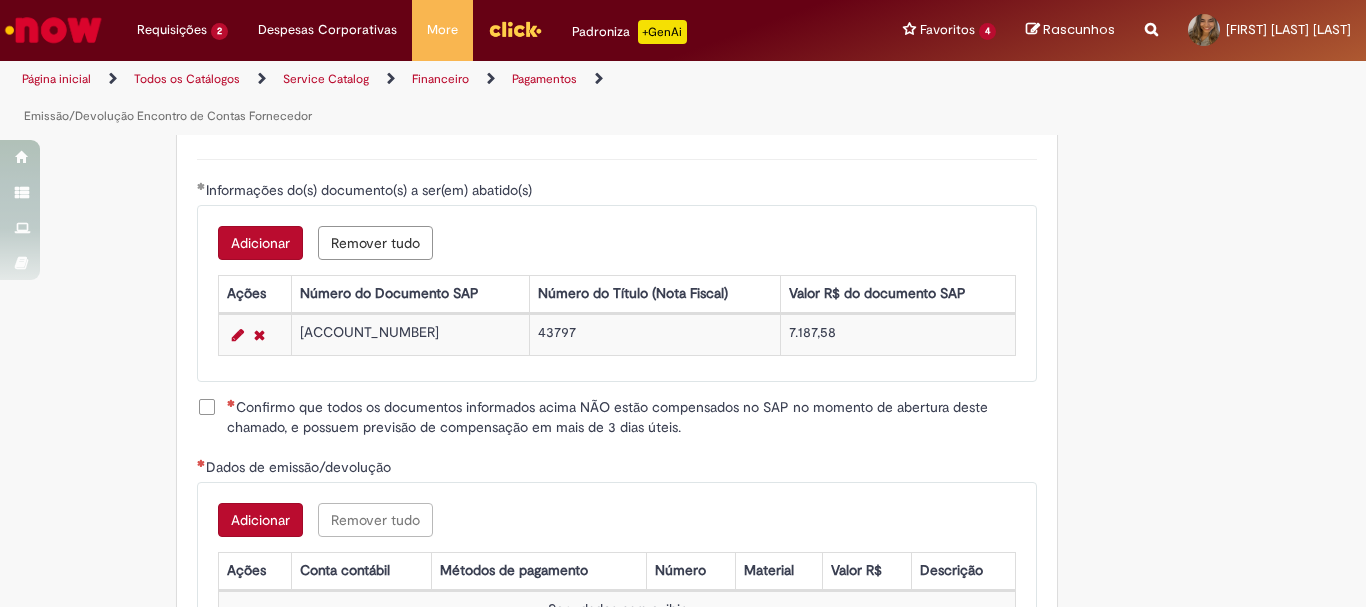 scroll, scrollTop: 2673, scrollLeft: 0, axis: vertical 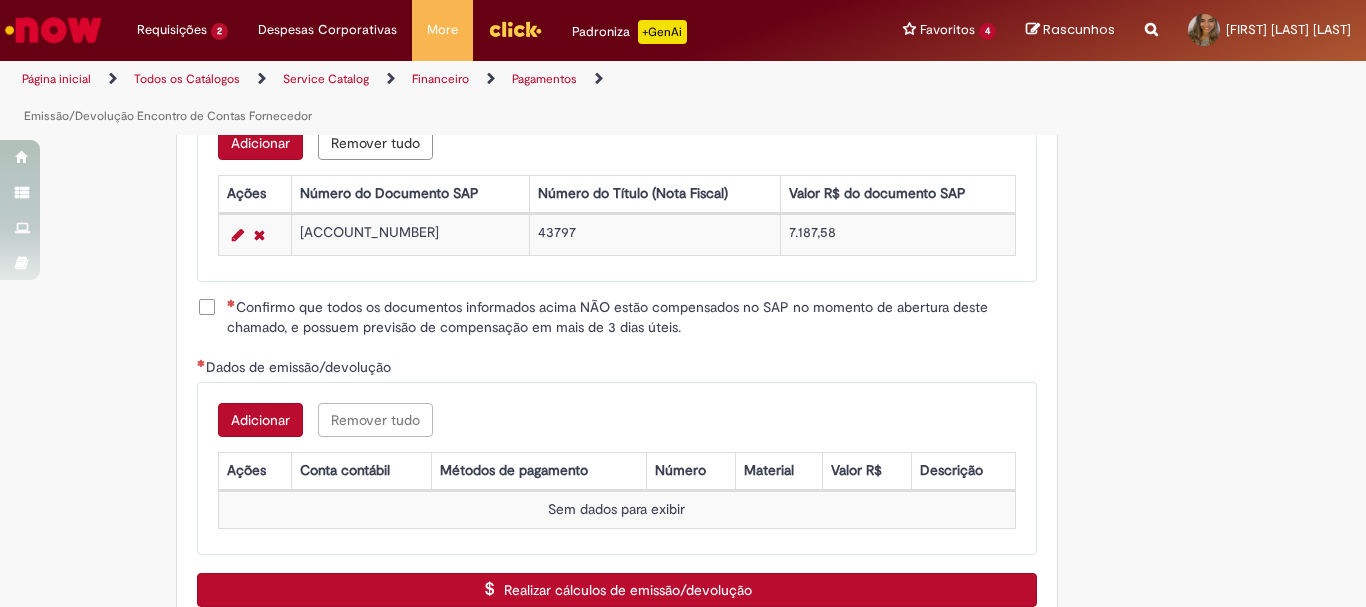 click on "Confirmo que todos os documentos informados acima NÃO estão compensados no SAP no momento de abertura deste chamado, e possuem previsão de compensação em mais de 3 dias úteis." at bounding box center [632, 317] 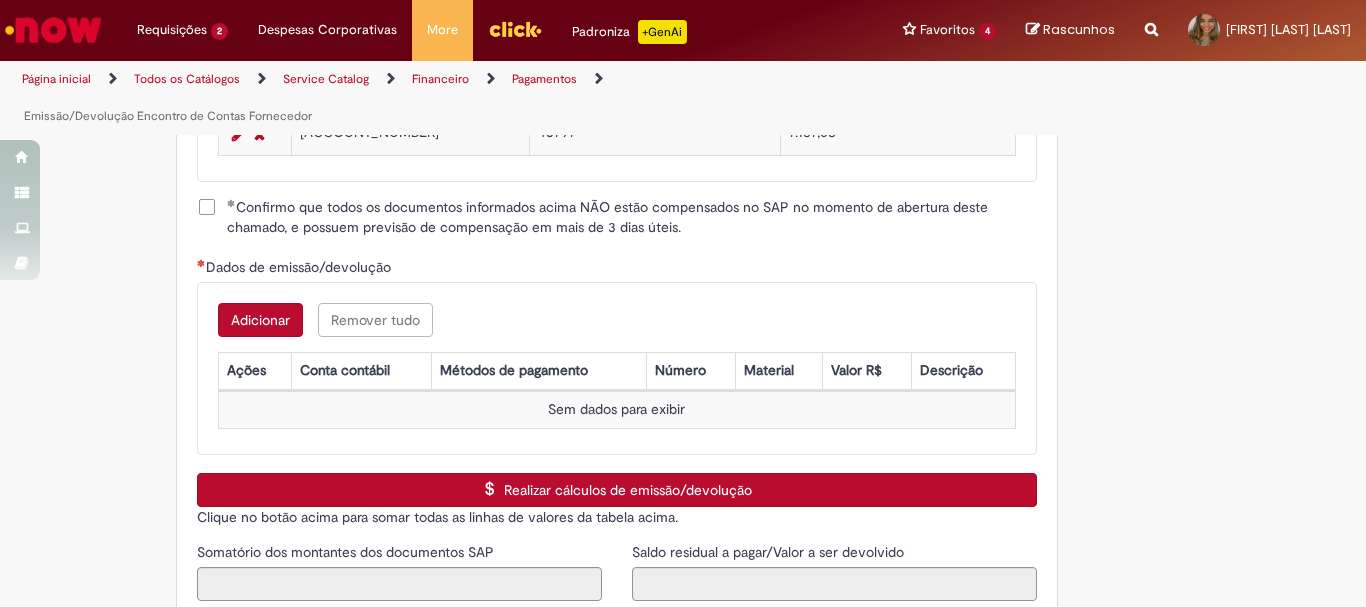 scroll, scrollTop: 2873, scrollLeft: 0, axis: vertical 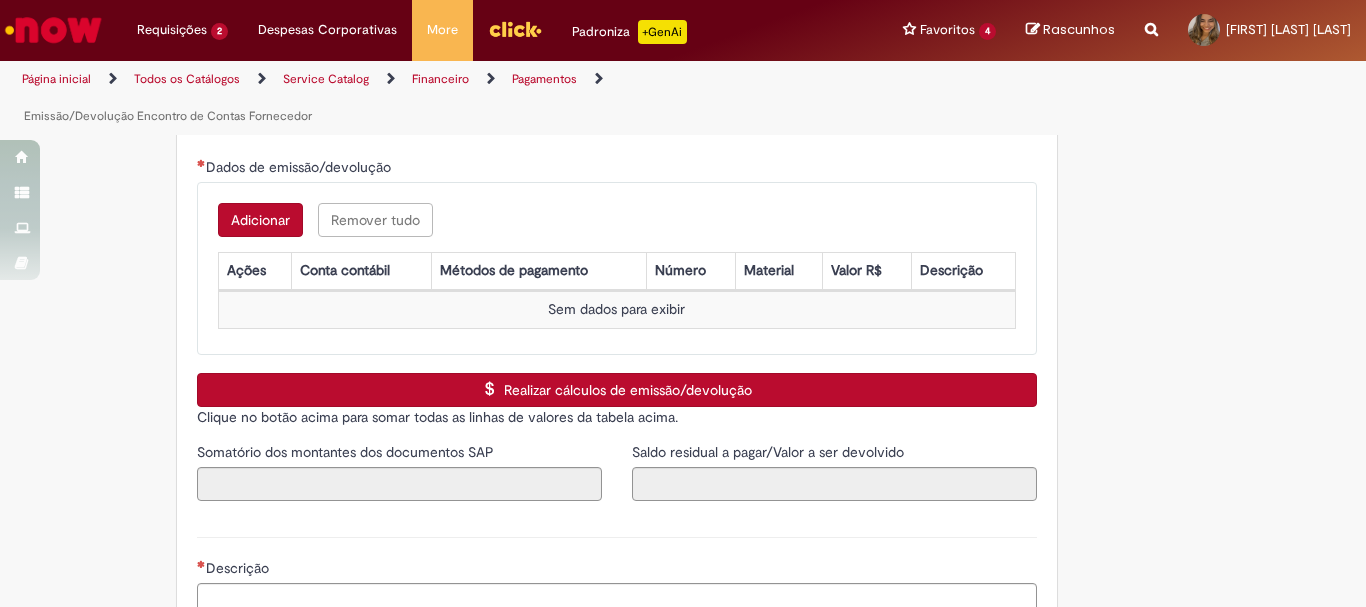 click on "Adicionar" at bounding box center [260, 220] 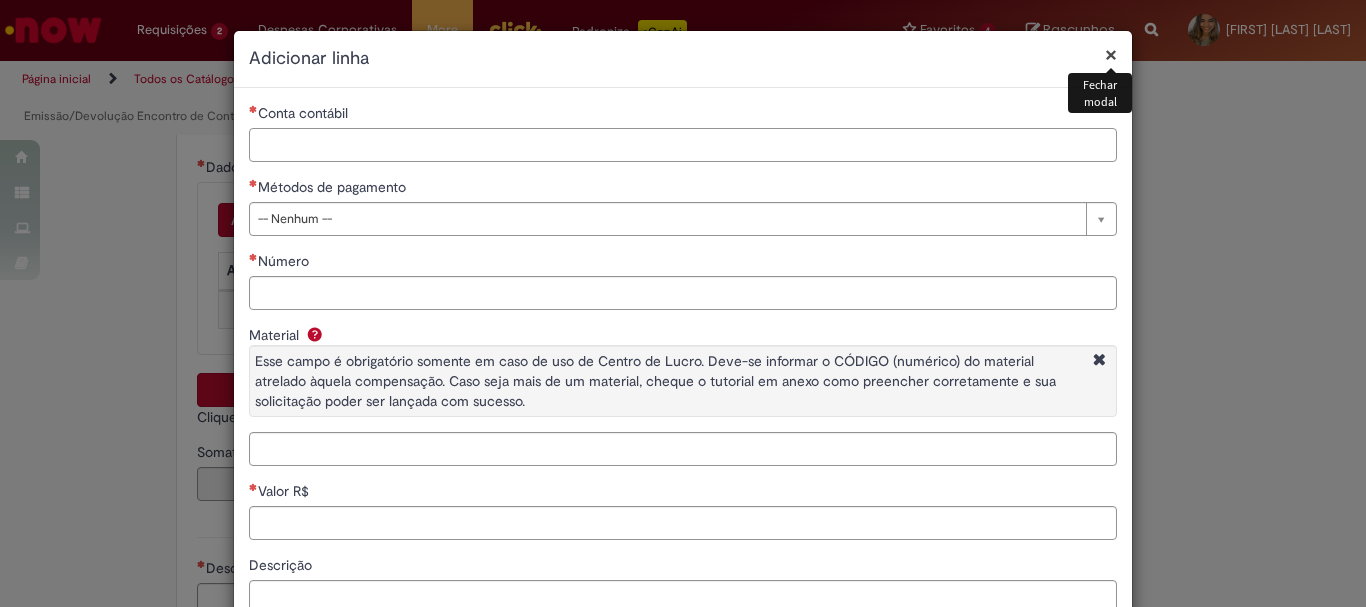 click on "Conta contábil" at bounding box center [683, 145] 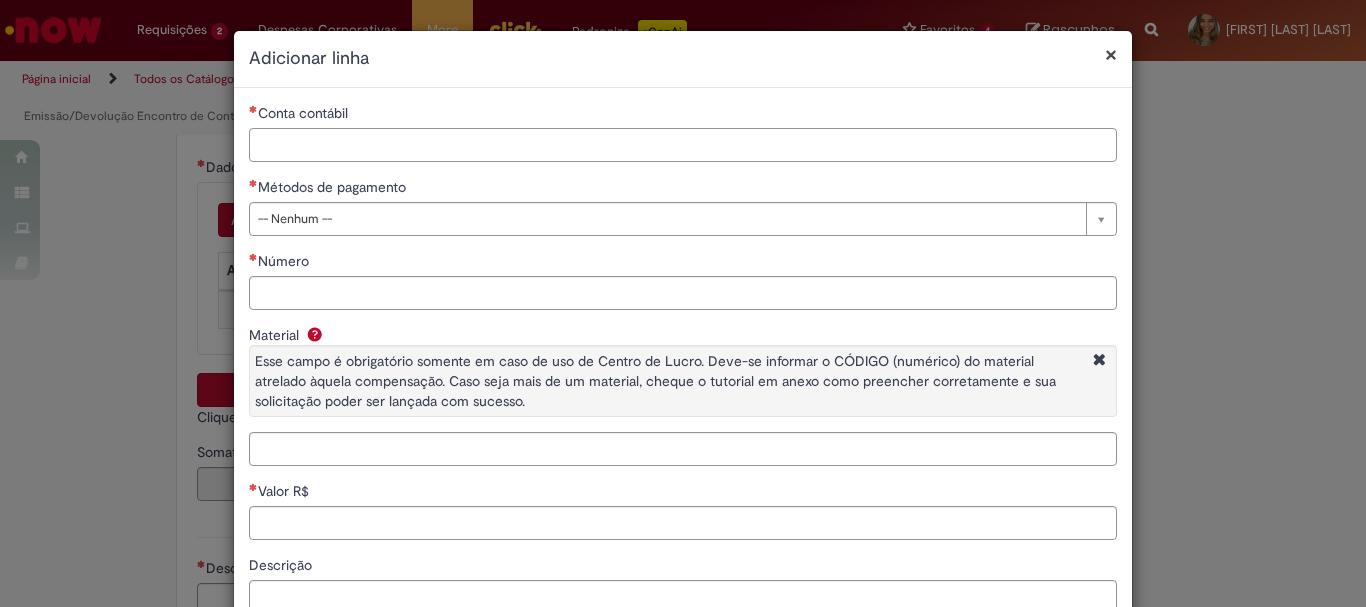 paste on "********" 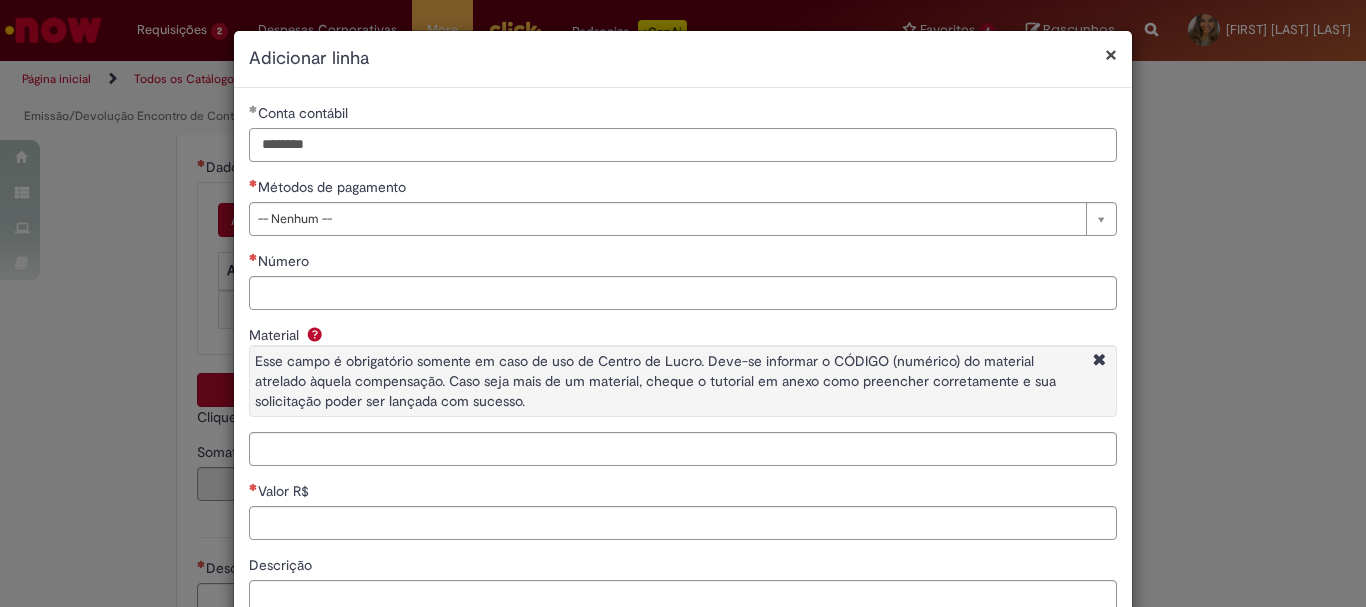 type on "********" 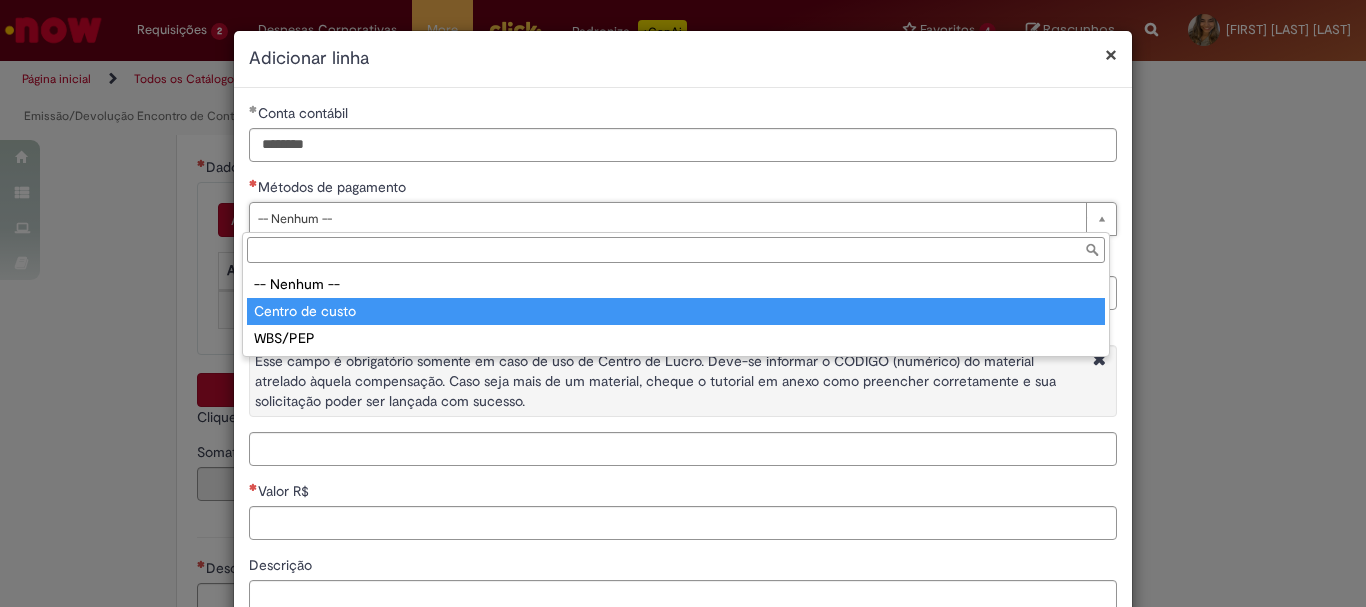 type on "**********" 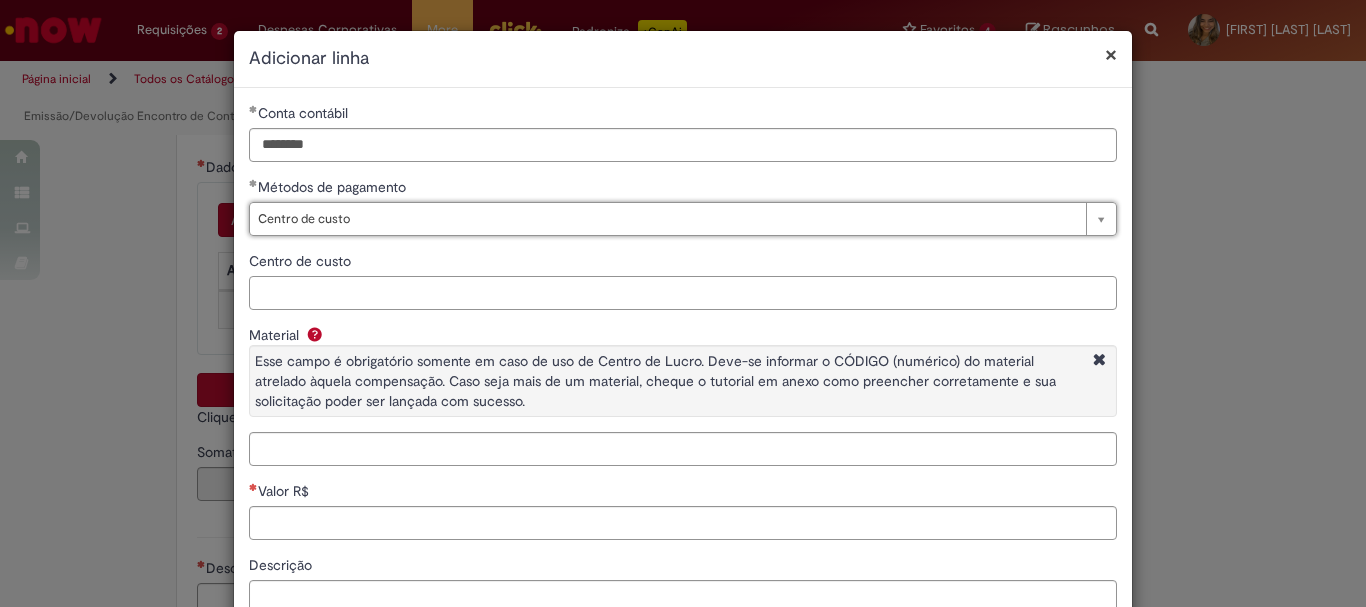 click on "Centro de custo" at bounding box center [683, 293] 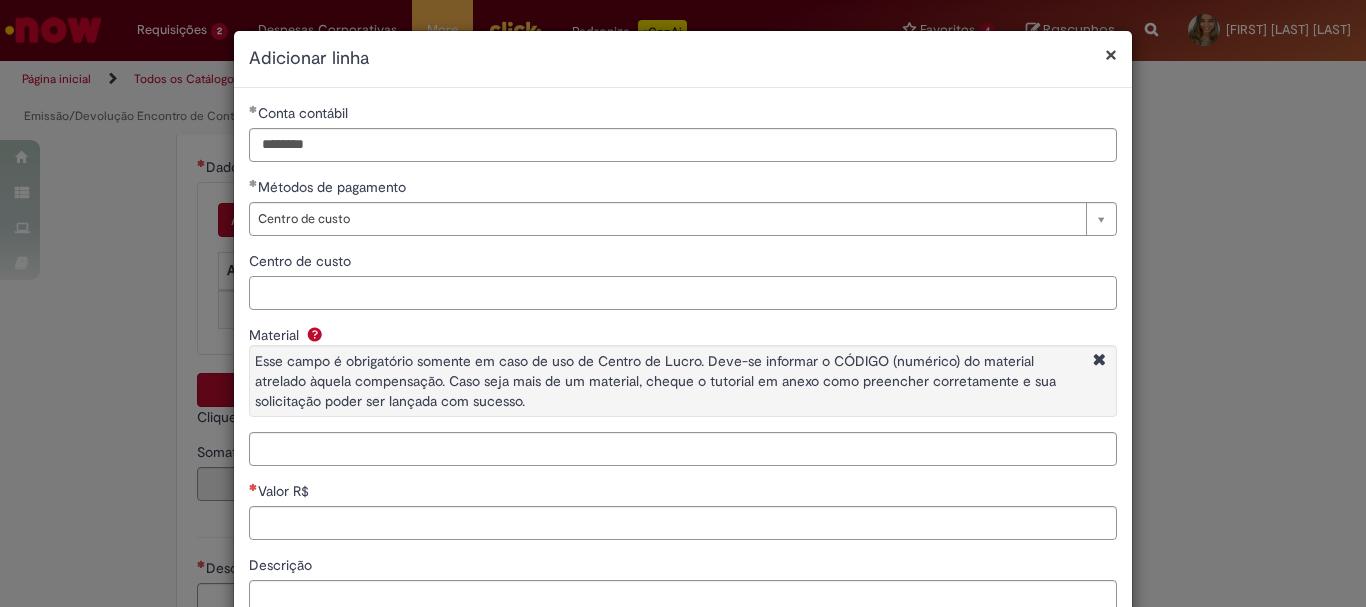 paste on "**********" 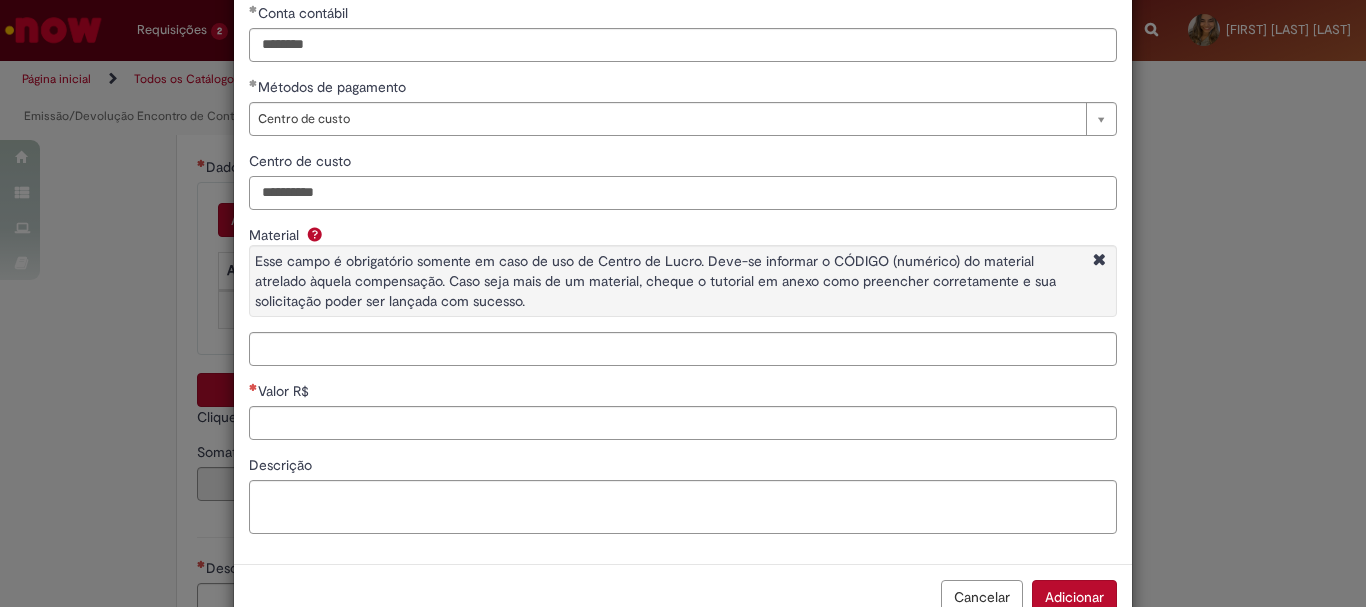 scroll, scrollTop: 153, scrollLeft: 0, axis: vertical 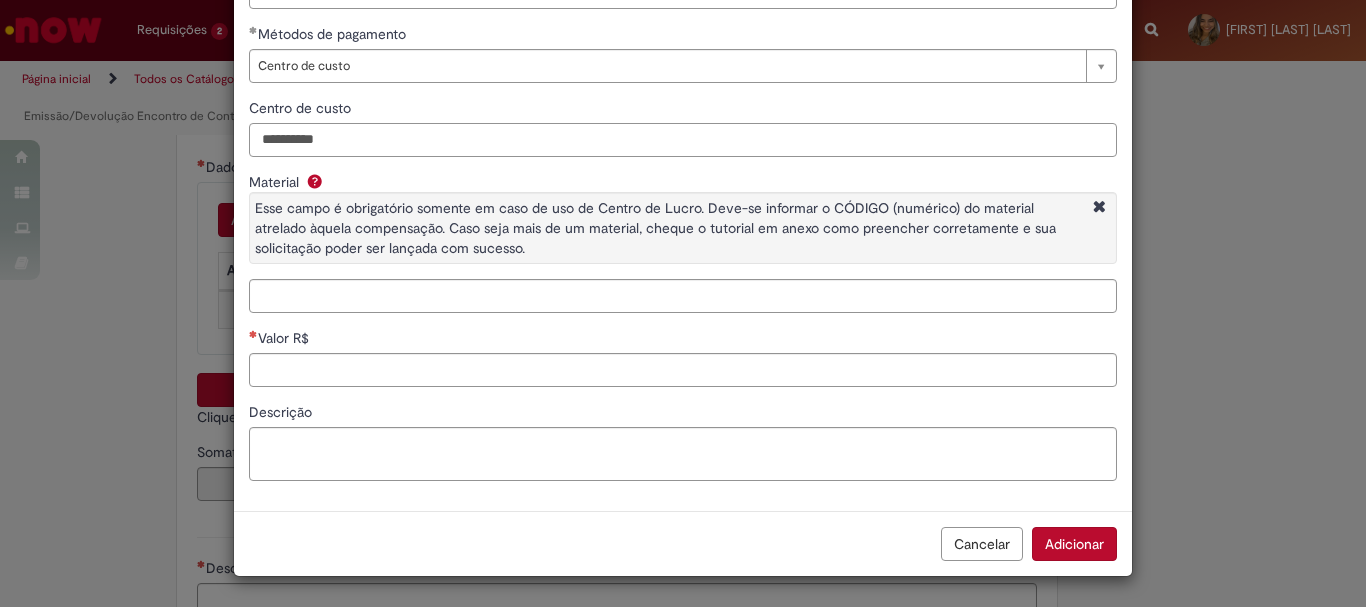 type on "**********" 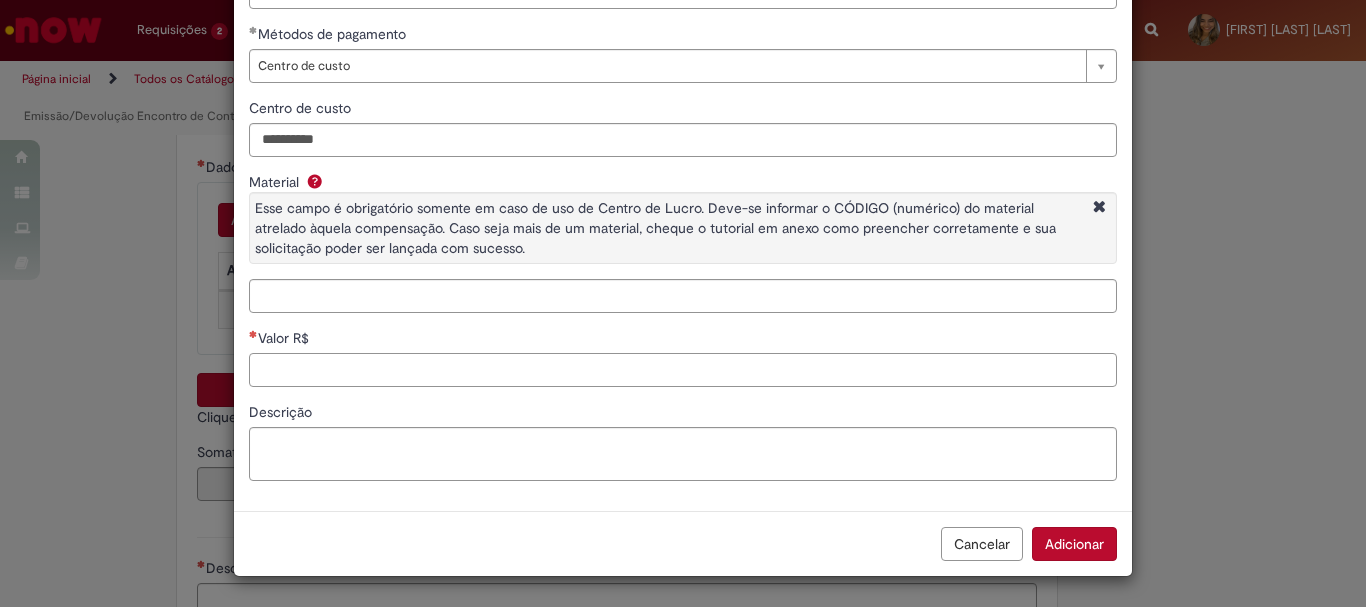 click on "Valor R$" at bounding box center (683, 370) 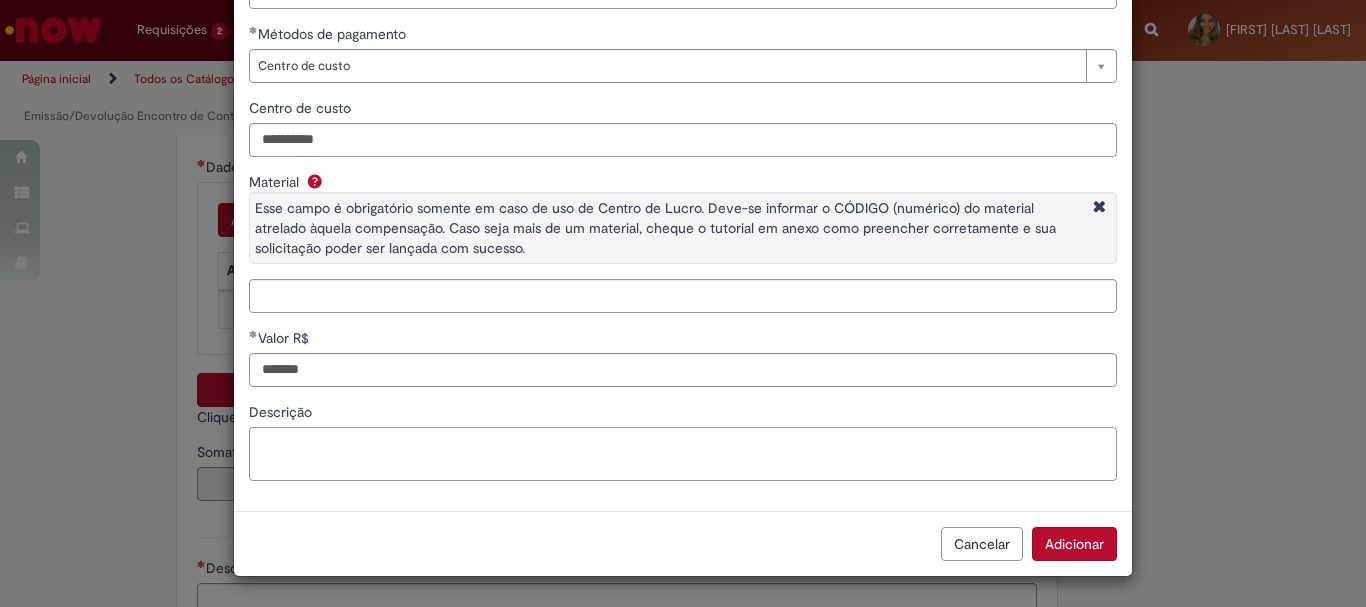 type on "********" 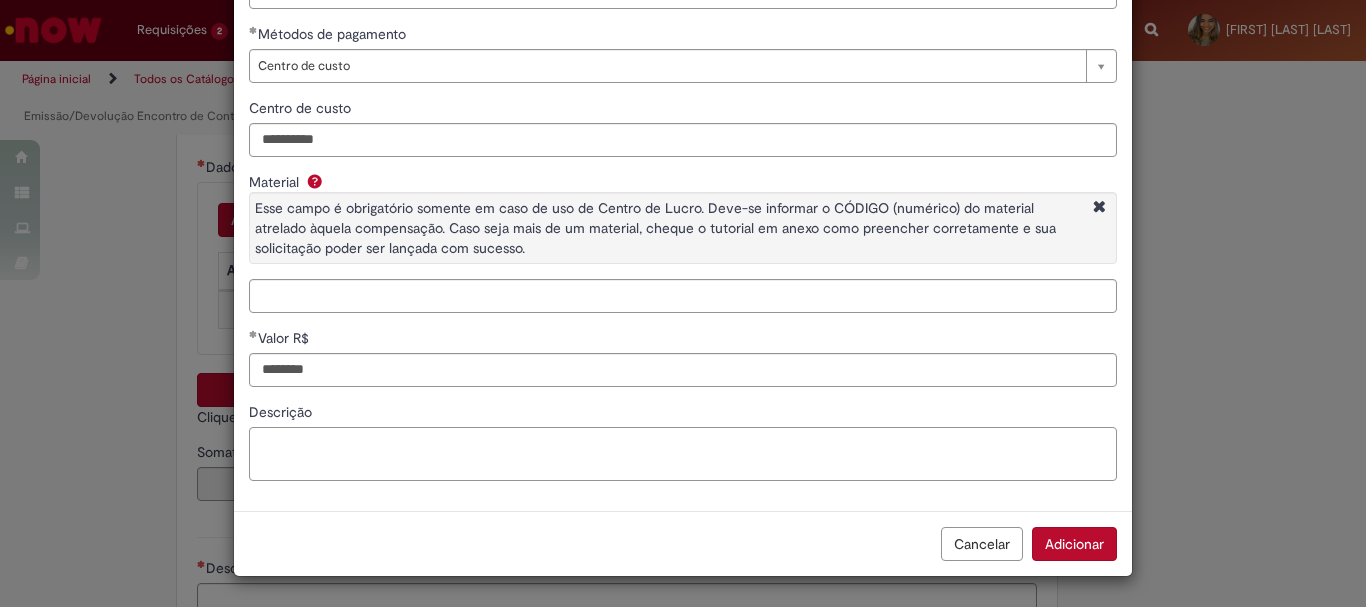 click on "Descrição" at bounding box center (683, 454) 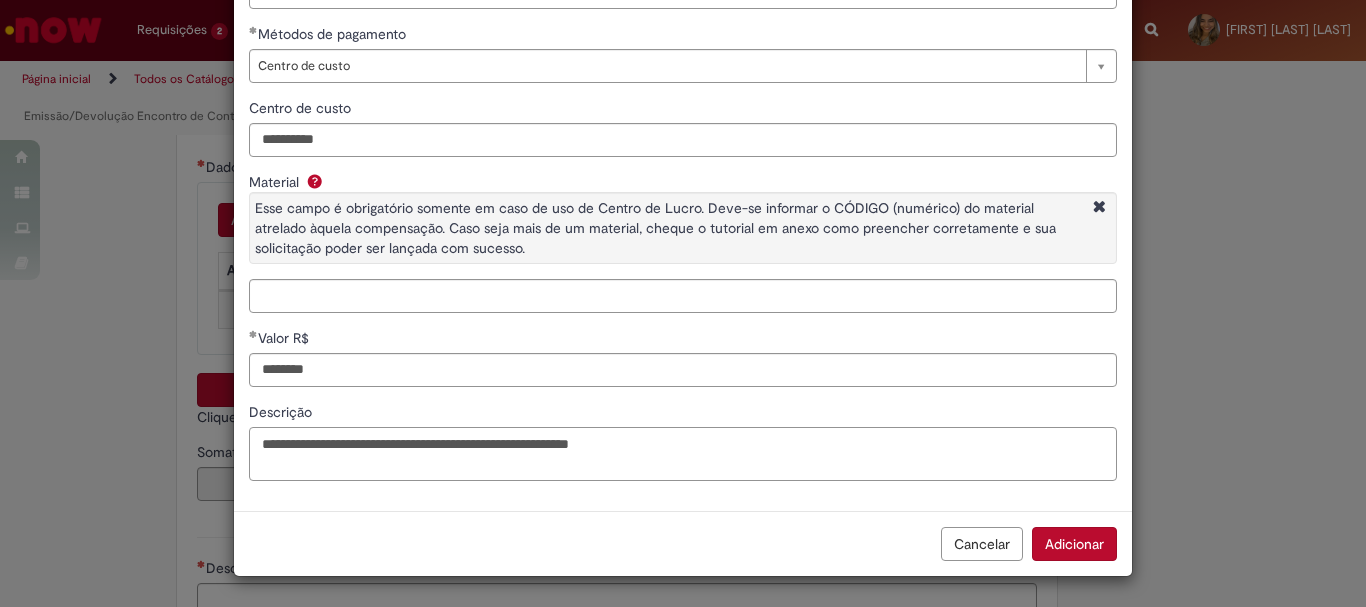 click on "**********" at bounding box center (683, 454) 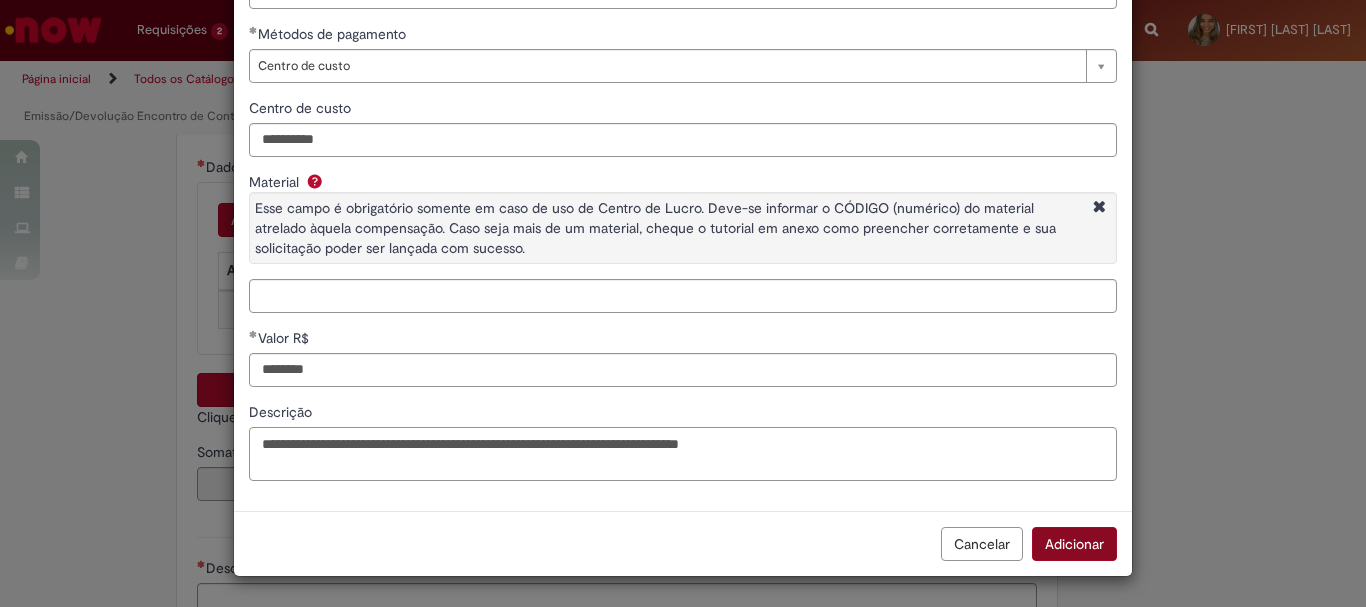 type on "**********" 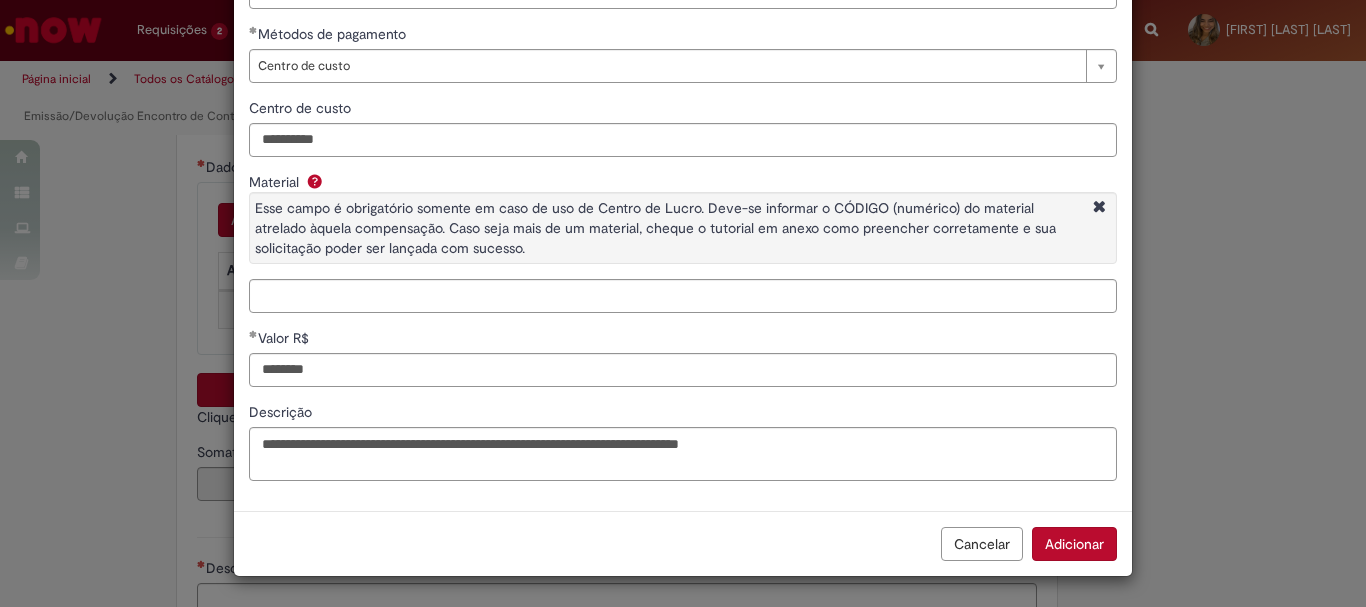 click on "Adicionar" at bounding box center [1074, 544] 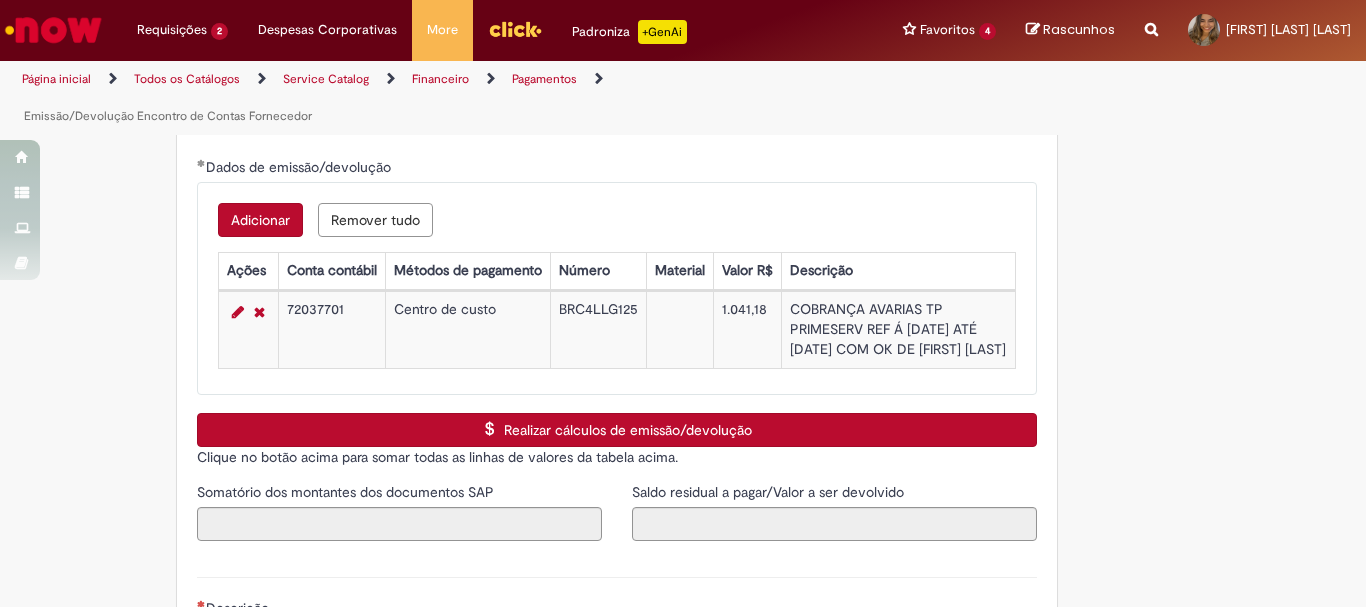 drag, startPoint x: 784, startPoint y: 304, endPoint x: 902, endPoint y: 378, distance: 139.28389 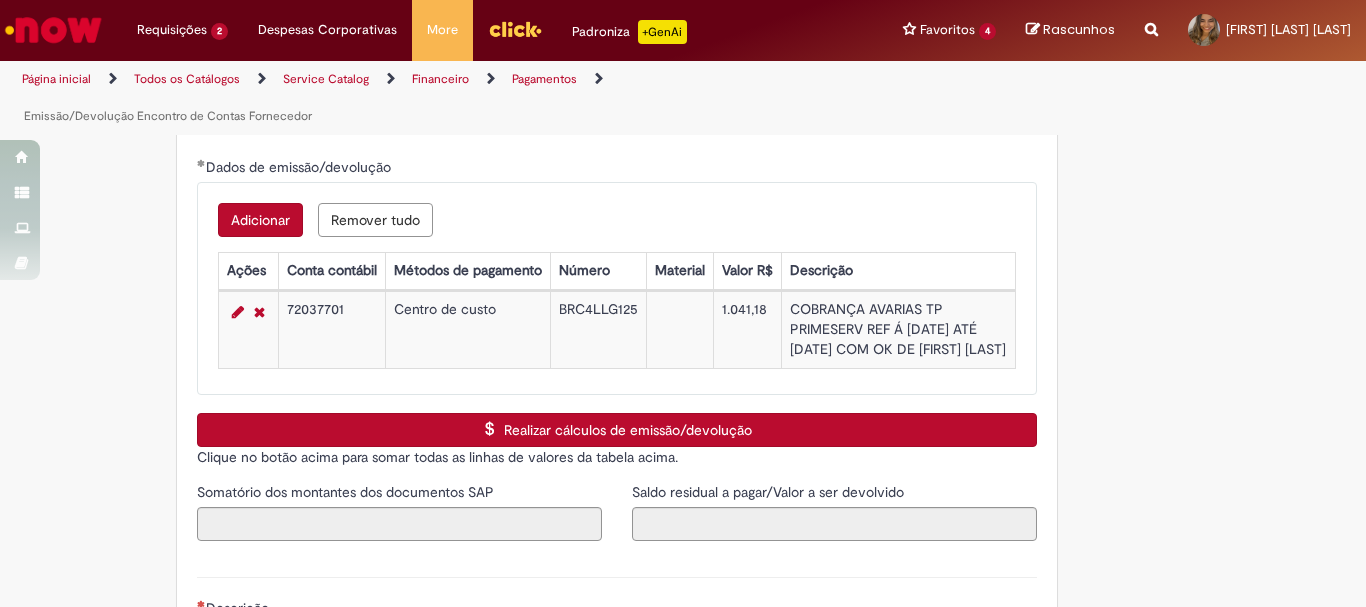 click on "Adicionar" at bounding box center (260, 220) 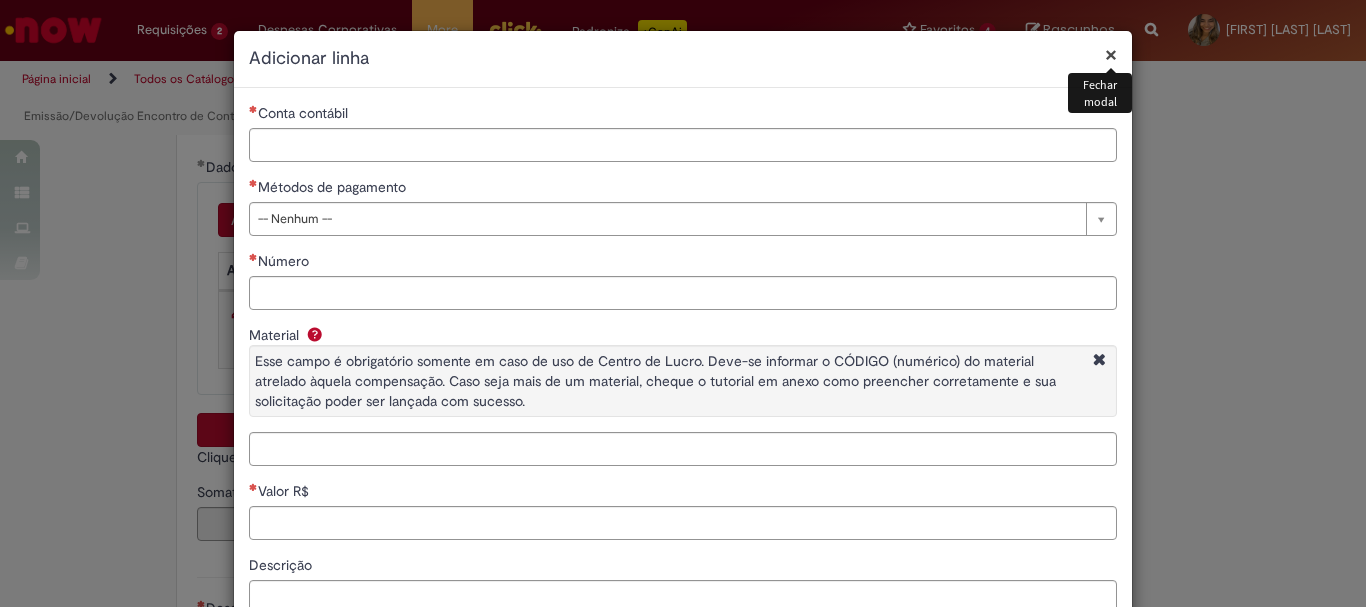 scroll, scrollTop: 100, scrollLeft: 0, axis: vertical 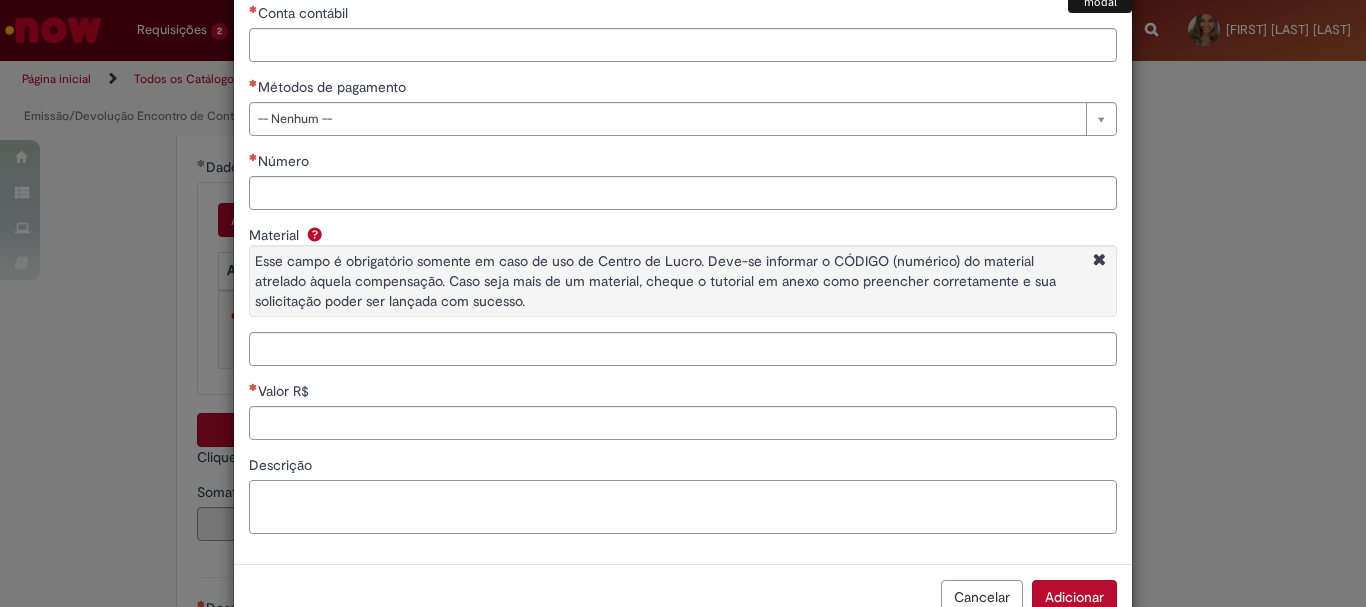 click on "Descrição" at bounding box center (683, 507) 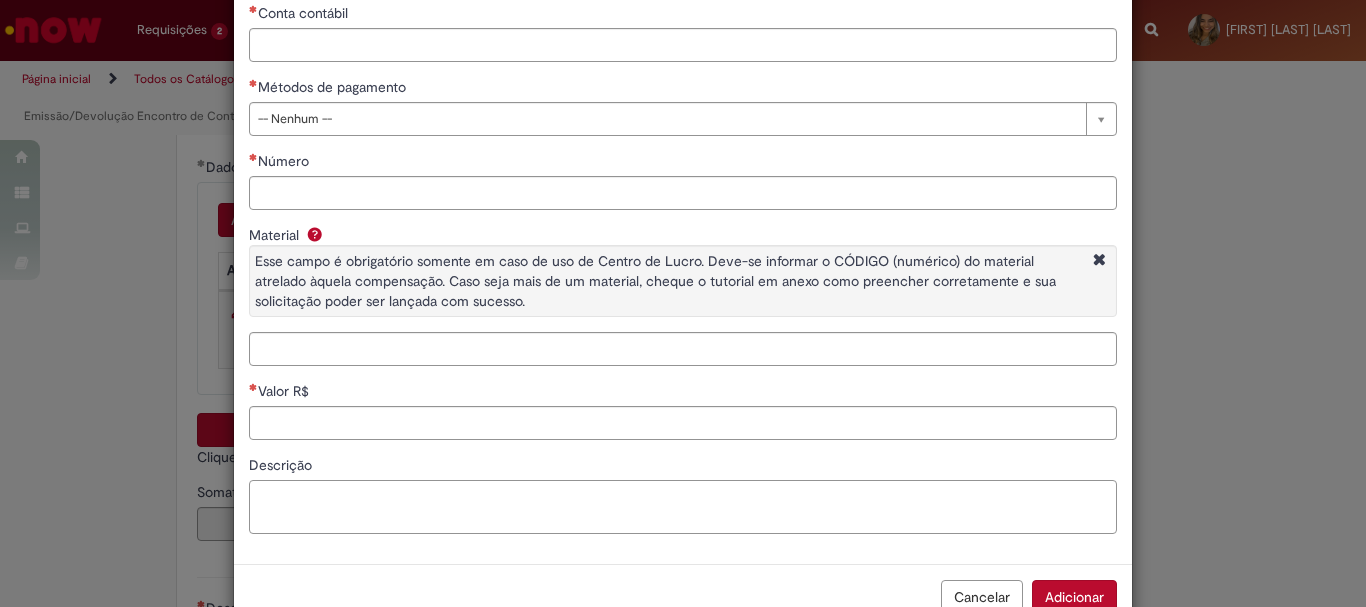 paste on "**********" 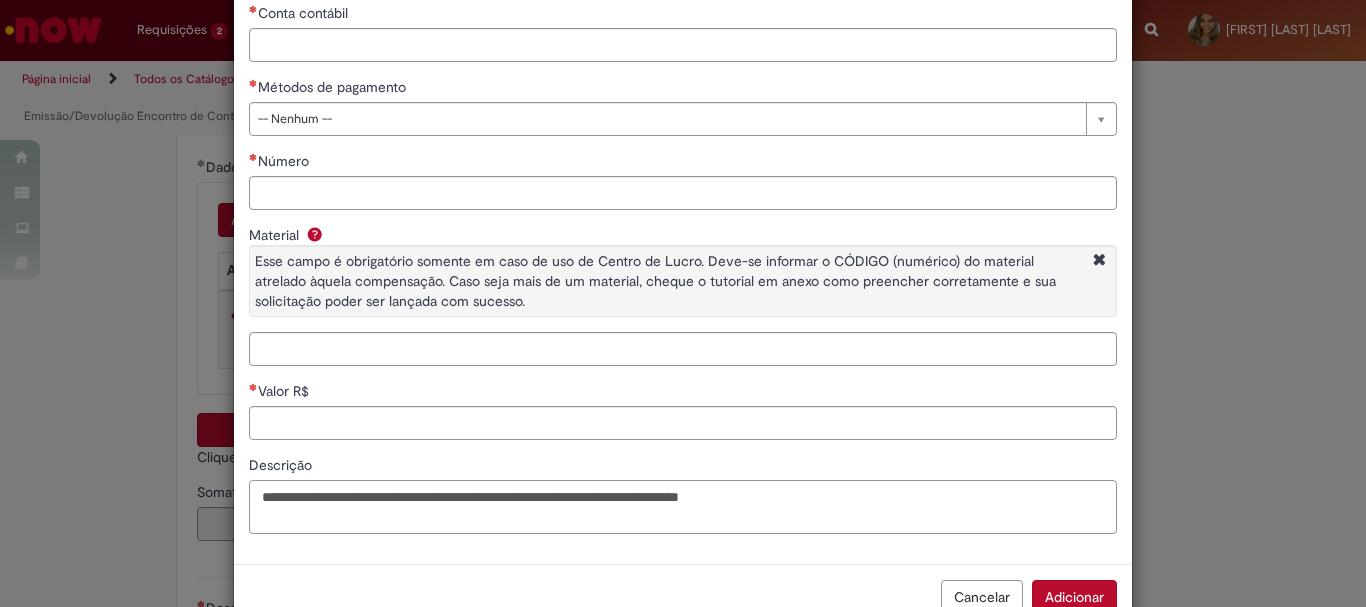 scroll, scrollTop: 0, scrollLeft: 0, axis: both 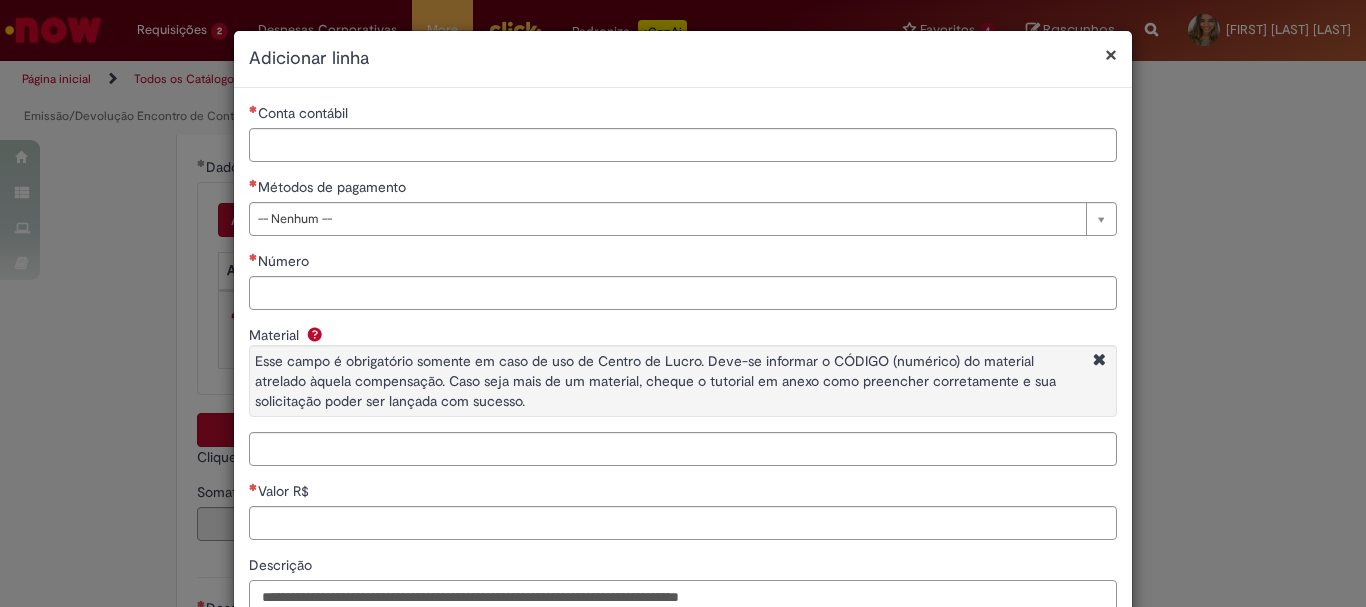 type on "**********" 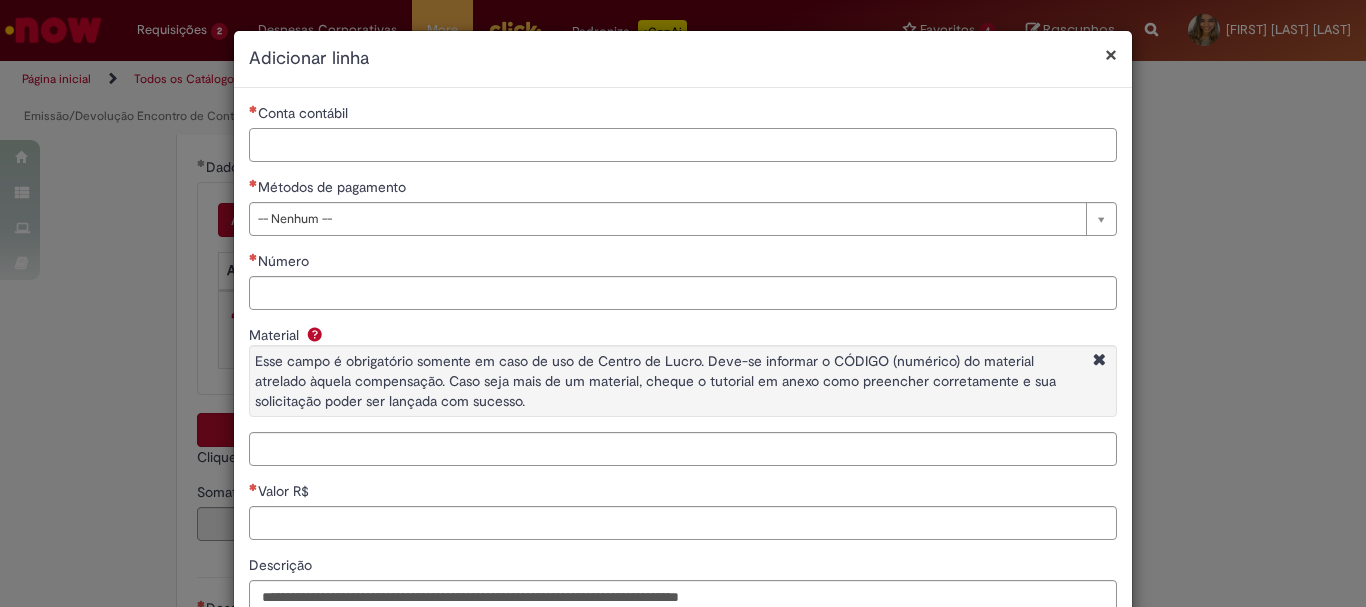click on "Conta contábil" at bounding box center (683, 145) 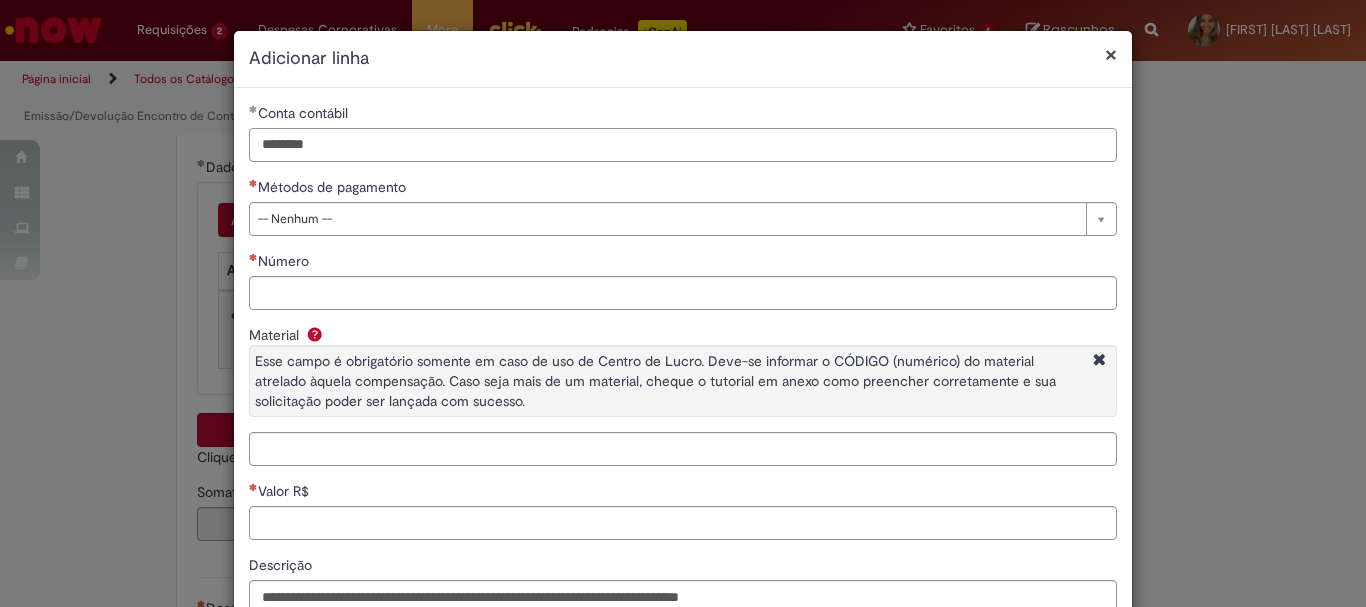 type on "********" 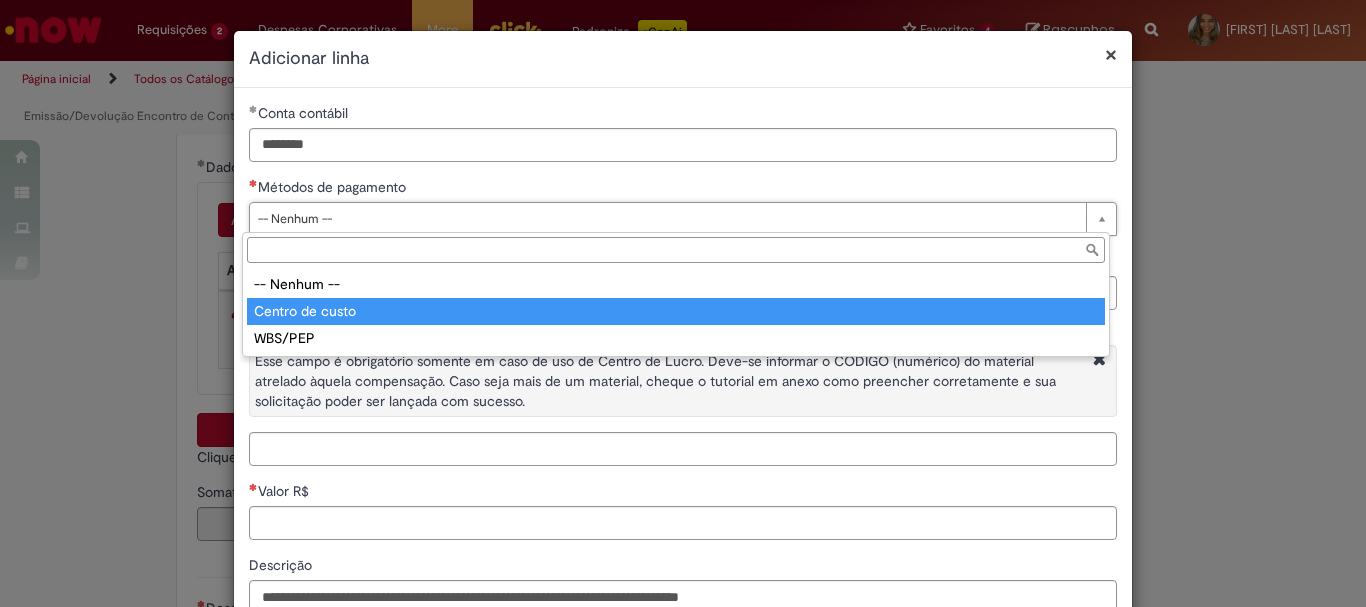 type on "**********" 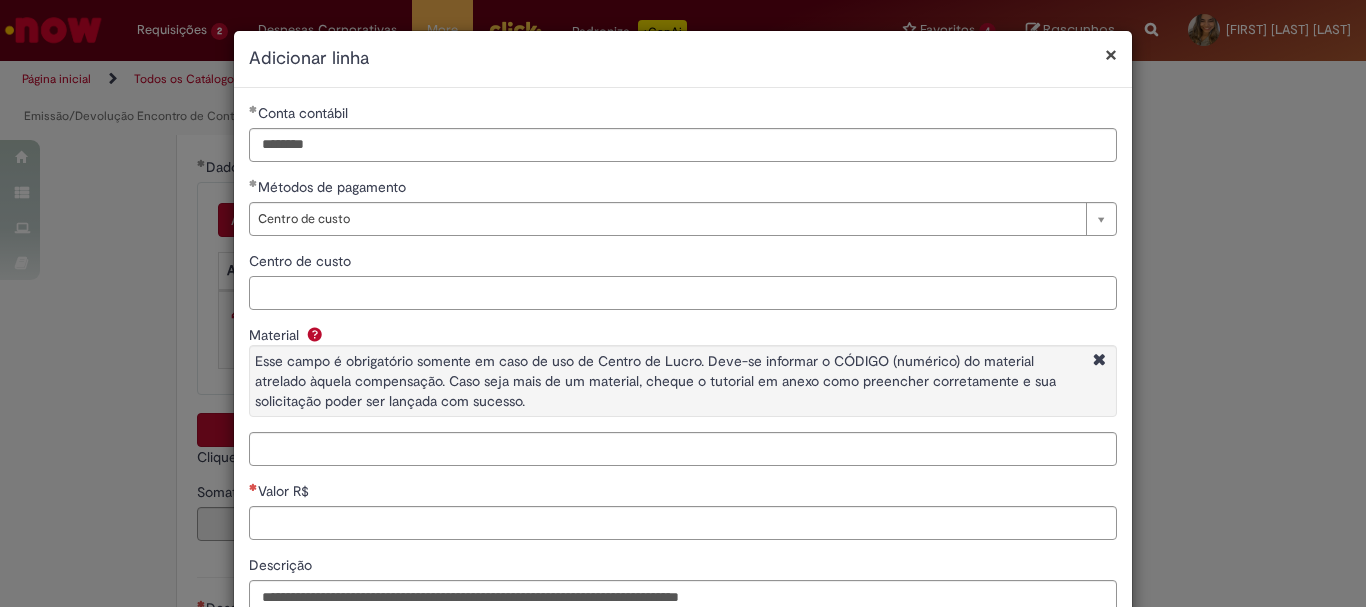 click on "Centro de custo" at bounding box center [683, 293] 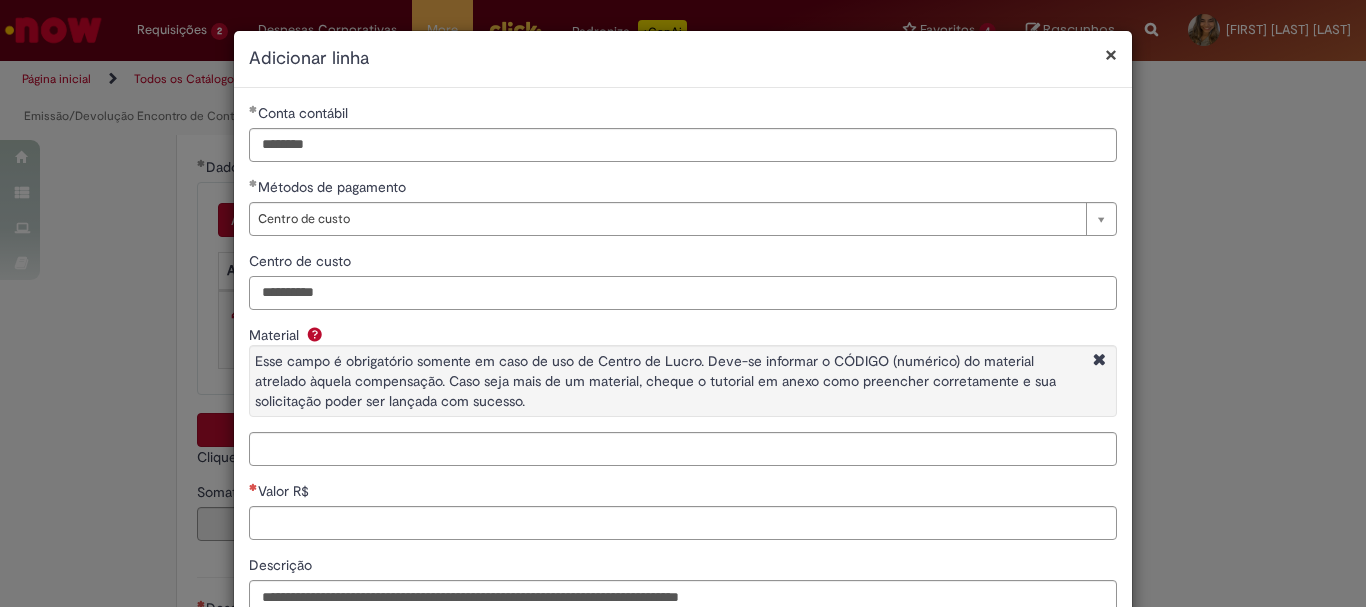 scroll, scrollTop: 100, scrollLeft: 0, axis: vertical 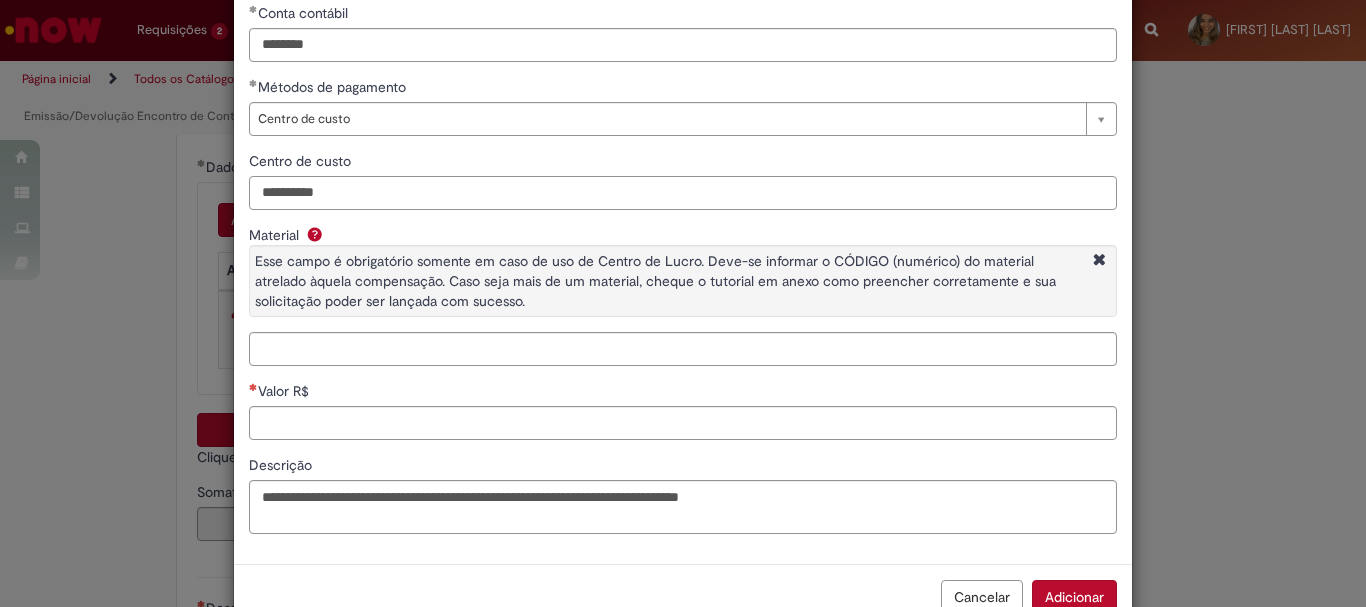 type on "**********" 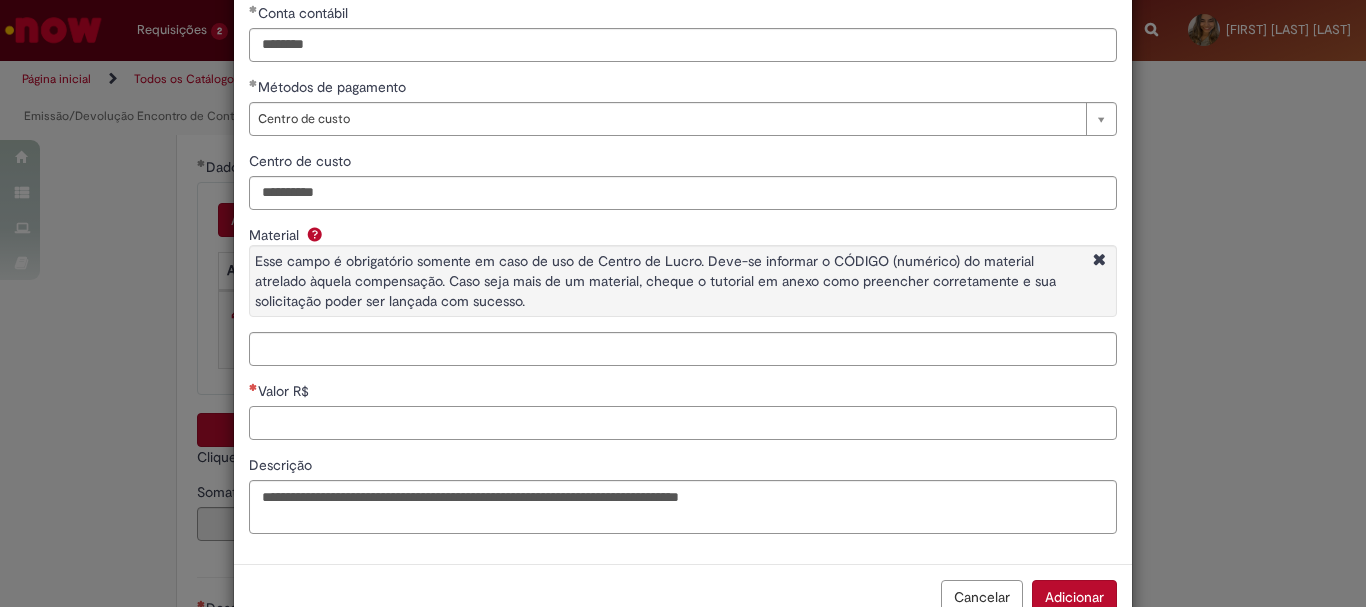 click on "Valor R$" at bounding box center [683, 423] 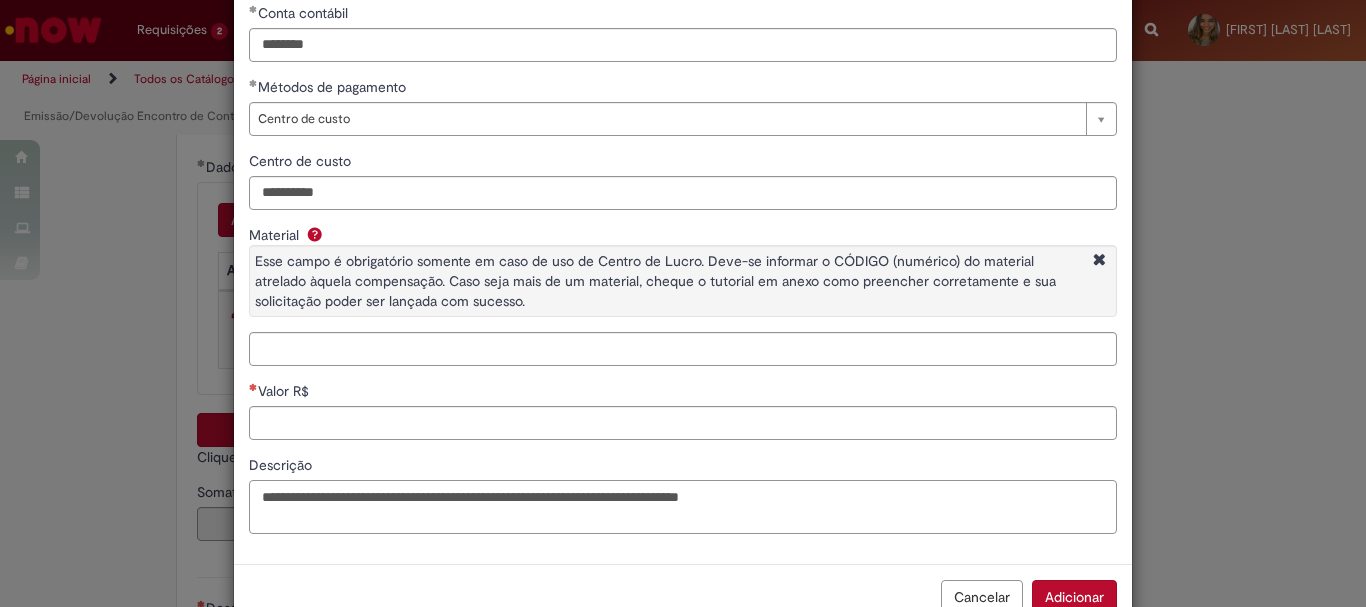 drag, startPoint x: 386, startPoint y: 496, endPoint x: 422, endPoint y: 571, distance: 83.19255 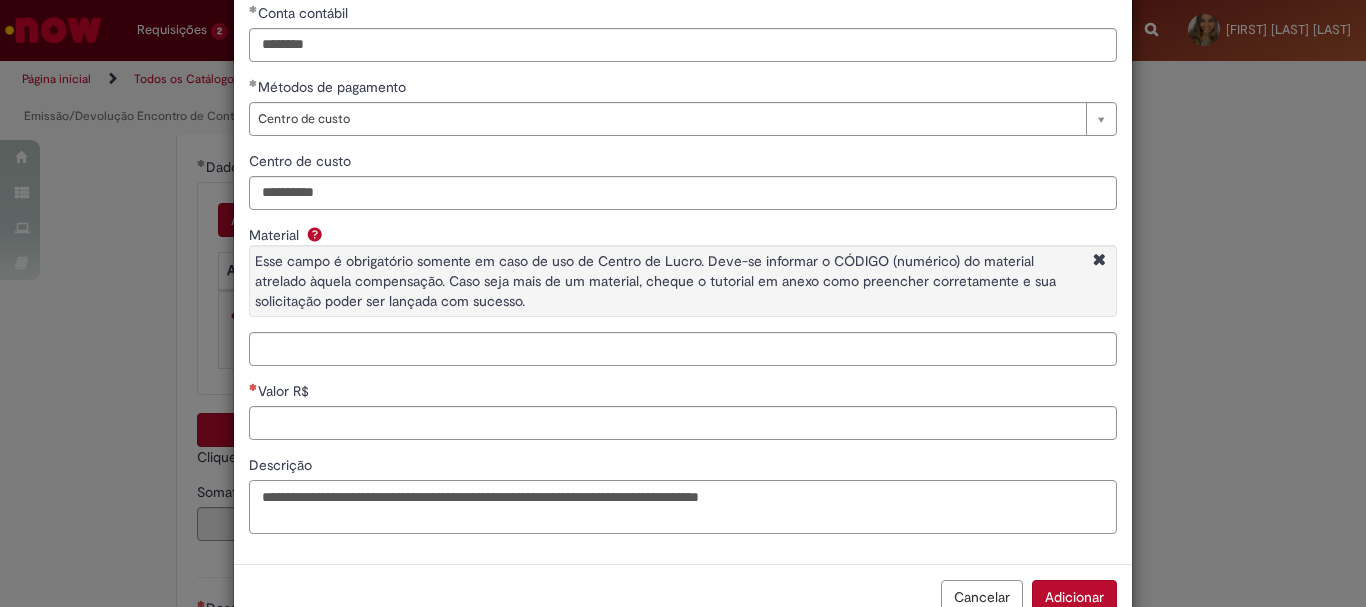 type on "**********" 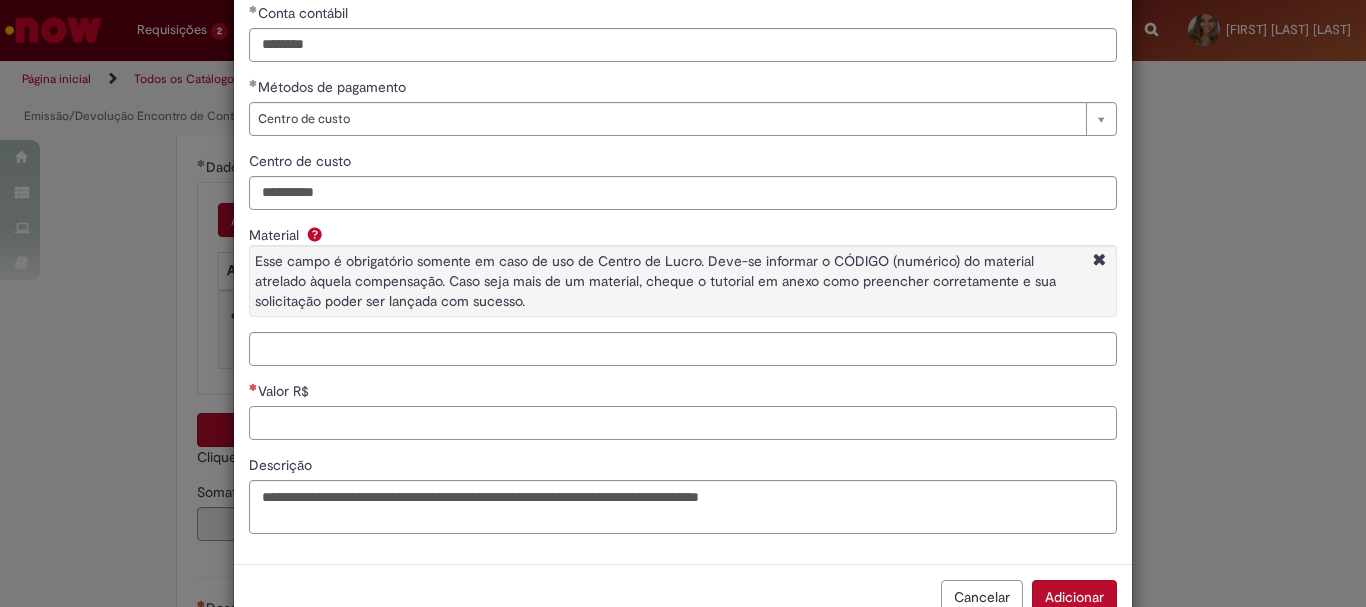 click on "Valor R$" at bounding box center (683, 423) 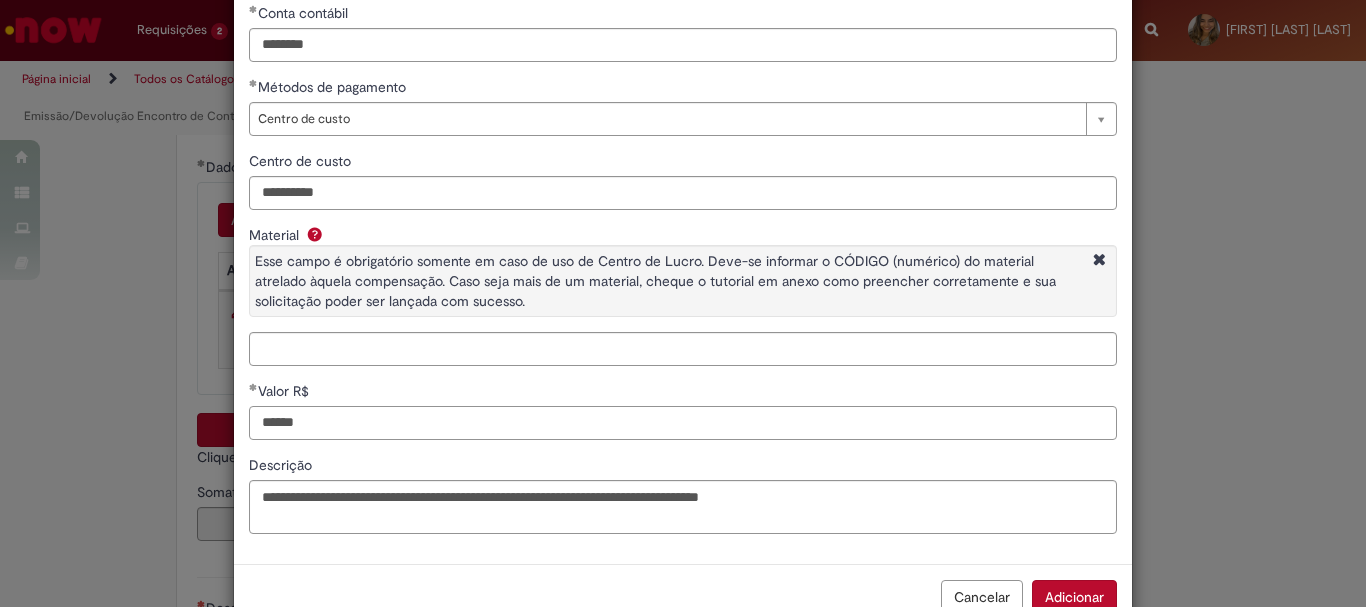 type on "******" 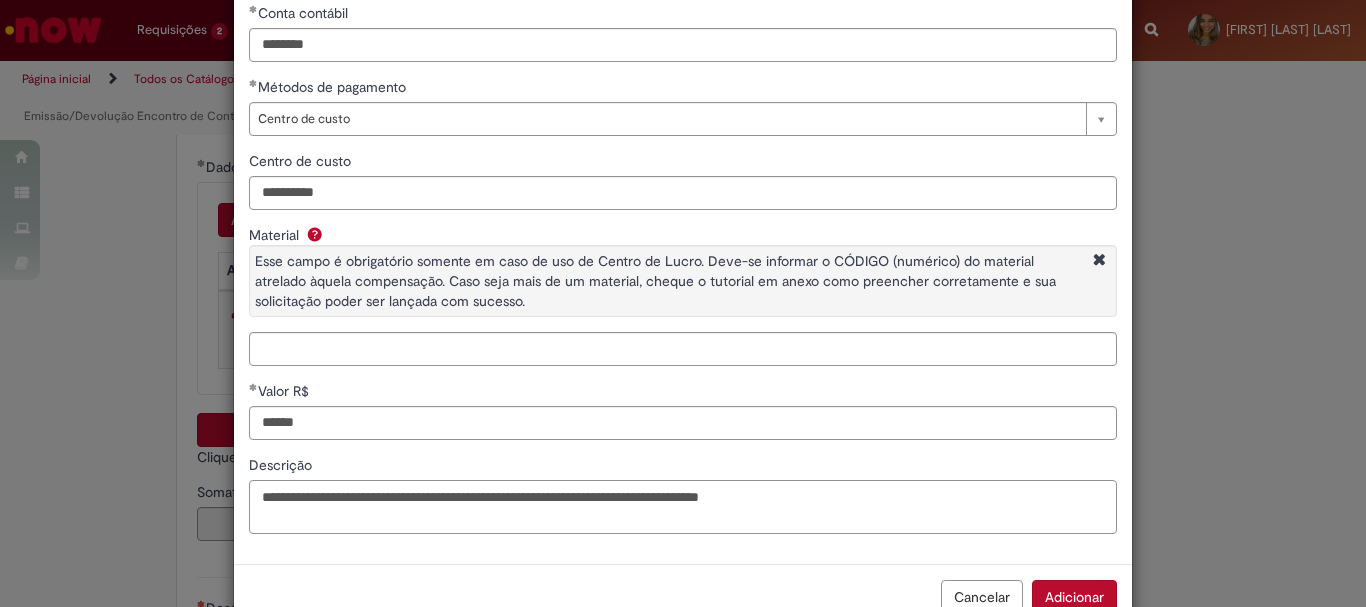 click on "**********" at bounding box center (683, 507) 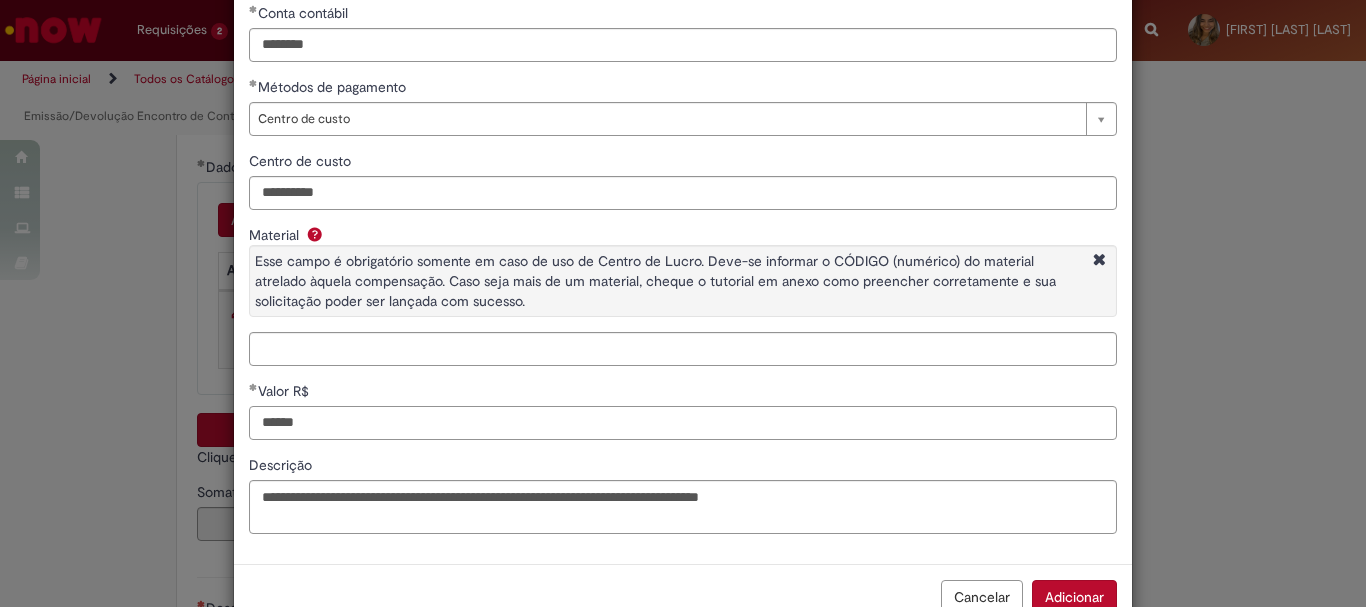 click on "******" at bounding box center [683, 423] 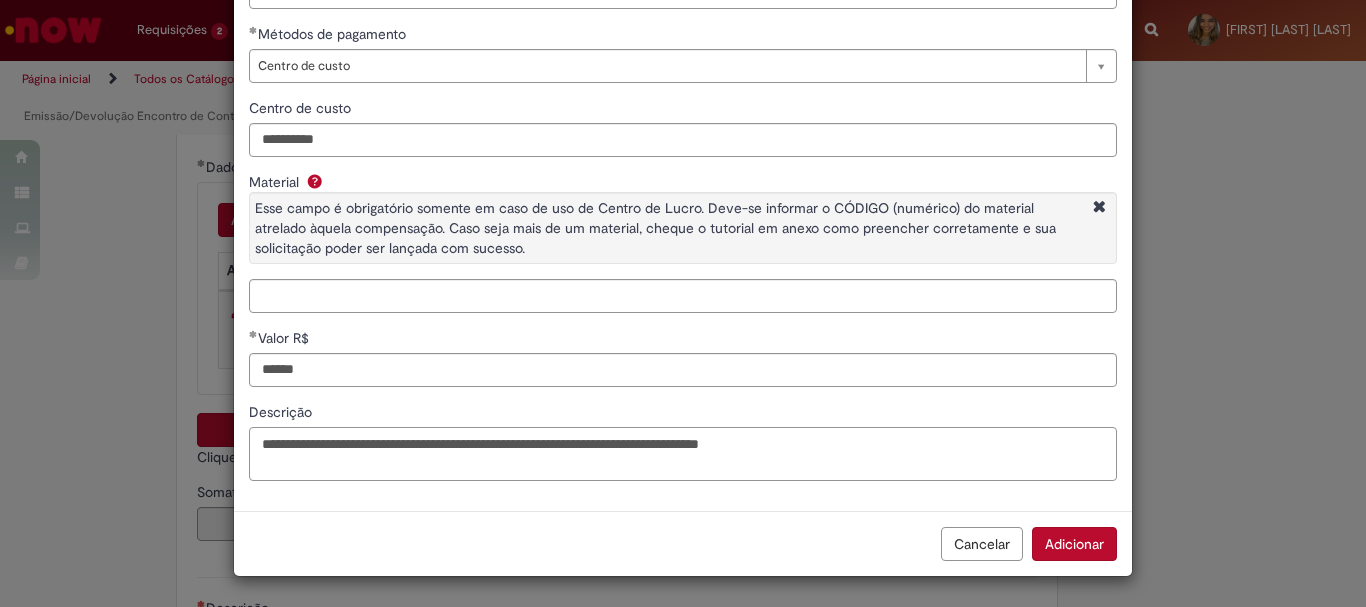 click on "**********" at bounding box center (683, 454) 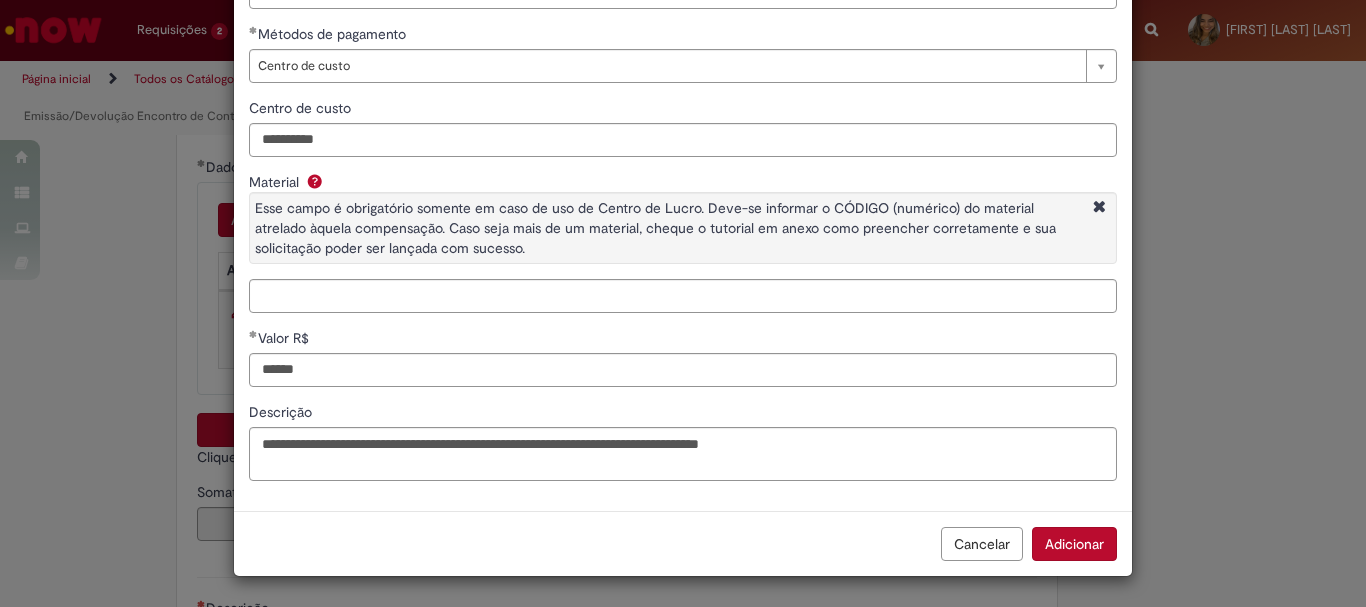 click on "Adicionar" at bounding box center [1074, 544] 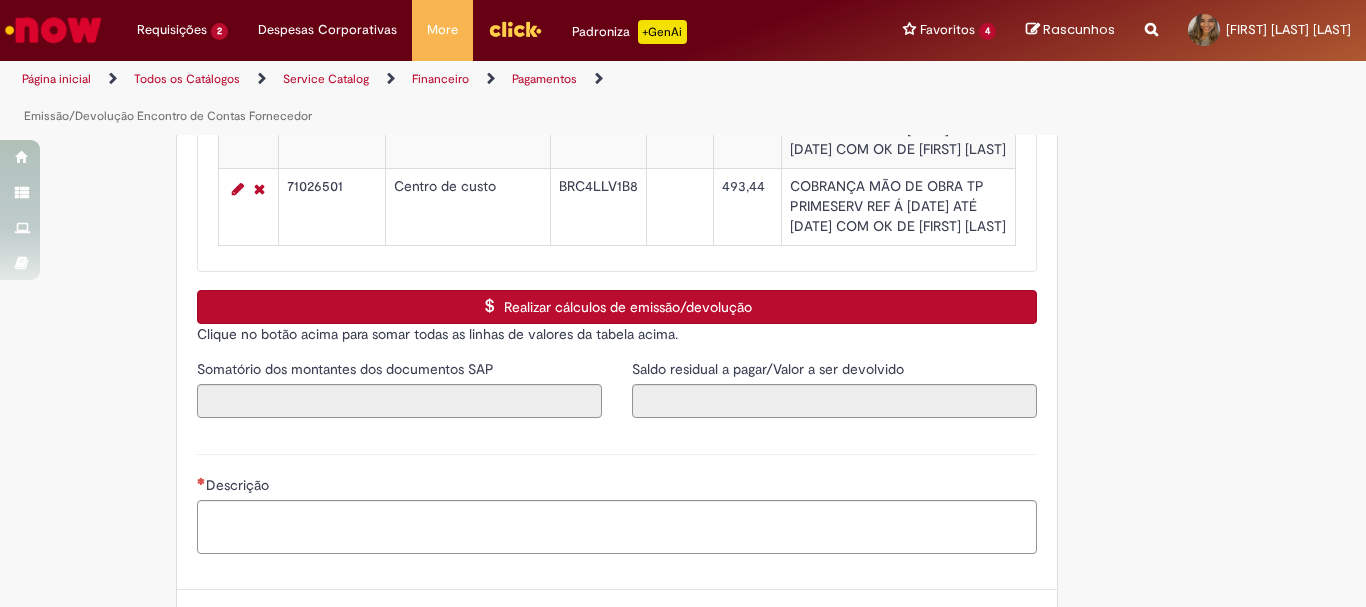 scroll, scrollTop: 3173, scrollLeft: 0, axis: vertical 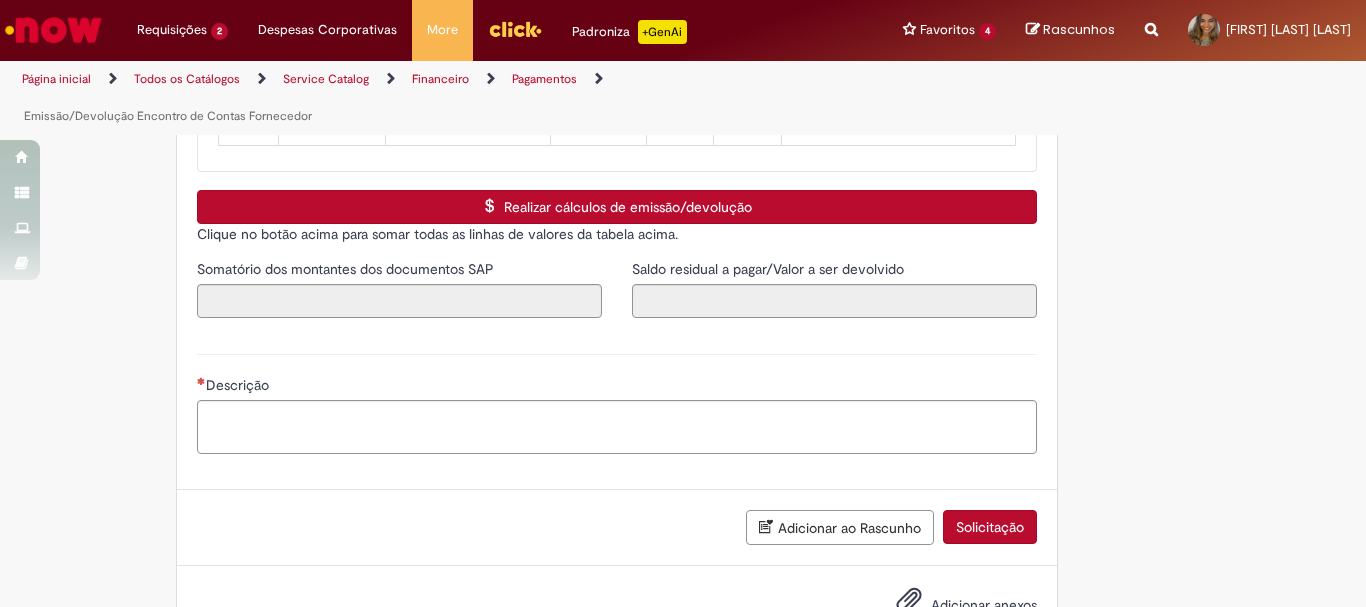click on "Realizar cálculos de emissão/devolução" at bounding box center [617, 207] 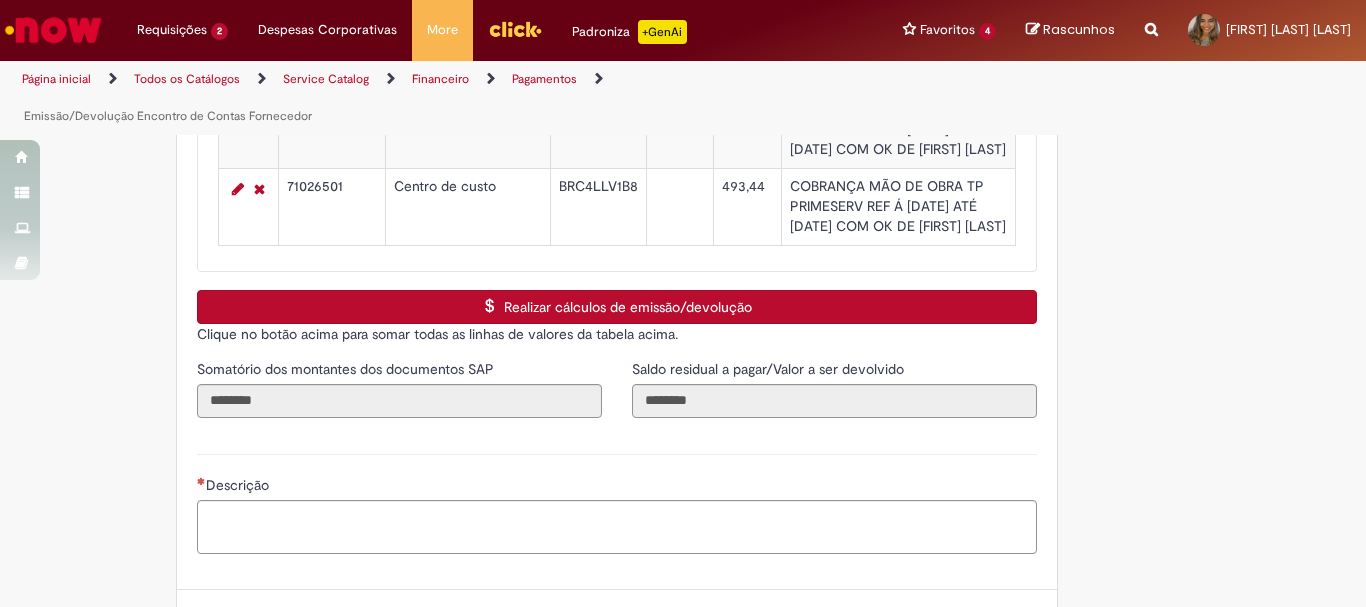 scroll, scrollTop: 3173, scrollLeft: 0, axis: vertical 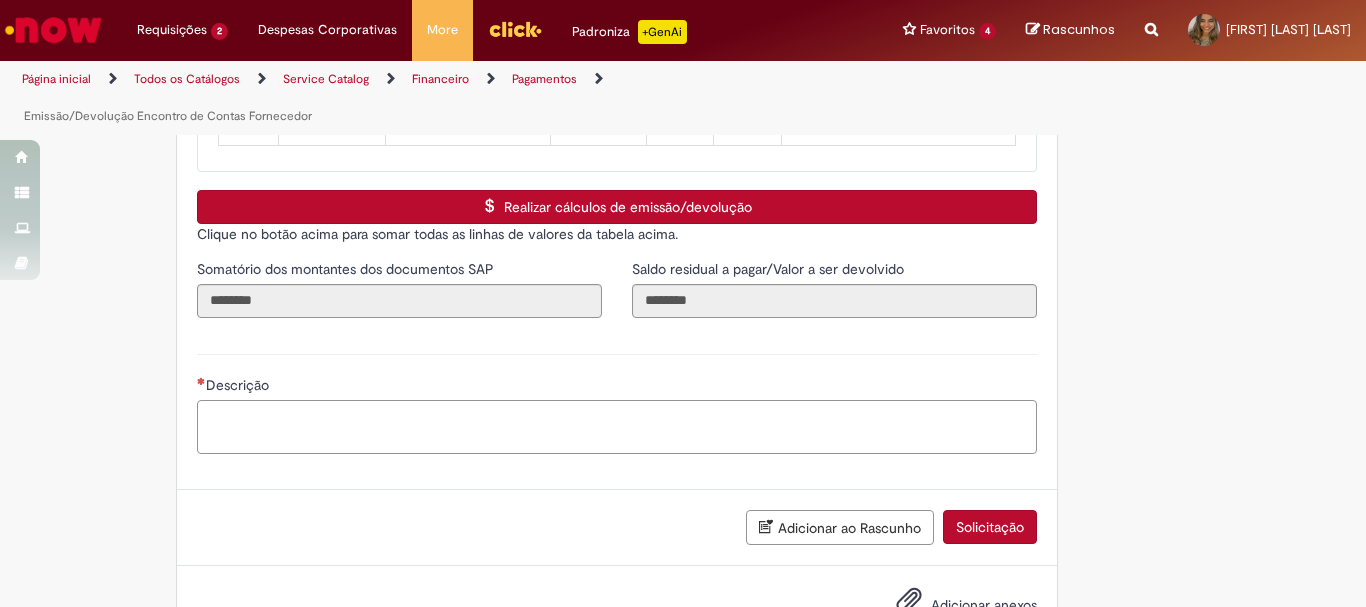 click on "Descrição" at bounding box center [617, 427] 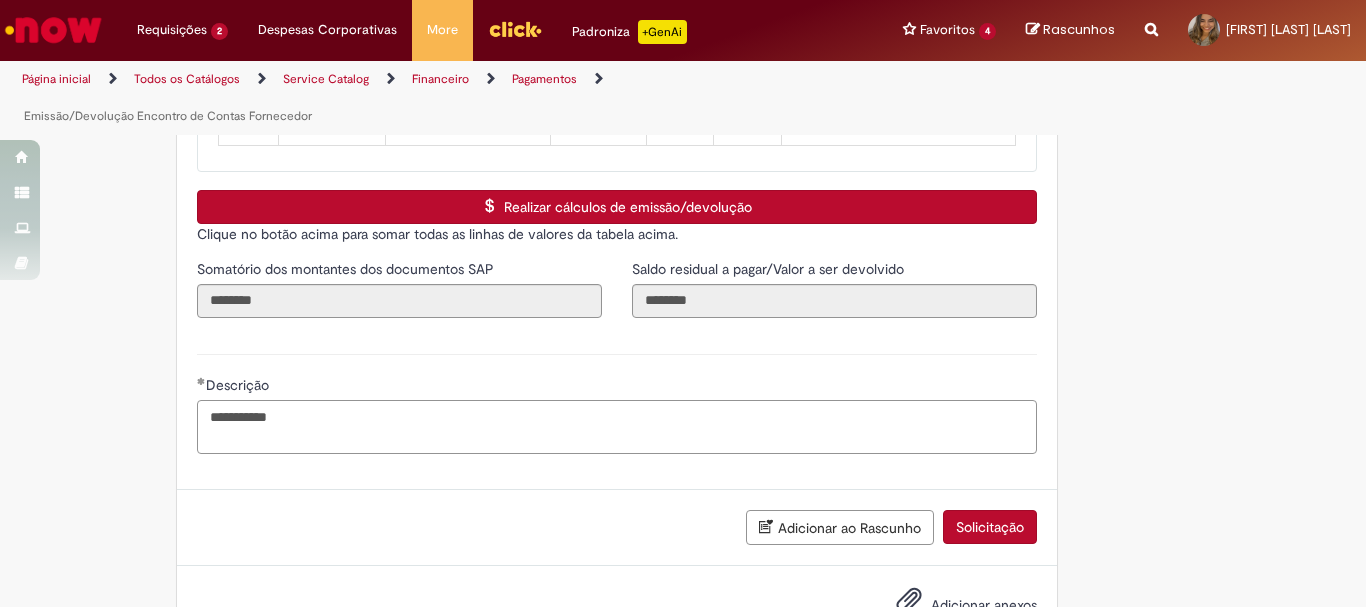 click on "**********" at bounding box center (617, 427) 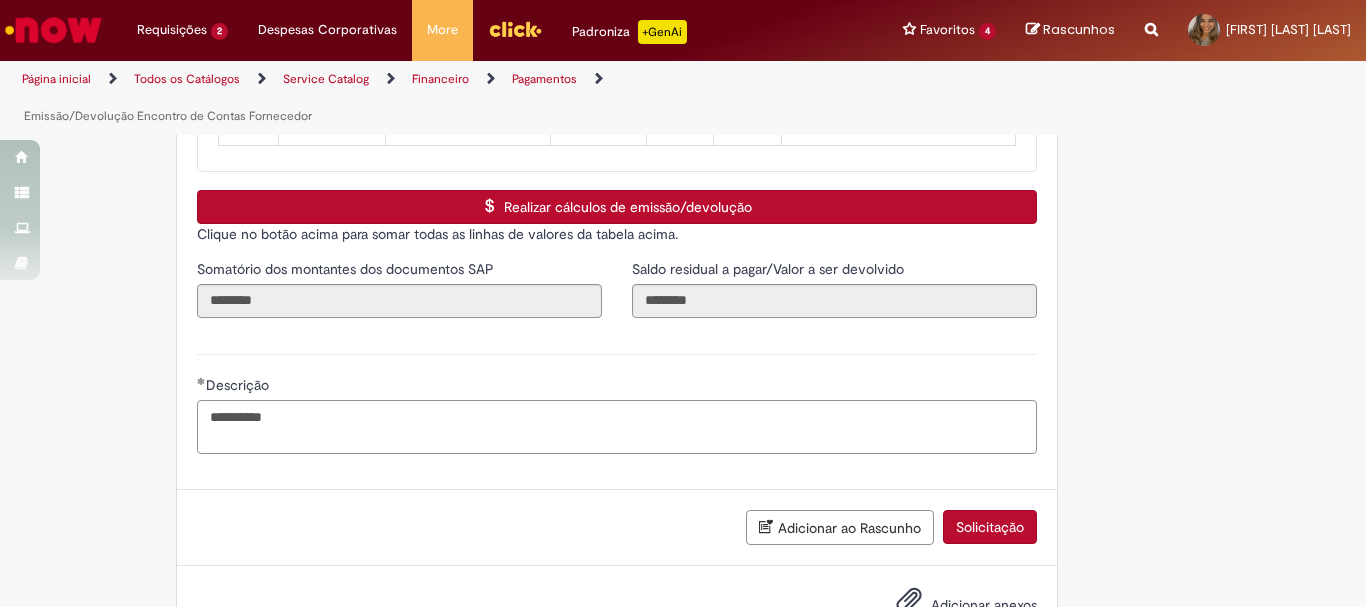 click on "**********" at bounding box center (617, 427) 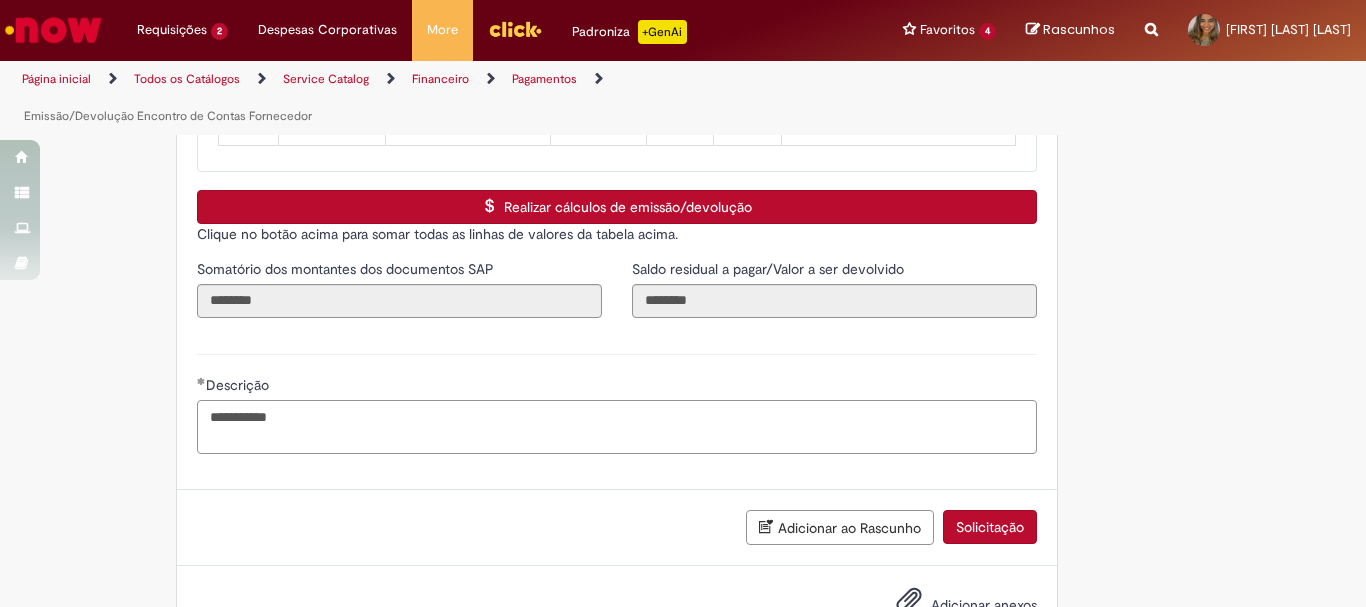 click on "**********" at bounding box center (617, 427) 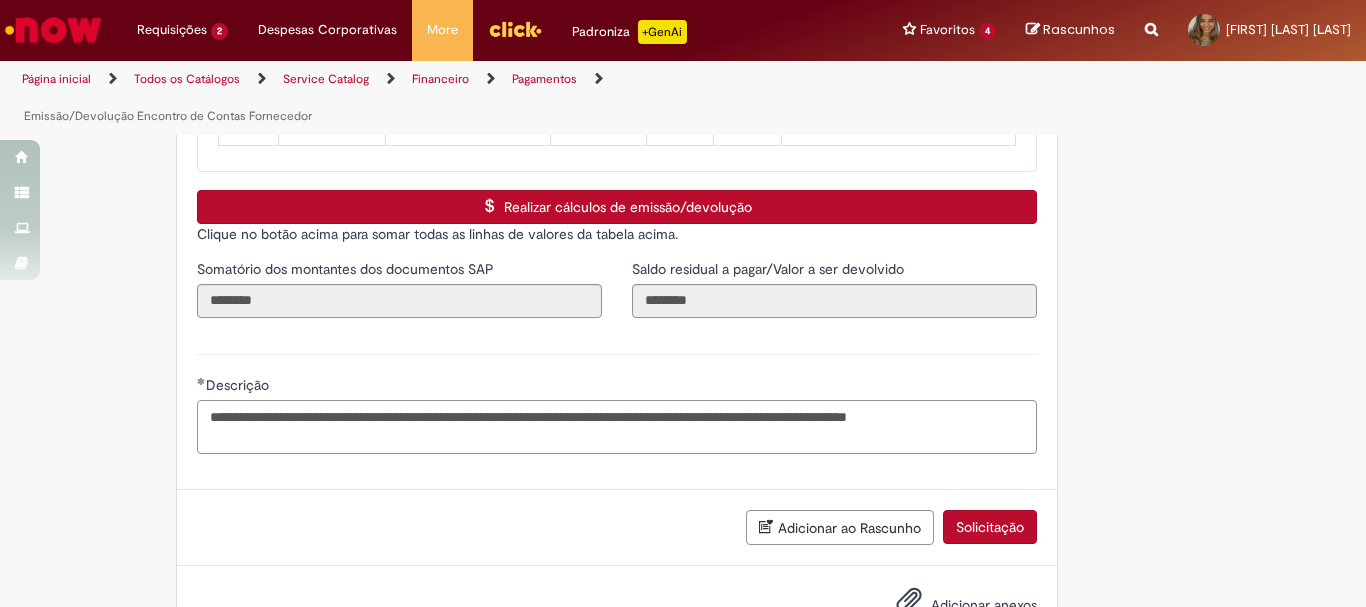 scroll, scrollTop: 3281, scrollLeft: 0, axis: vertical 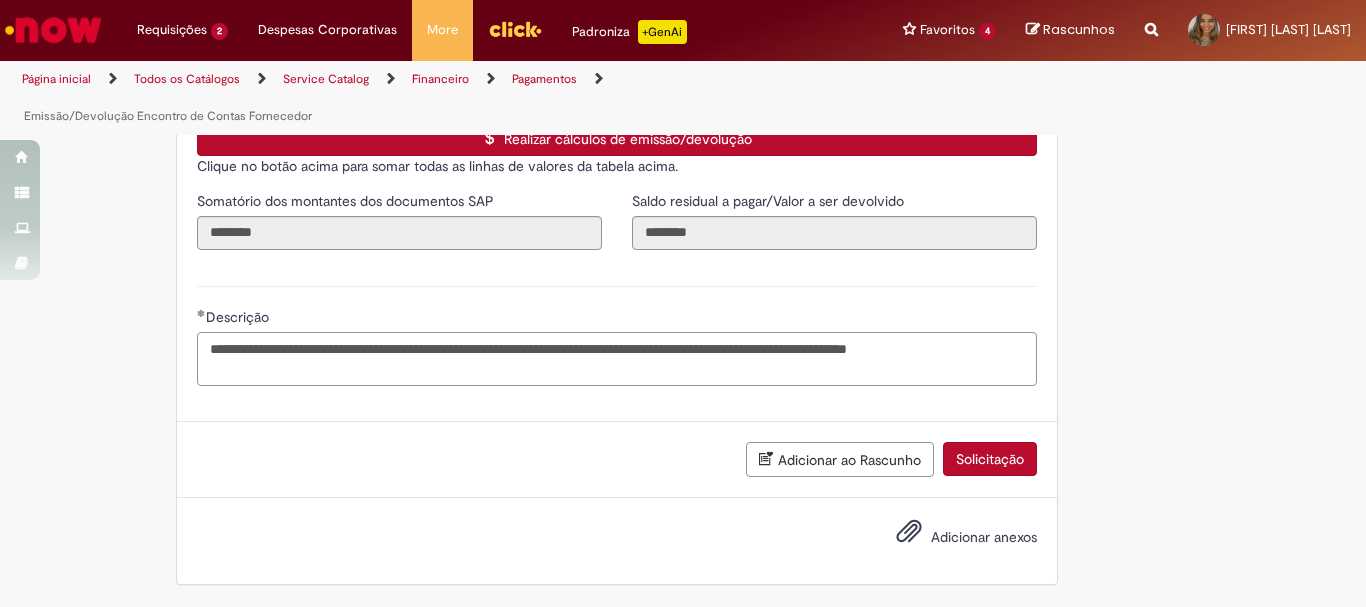 click on "**********" at bounding box center [617, 359] 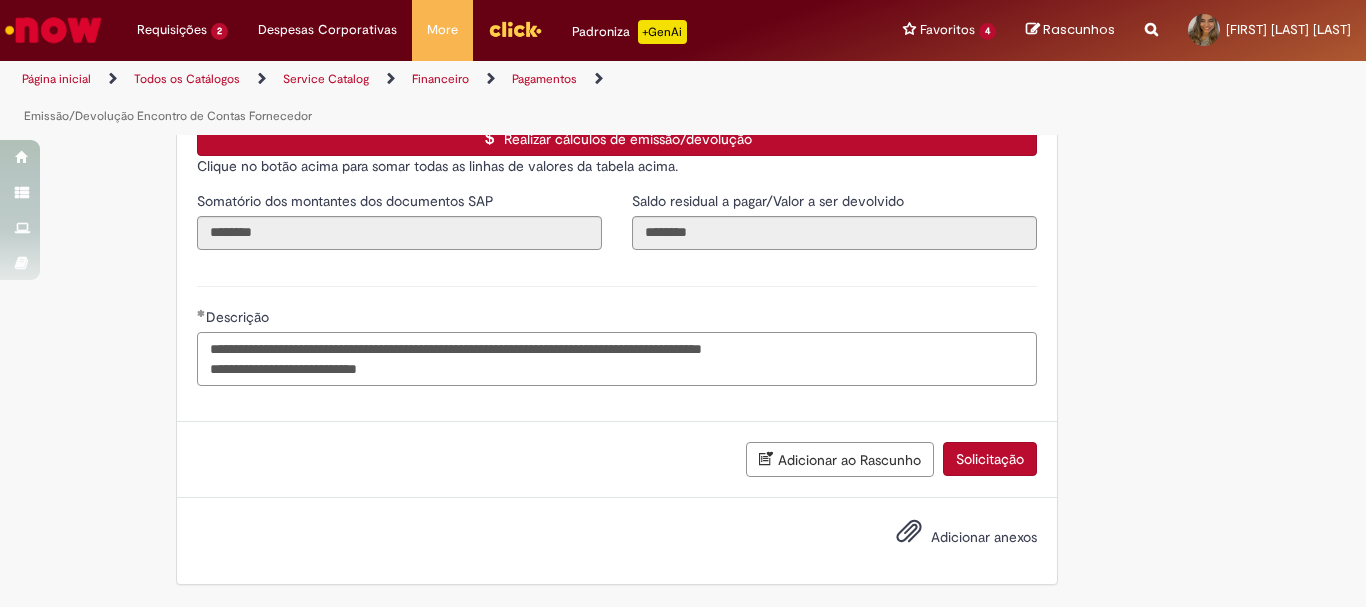 click on "**********" at bounding box center [617, 359] 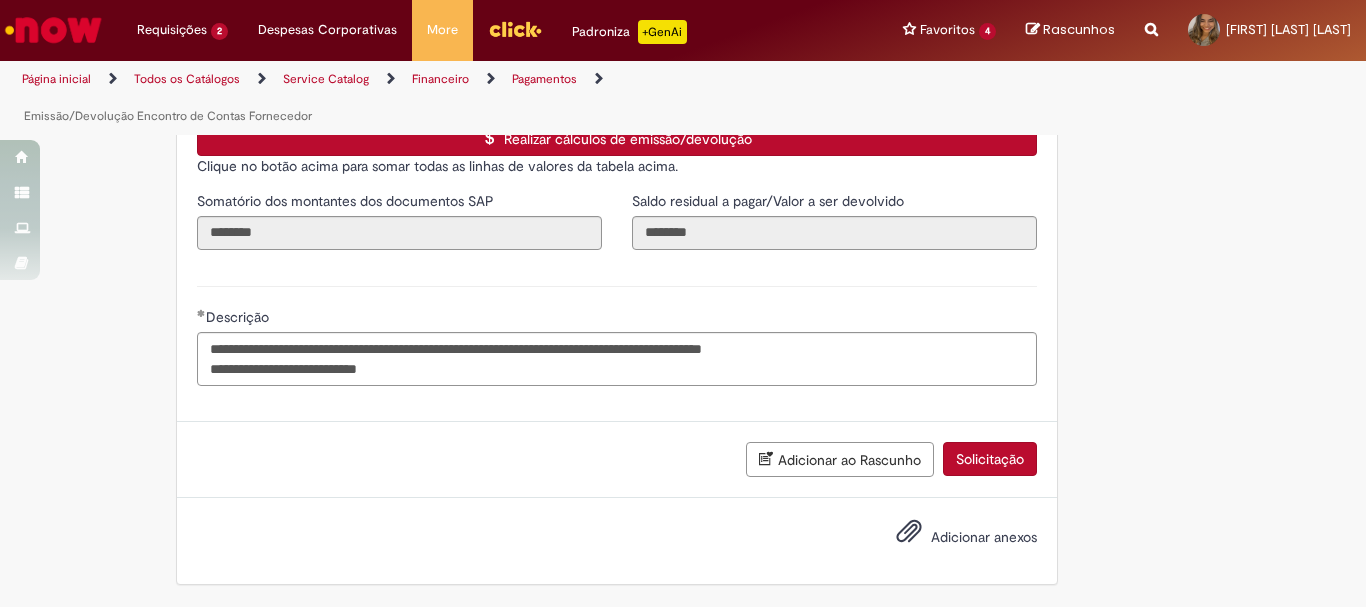 click on "Adicionar anexos" at bounding box center [984, 537] 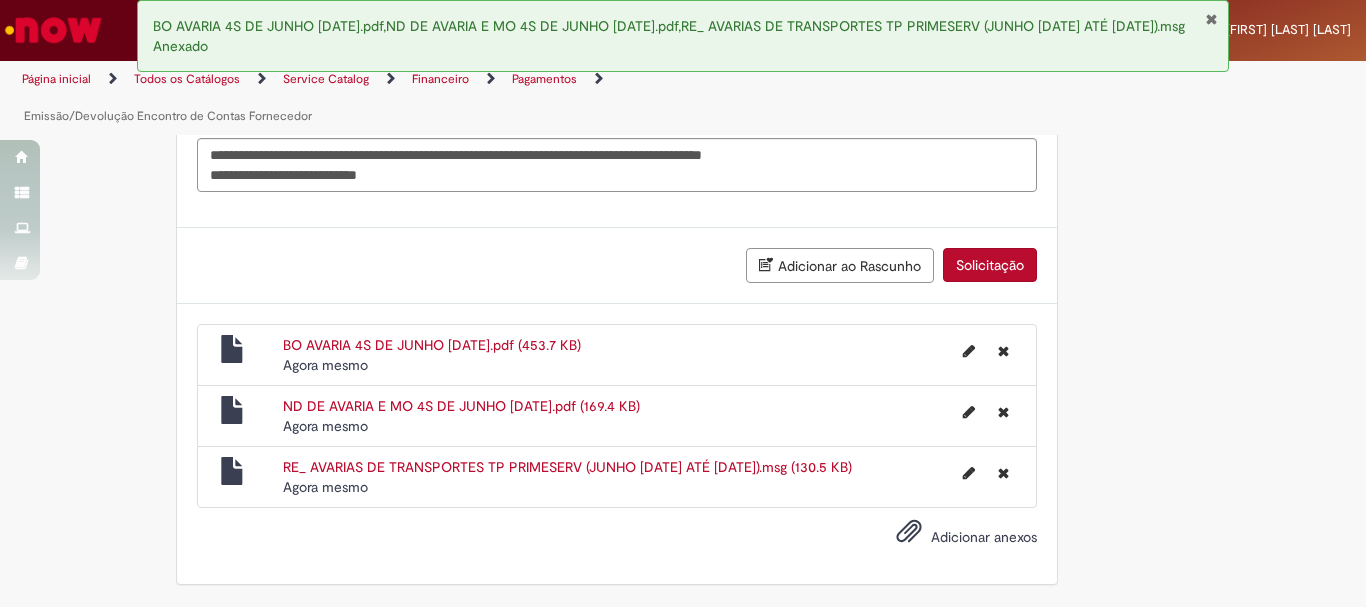 scroll, scrollTop: 3495, scrollLeft: 0, axis: vertical 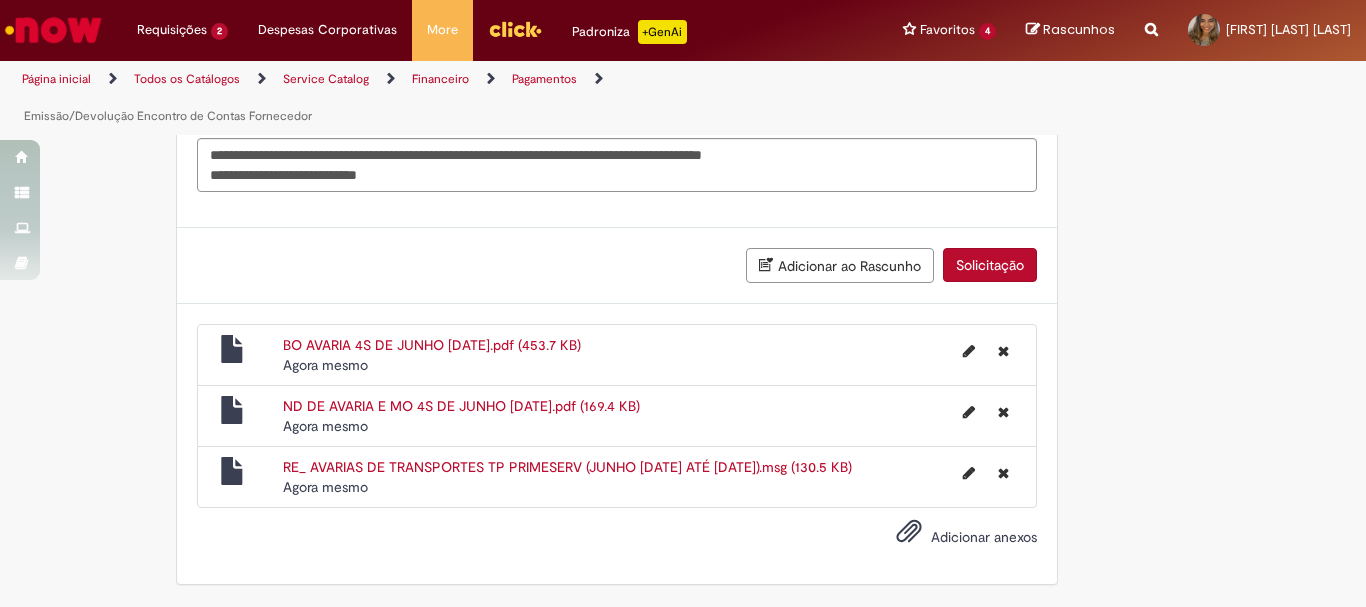 click on "Adicionar anexos" at bounding box center [984, 537] 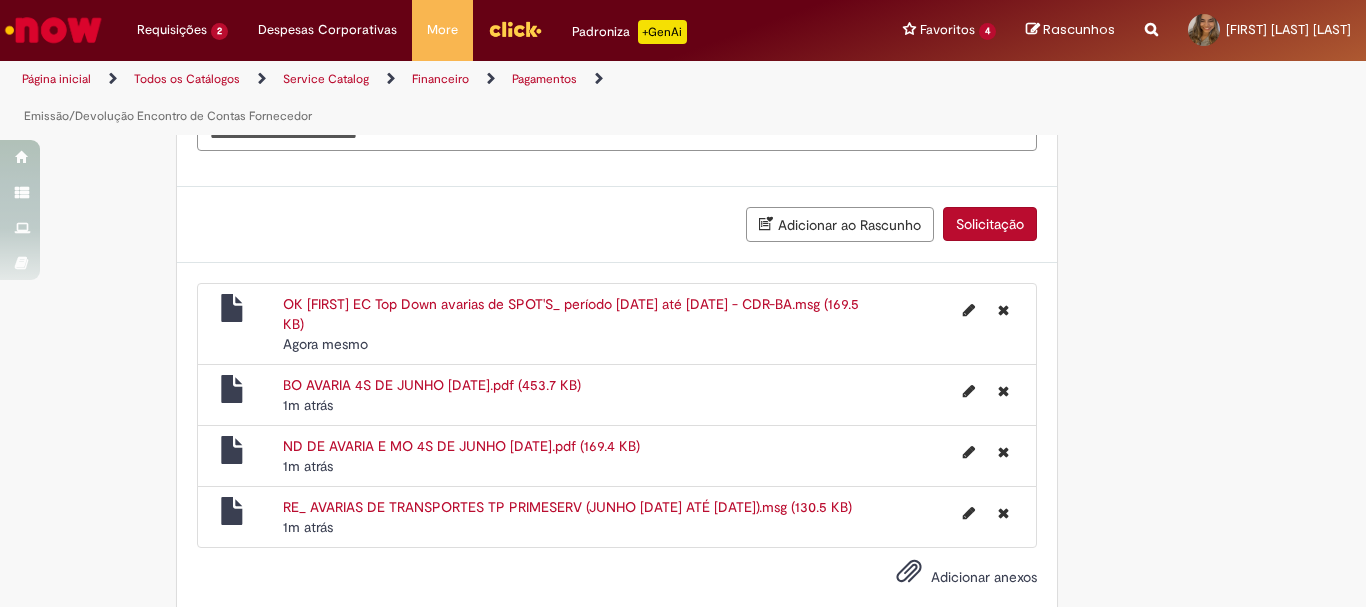 scroll, scrollTop: 3576, scrollLeft: 0, axis: vertical 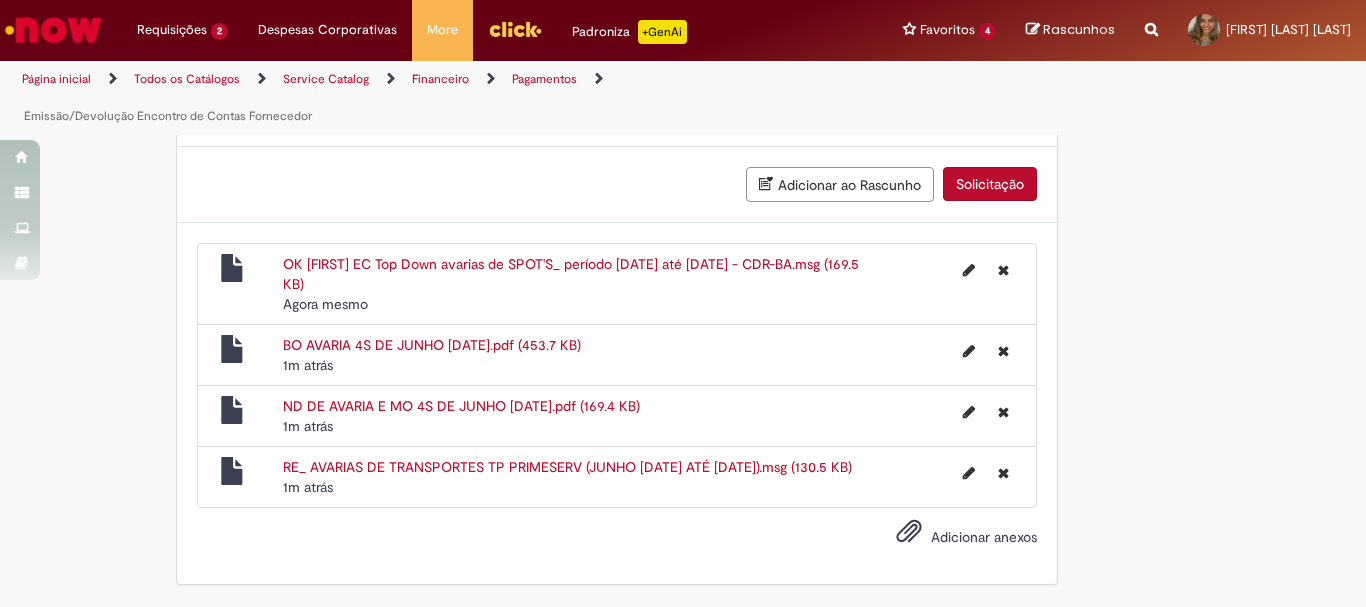 click on "Solicitação" at bounding box center [990, 184] 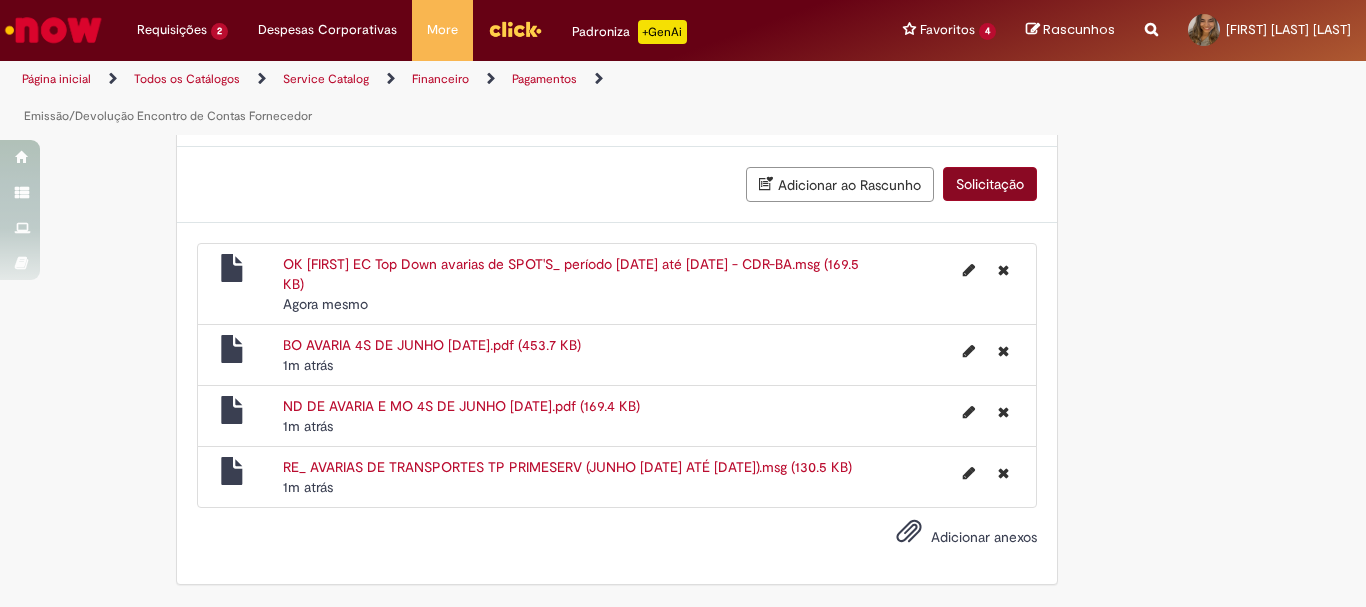 scroll, scrollTop: 3530, scrollLeft: 0, axis: vertical 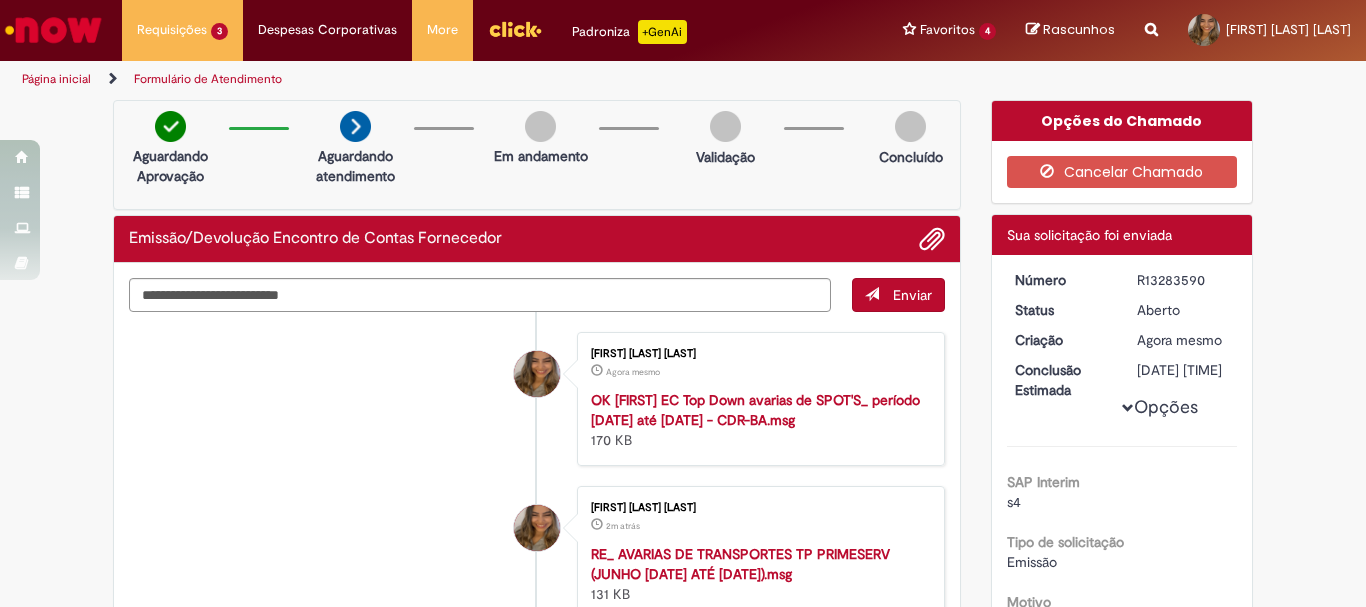 drag, startPoint x: 1130, startPoint y: 275, endPoint x: 1195, endPoint y: 280, distance: 65.192024 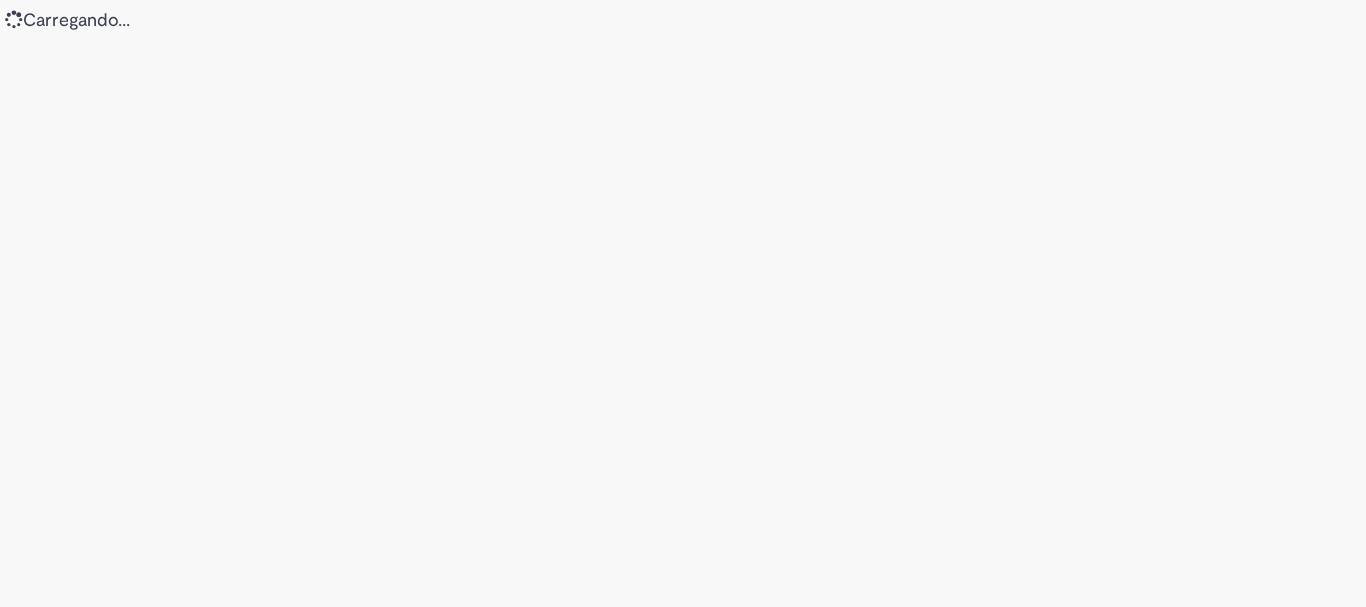 scroll, scrollTop: 0, scrollLeft: 0, axis: both 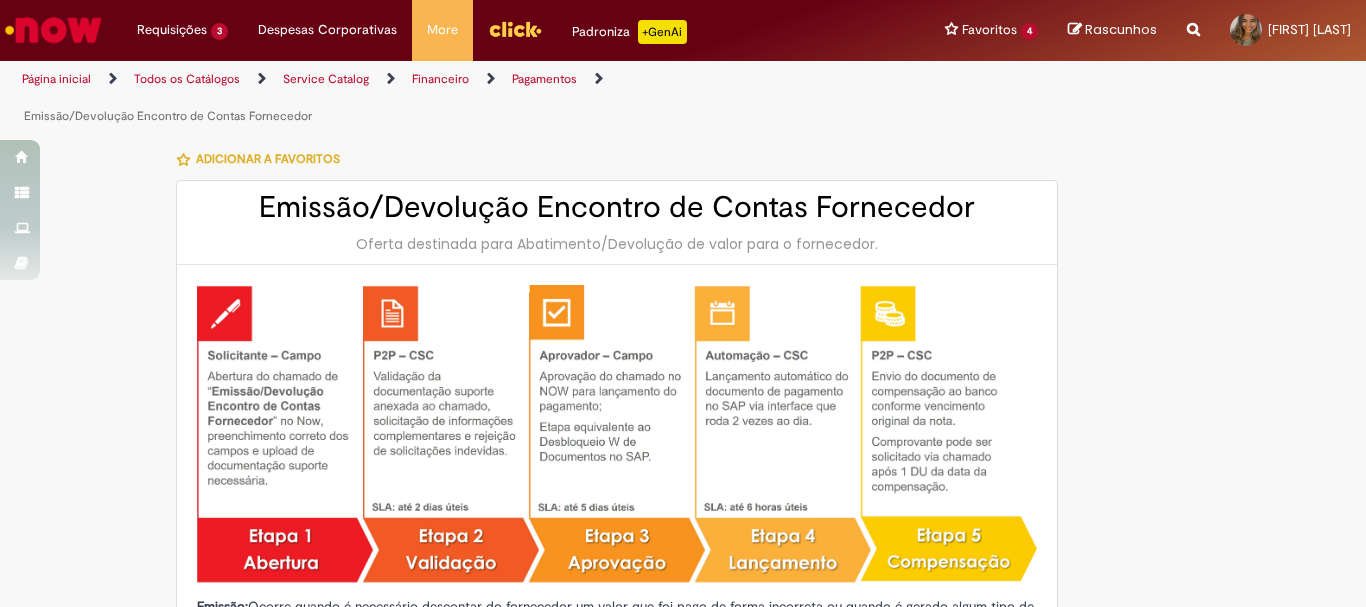 type on "********" 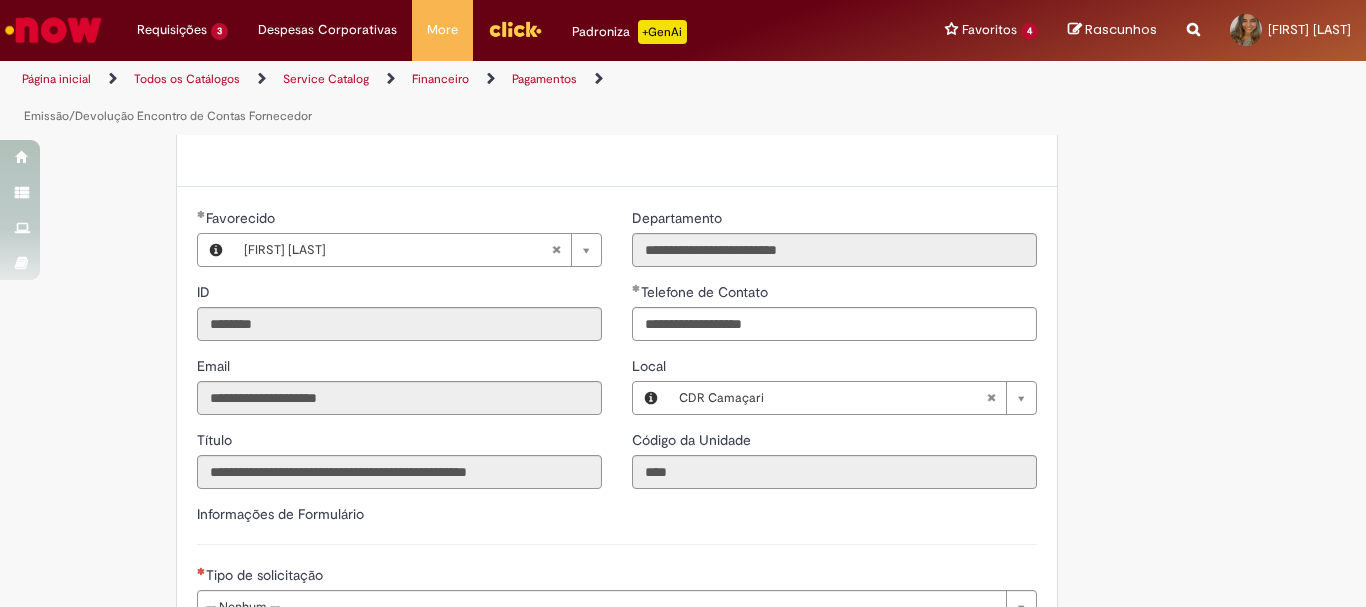 scroll, scrollTop: 1200, scrollLeft: 0, axis: vertical 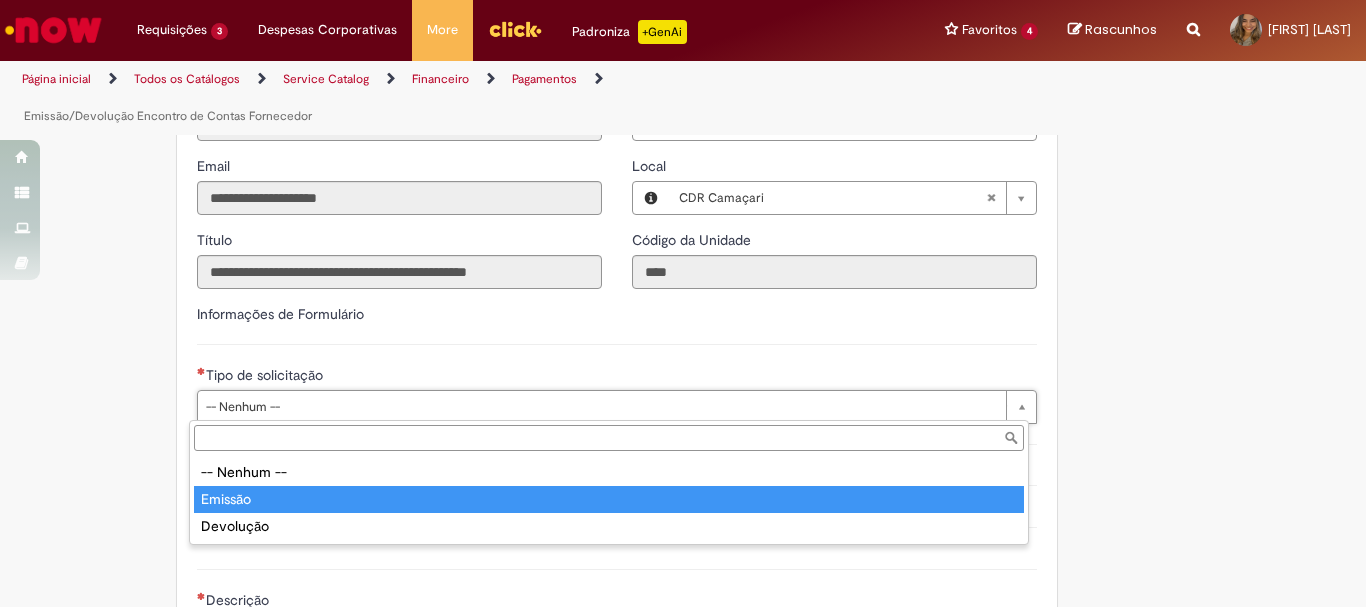 type on "*******" 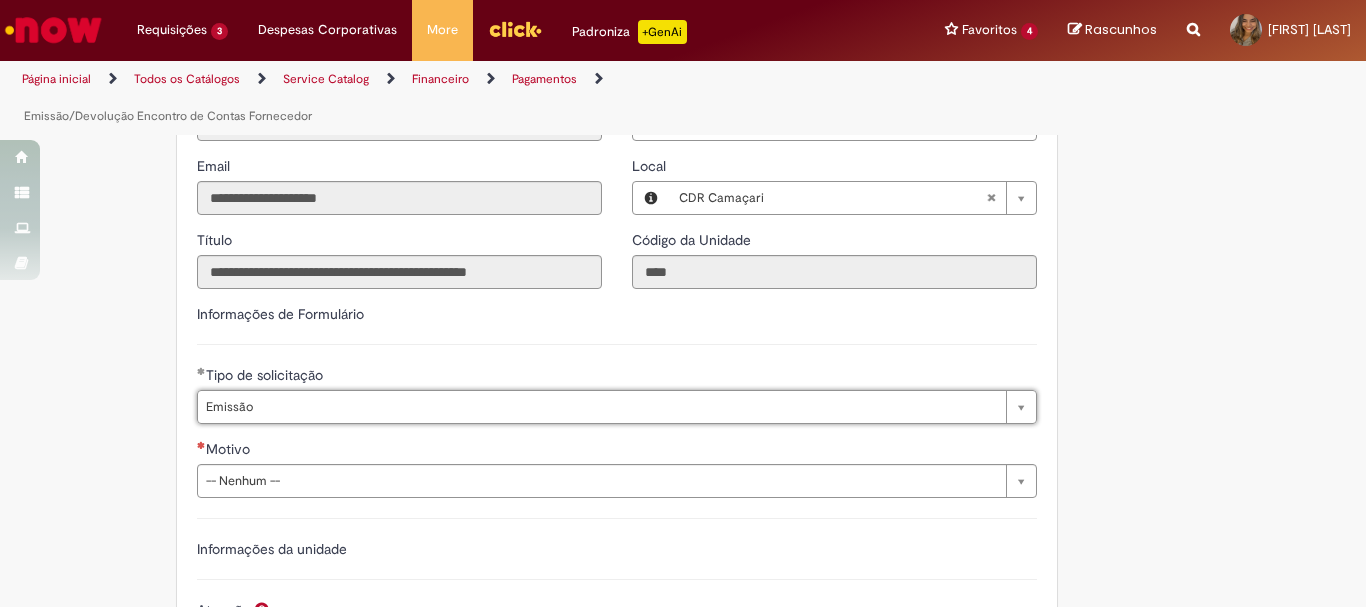 scroll, scrollTop: 1400, scrollLeft: 0, axis: vertical 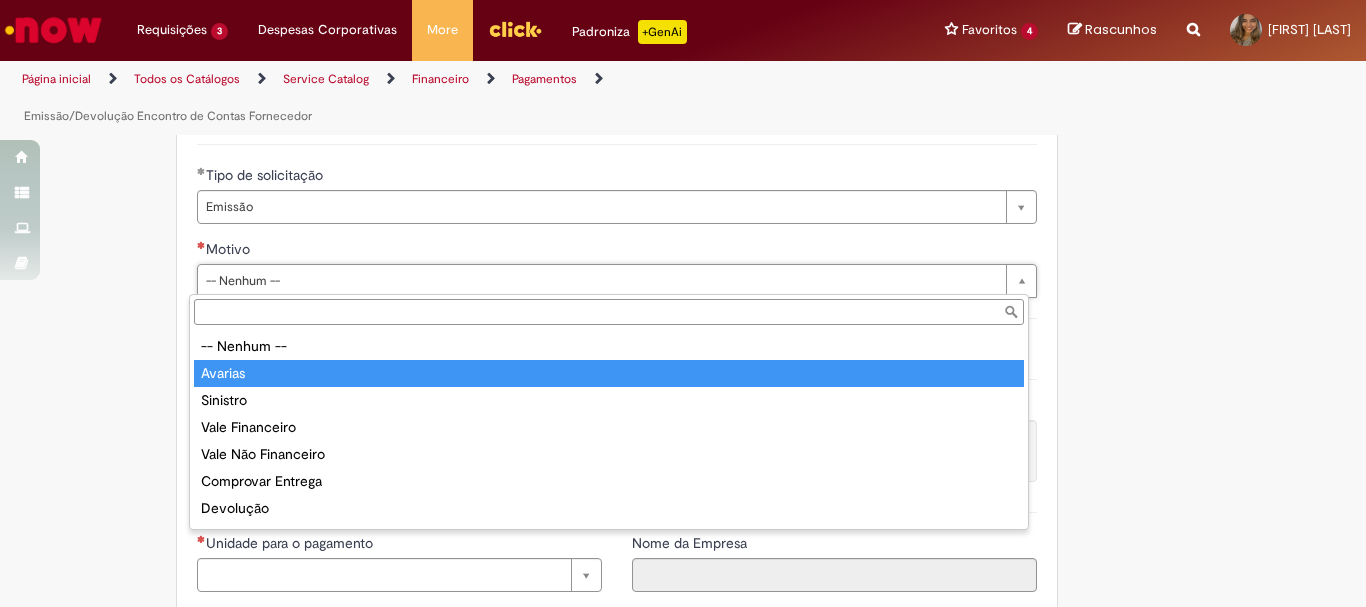 type on "*******" 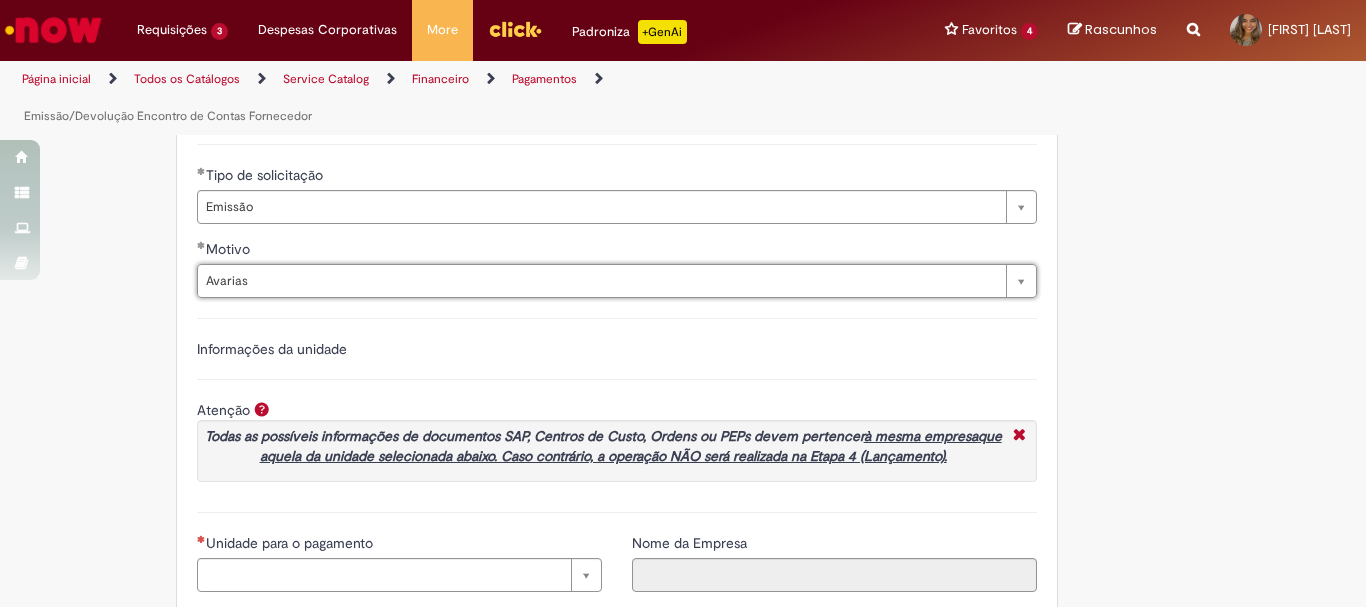 scroll, scrollTop: 1500, scrollLeft: 0, axis: vertical 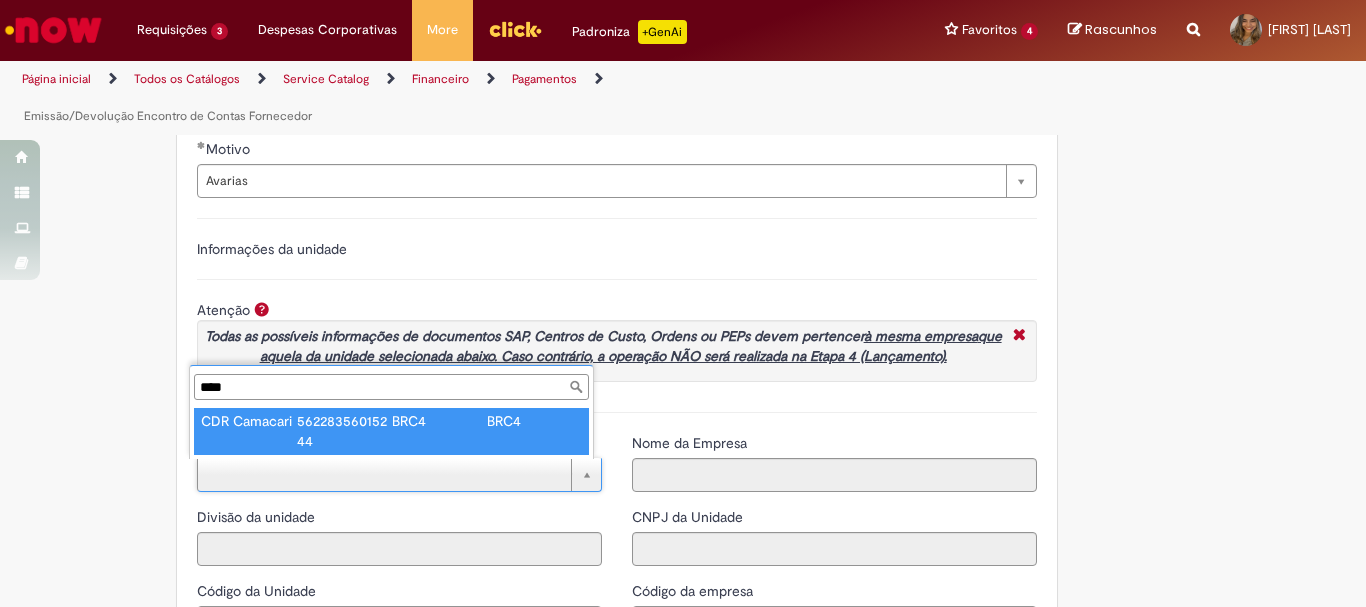 type on "****" 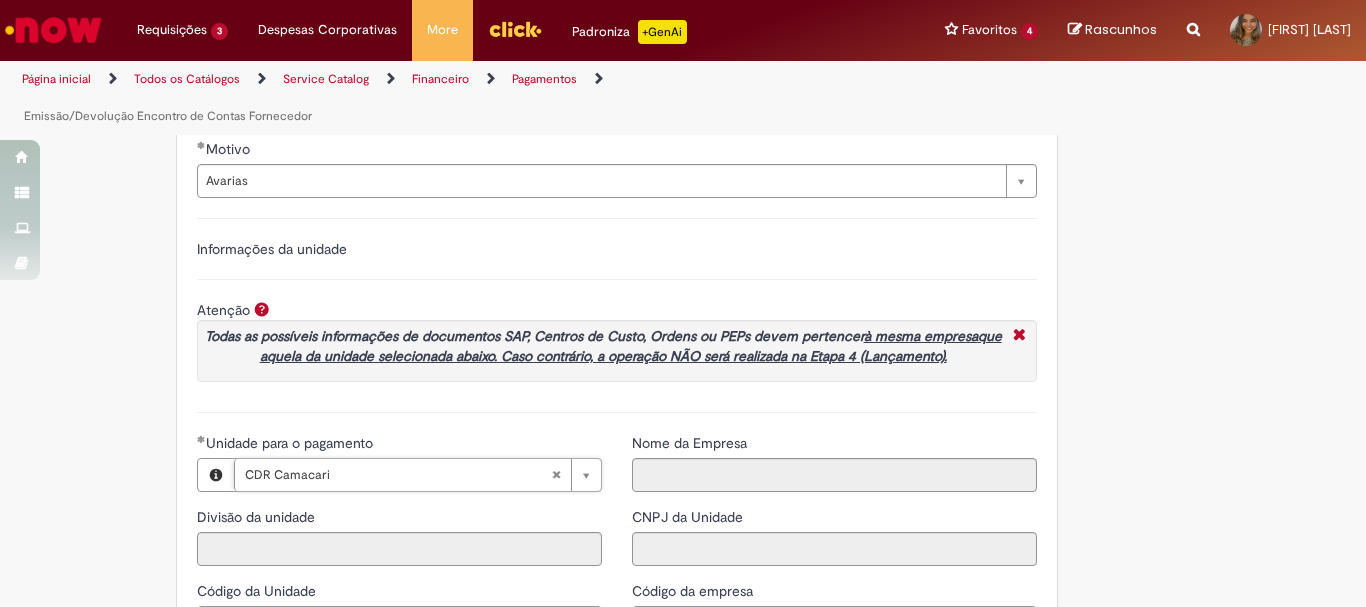 type on "****" 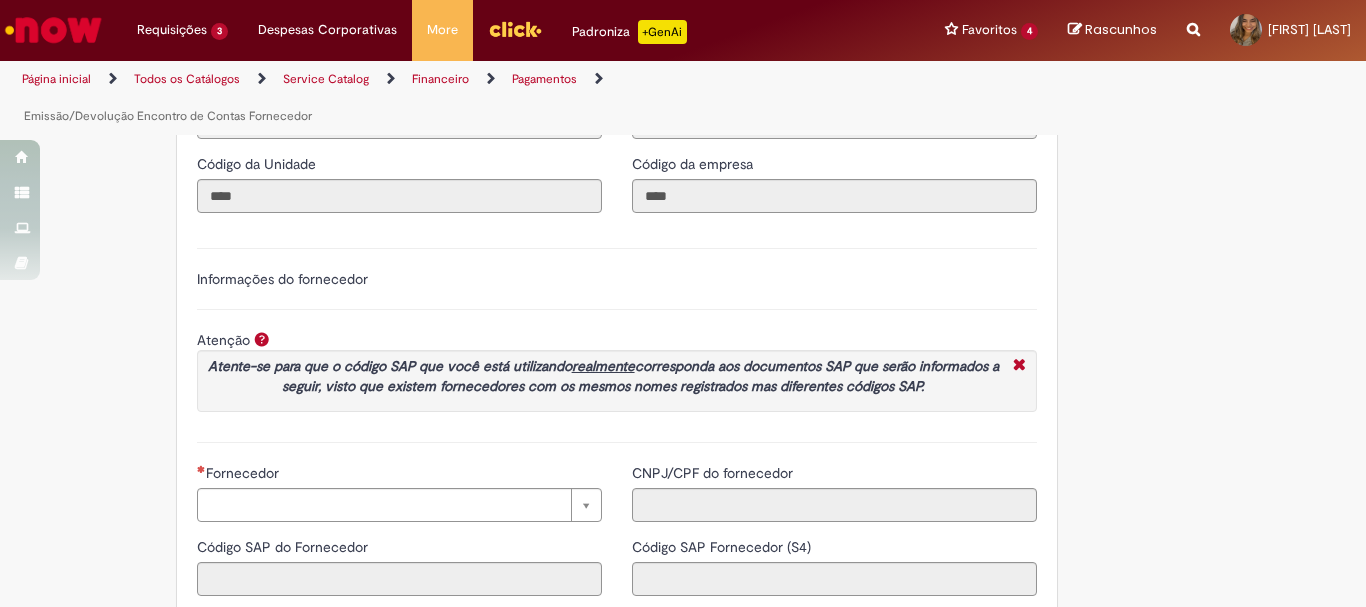 scroll, scrollTop: 2300, scrollLeft: 0, axis: vertical 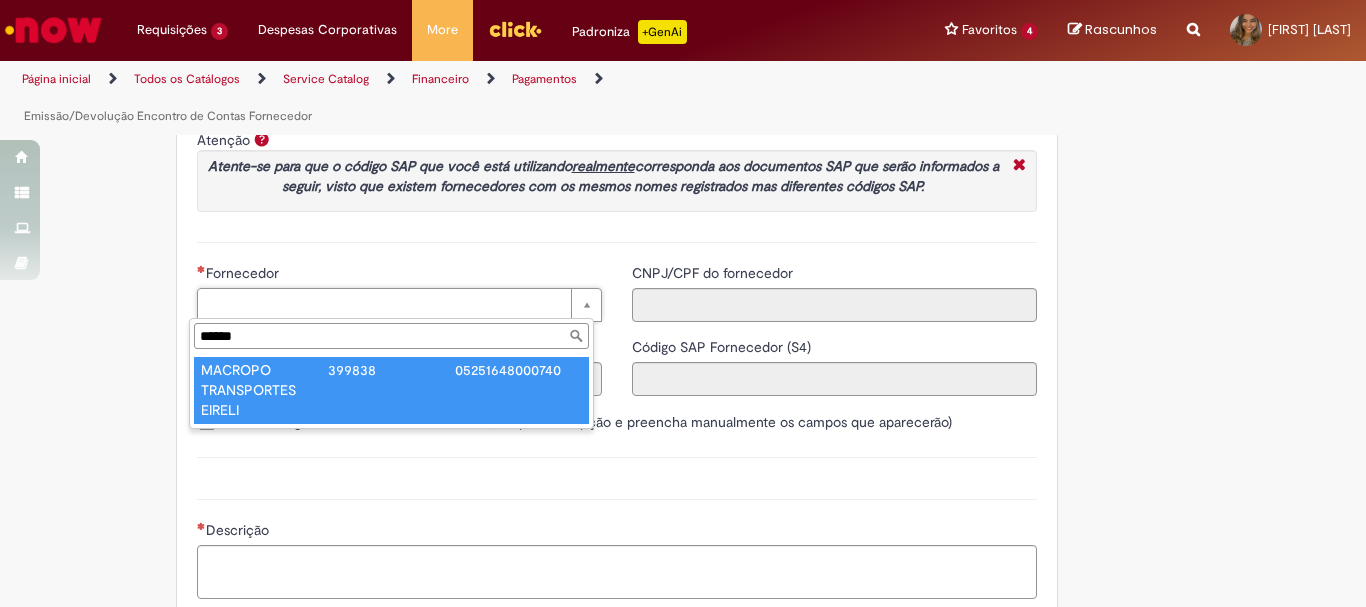 type on "******" 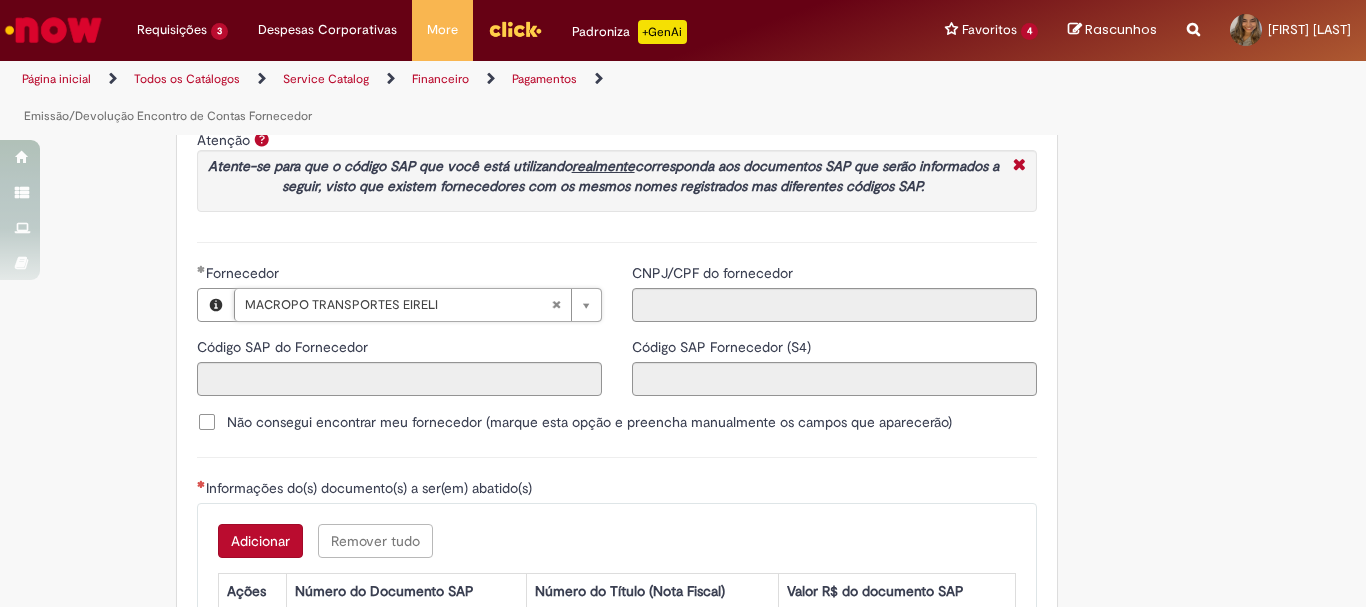 type on "******" 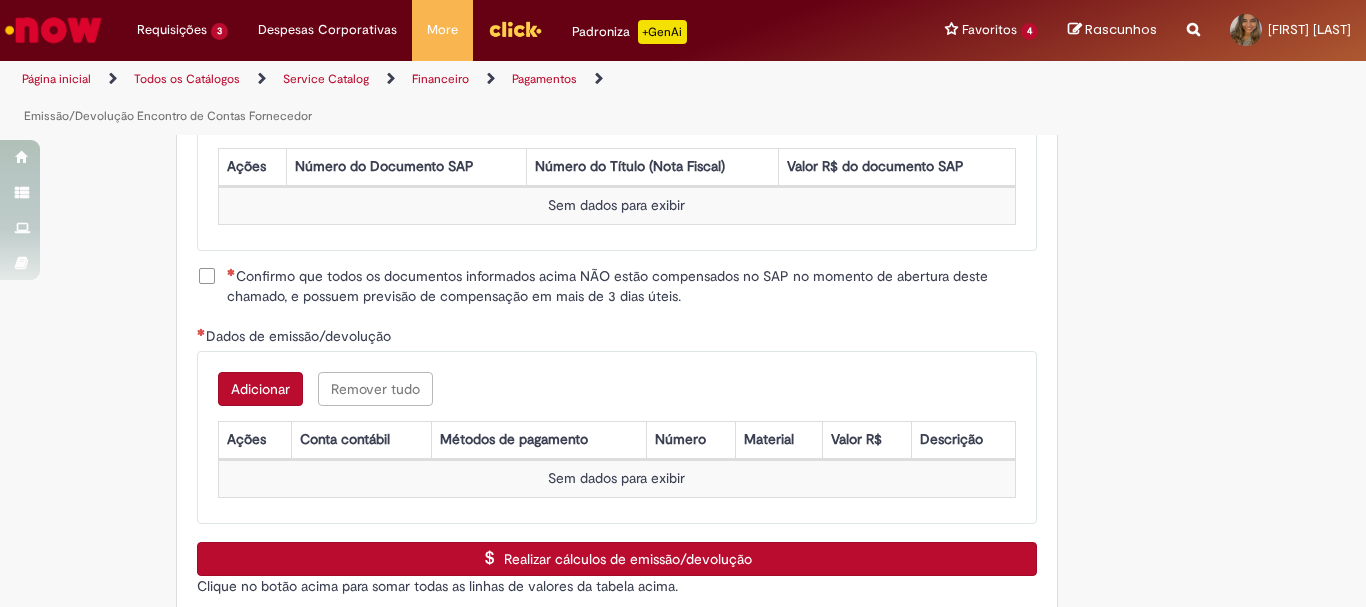 scroll, scrollTop: 2600, scrollLeft: 0, axis: vertical 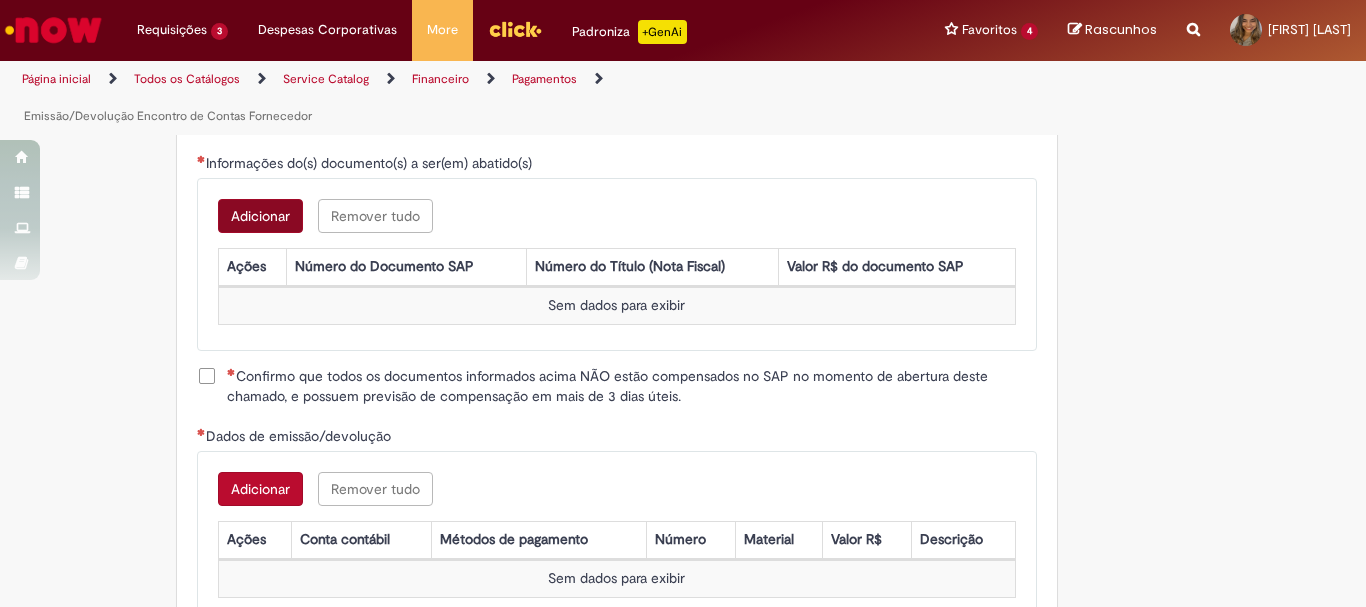 type on "**********" 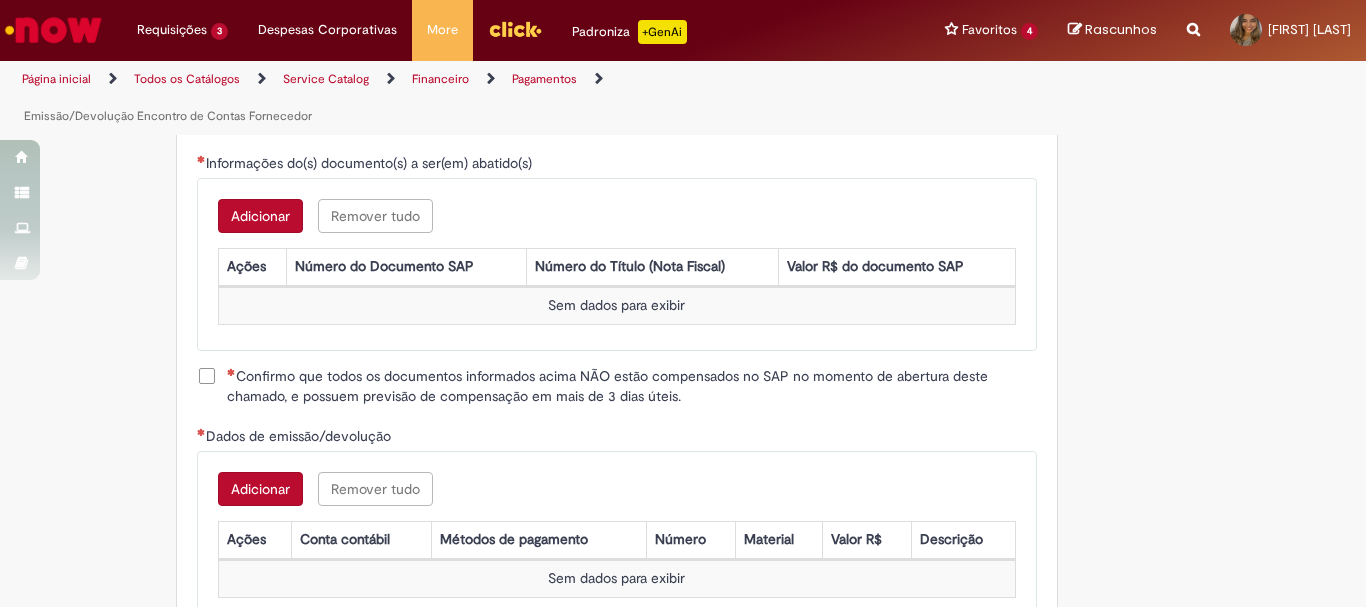 click on "Adicionar" at bounding box center [260, 216] 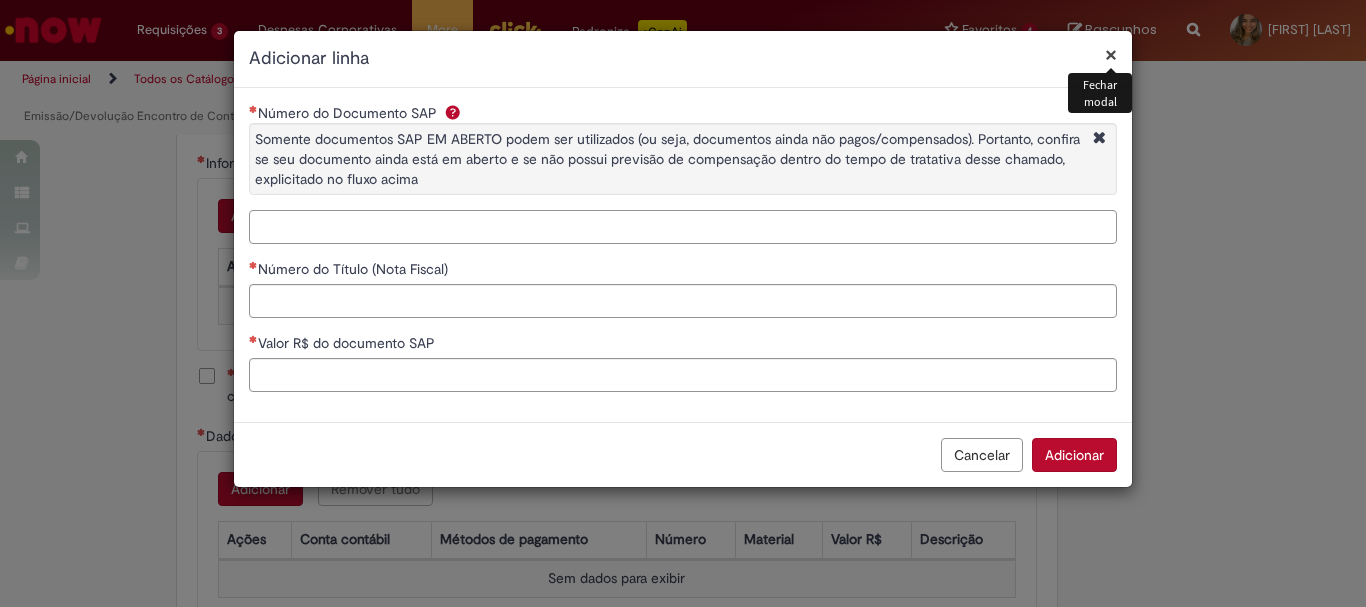 click on "Número do Documento SAP Somente documentos SAP EM ABERTO podem ser utilizados (ou seja, documentos ainda não pagos/compensados). Portanto, confira se seu documento ainda está em aberto e se não possui previsão de compensação dentro do tempo de tratativa desse chamado, explicitado no fluxo acima" at bounding box center (683, 227) 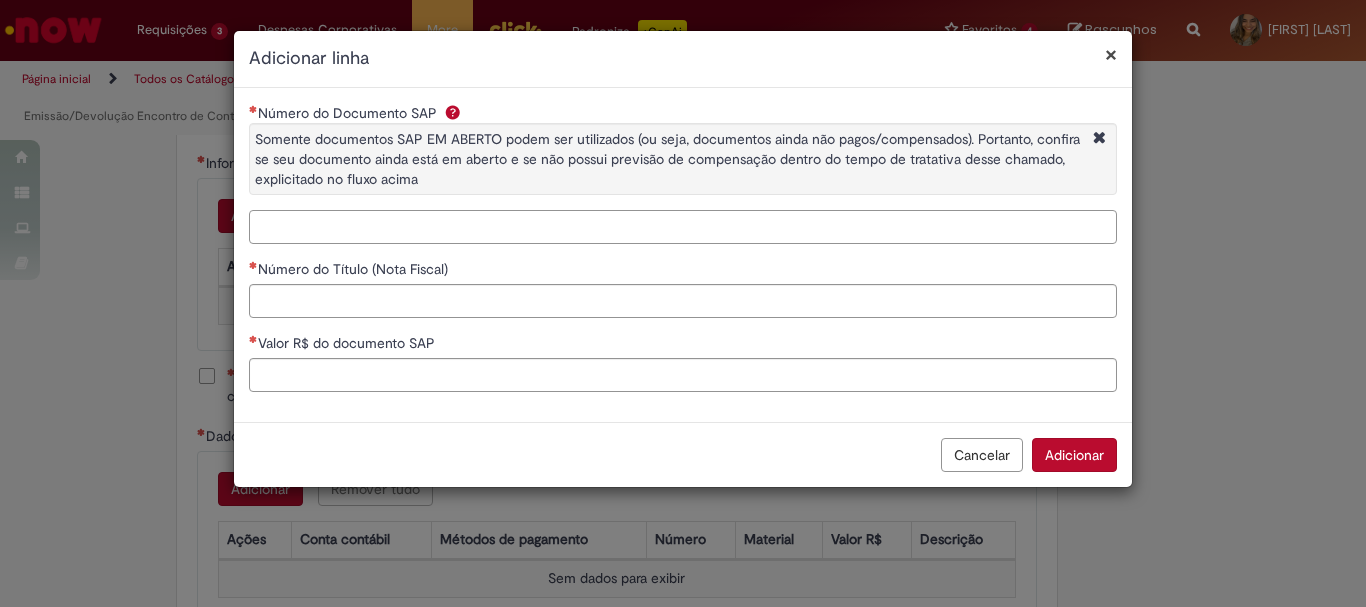 paste on "**********" 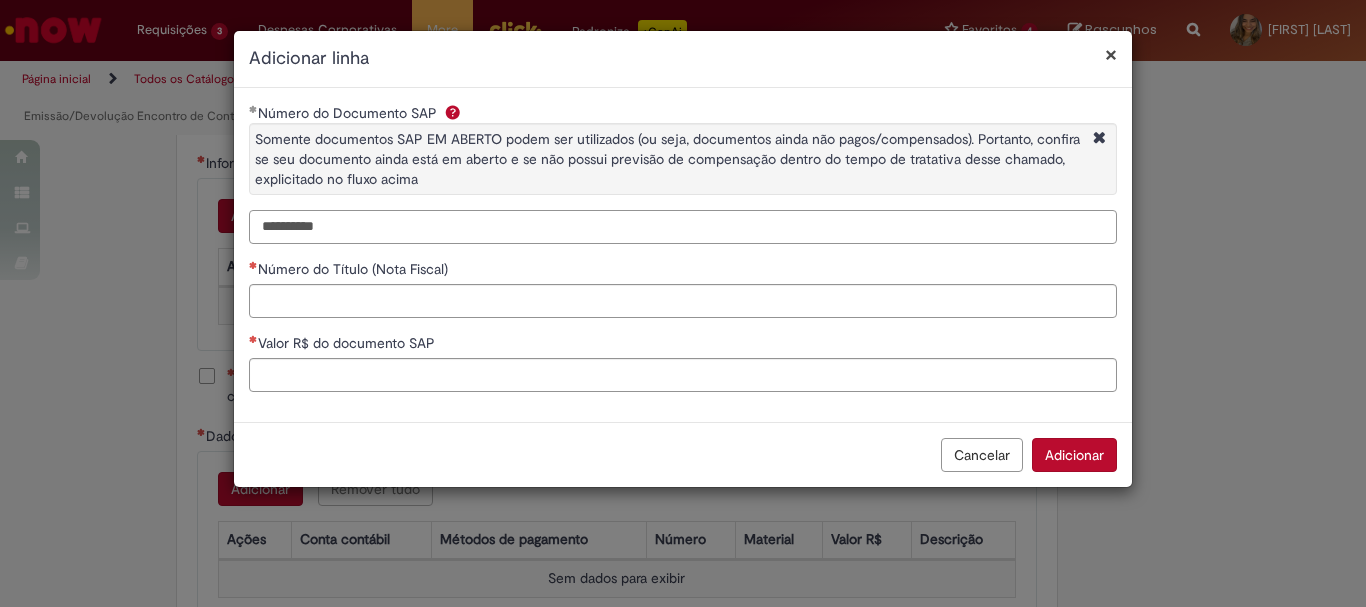 type on "**********" 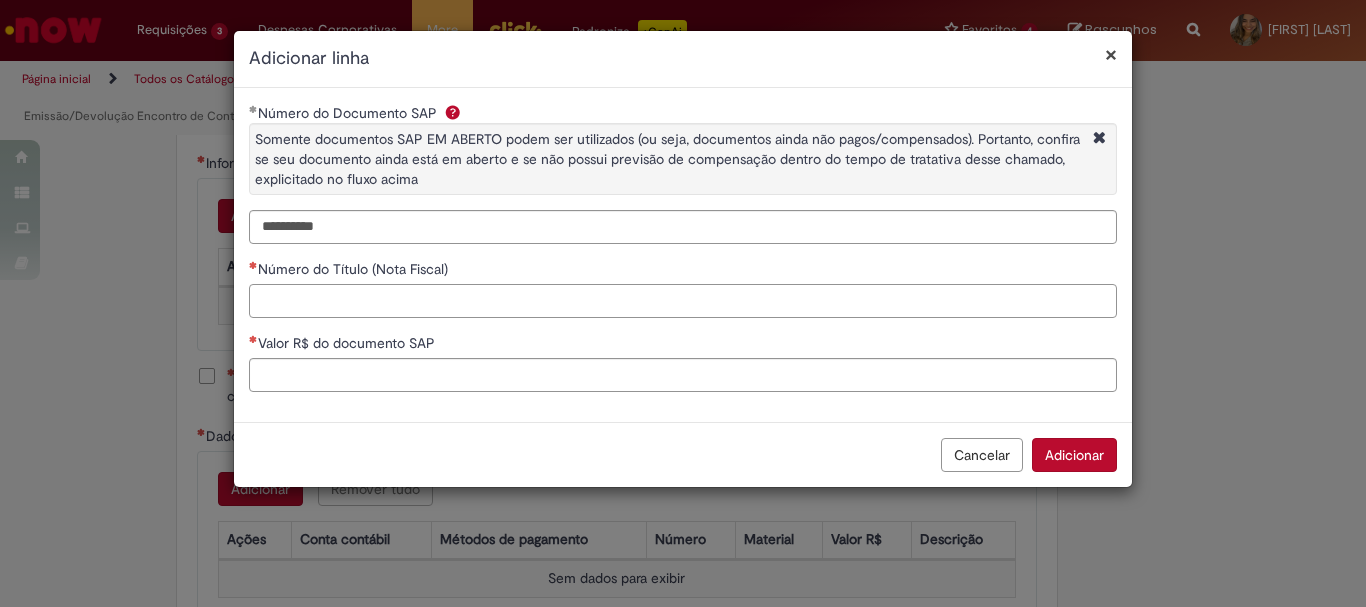 click on "Número do Título (Nota Fiscal)" at bounding box center [683, 301] 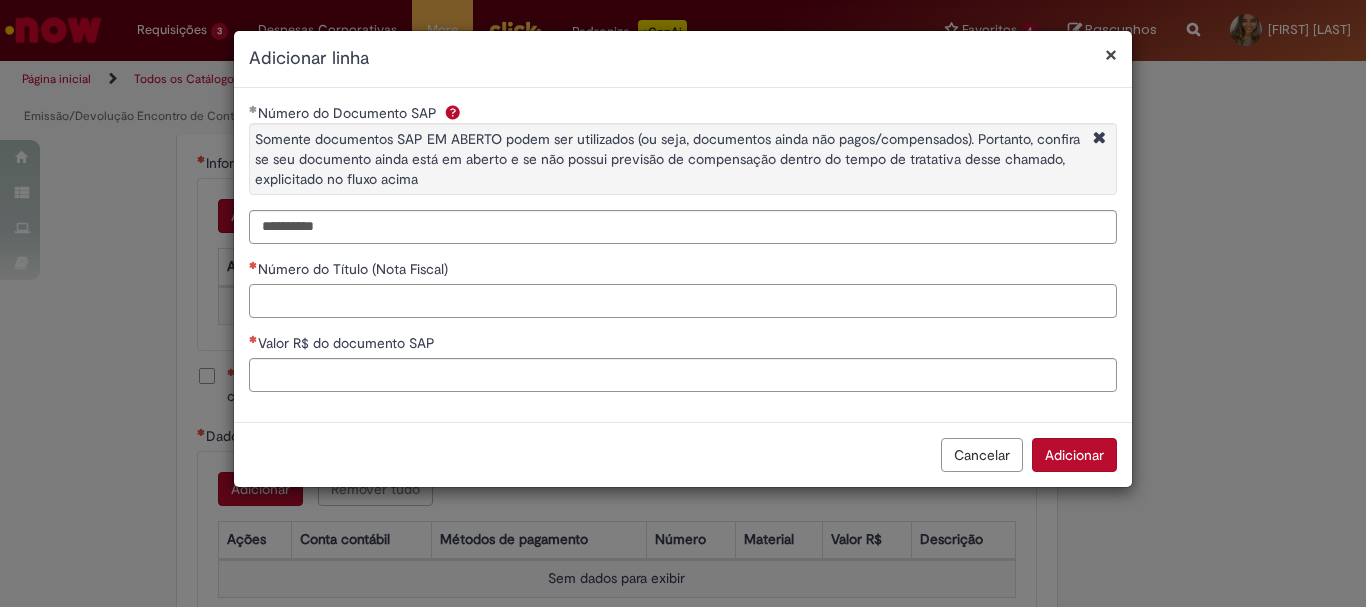 paste on "***" 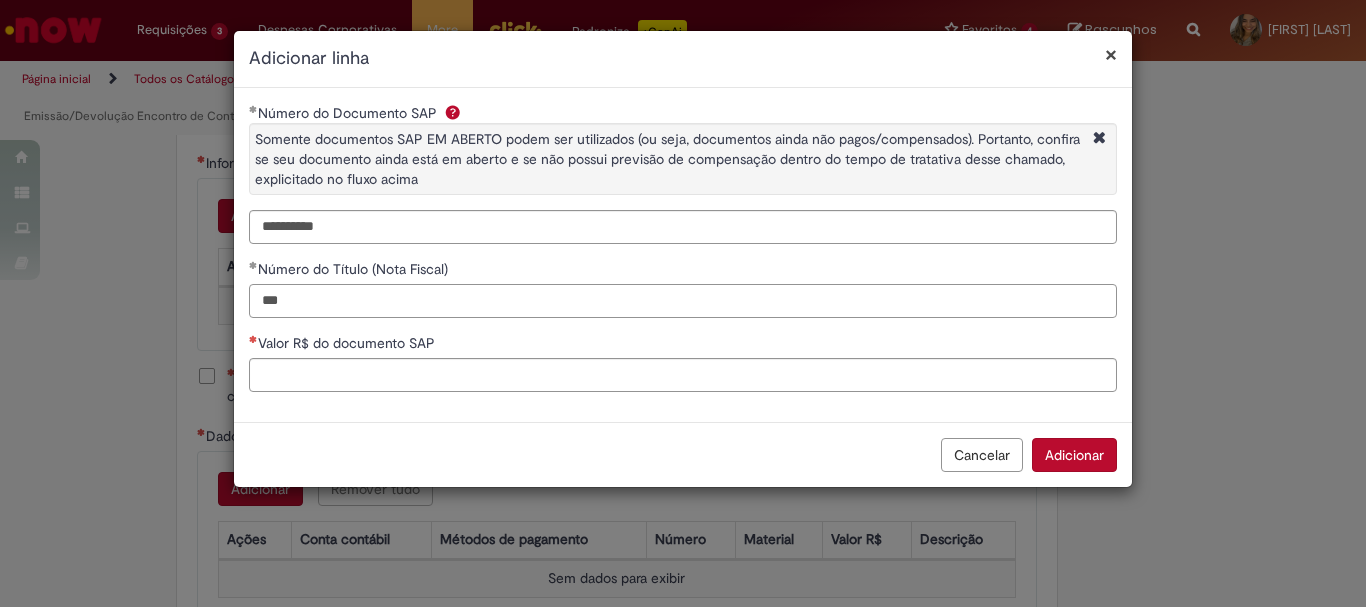 type on "***" 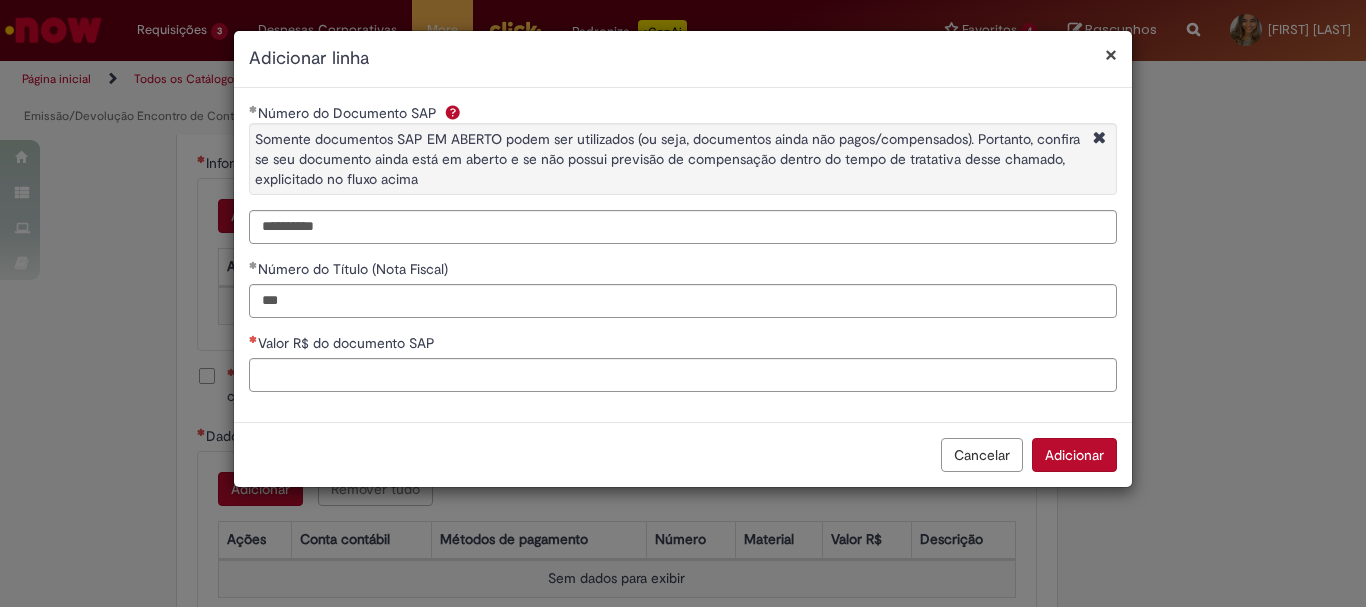 click on "Valor R$ do documento SAP" at bounding box center (683, 345) 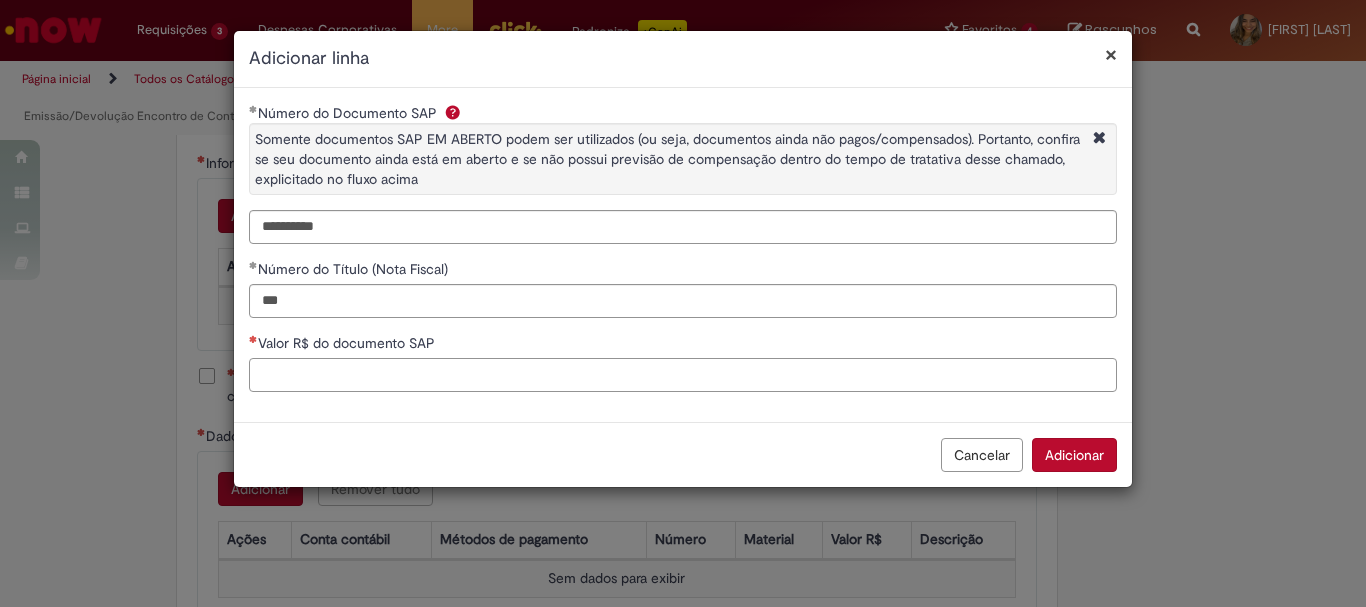click on "Valor R$ do documento SAP" at bounding box center (683, 375) 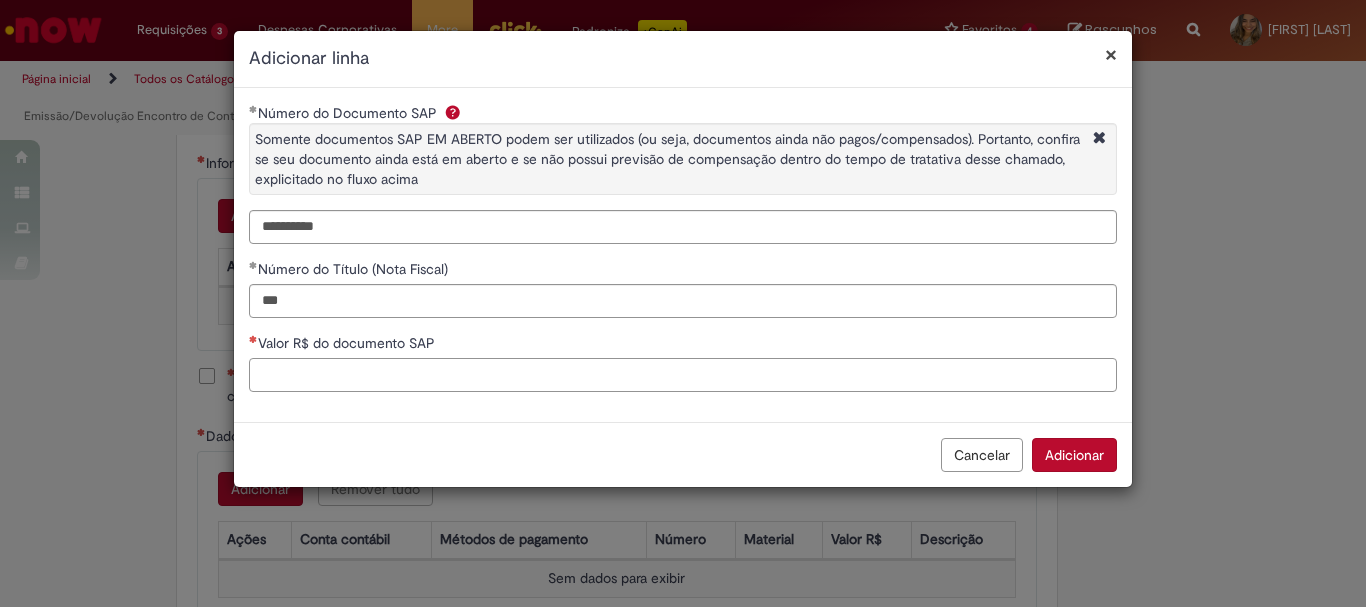 paste on "********" 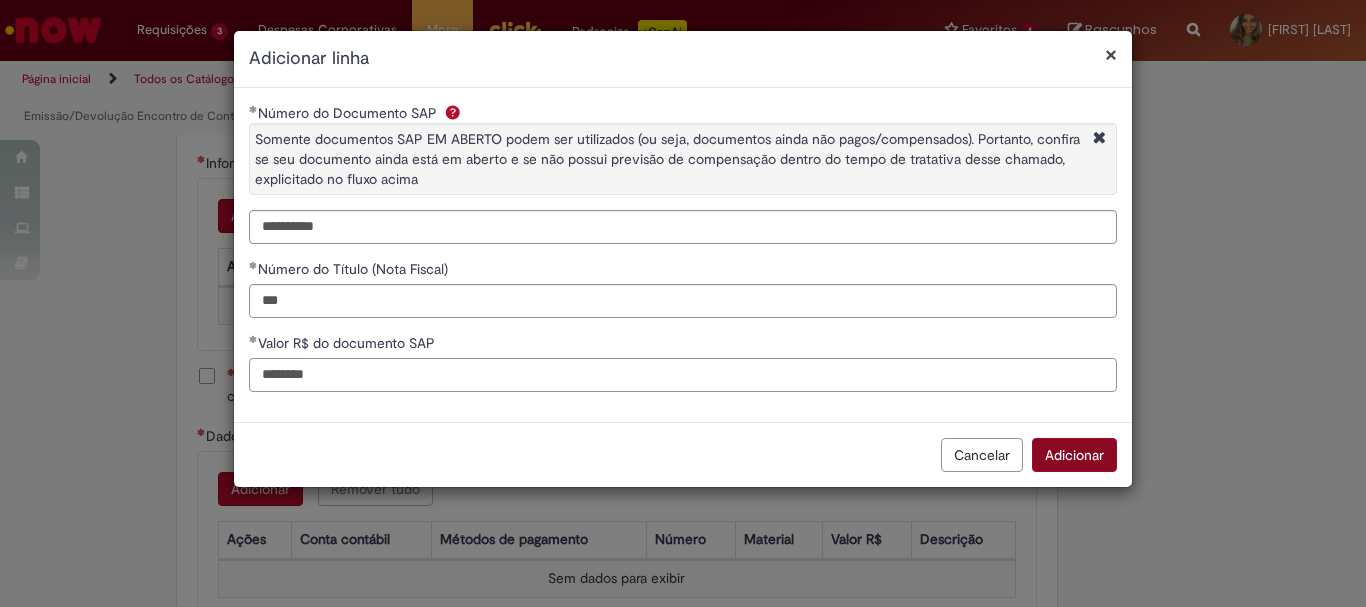 type on "********" 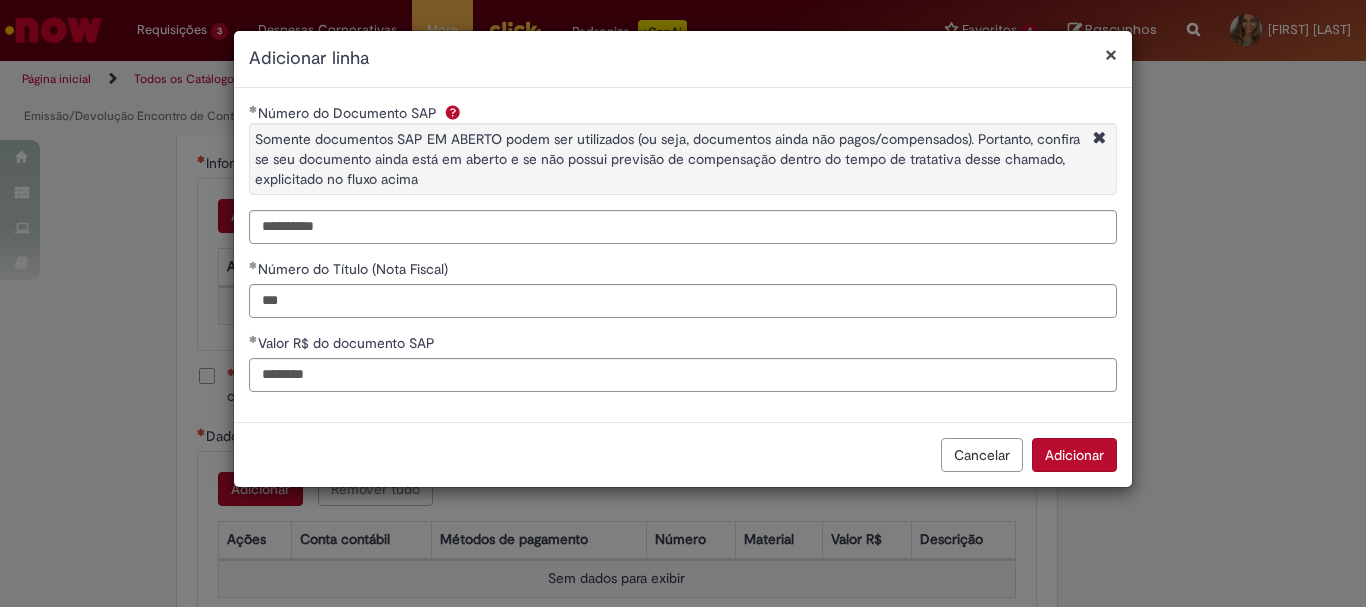 click on "Adicionar" at bounding box center (1074, 455) 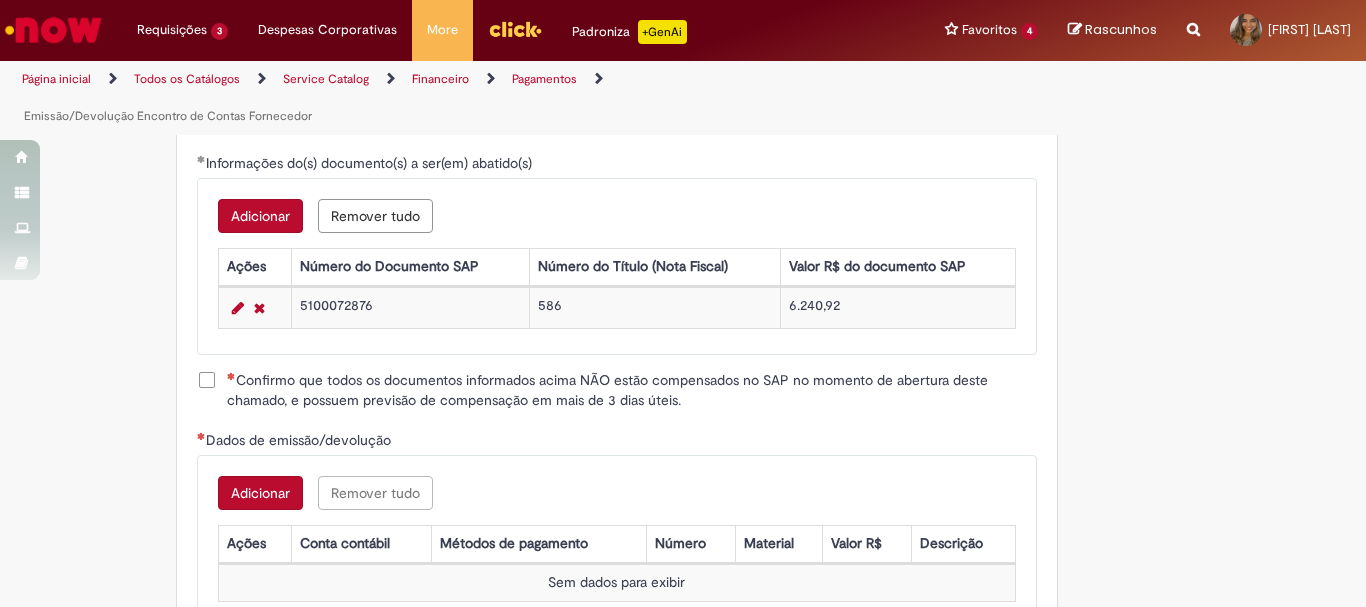 scroll, scrollTop: 2800, scrollLeft: 0, axis: vertical 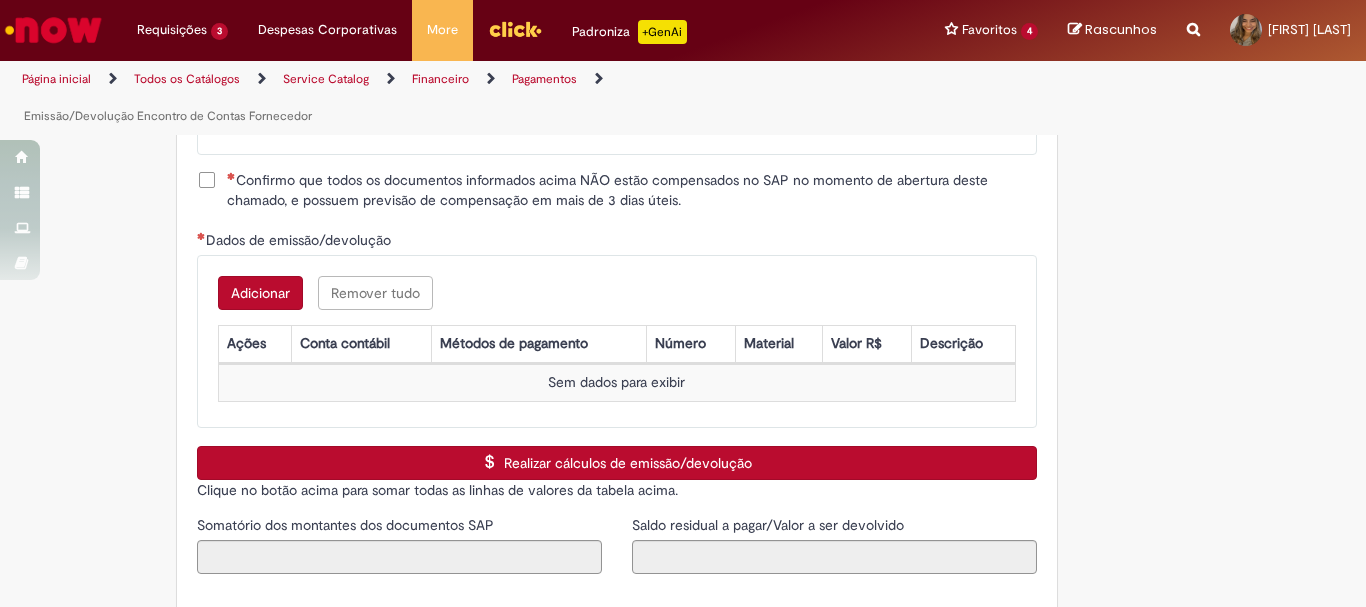 click on "Confirmo que todos os documentos informados acima NÃO estão compensados no SAP no momento de abertura deste chamado, e possuem previsão de compensação em mais de 3 dias úteis." at bounding box center [632, 190] 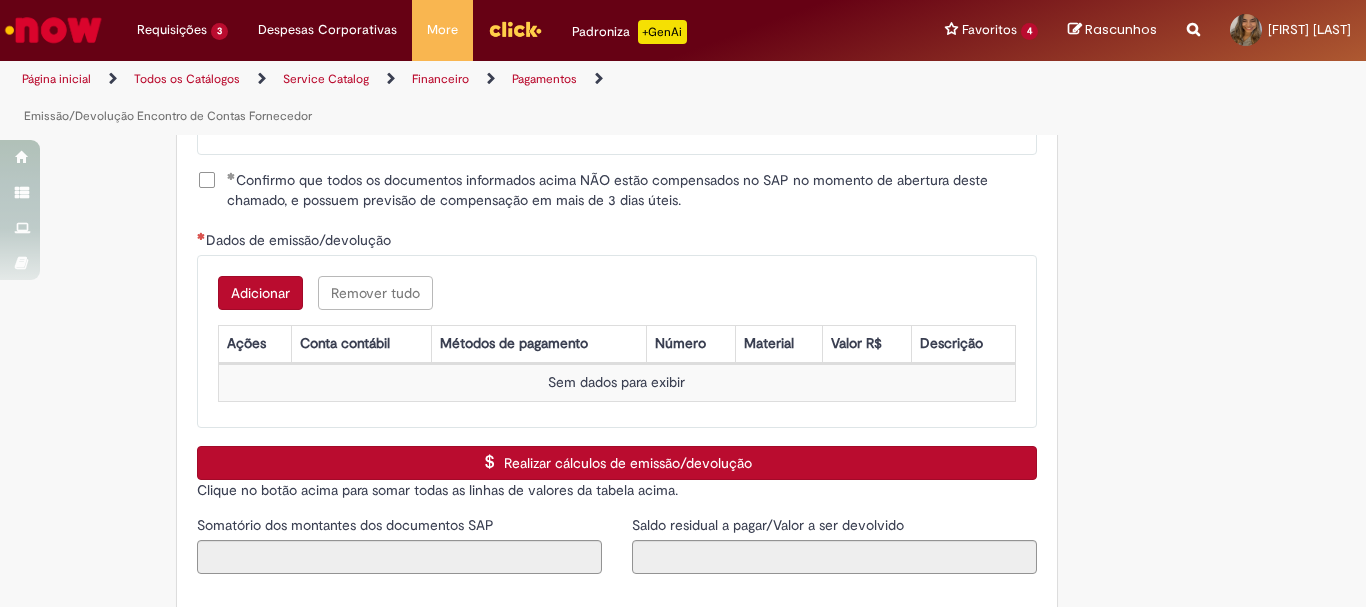 click on "Adicionar" at bounding box center [260, 293] 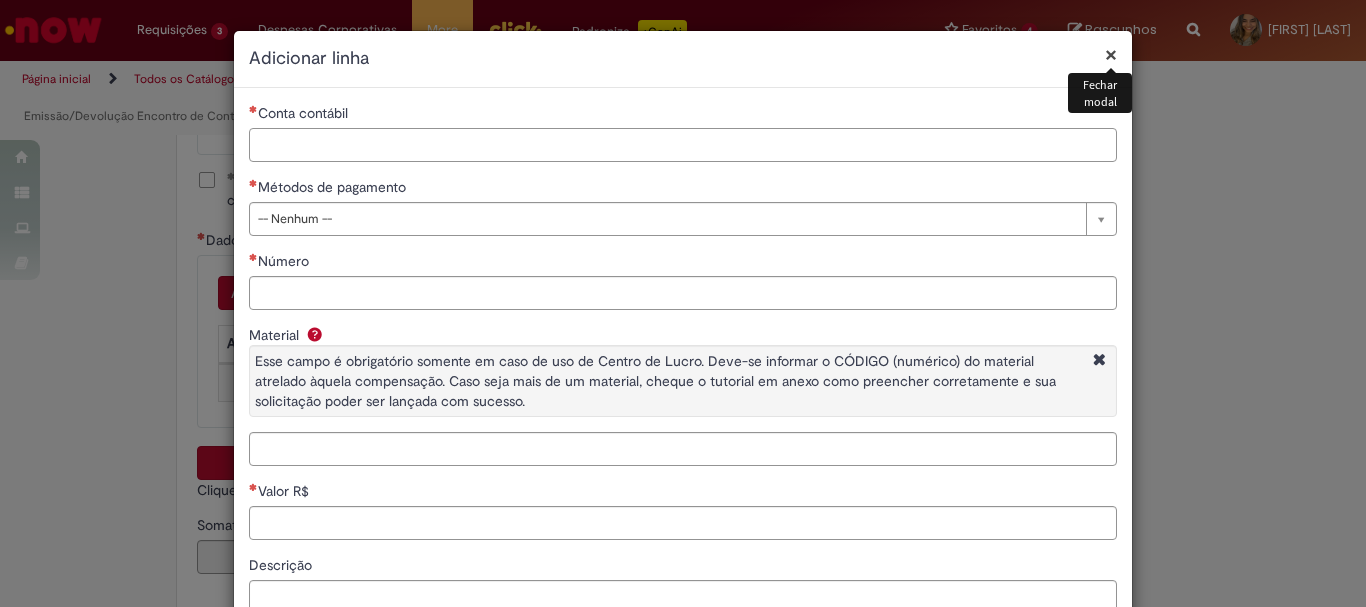 click on "Conta contábil" at bounding box center (683, 145) 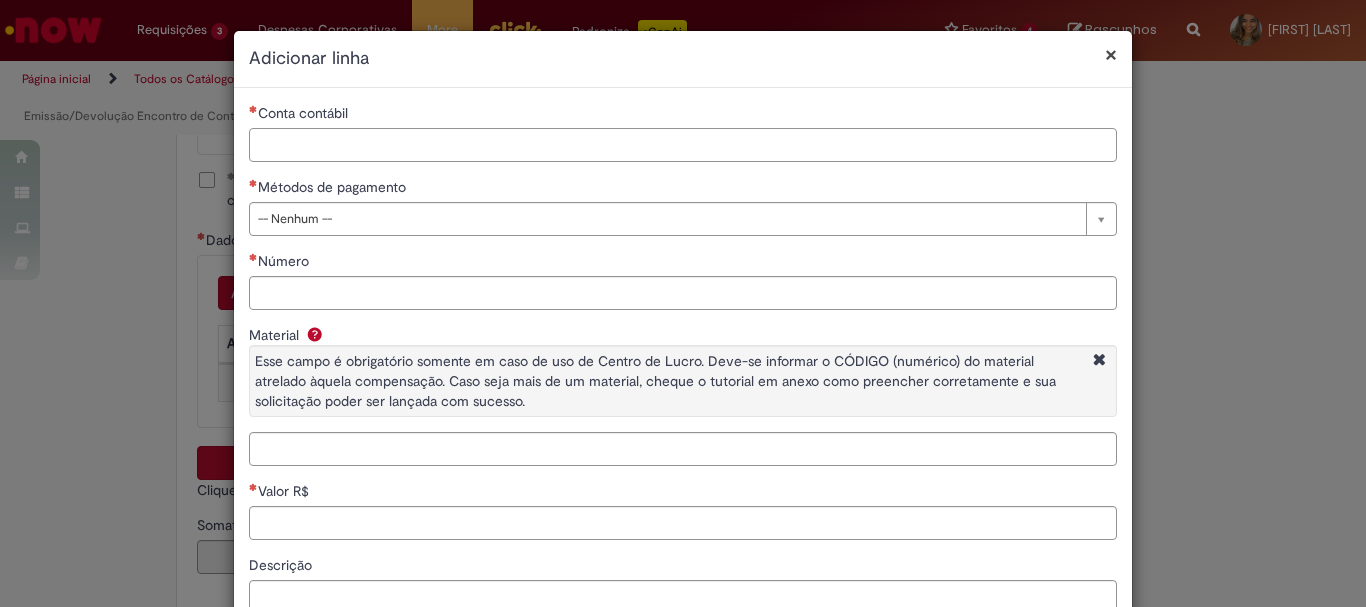 paste on "********" 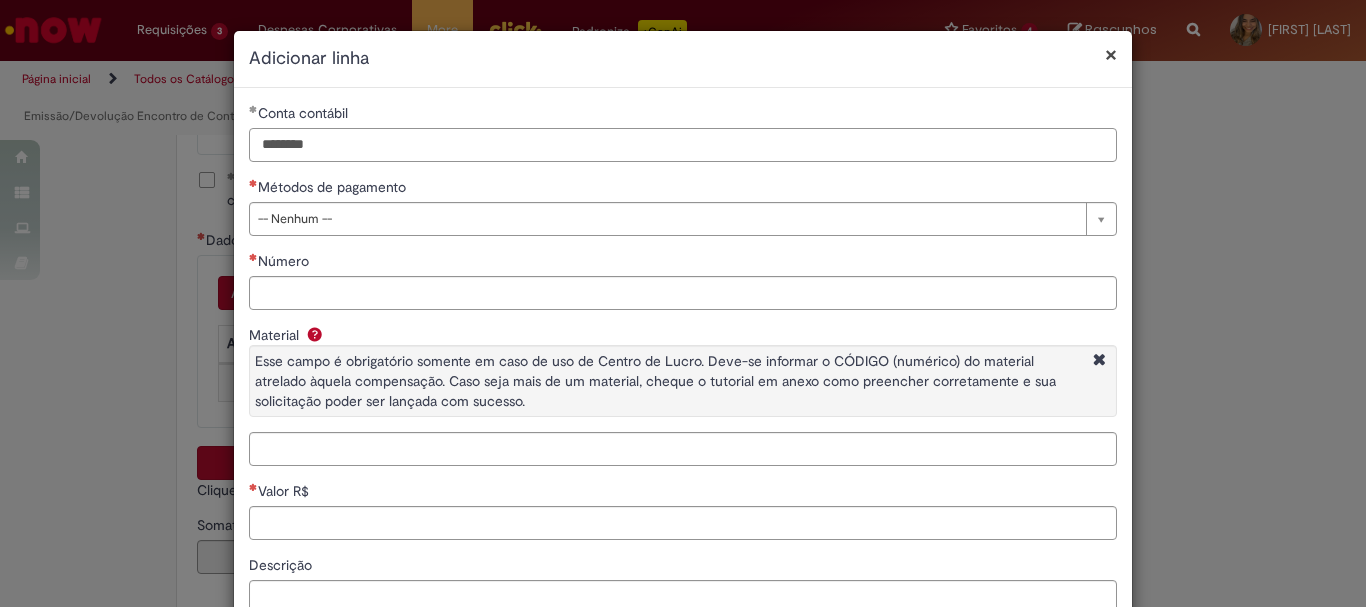 type on "********" 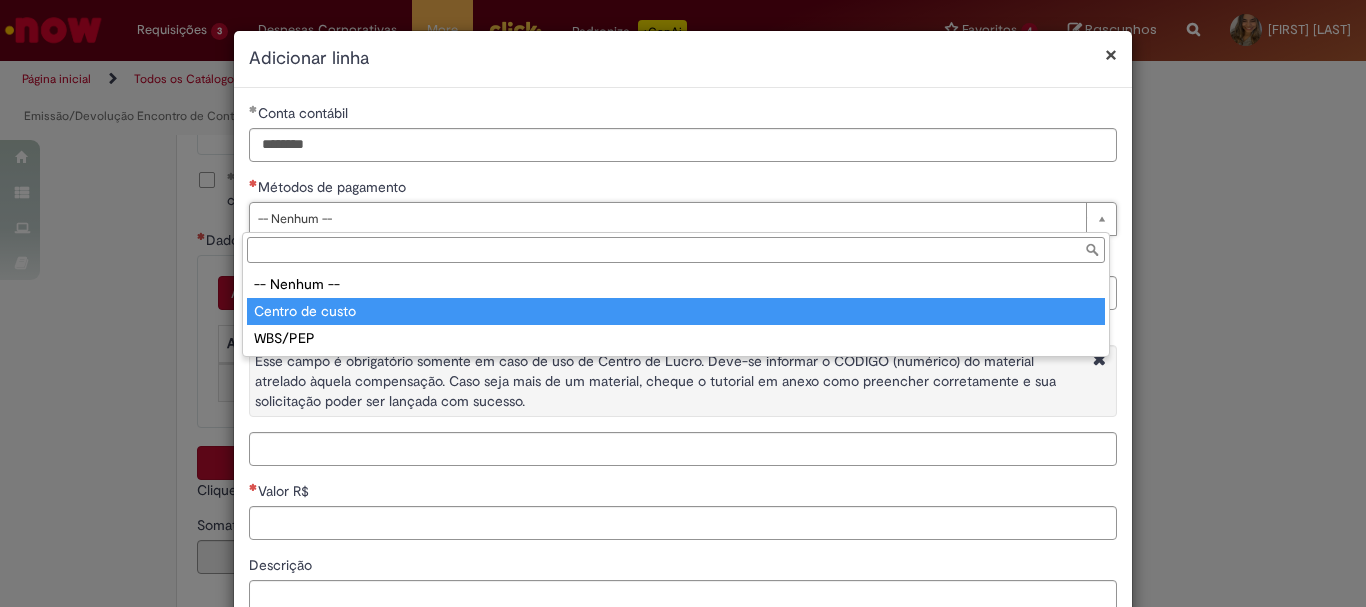 type on "**********" 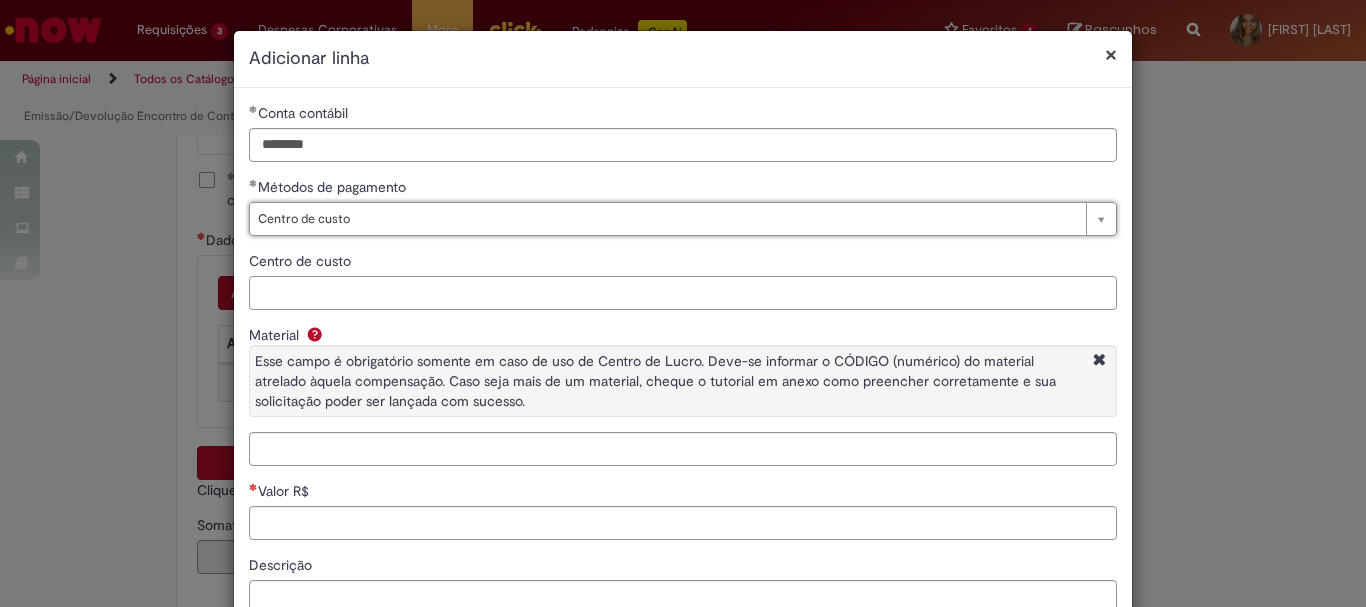 click on "Centro de custo" at bounding box center [683, 293] 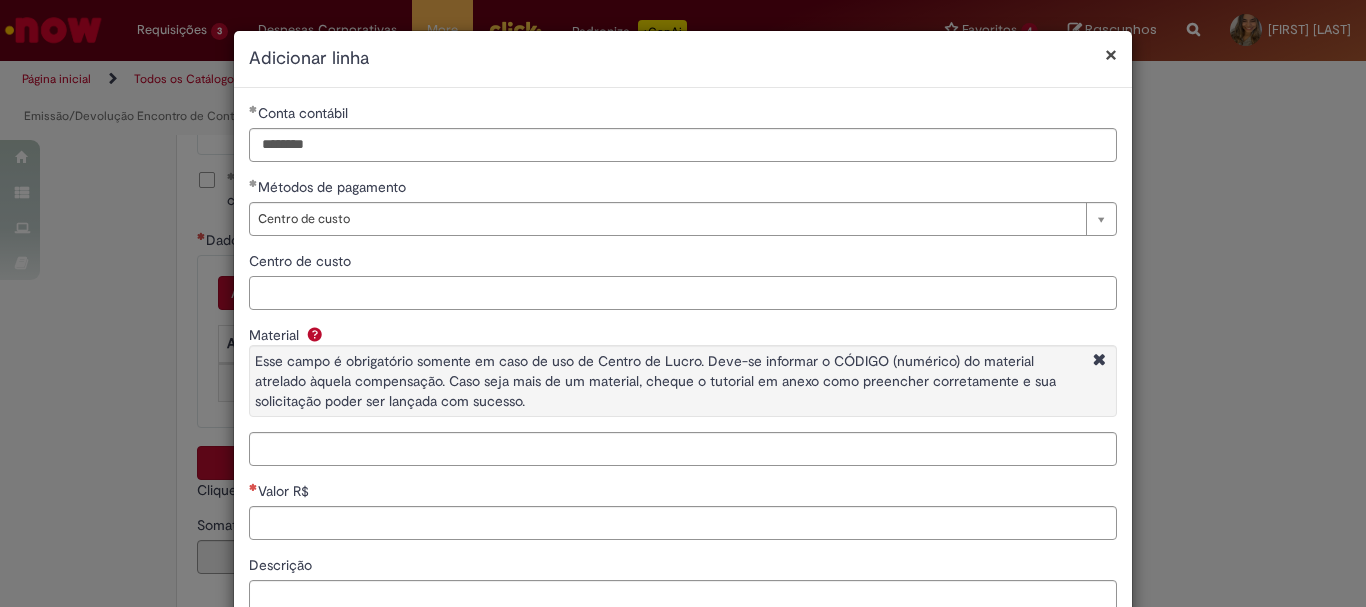 paste on "**********" 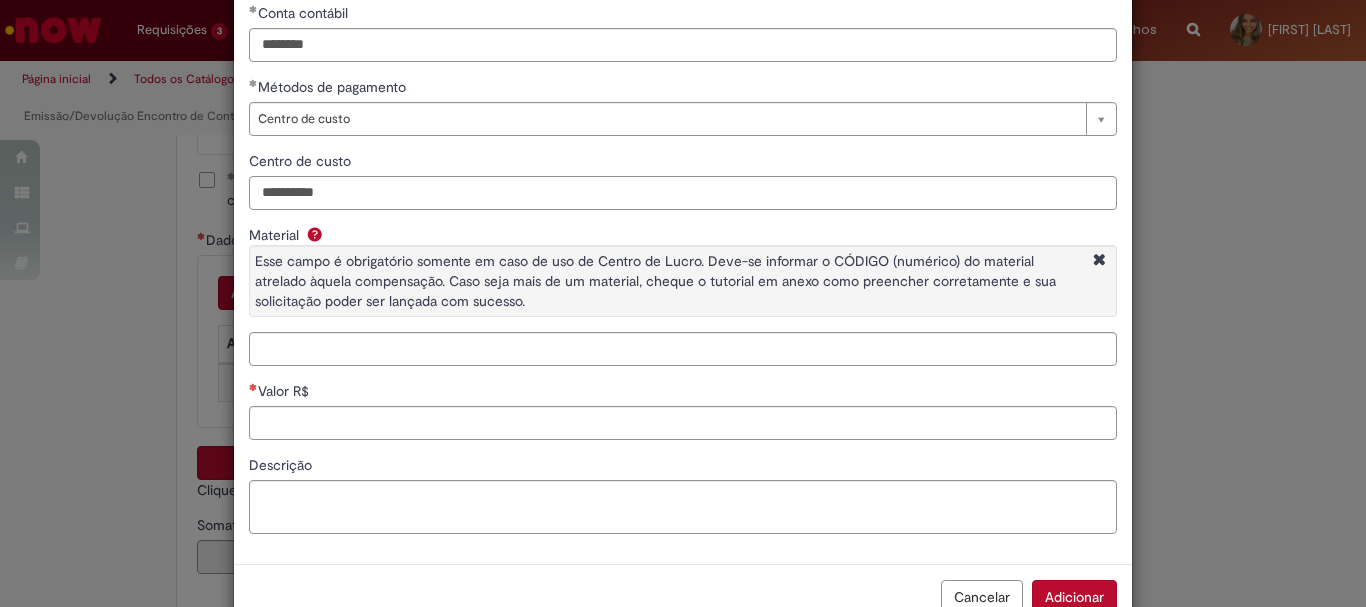 scroll, scrollTop: 153, scrollLeft: 0, axis: vertical 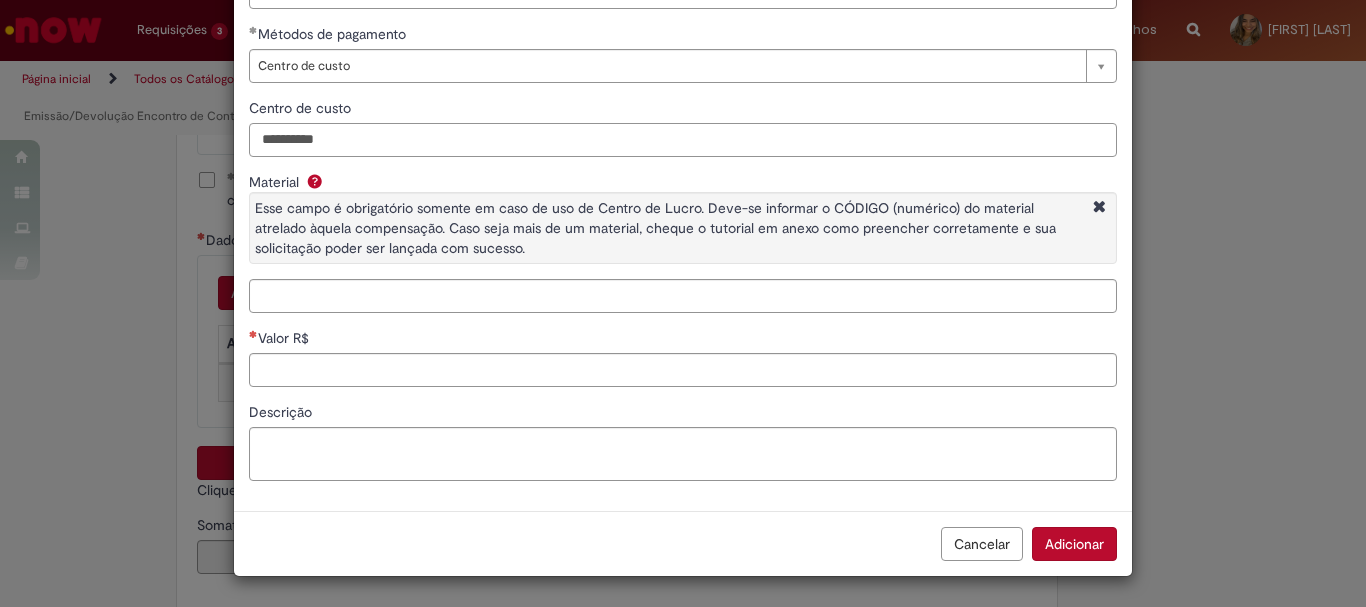 type on "**********" 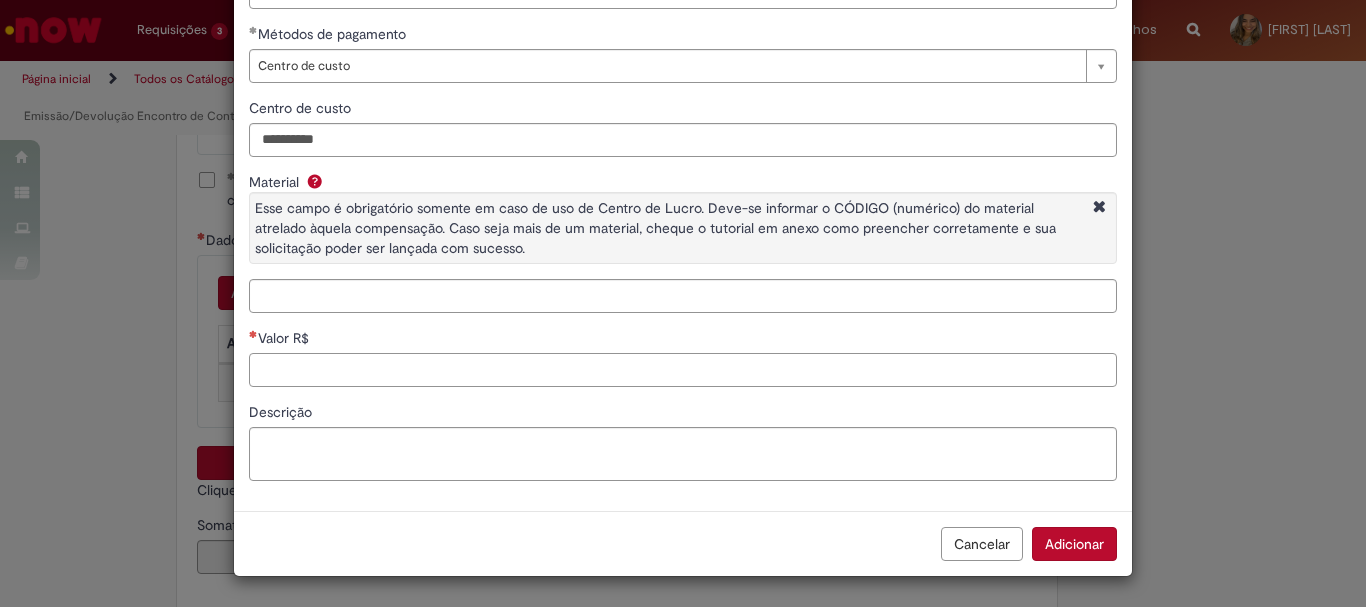 click on "Valor R$" at bounding box center [683, 370] 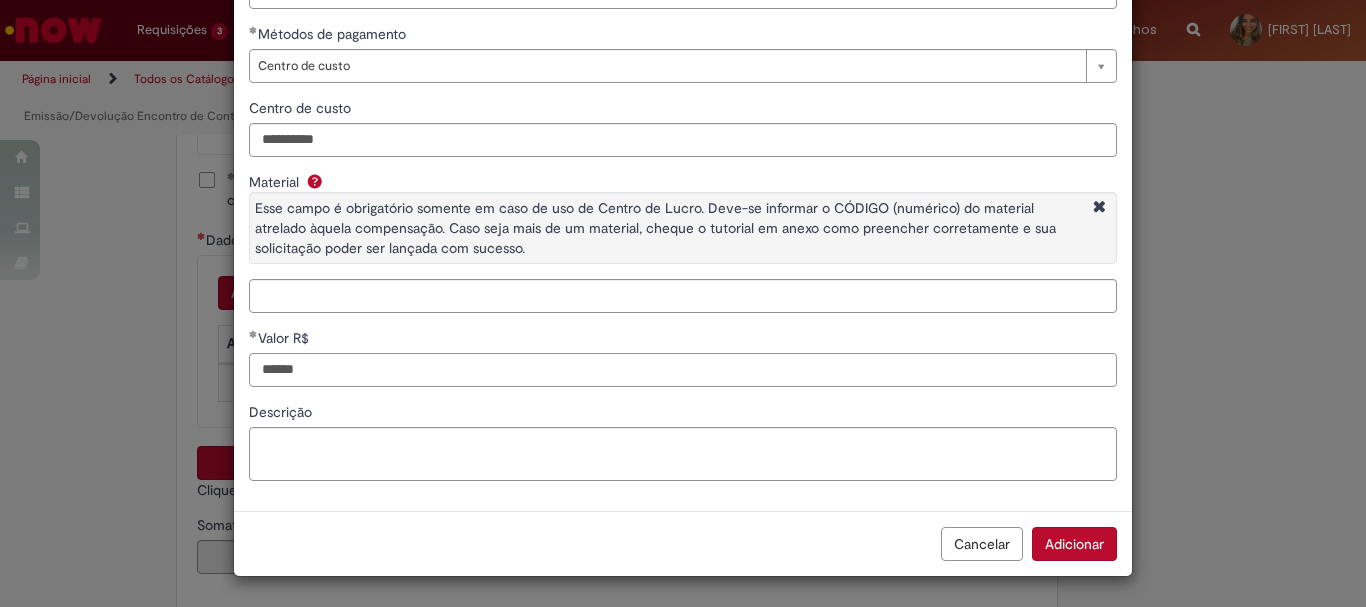 type on "******" 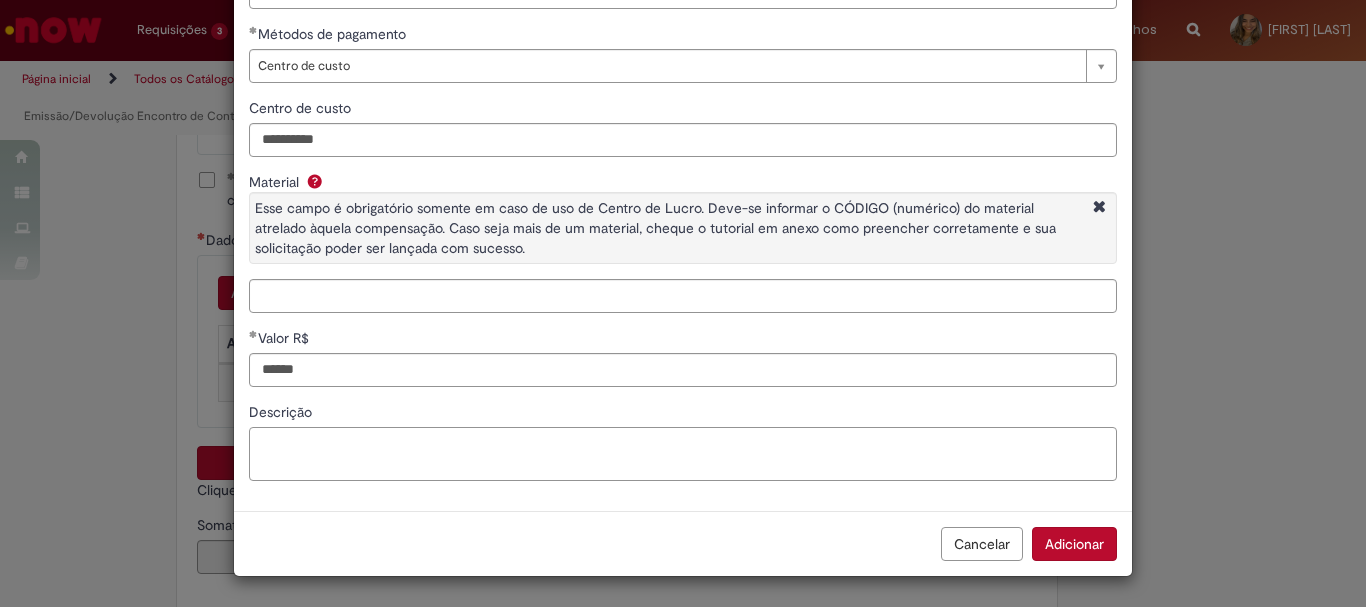 click on "Descrição" at bounding box center (683, 454) 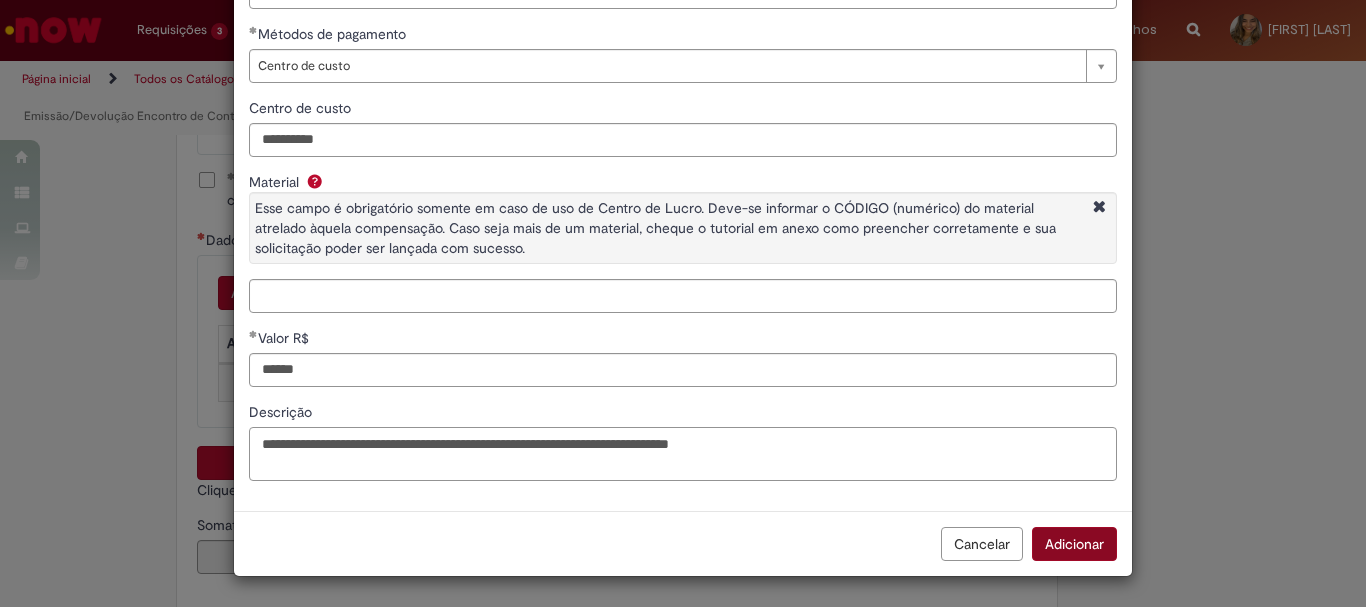 type on "**********" 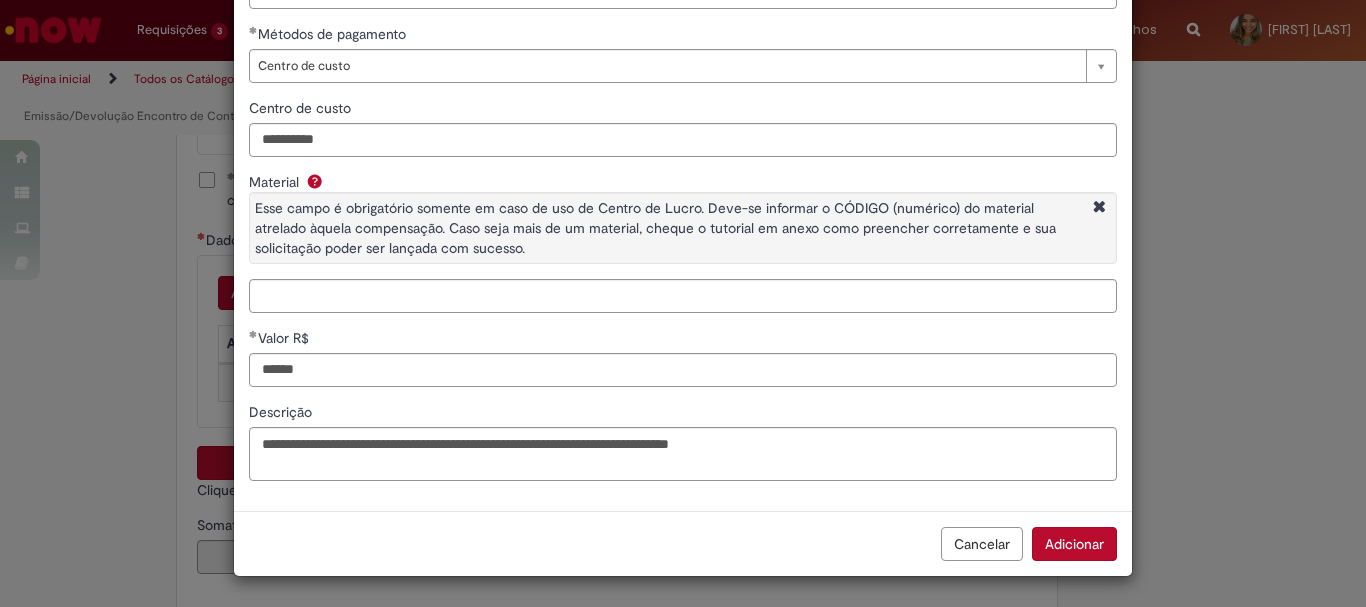click on "Adicionar" at bounding box center (1074, 544) 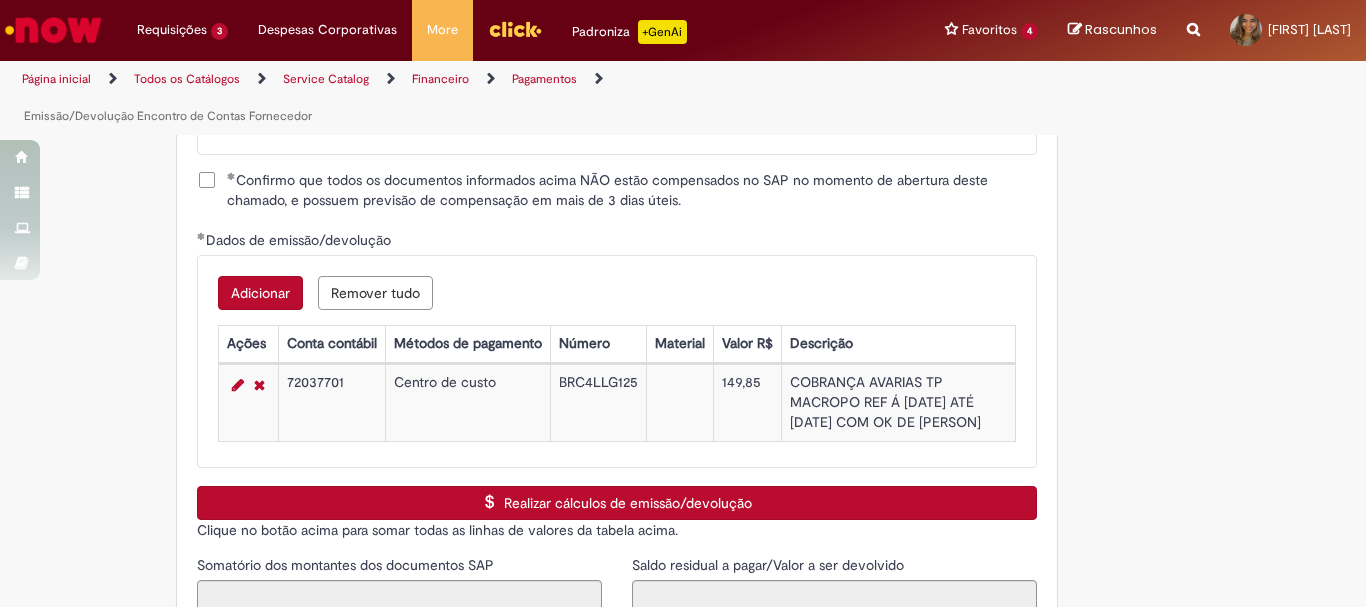drag, startPoint x: 786, startPoint y: 381, endPoint x: 887, endPoint y: 447, distance: 120.65239 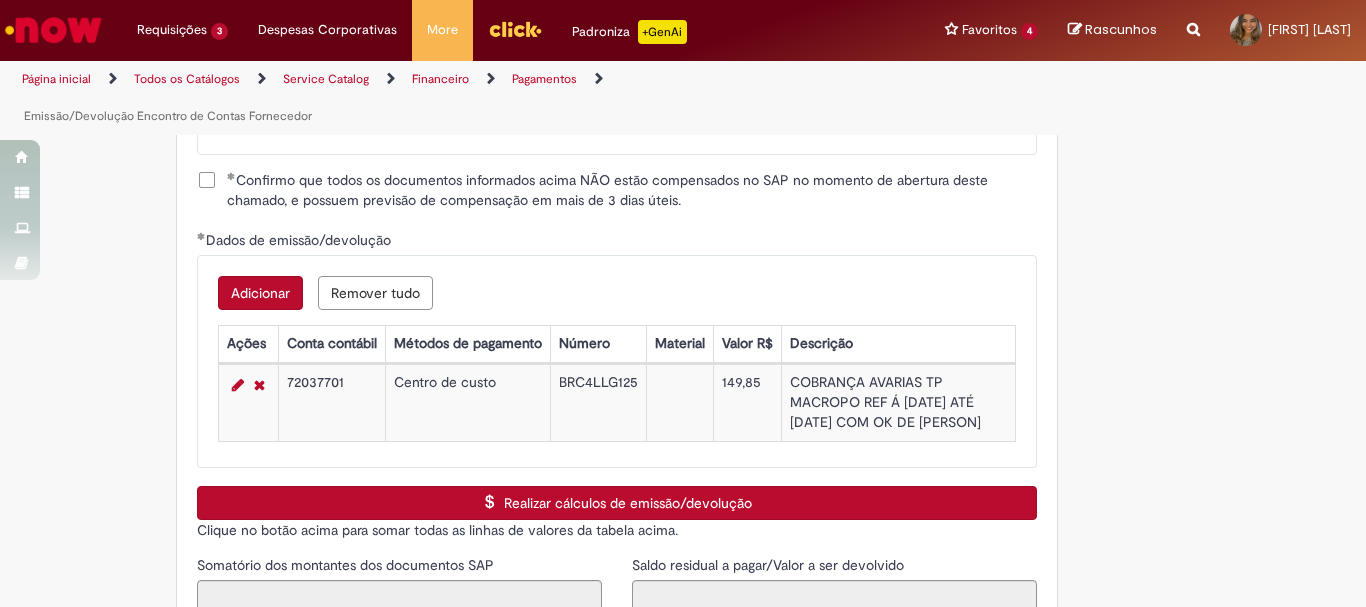click on "Adicionar" at bounding box center (260, 293) 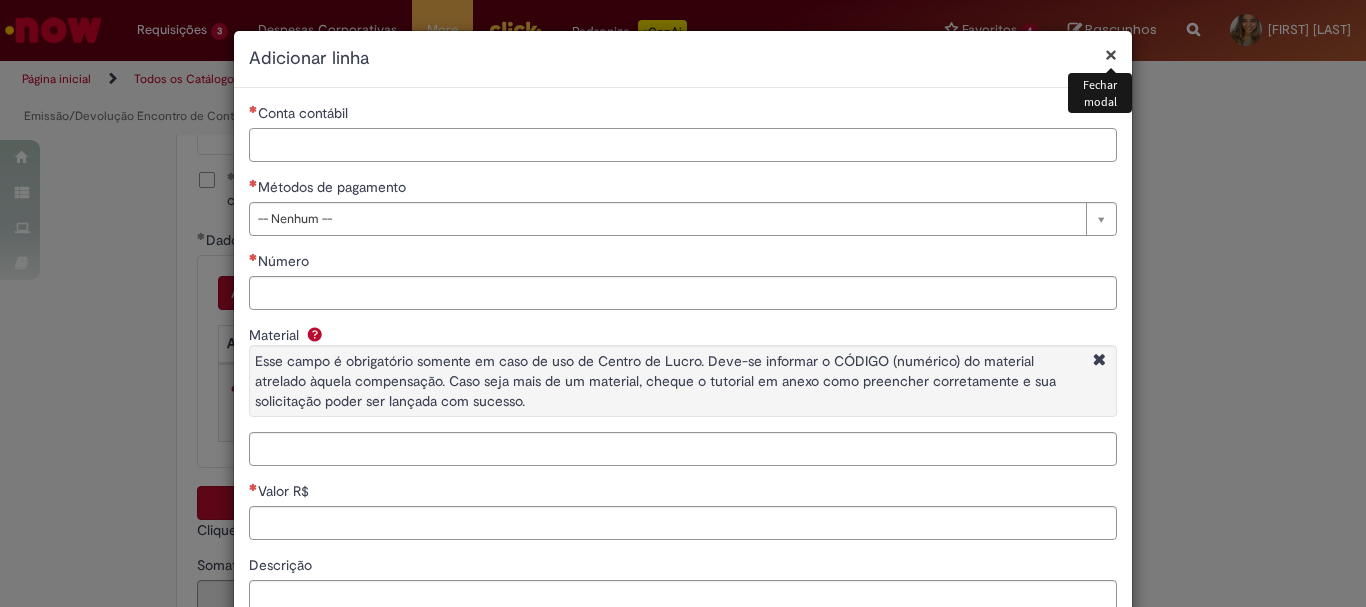 click on "Conta contábil" at bounding box center (683, 145) 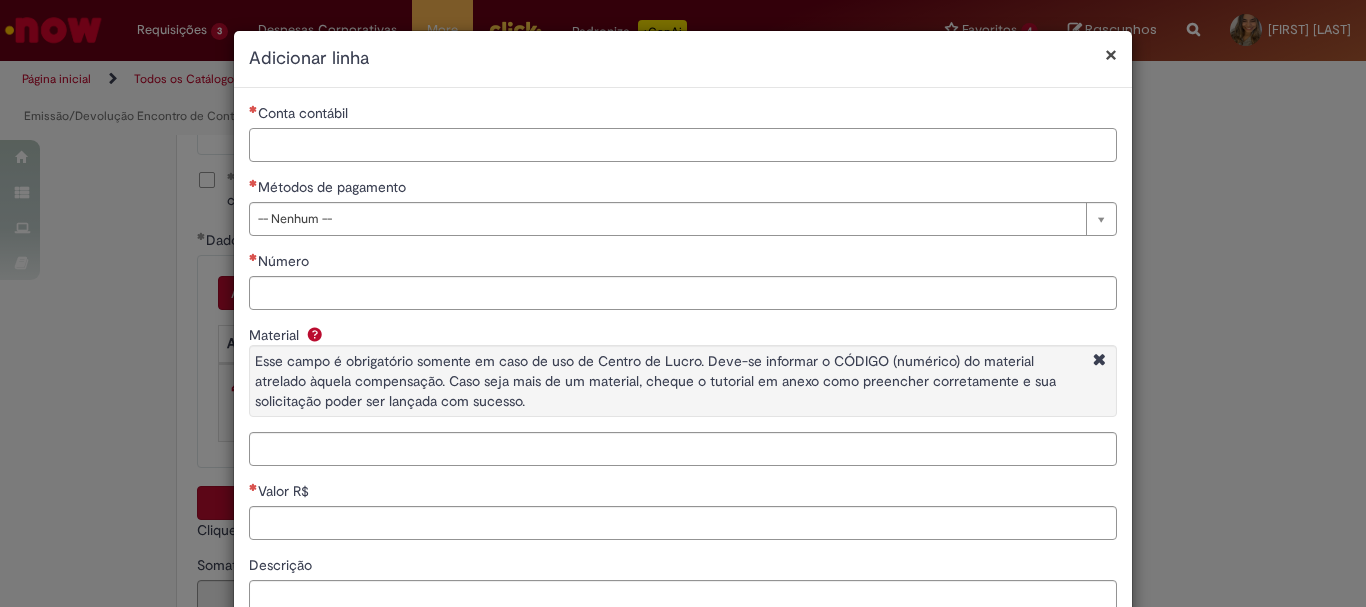 scroll, scrollTop: 153, scrollLeft: 0, axis: vertical 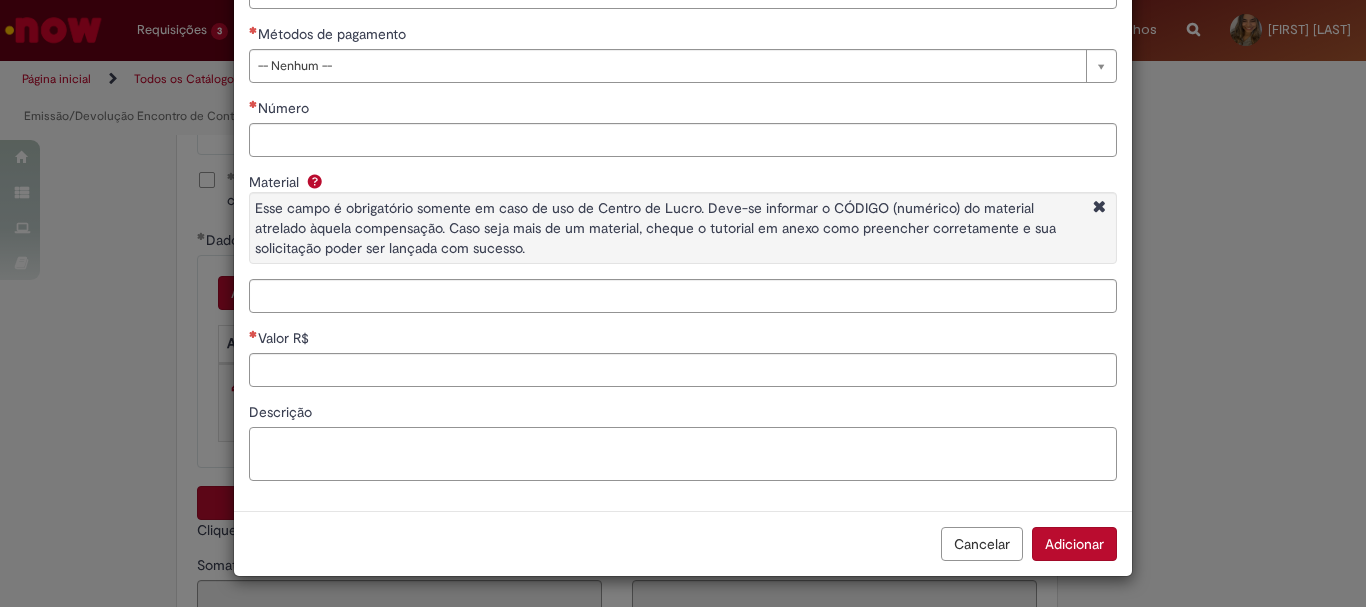 click on "Descrição" at bounding box center [683, 454] 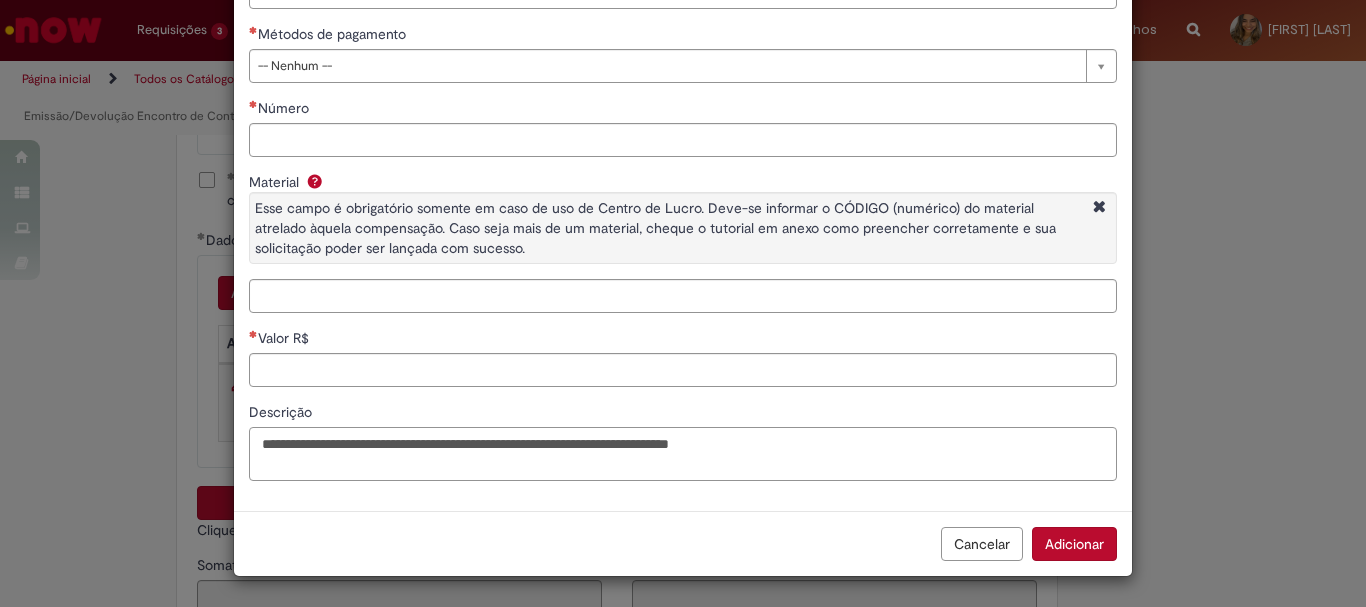scroll, scrollTop: 53, scrollLeft: 0, axis: vertical 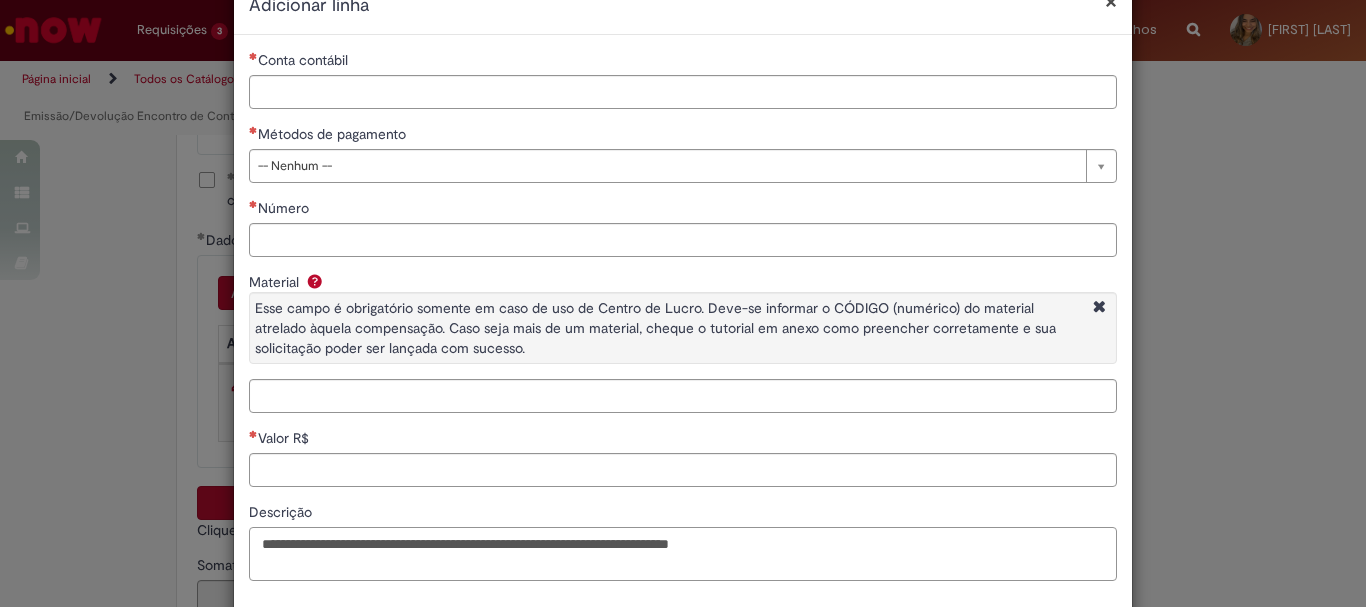 click on "**********" at bounding box center (683, 554) 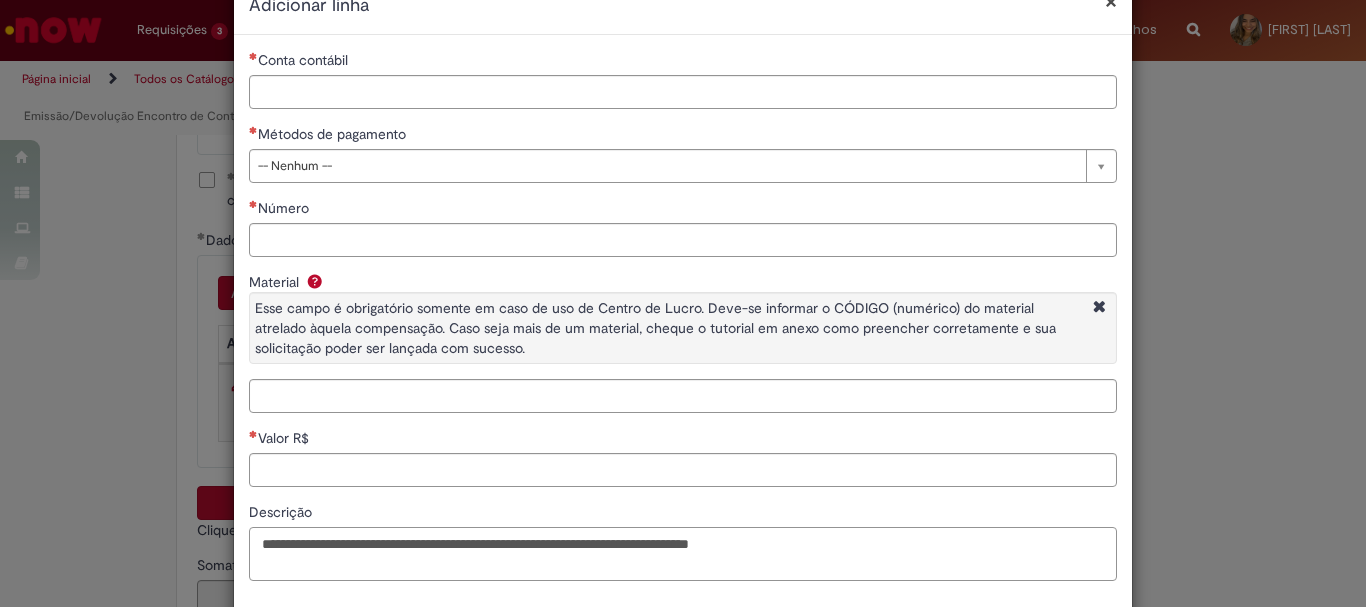 scroll, scrollTop: 0, scrollLeft: 0, axis: both 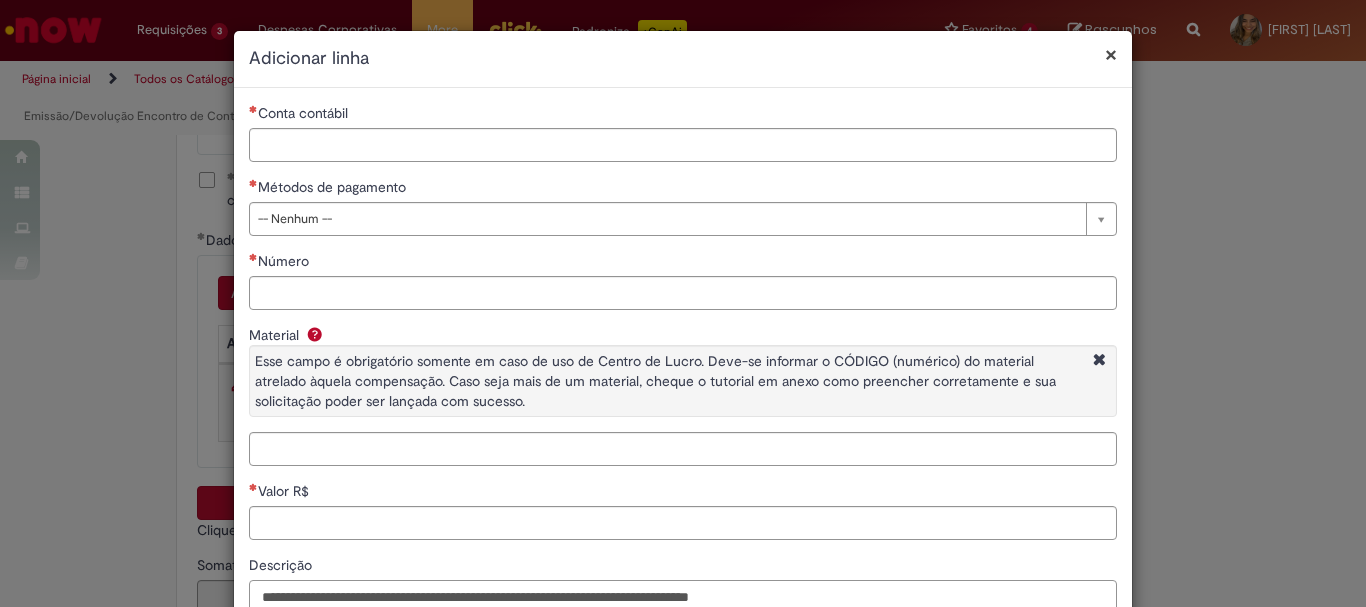 type on "**********" 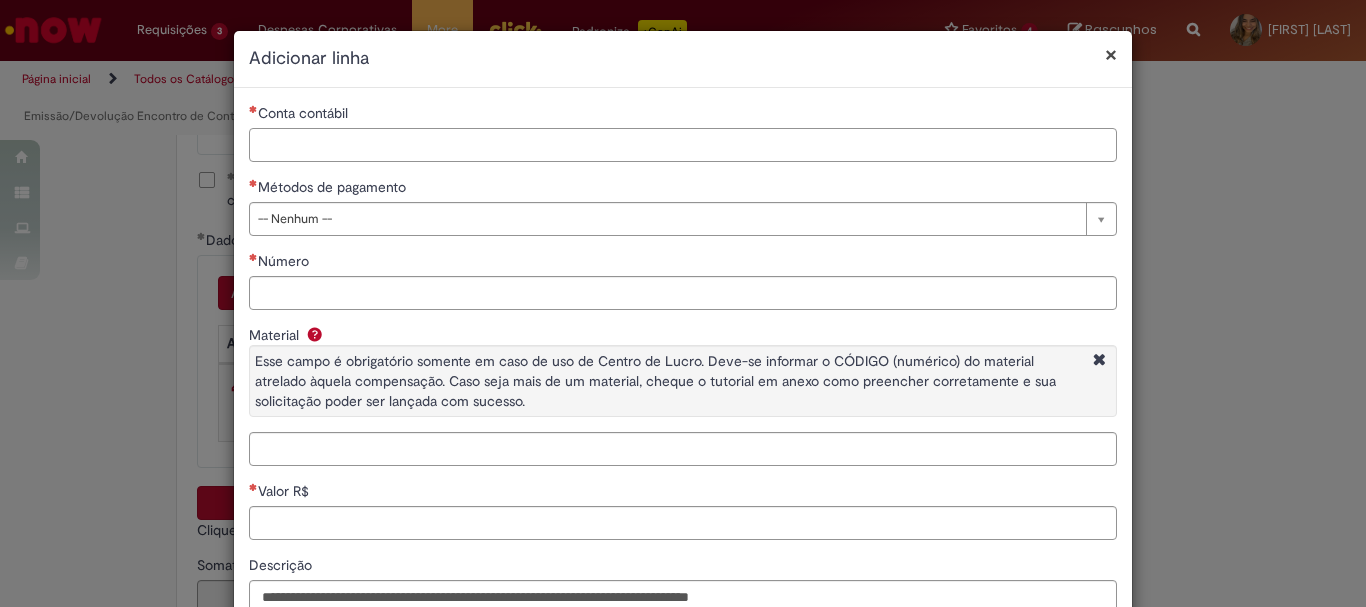 click on "Conta contábil" at bounding box center (683, 145) 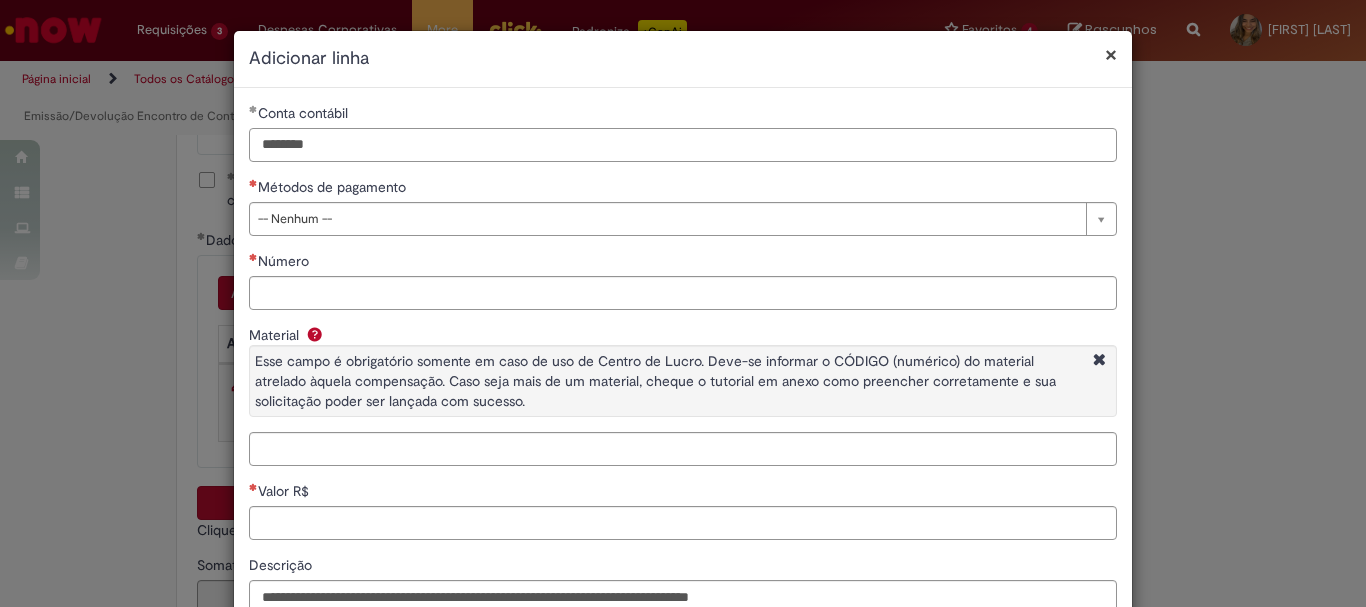 type on "********" 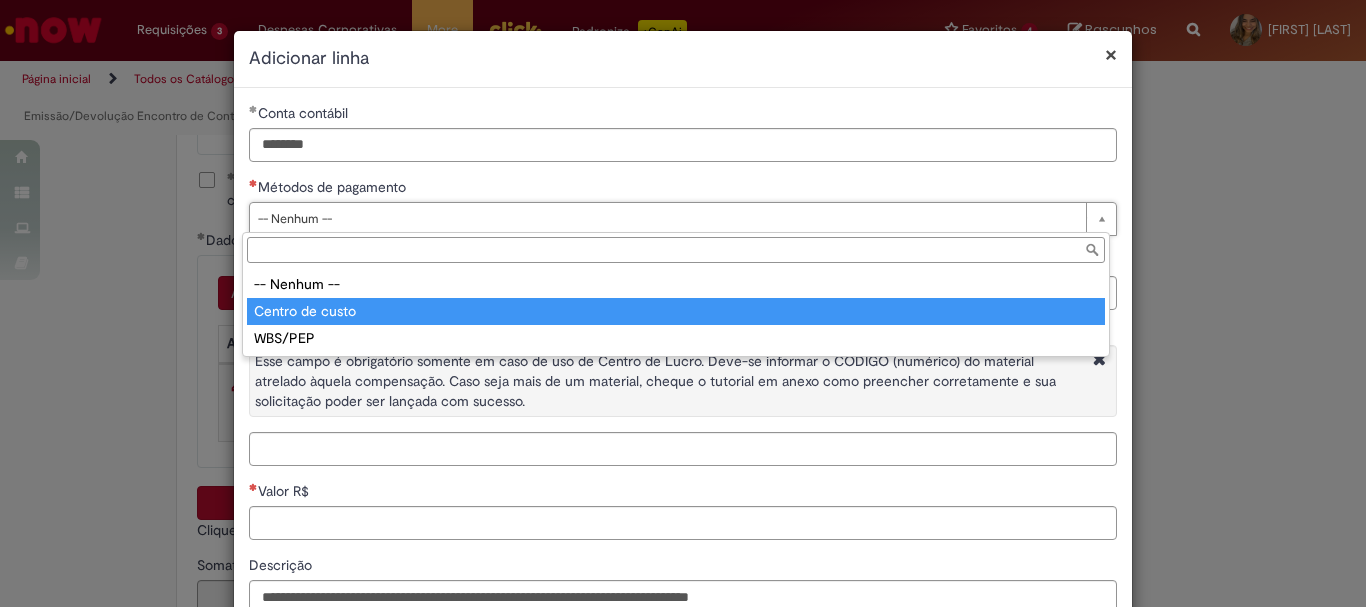 type on "**********" 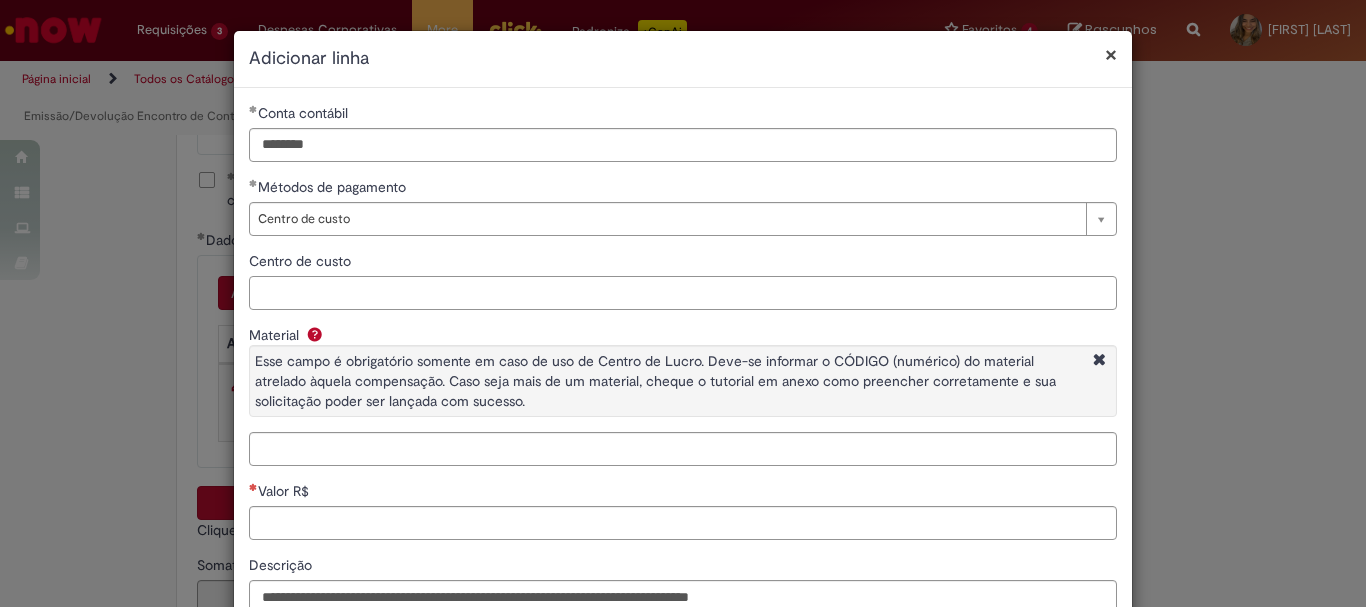click on "Centro de custo" at bounding box center (683, 293) 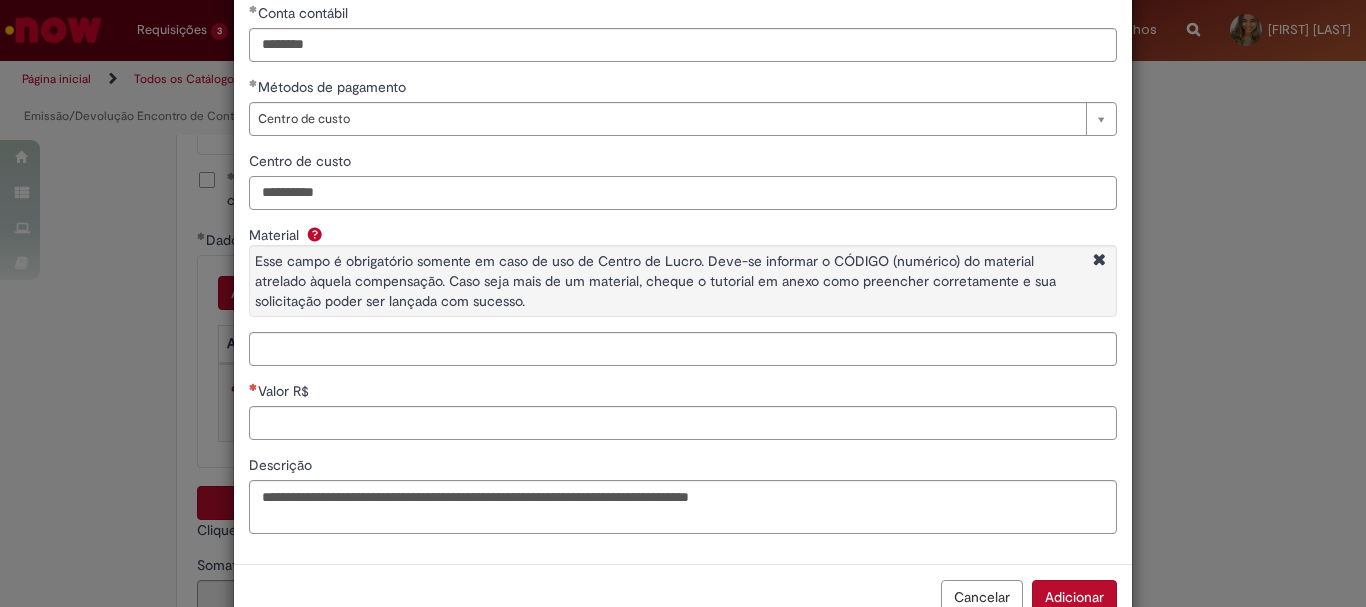 scroll, scrollTop: 153, scrollLeft: 0, axis: vertical 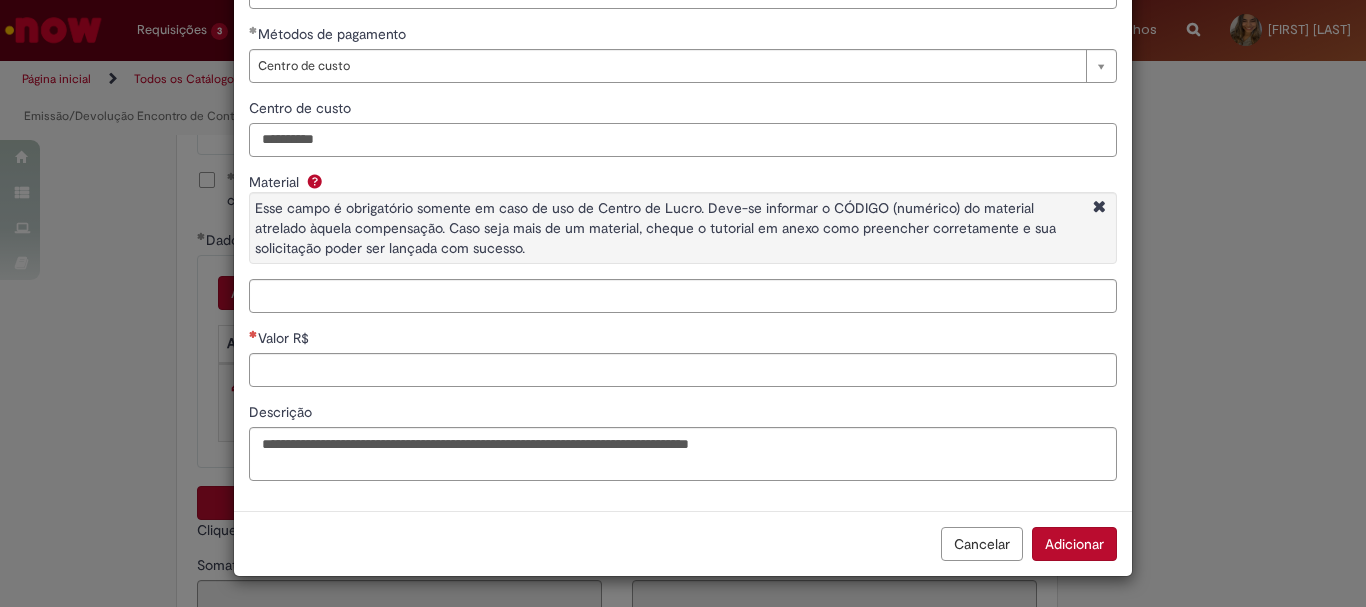 type on "**********" 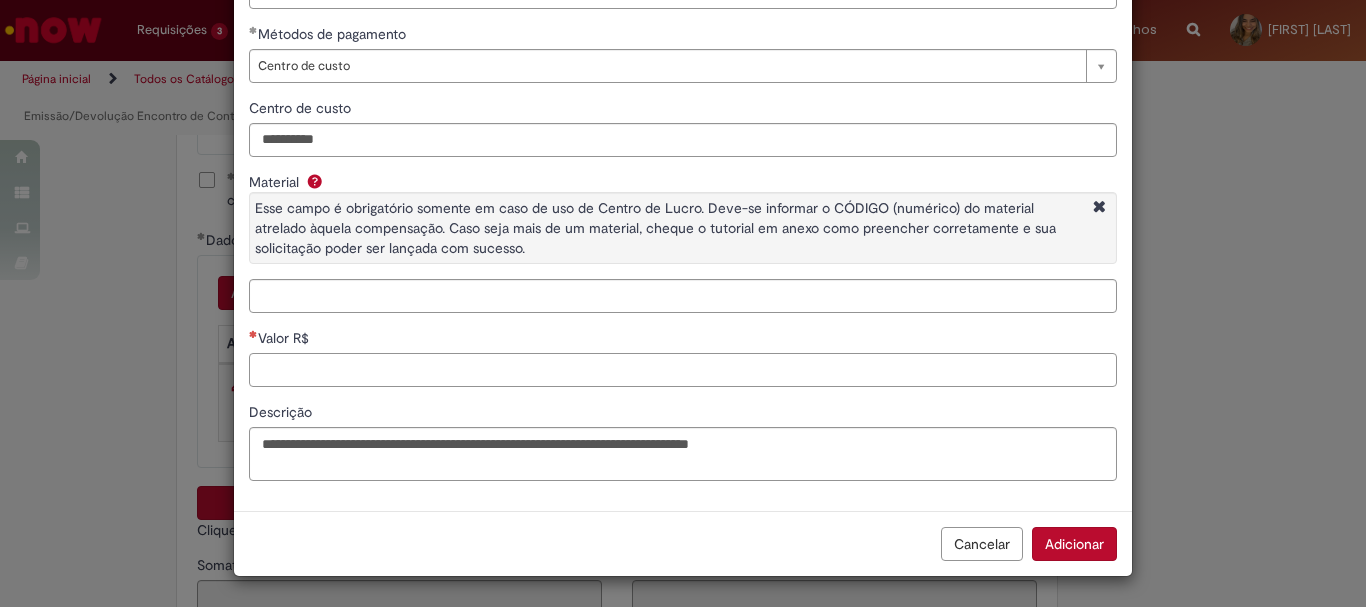 click on "Valor R$" at bounding box center (683, 370) 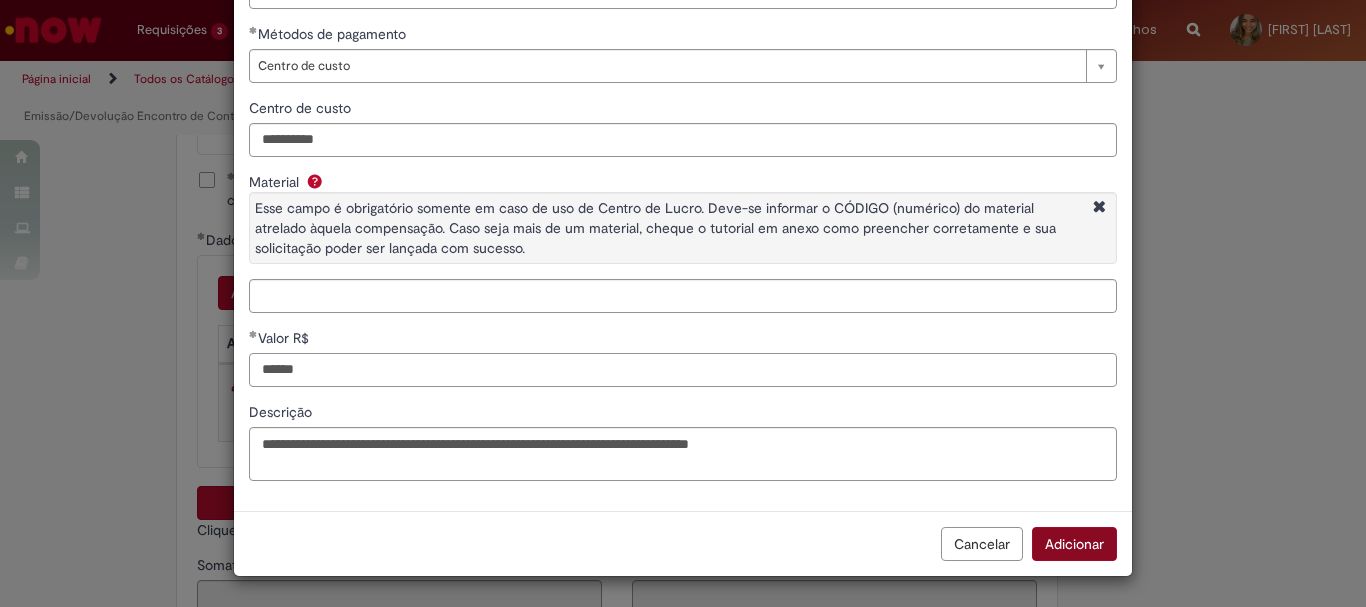 type on "******" 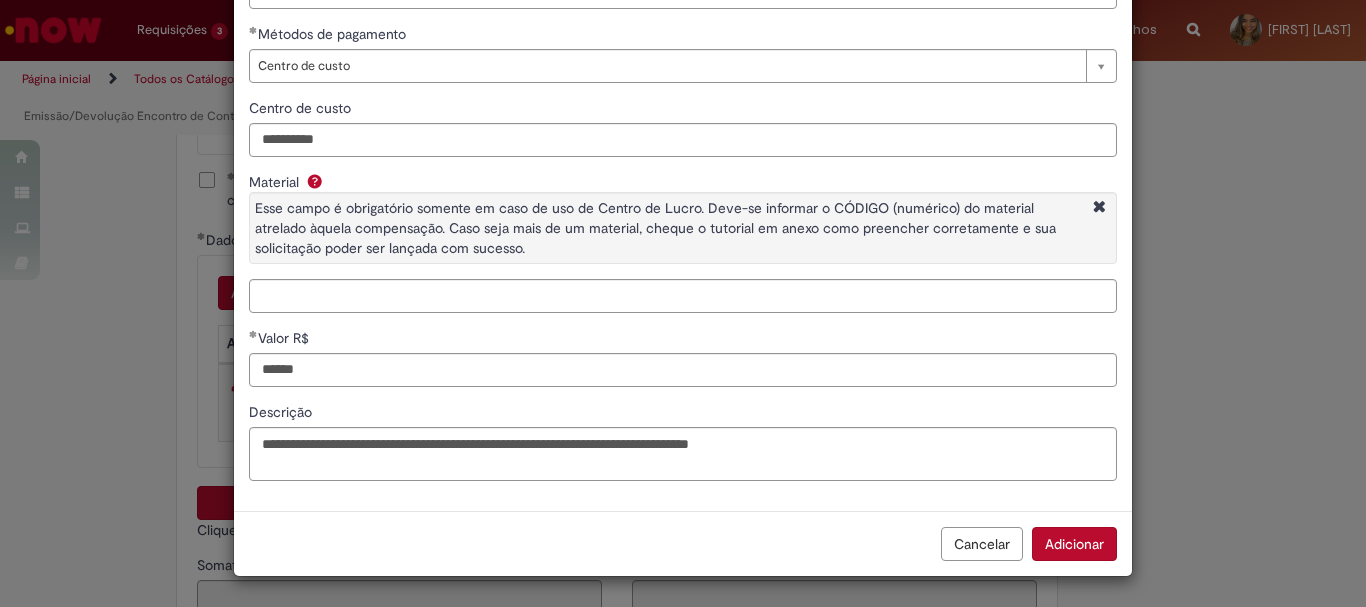 click on "Adicionar" at bounding box center [1074, 544] 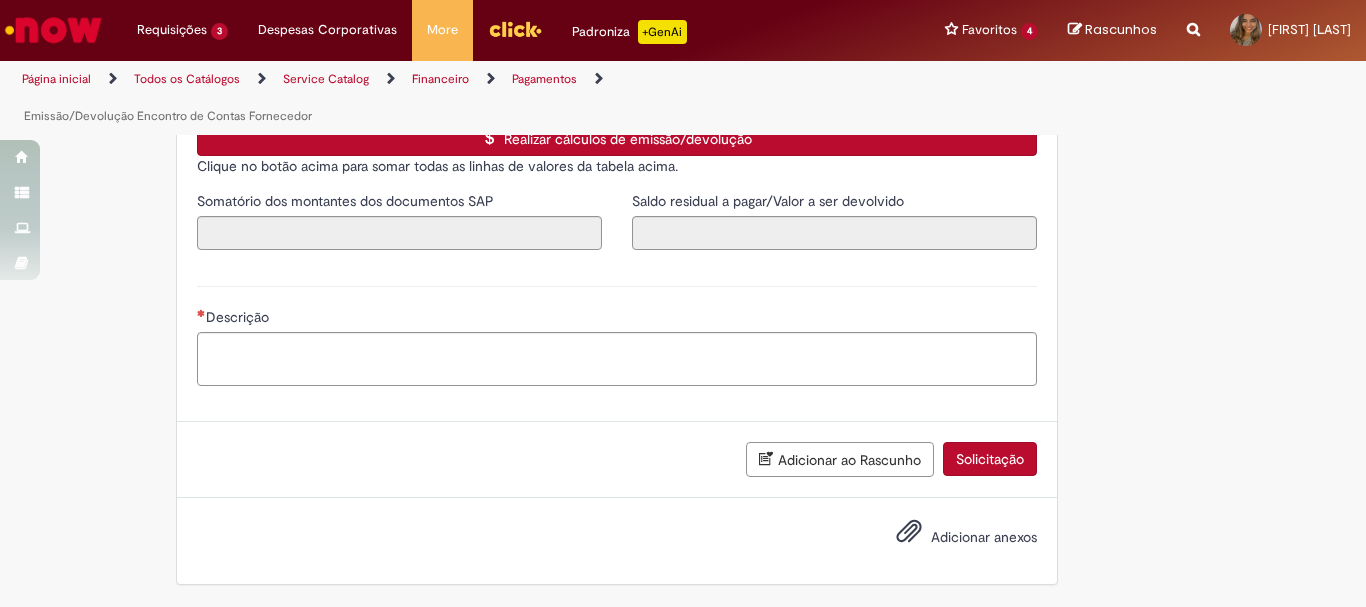scroll, scrollTop: 3081, scrollLeft: 0, axis: vertical 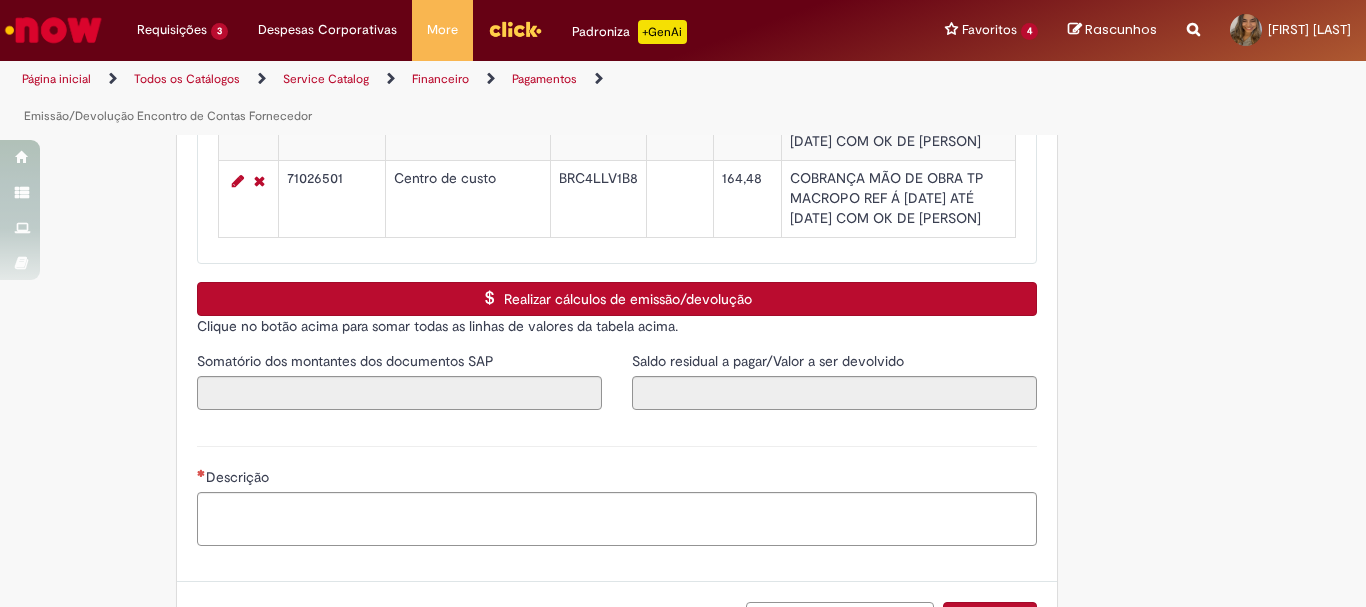 click on "Realizar cálculos de emissão/devolução" at bounding box center [617, 299] 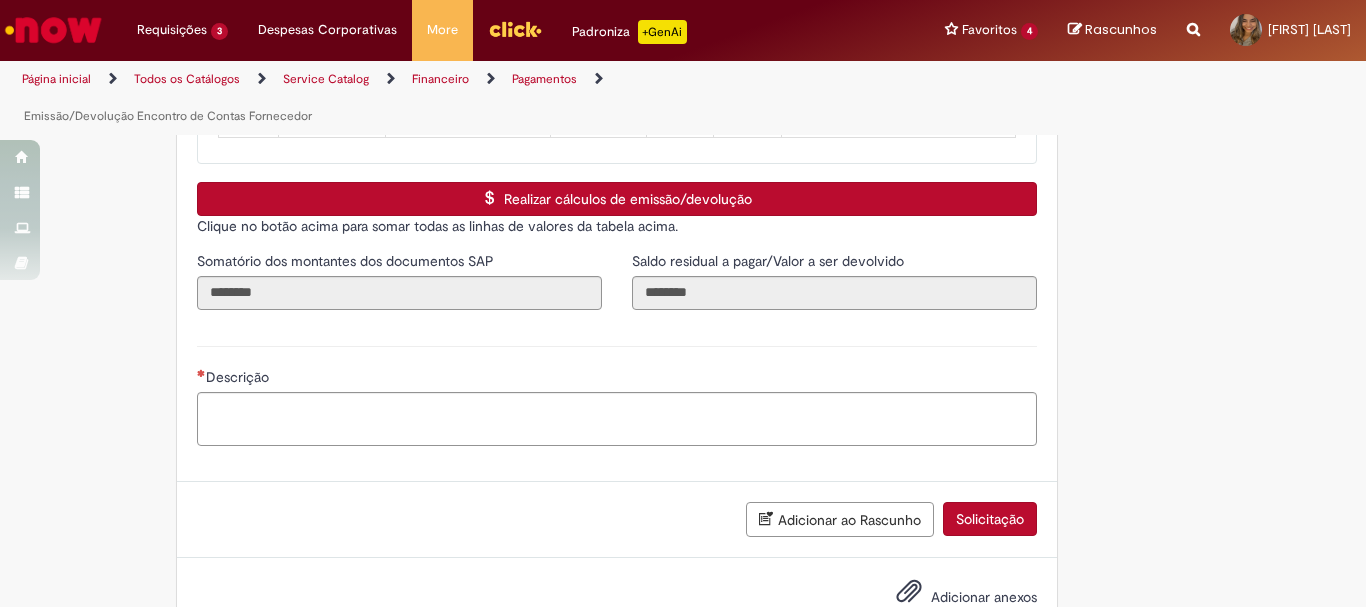 scroll, scrollTop: 3281, scrollLeft: 0, axis: vertical 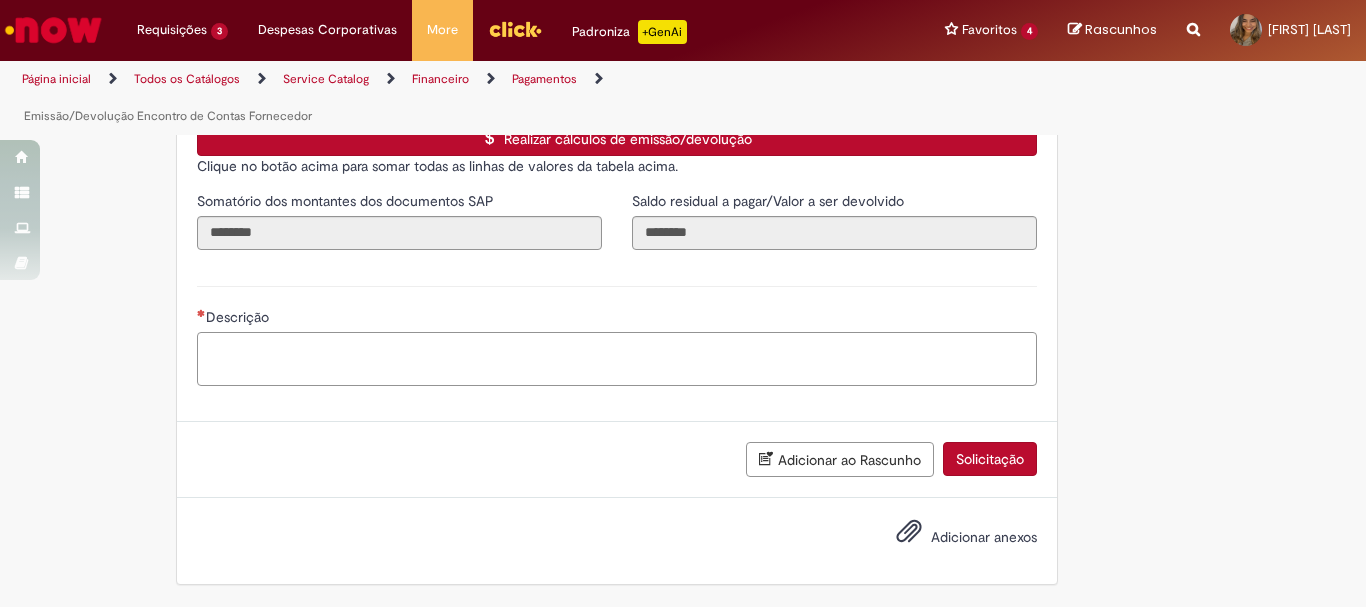 click on "Descrição" at bounding box center [617, 359] 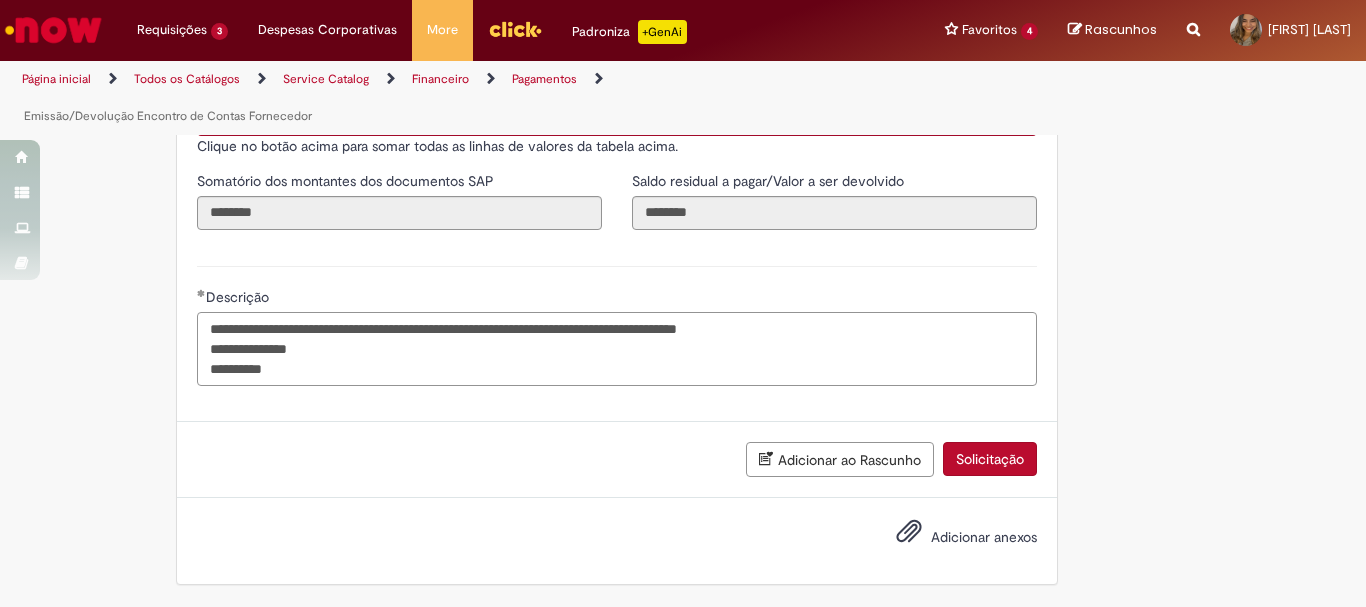 click on "**********" at bounding box center [617, 349] 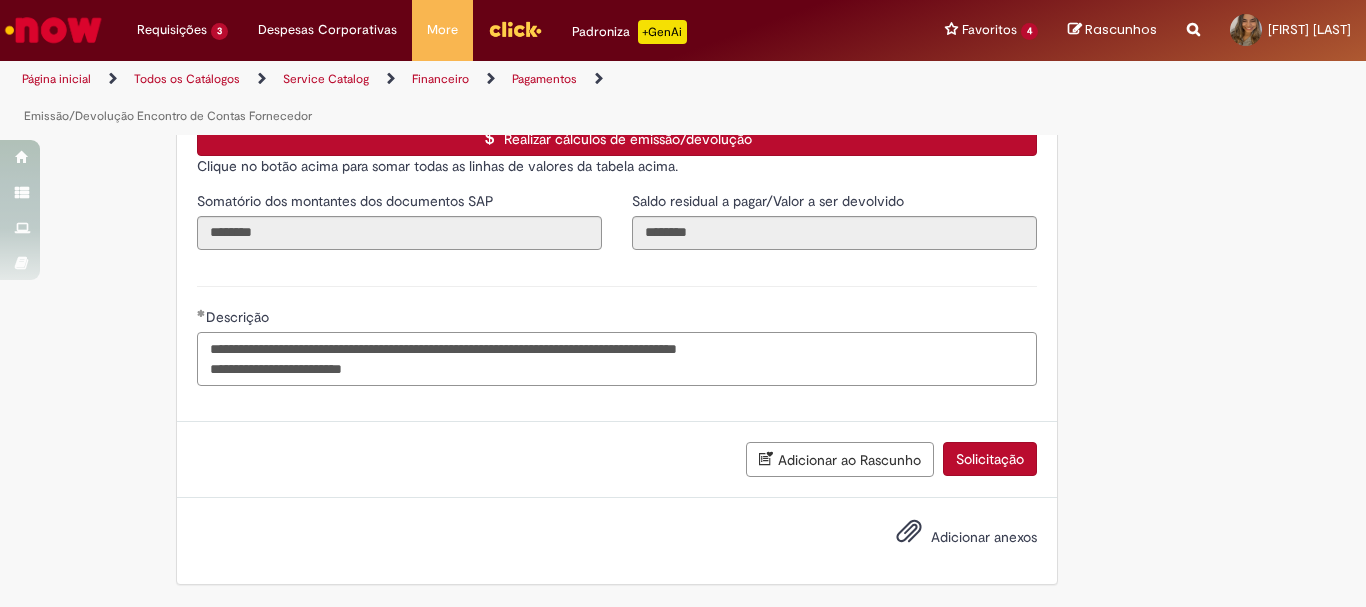 click on "**********" at bounding box center [617, 359] 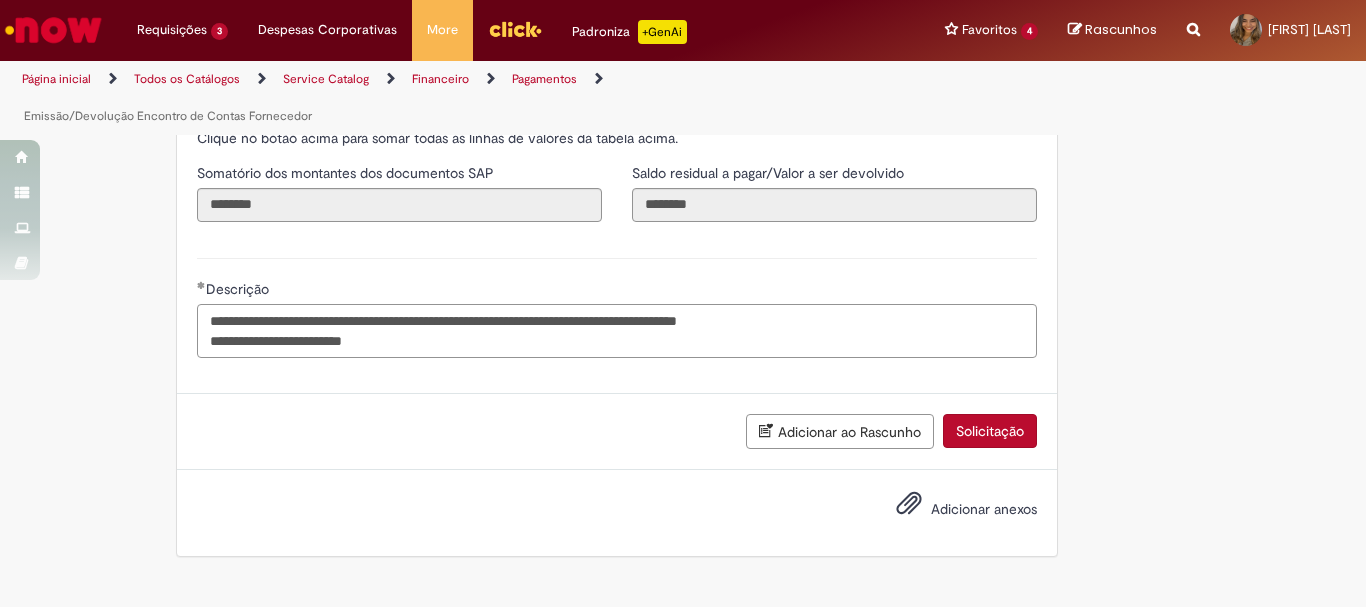 type on "**********" 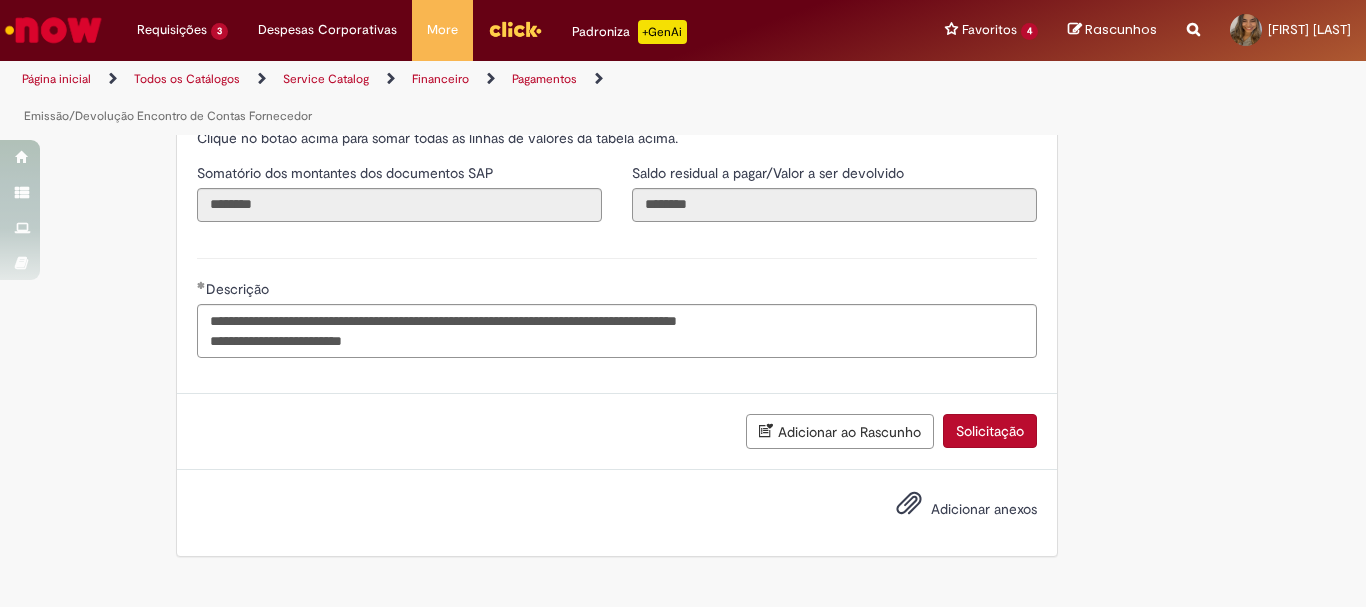 click on "Adicionar anexos" at bounding box center [984, 509] 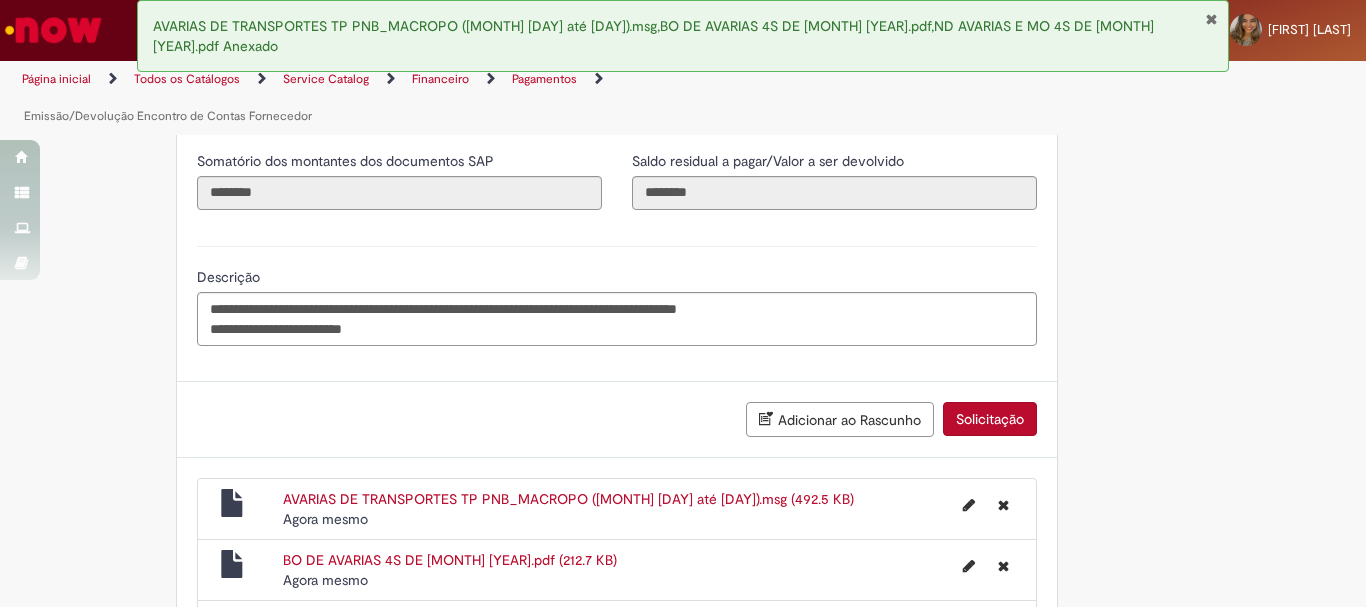 scroll, scrollTop: 3481, scrollLeft: 0, axis: vertical 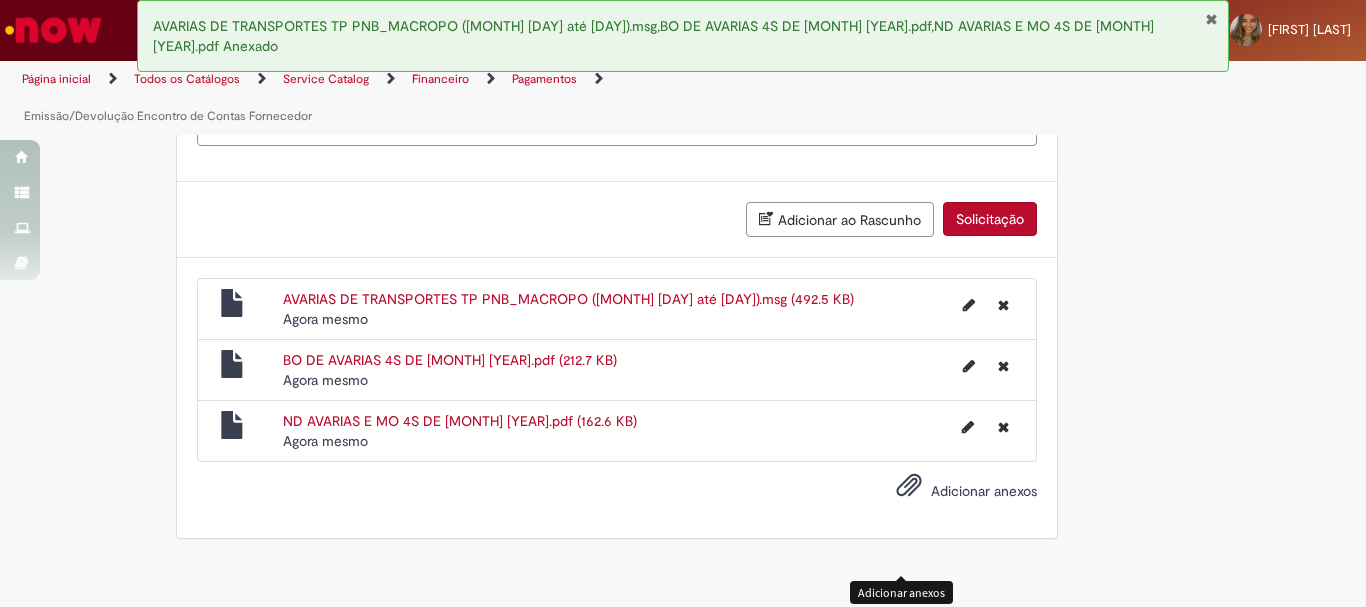 click at bounding box center [909, 486] 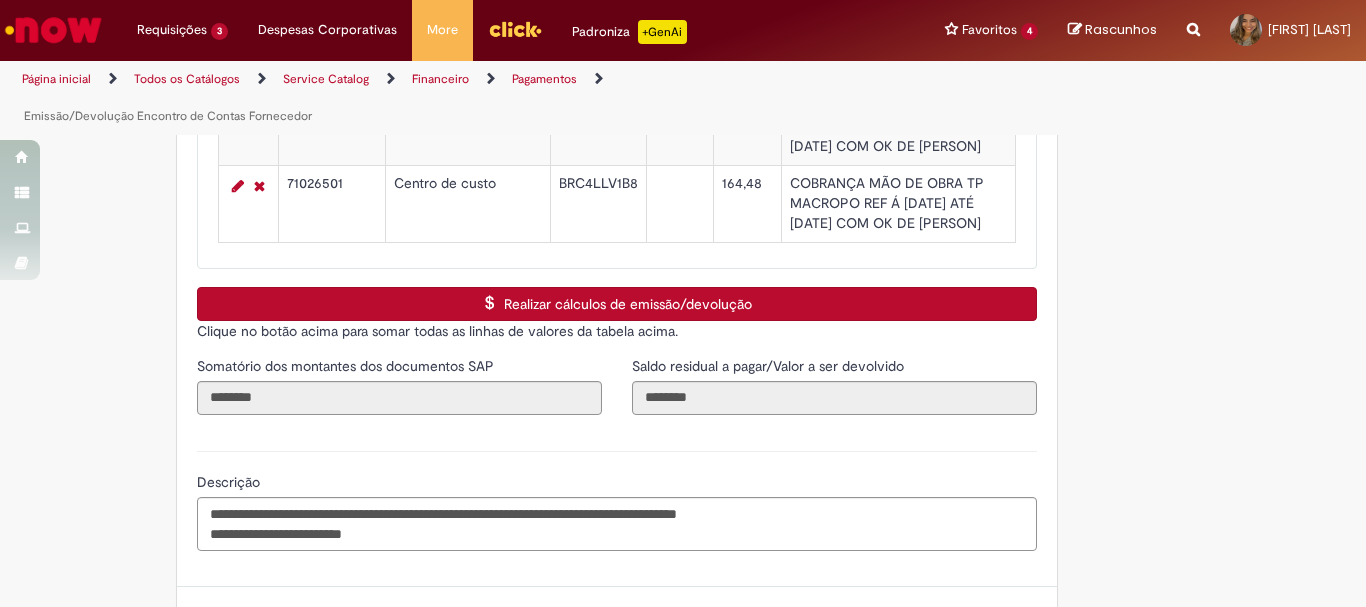 scroll, scrollTop: 2976, scrollLeft: 0, axis: vertical 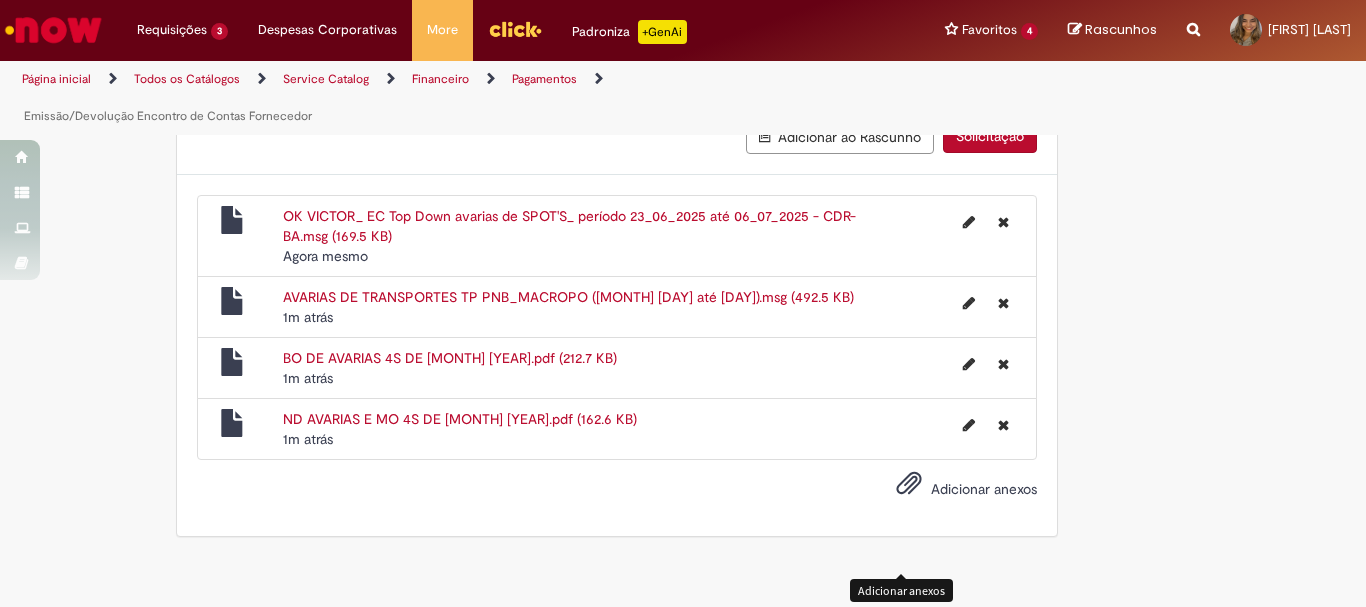 click on "Solicitação" at bounding box center [990, 136] 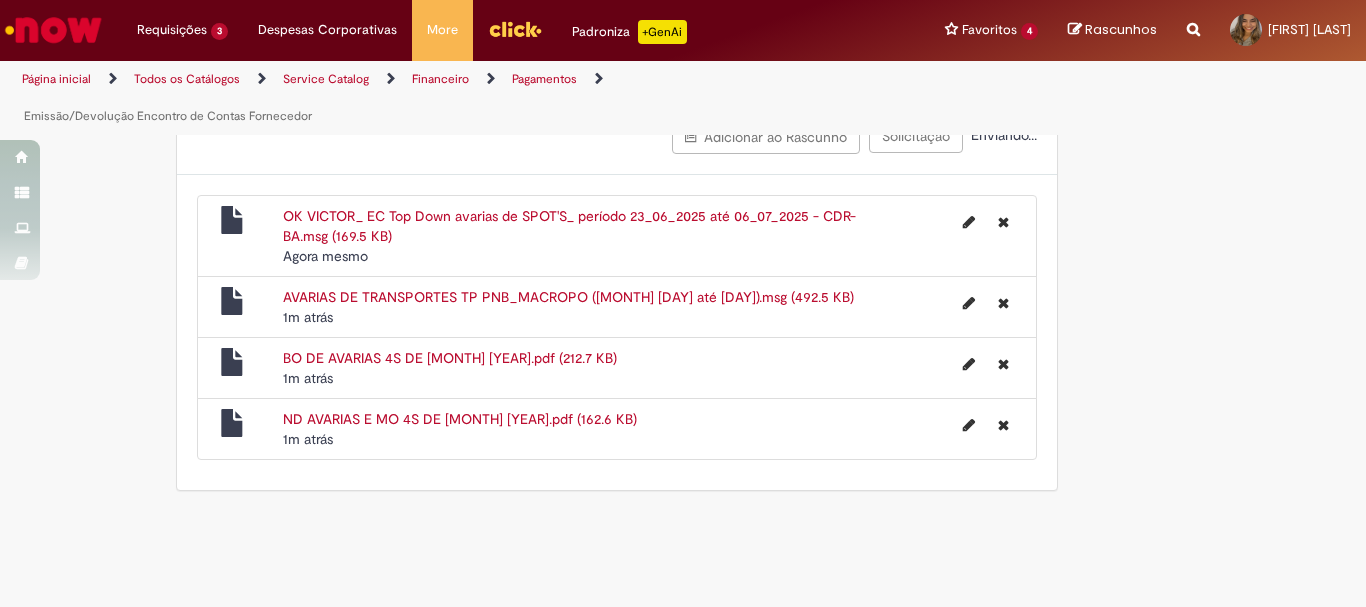 scroll, scrollTop: 3530, scrollLeft: 0, axis: vertical 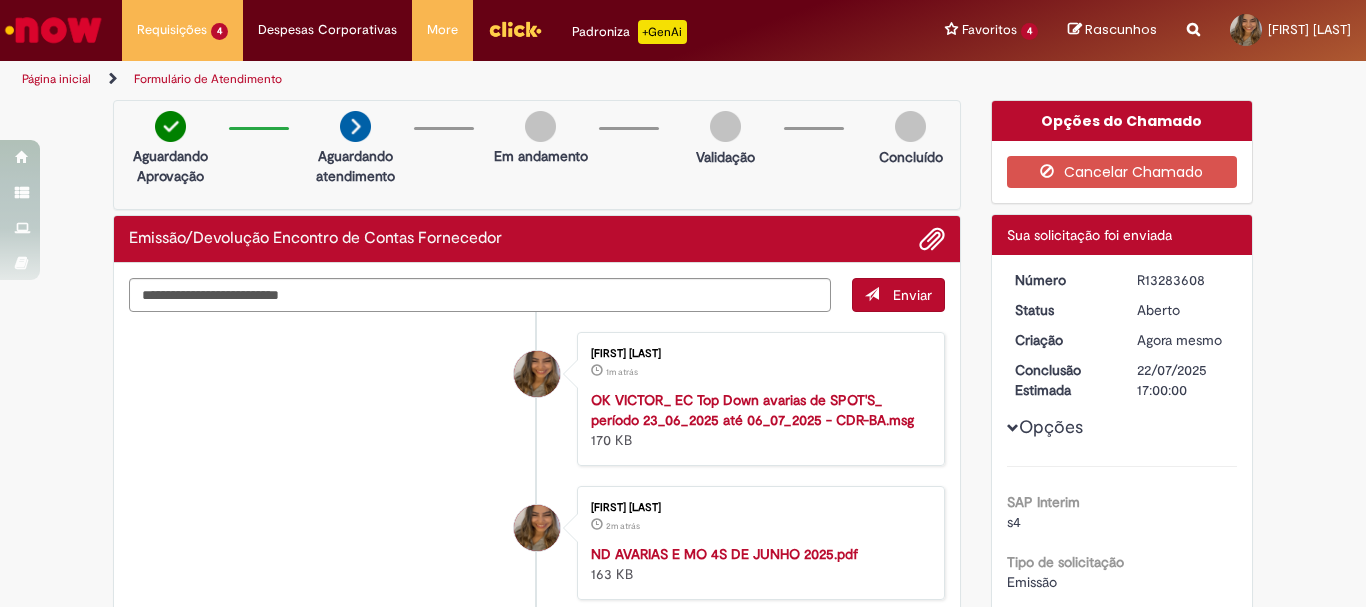 drag, startPoint x: 1132, startPoint y: 278, endPoint x: 1211, endPoint y: 280, distance: 79.025314 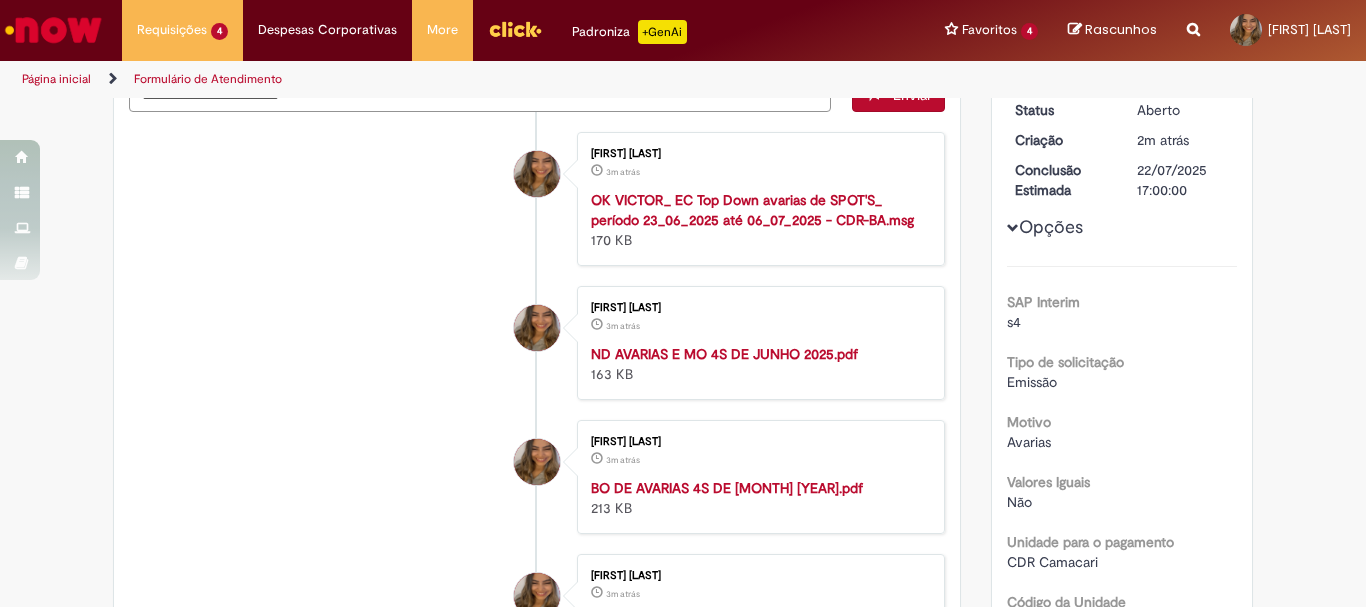 scroll, scrollTop: 0, scrollLeft: 0, axis: both 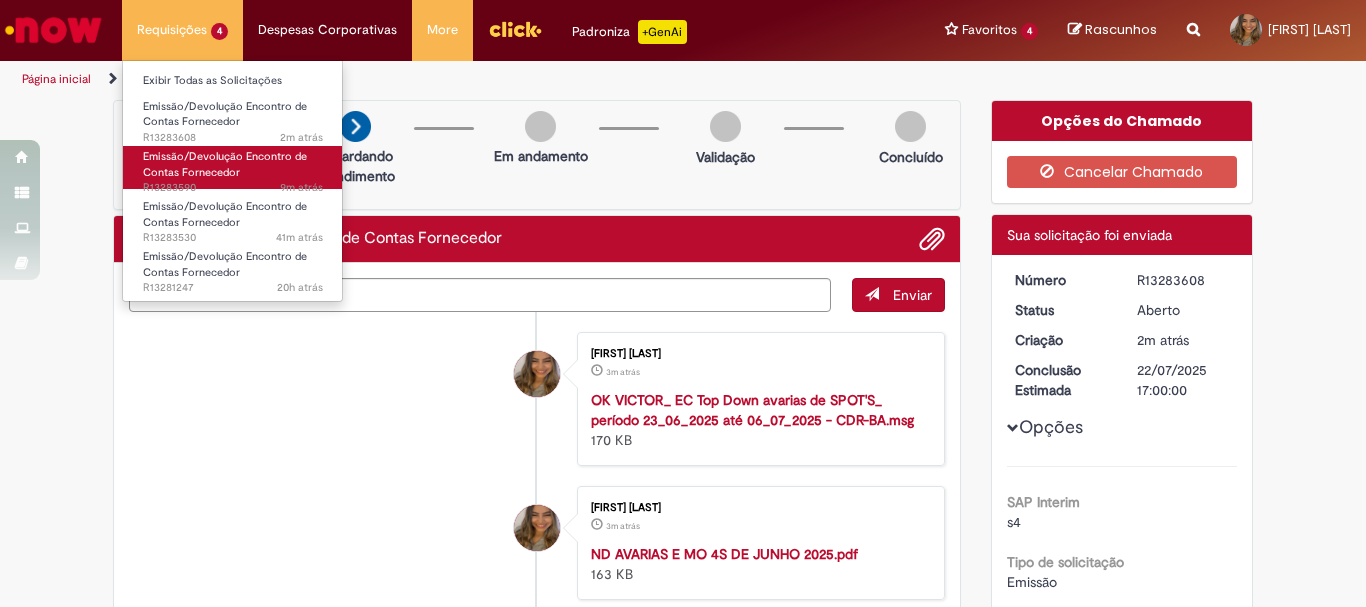 click on "Emissão/Devolução Encontro de Contas Fornecedor" at bounding box center [225, 164] 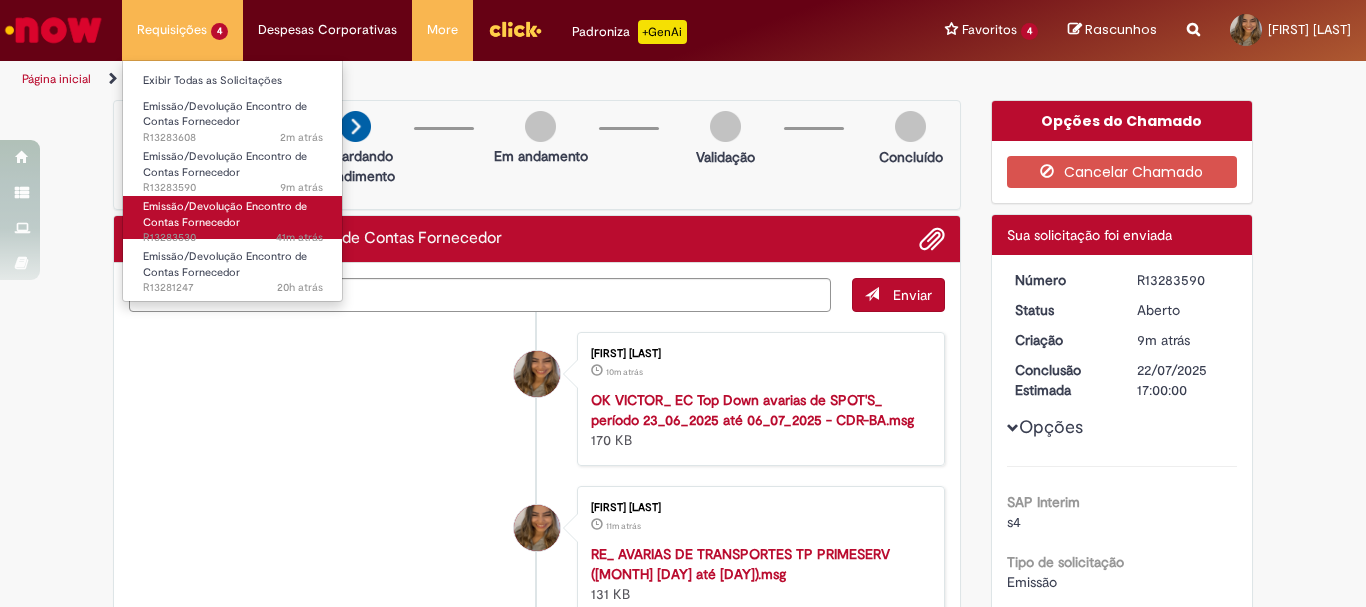 click on "Emissão/Devolução Encontro de Contas Fornecedor" at bounding box center [225, 214] 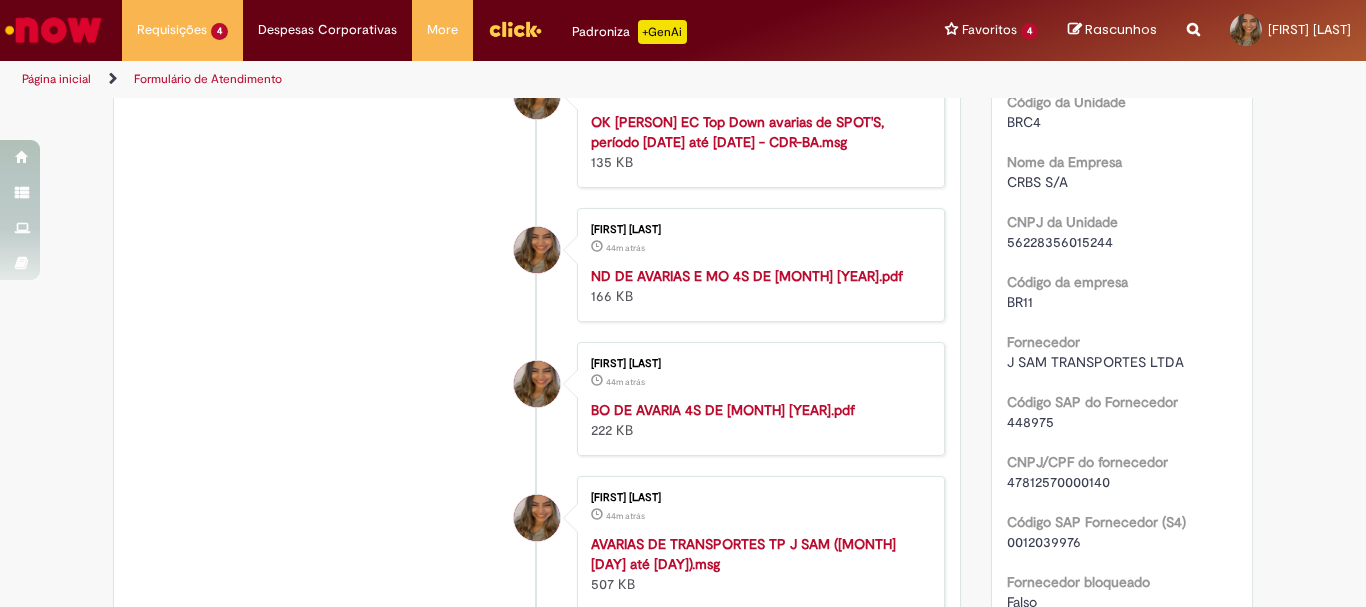 scroll, scrollTop: 600, scrollLeft: 0, axis: vertical 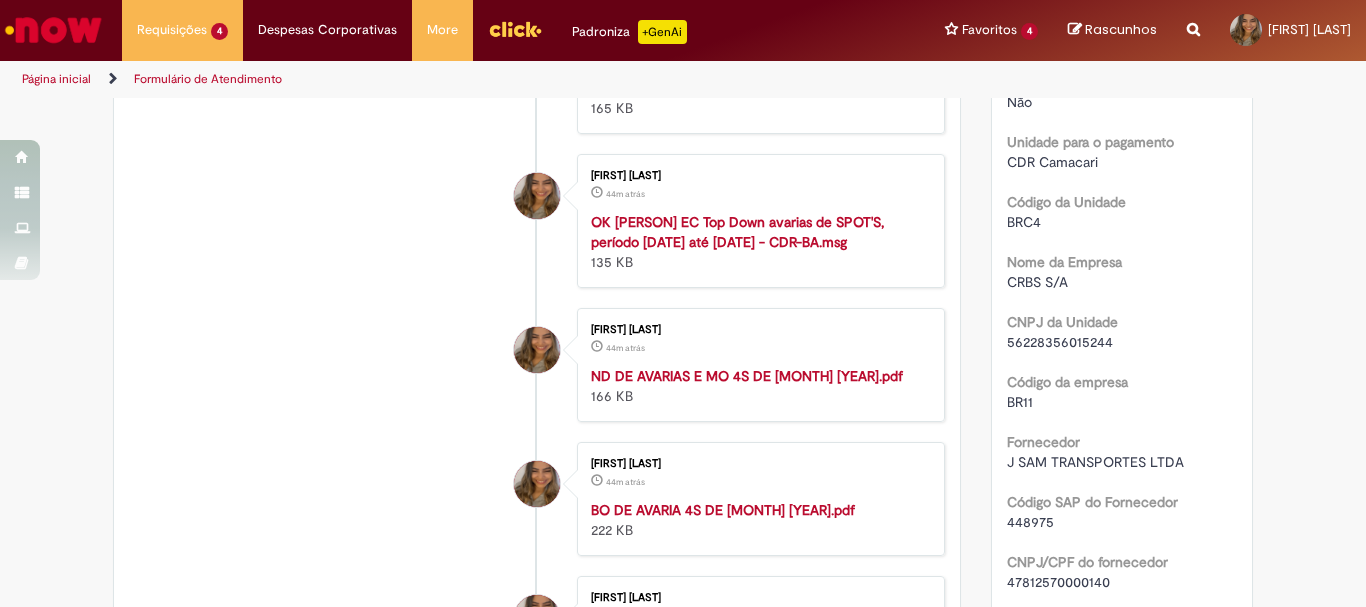 drag, startPoint x: 711, startPoint y: 228, endPoint x: 423, endPoint y: 290, distance: 294.59802 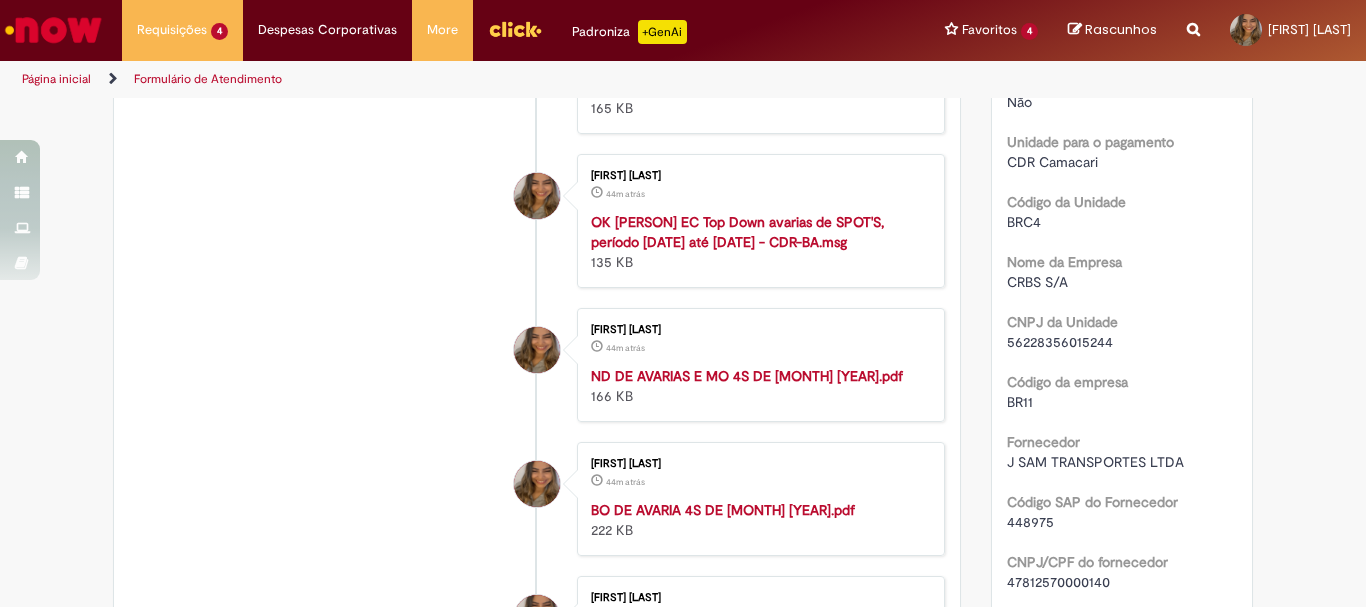 drag, startPoint x: 806, startPoint y: 239, endPoint x: 358, endPoint y: 296, distance: 451.61157 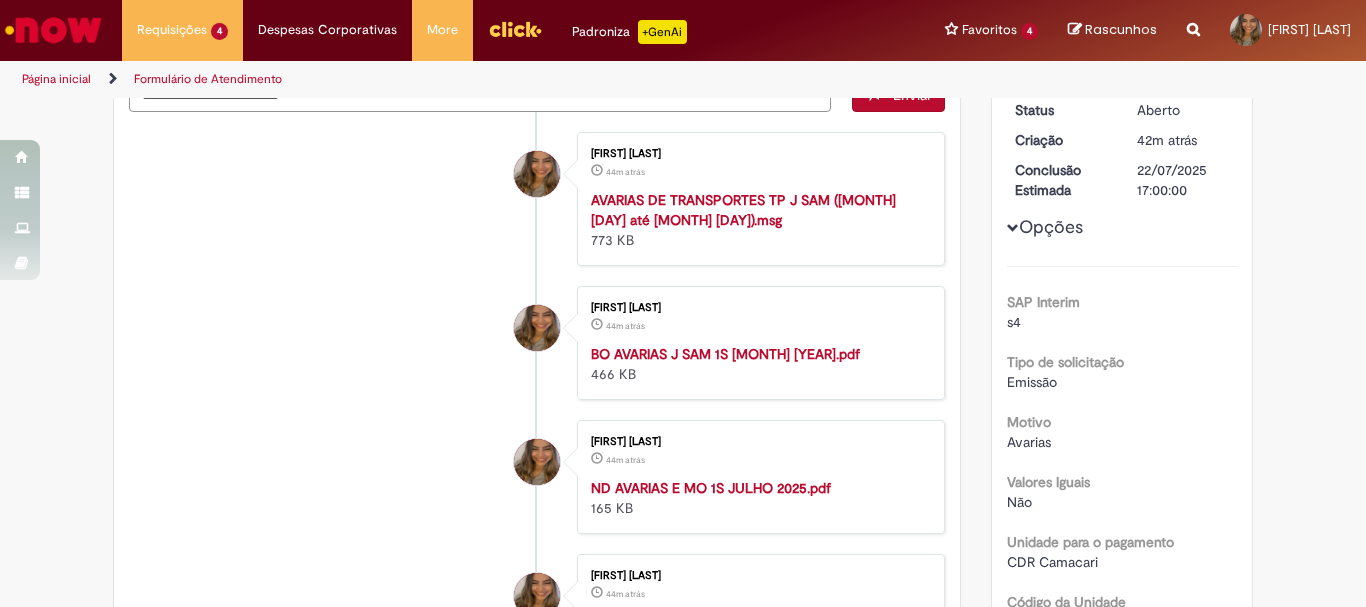 scroll, scrollTop: 0, scrollLeft: 0, axis: both 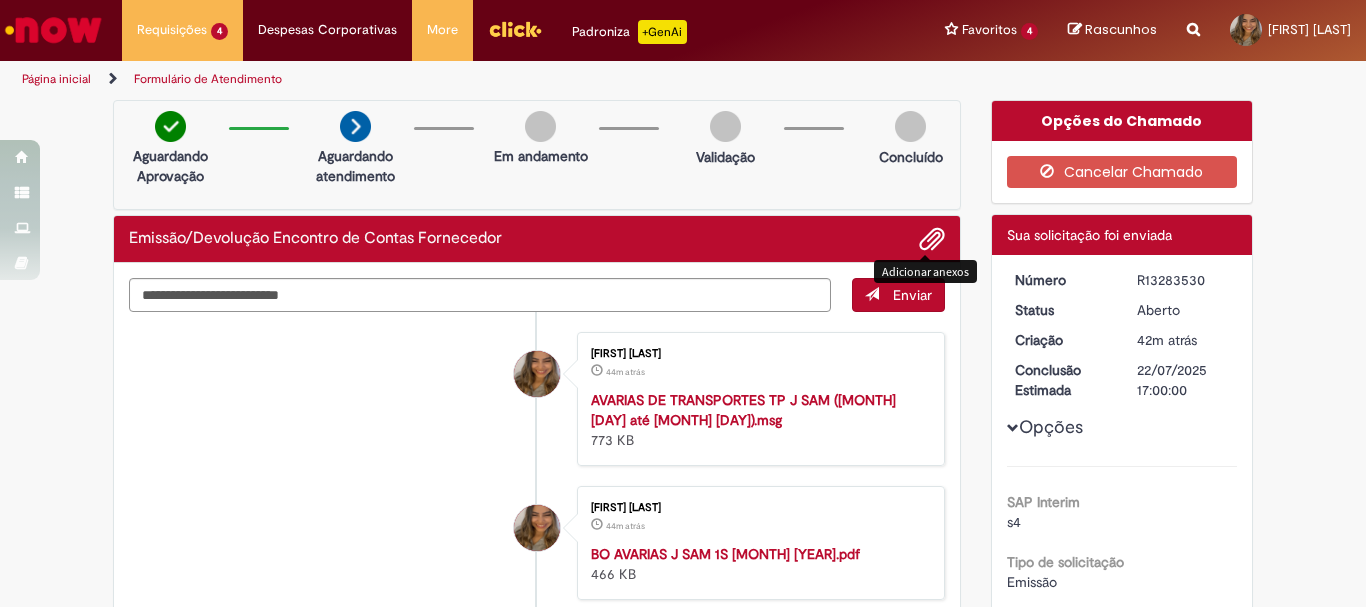 click at bounding box center [932, 240] 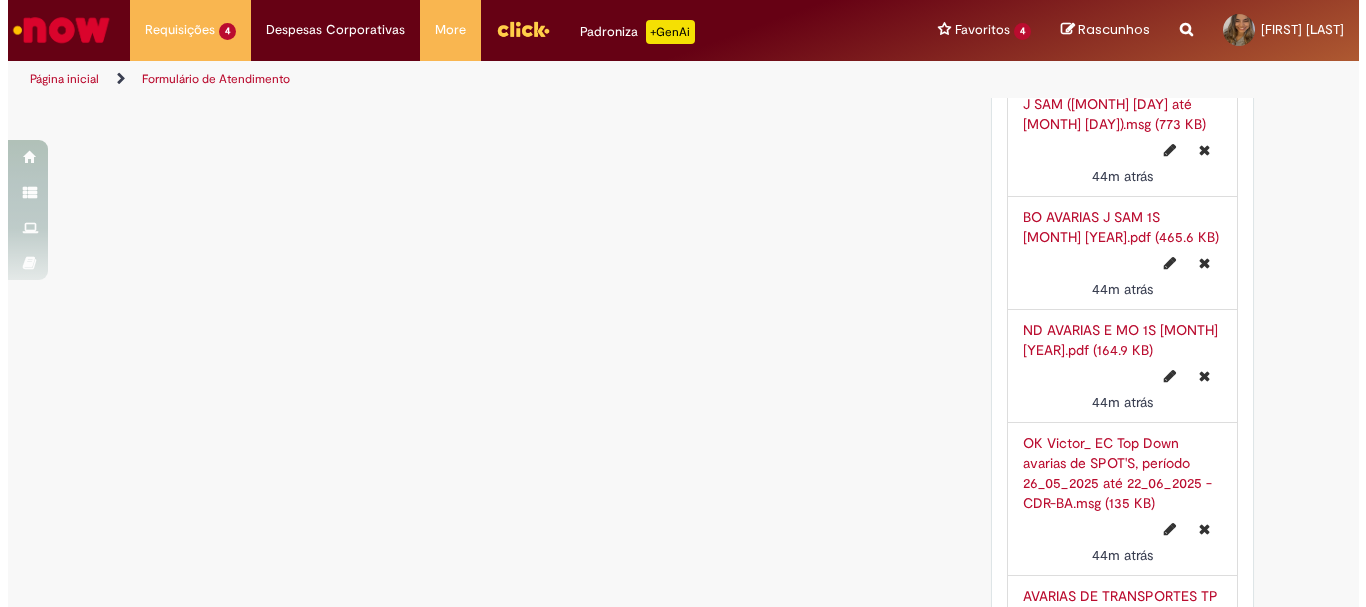 scroll, scrollTop: 2400, scrollLeft: 0, axis: vertical 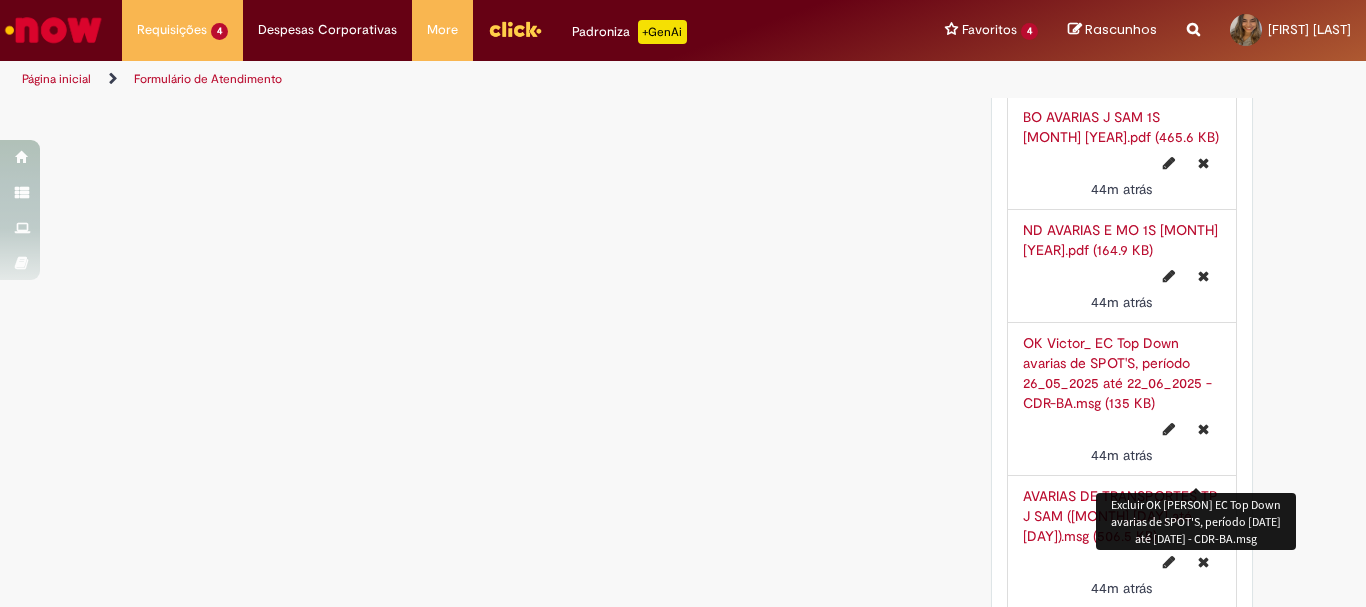 click at bounding box center [1203, 429] 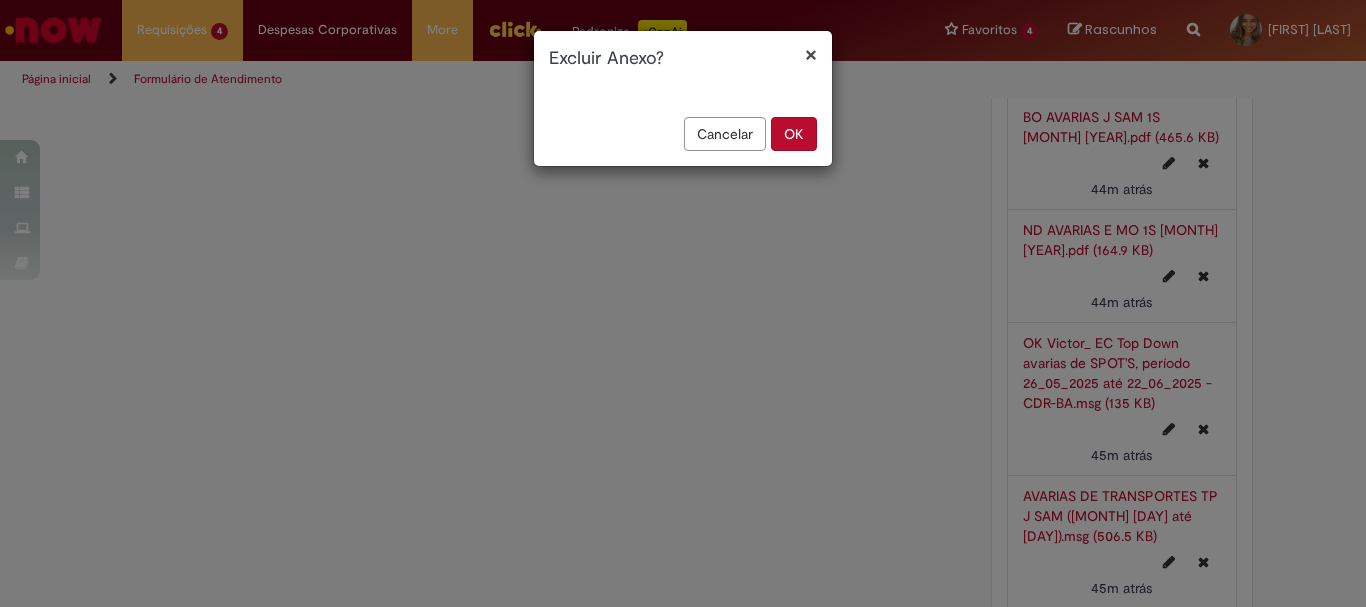 click on "OK" at bounding box center (794, 134) 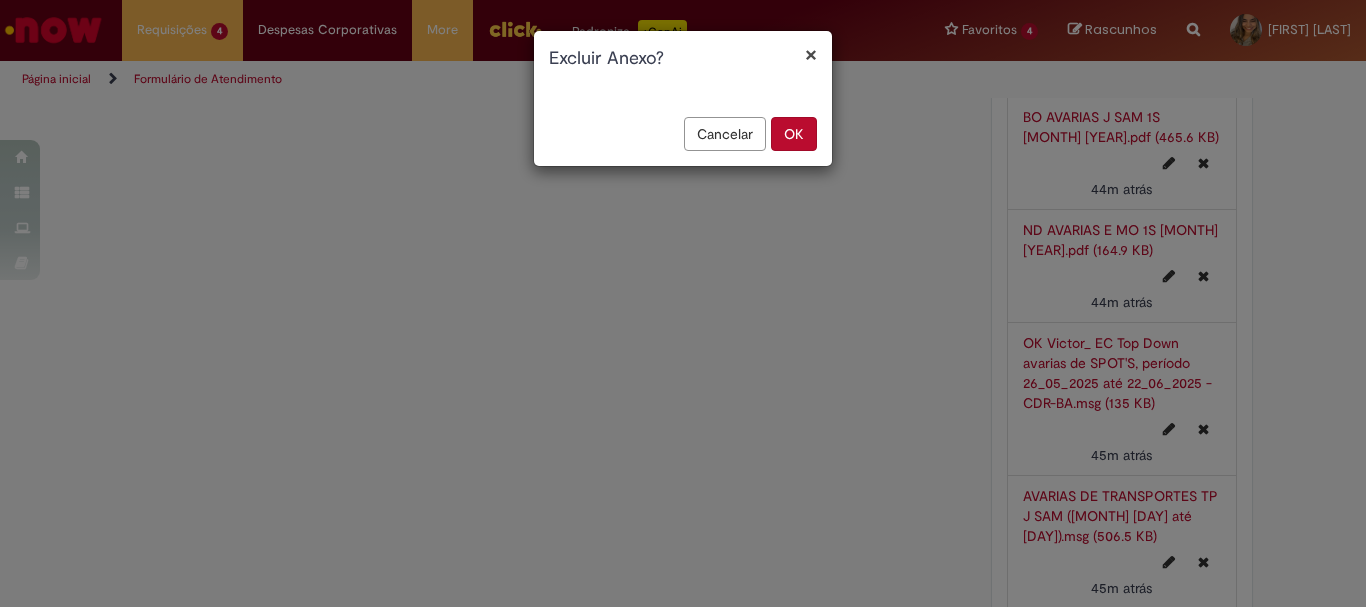 scroll, scrollTop: 1844, scrollLeft: 0, axis: vertical 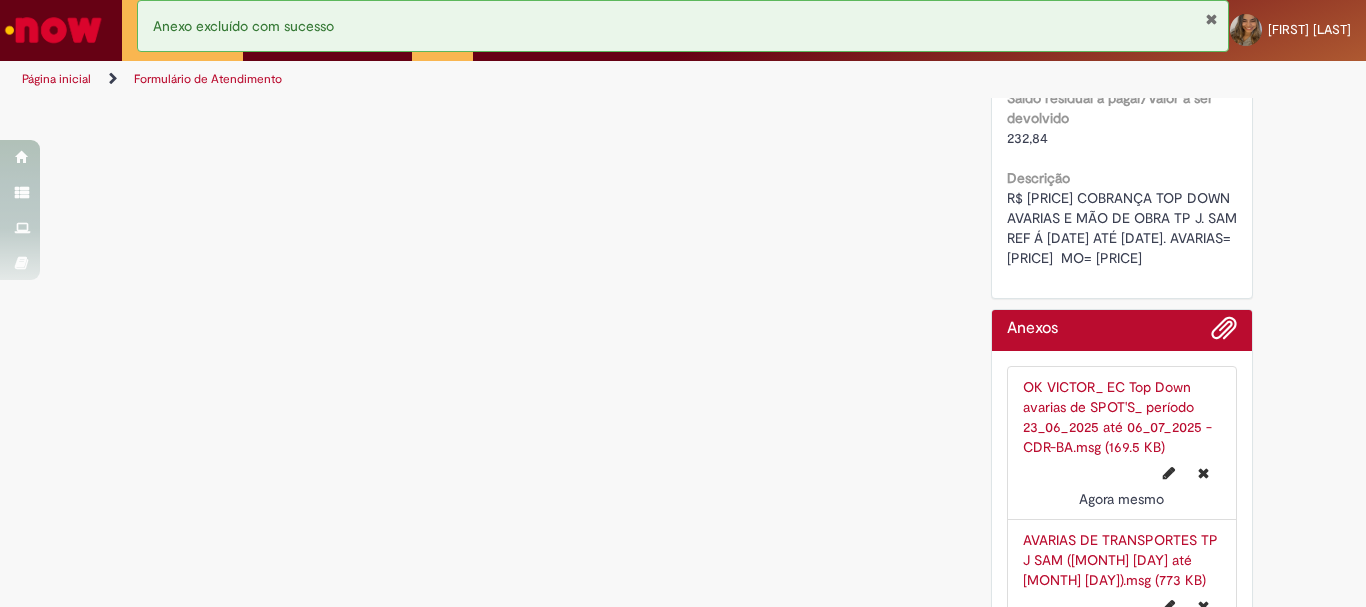 click on "Verificar Código de Barras
Aguardando Aprovação
Aguardando atendimento
Em andamento
Validação
Concluído
Emissão/Devolução Encontro de Contas Fornecedor
Enviar
Larissa Martins De Oliveira
Agora mesmo Agora mesmo     Comentários adicionais
deleted an attachment" at bounding box center (683, -240) 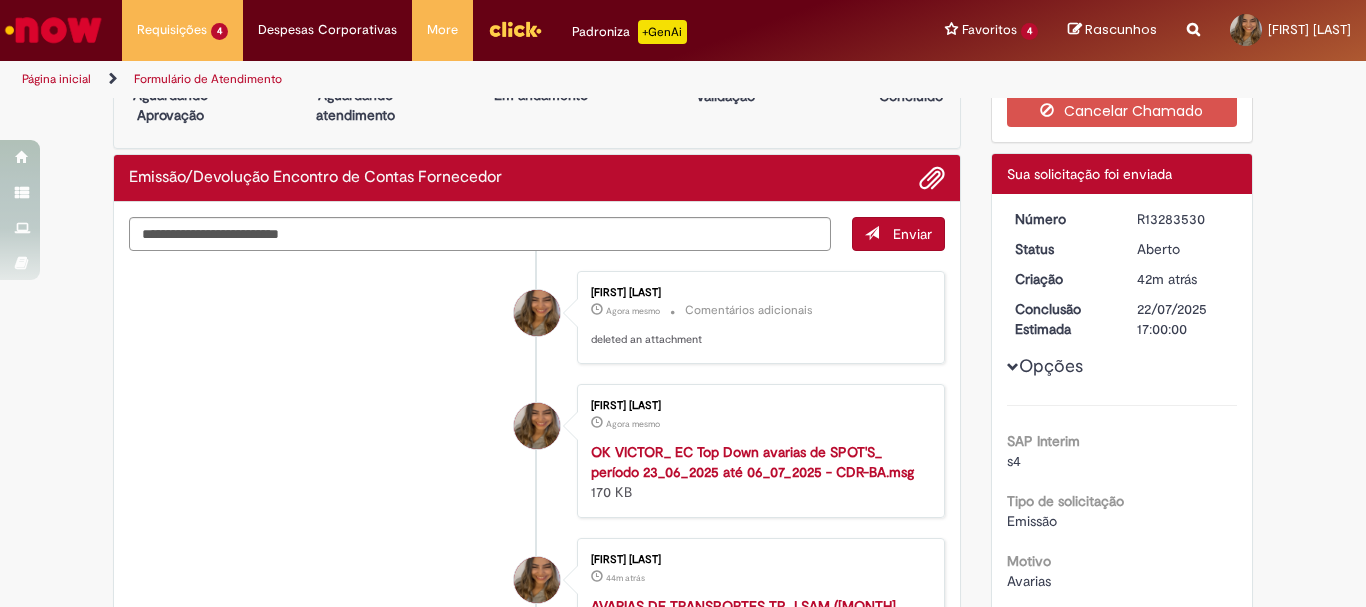 scroll, scrollTop: 0, scrollLeft: 0, axis: both 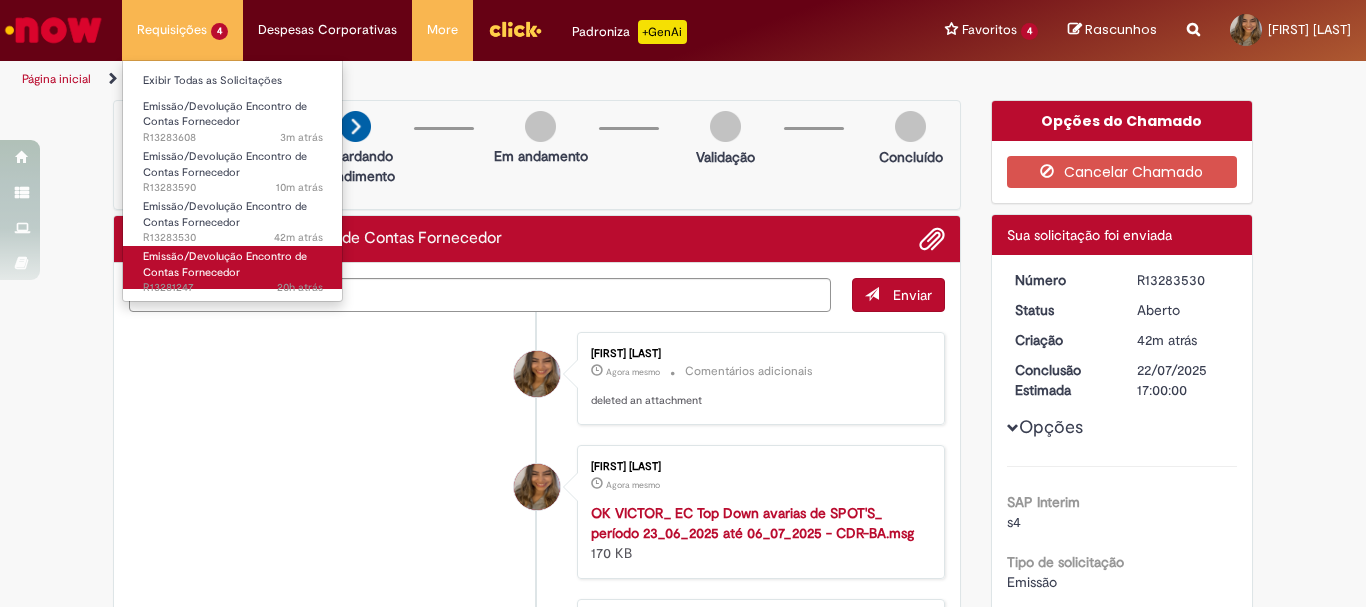 click on "Emissão/Devolução Encontro de Contas Fornecedor" at bounding box center (225, 264) 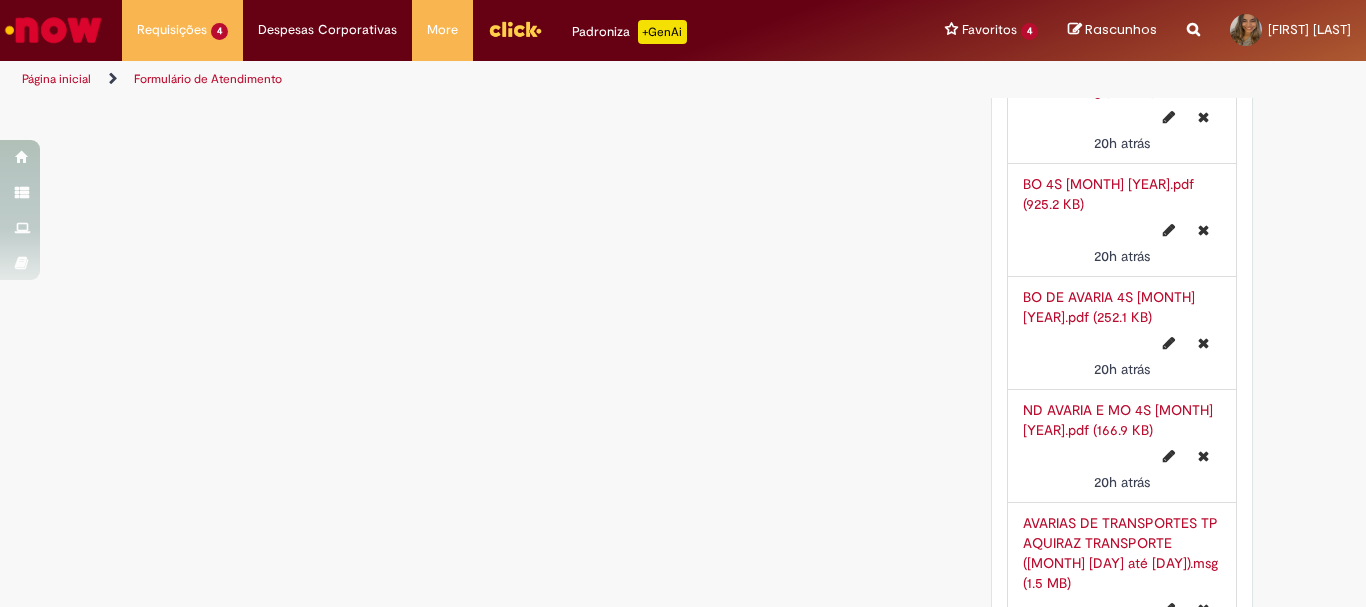 scroll, scrollTop: 2000, scrollLeft: 0, axis: vertical 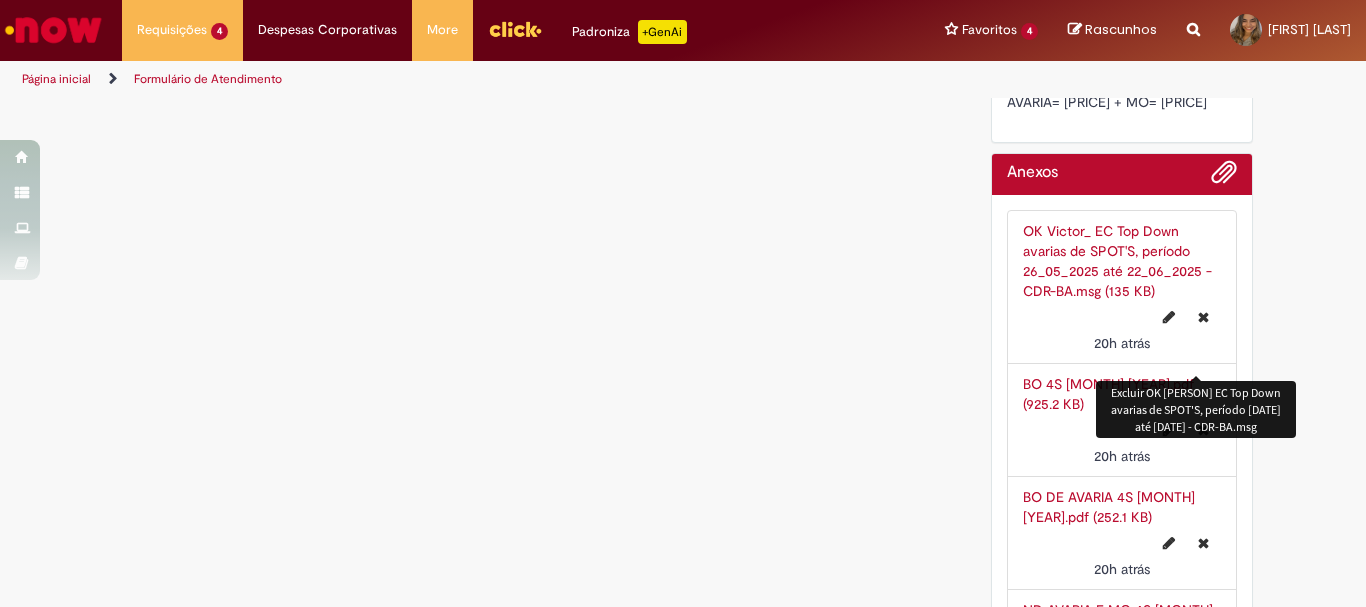 click at bounding box center [1203, 317] 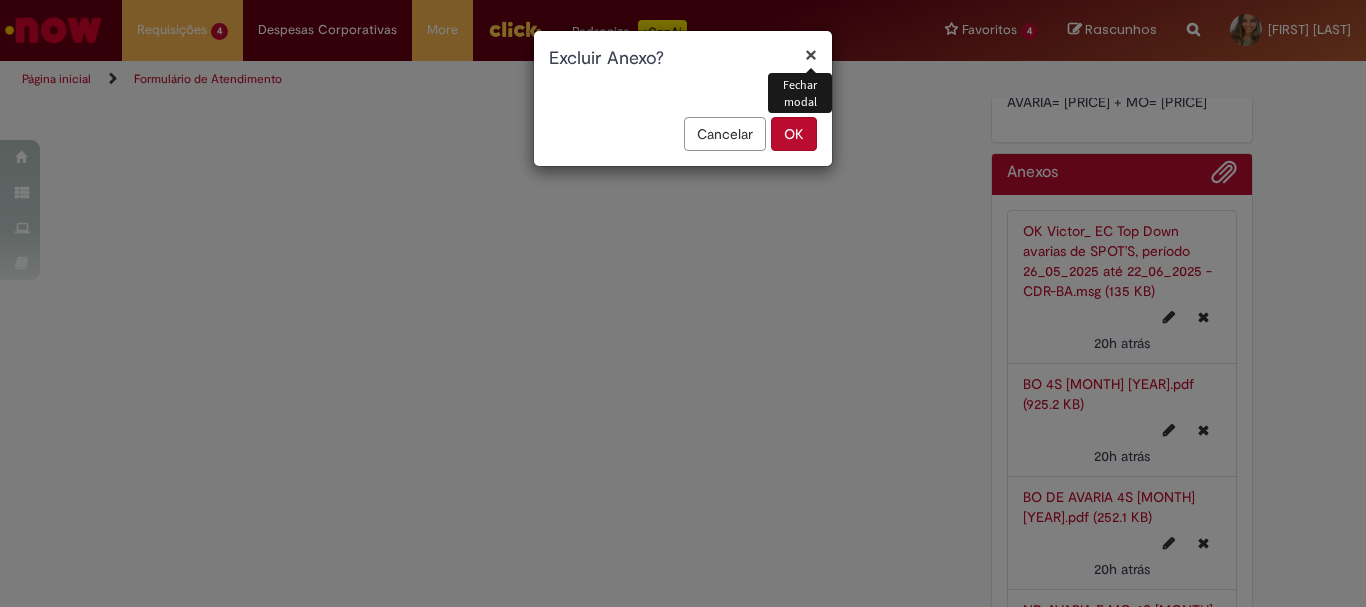 click on "OK" at bounding box center (794, 134) 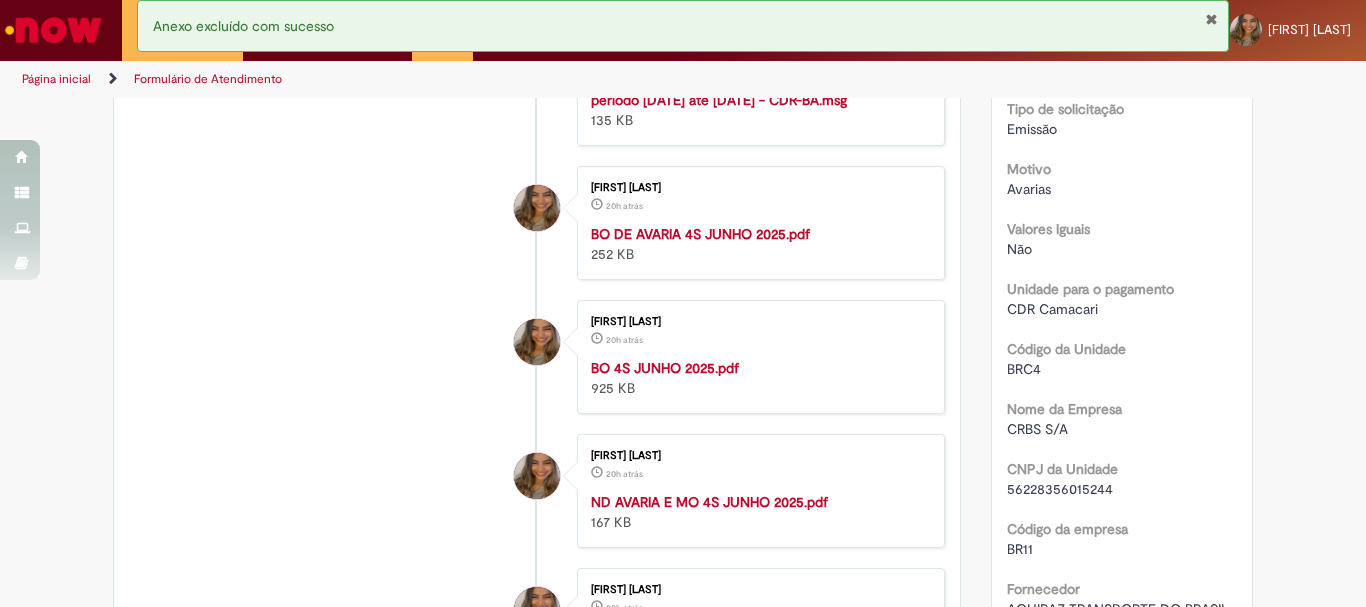 scroll, scrollTop: 0, scrollLeft: 0, axis: both 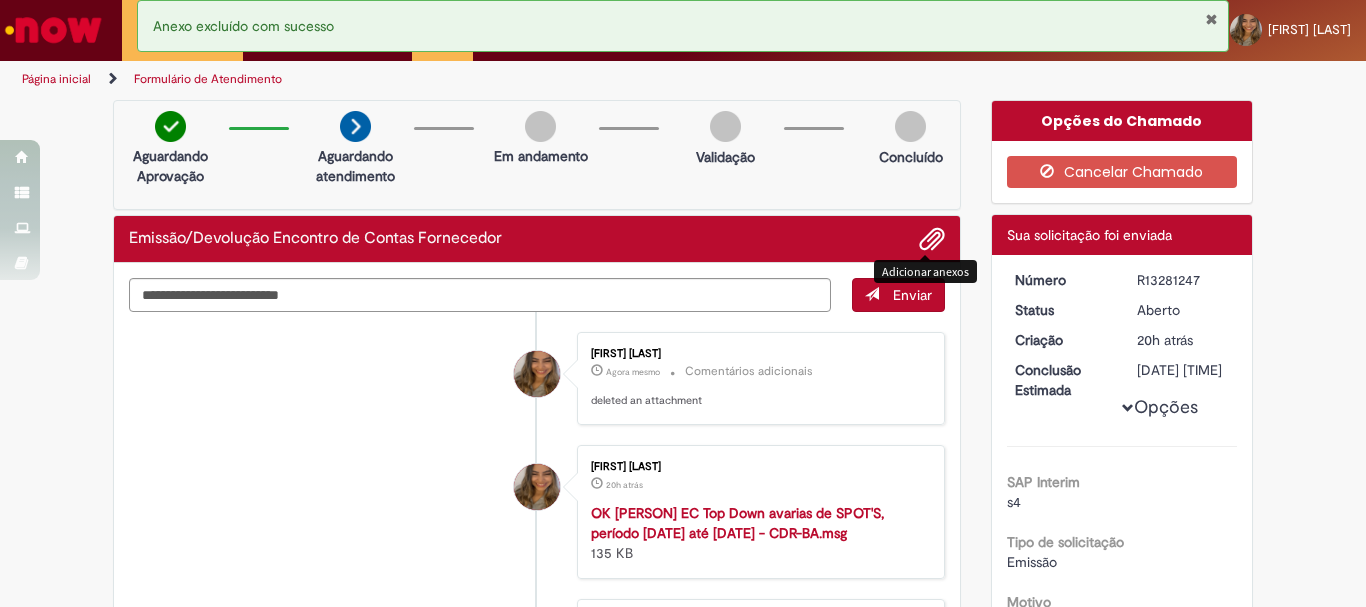 click at bounding box center (932, 240) 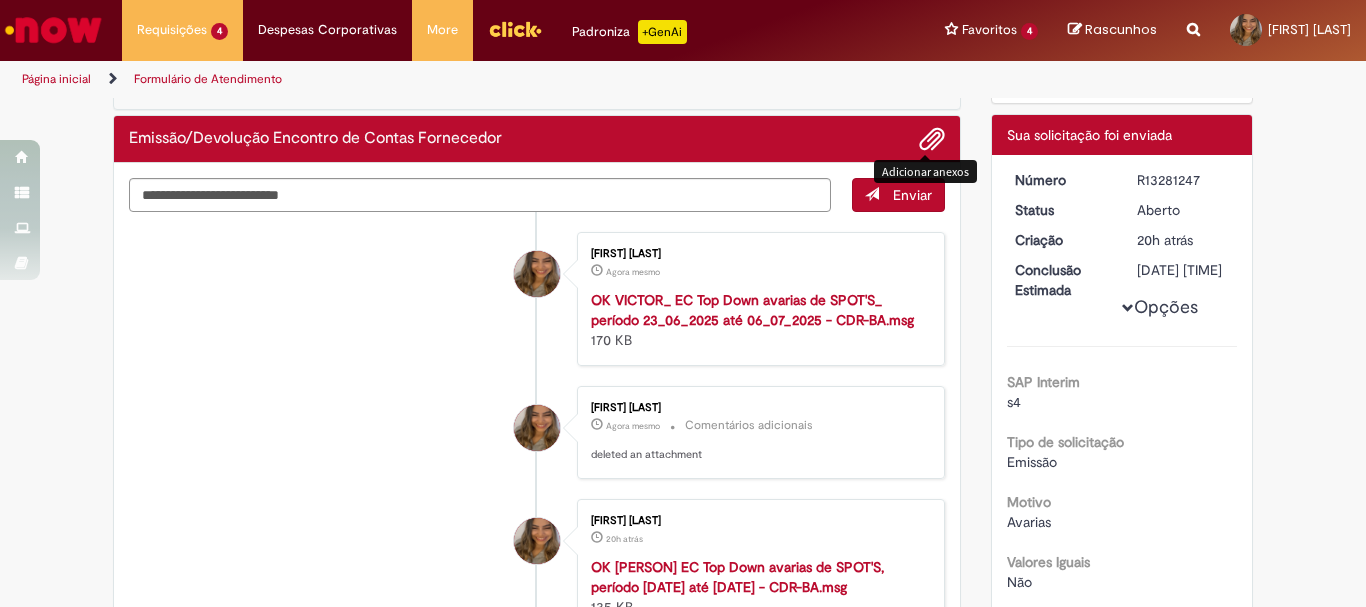 scroll, scrollTop: 0, scrollLeft: 0, axis: both 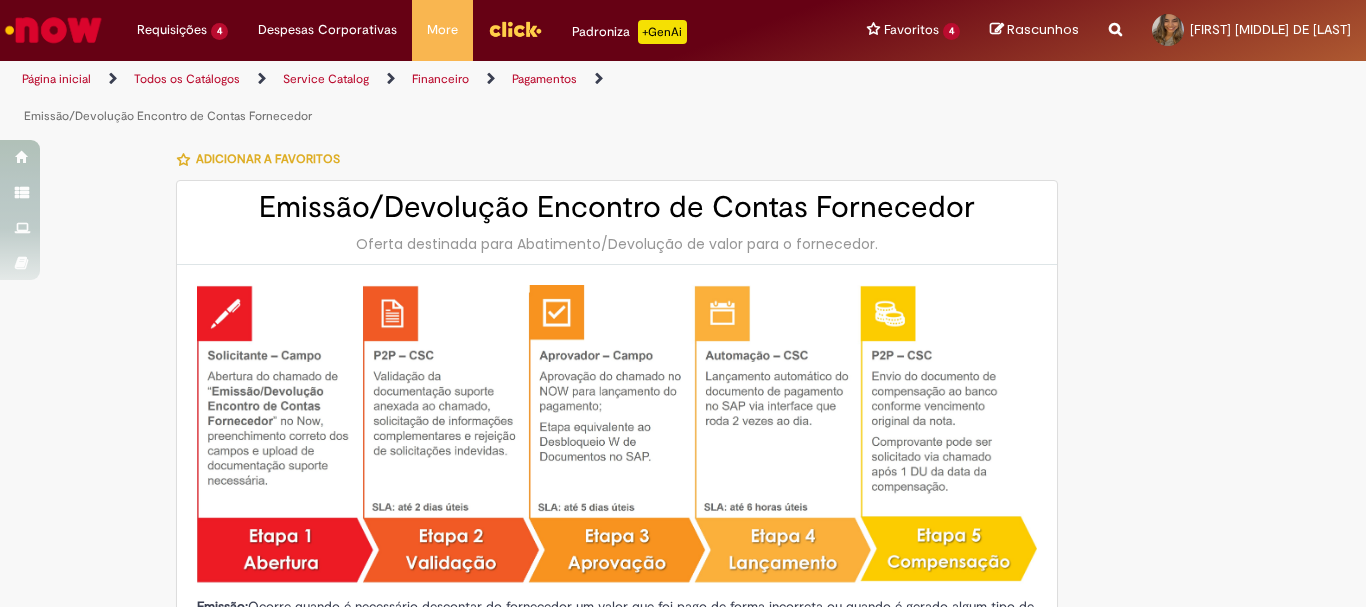 type on "********" 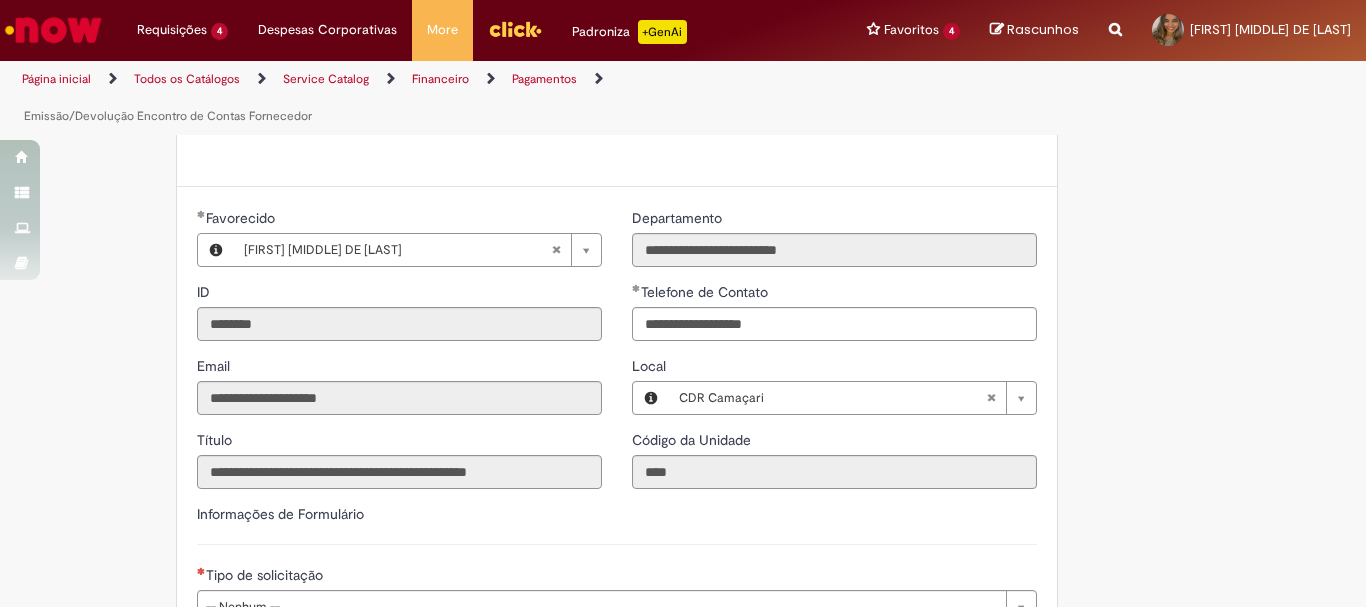 scroll, scrollTop: 1200, scrollLeft: 0, axis: vertical 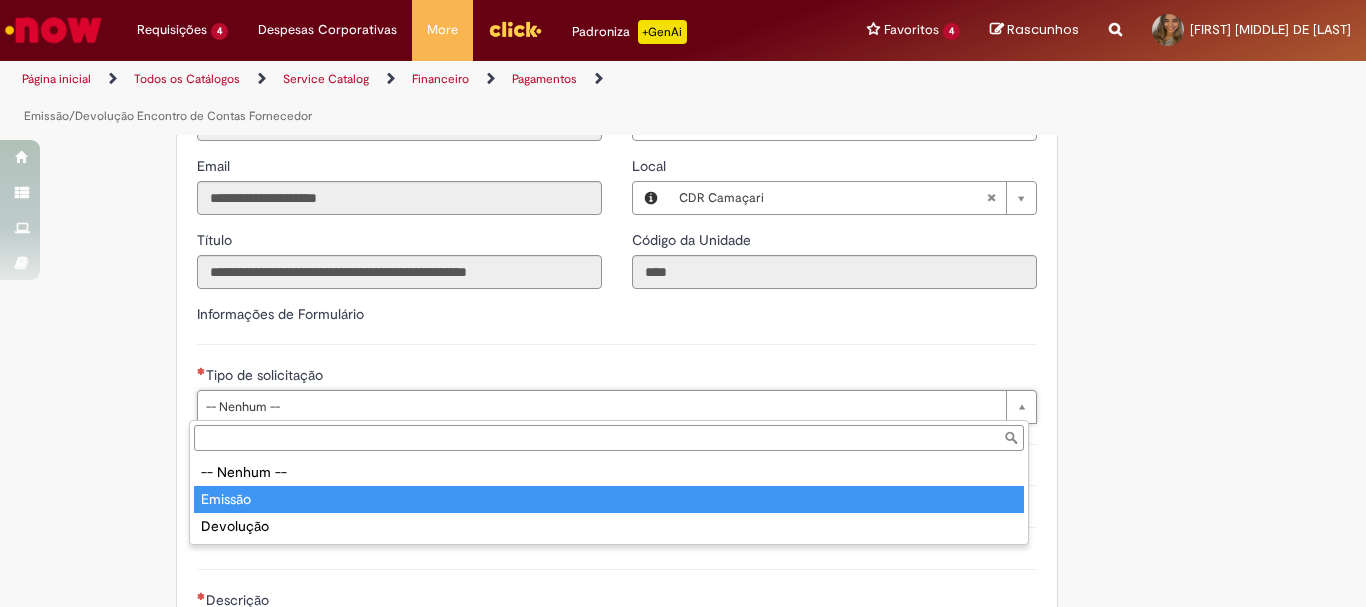 type on "*******" 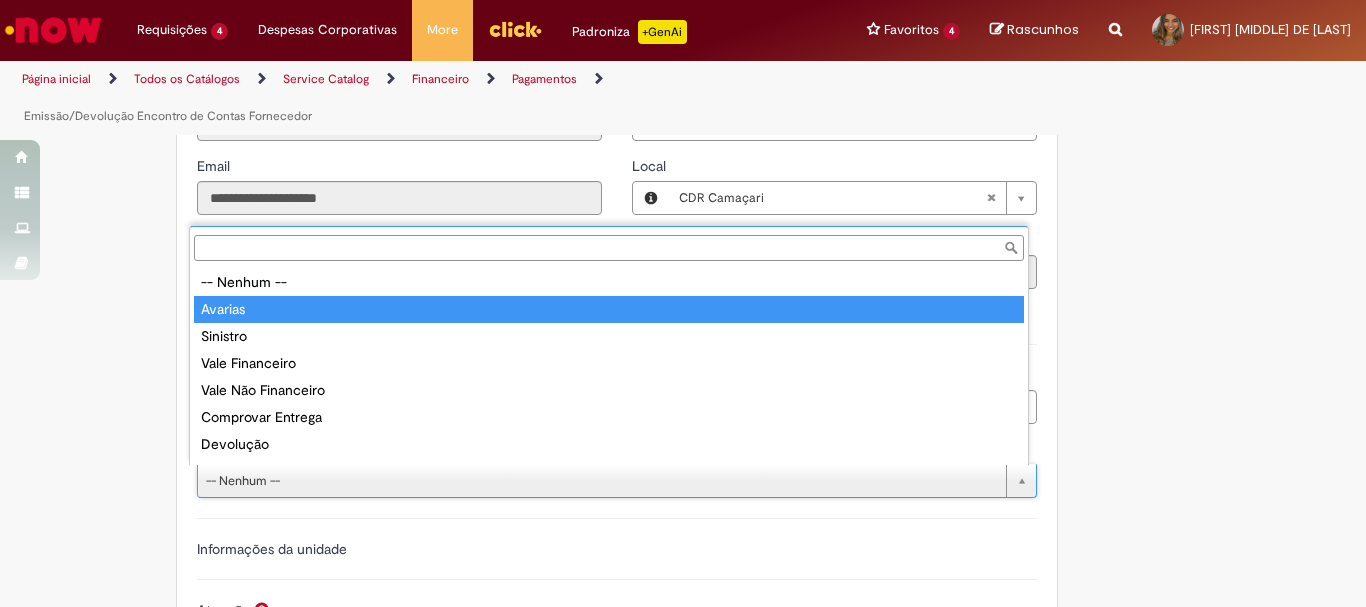 type on "*******" 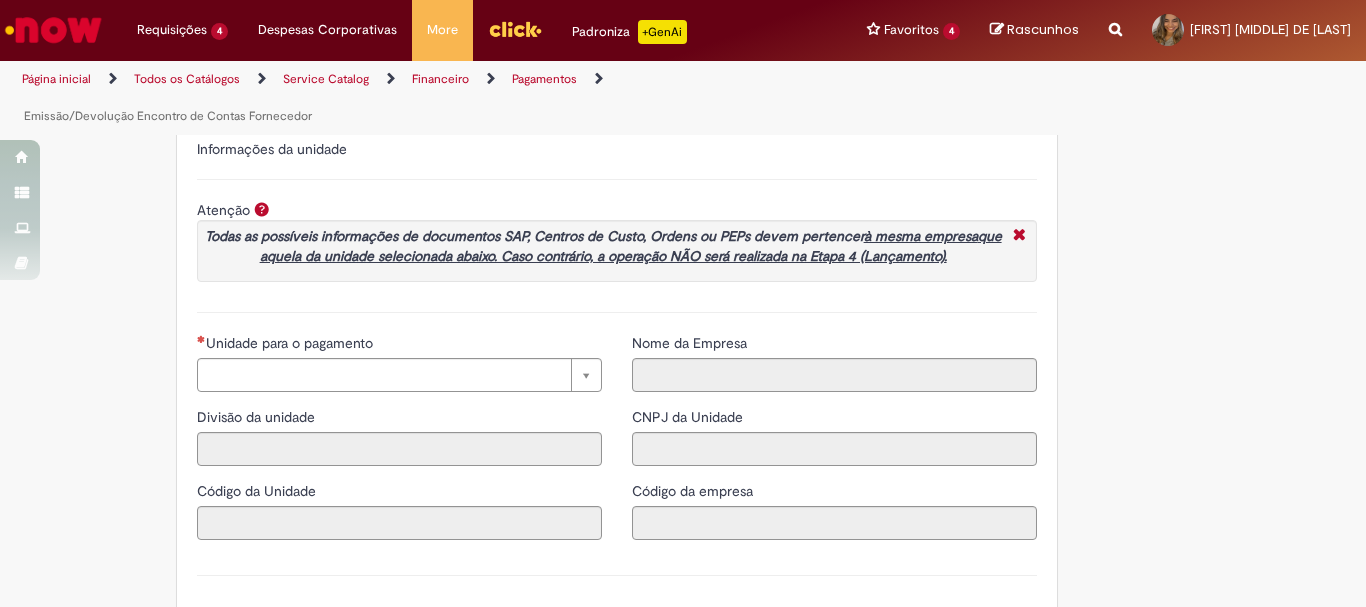scroll, scrollTop: 1700, scrollLeft: 0, axis: vertical 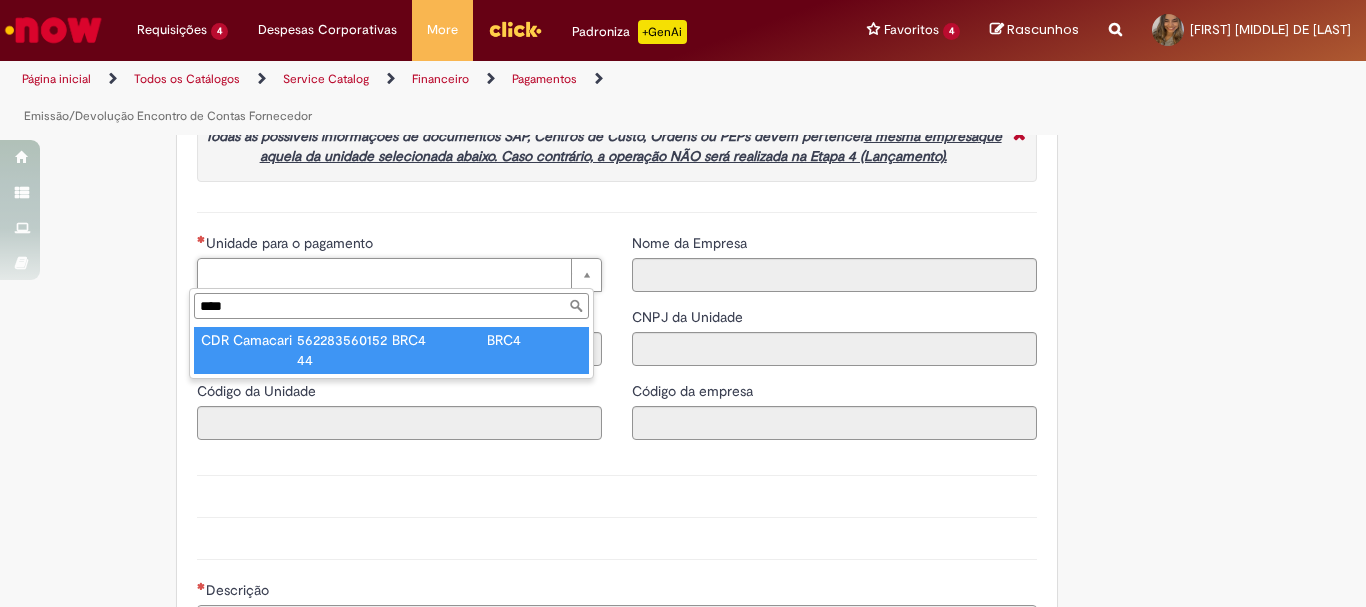type on "****" 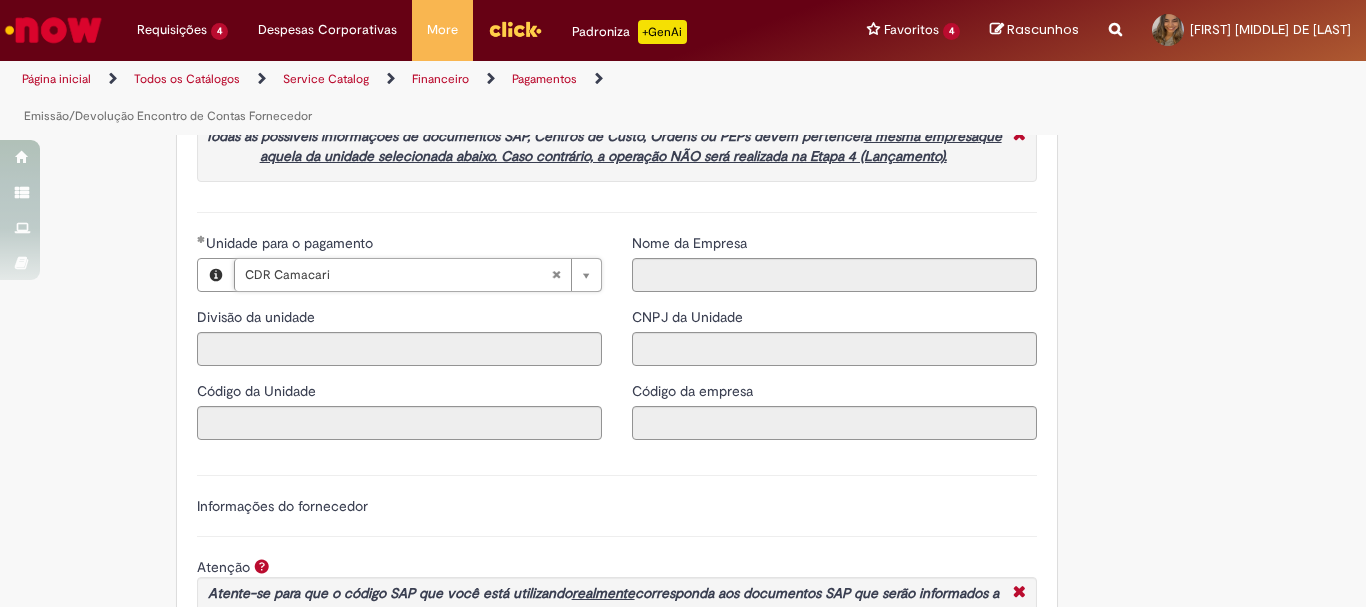 type on "****" 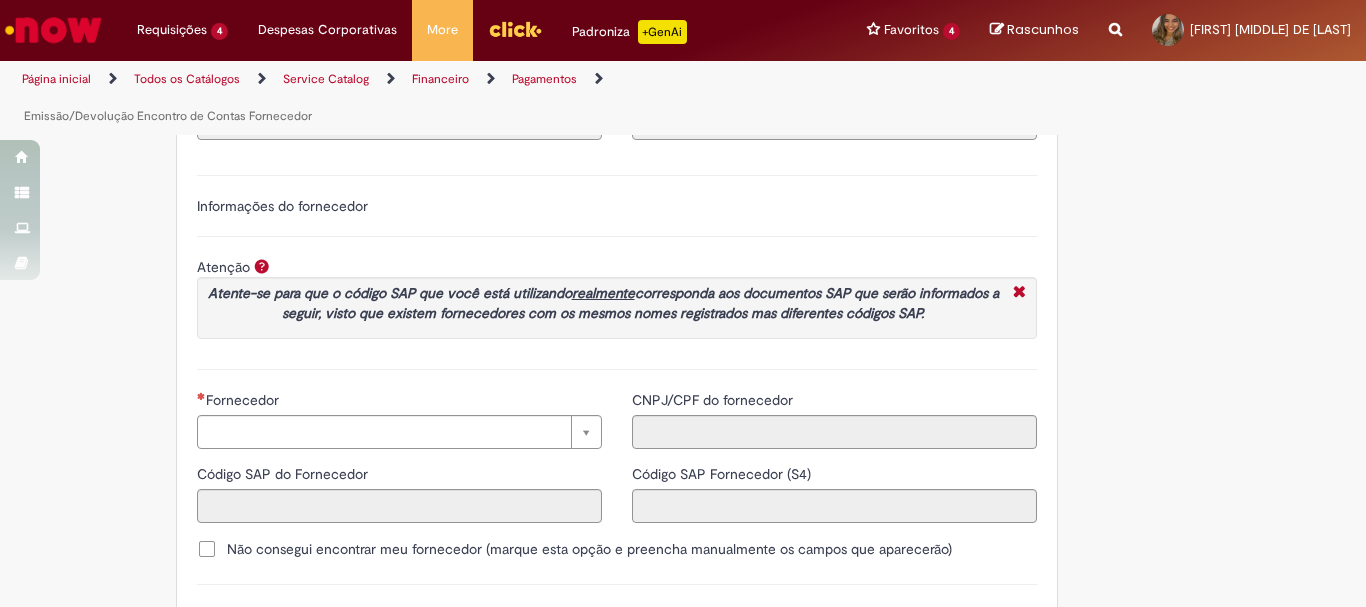 scroll, scrollTop: 2273, scrollLeft: 0, axis: vertical 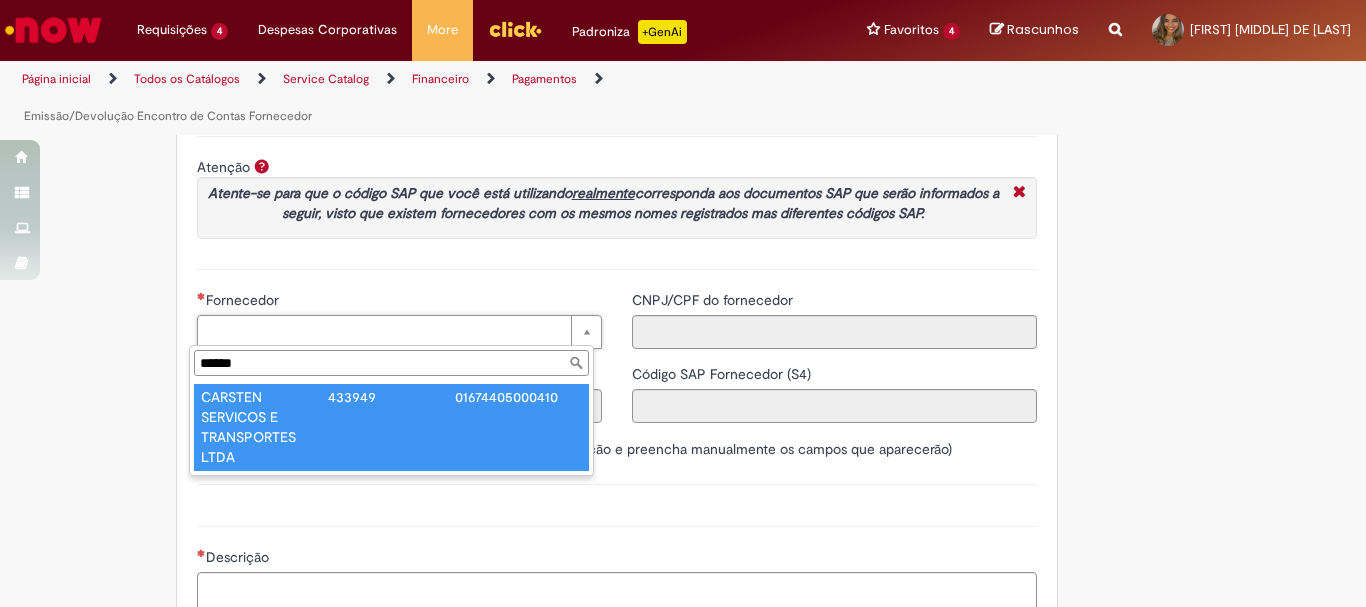 type on "******" 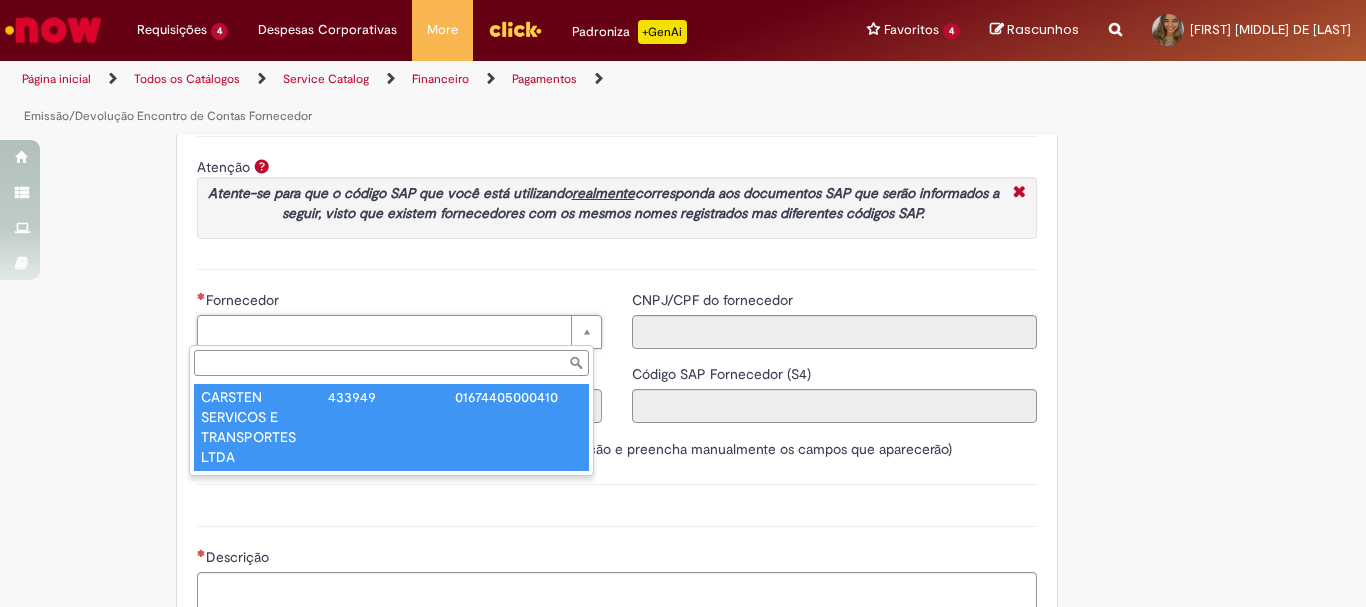 type on "******" 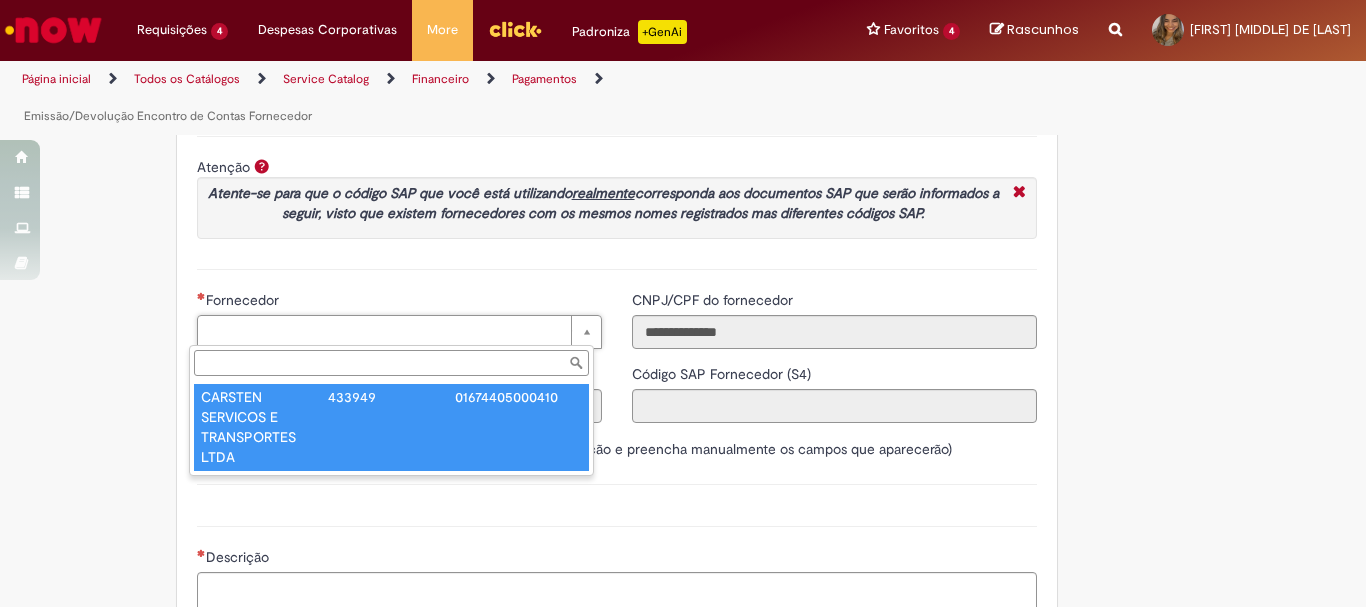 type on "**********" 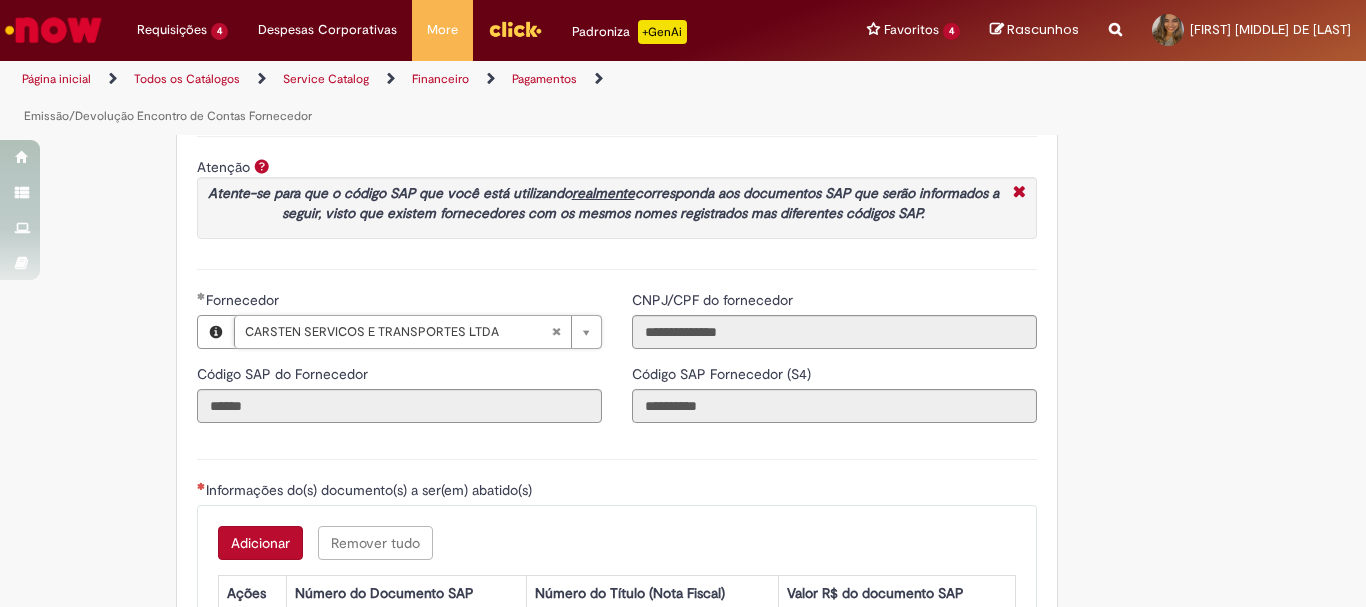 scroll, scrollTop: 2473, scrollLeft: 0, axis: vertical 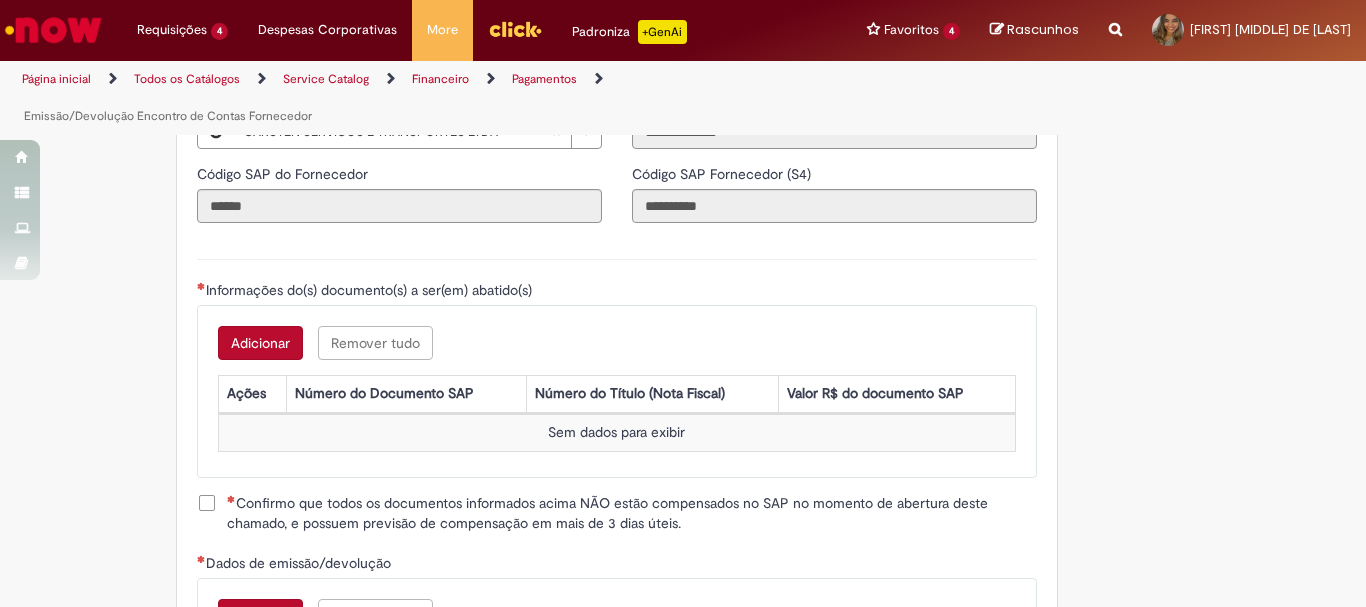 click on "Adicionar" at bounding box center [260, 343] 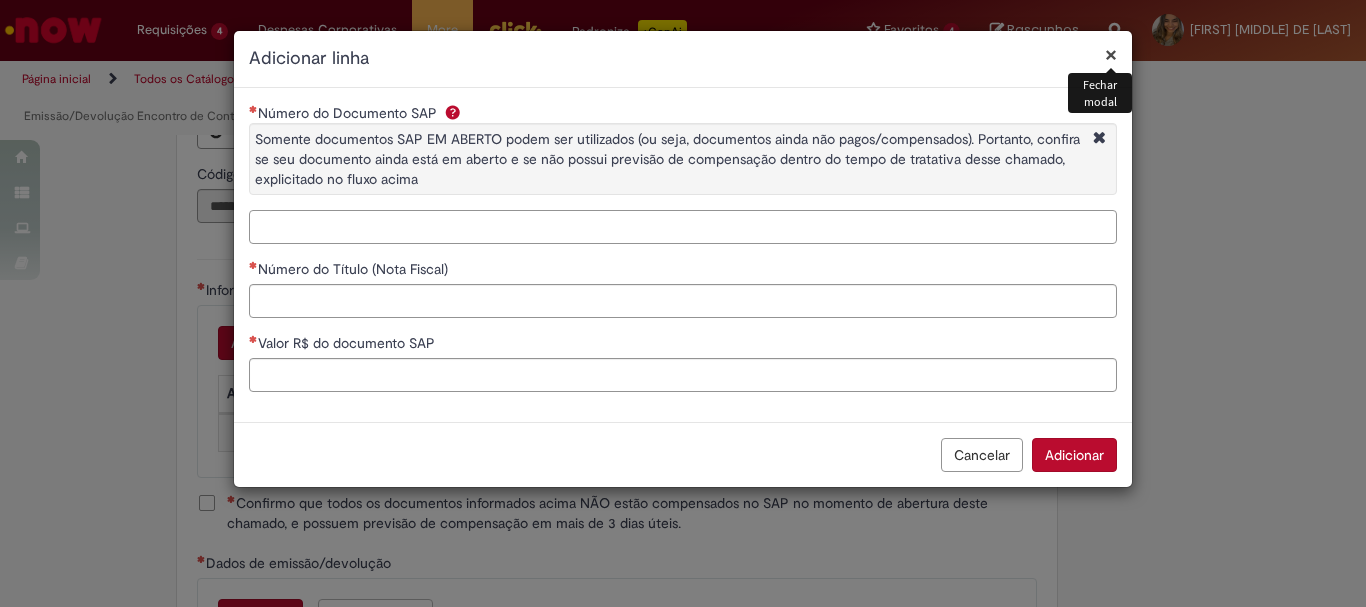 click on "Número do Documento SAP Somente documentos SAP EM ABERTO podem ser utilizados (ou seja, documentos ainda não pagos/compensados). Portanto, confira se seu documento ainda está em aberto e se não possui previsão de compensação dentro do tempo de tratativa desse chamado, explicitado no fluxo acima" at bounding box center [683, 227] 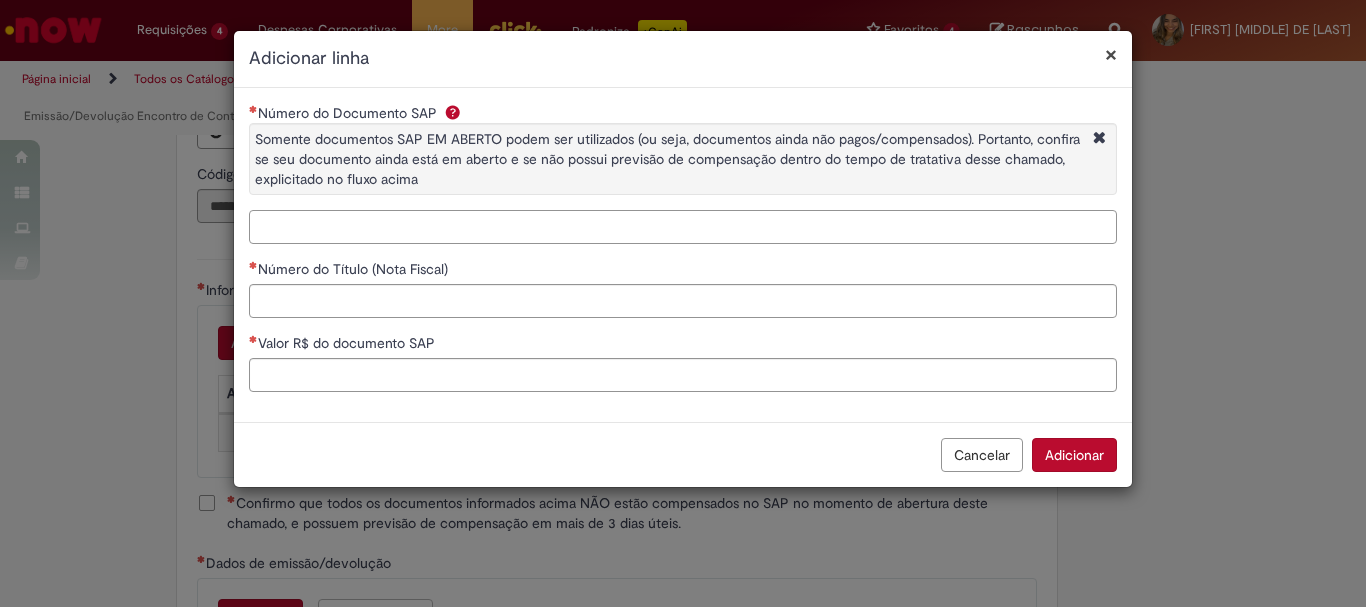 paste on "**********" 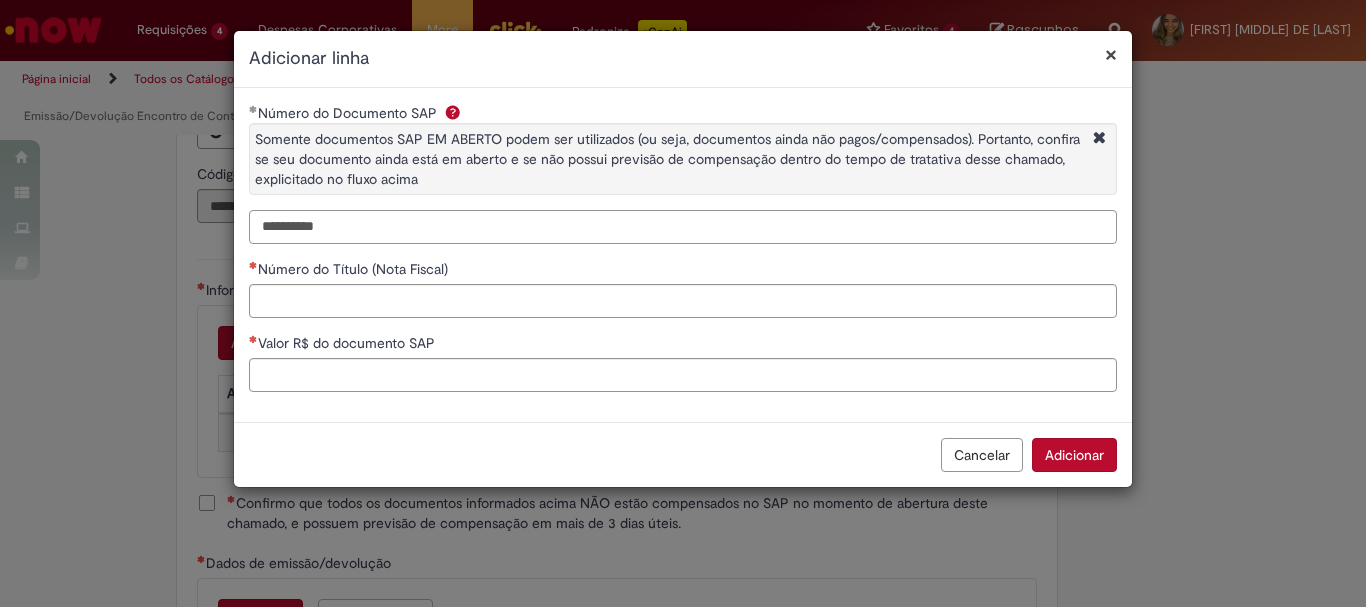 type on "**********" 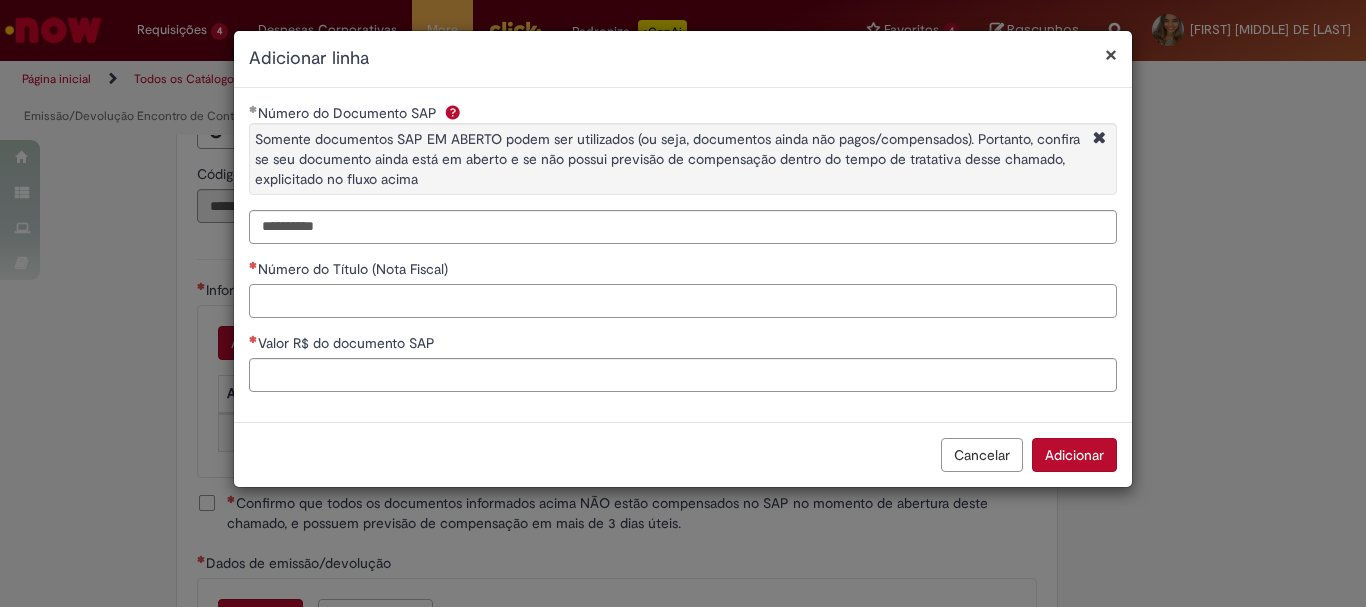 click on "Número do Título (Nota Fiscal)" at bounding box center (683, 301) 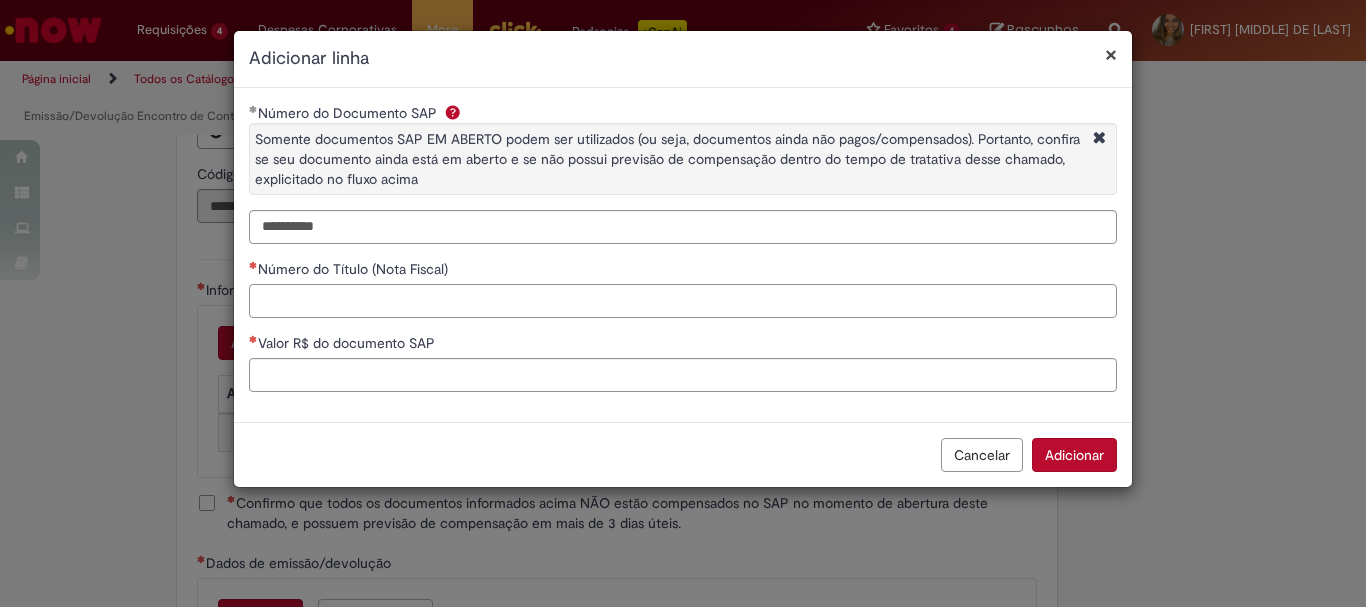 paste on "****" 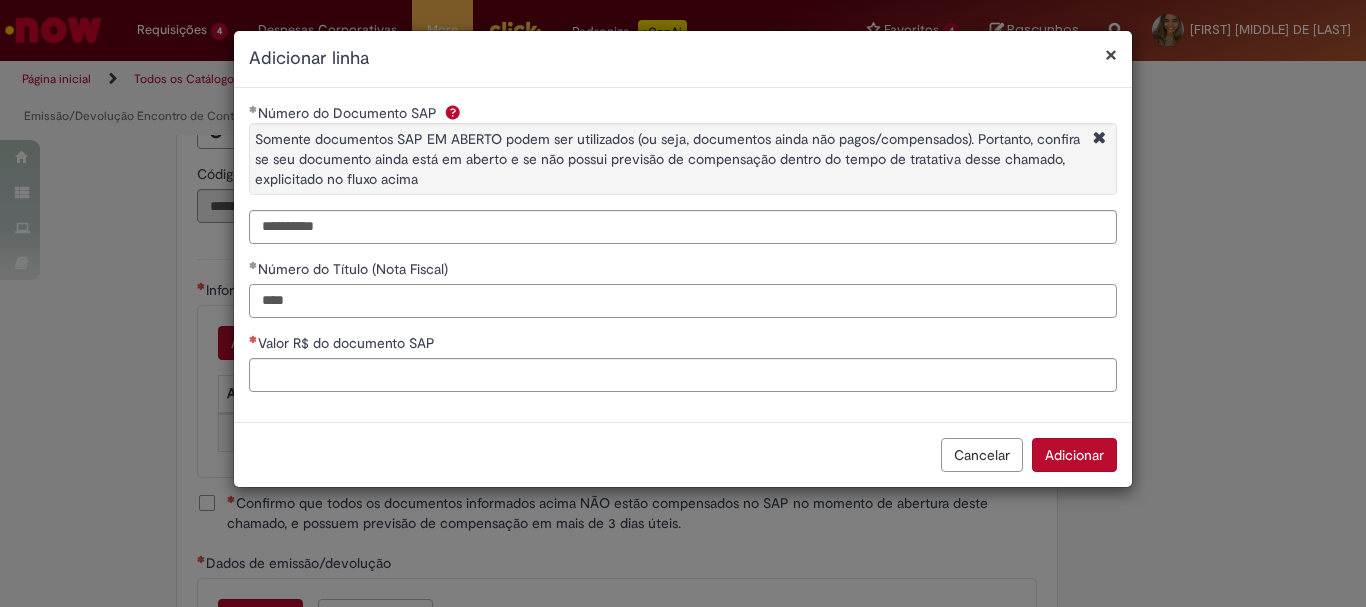 type on "****" 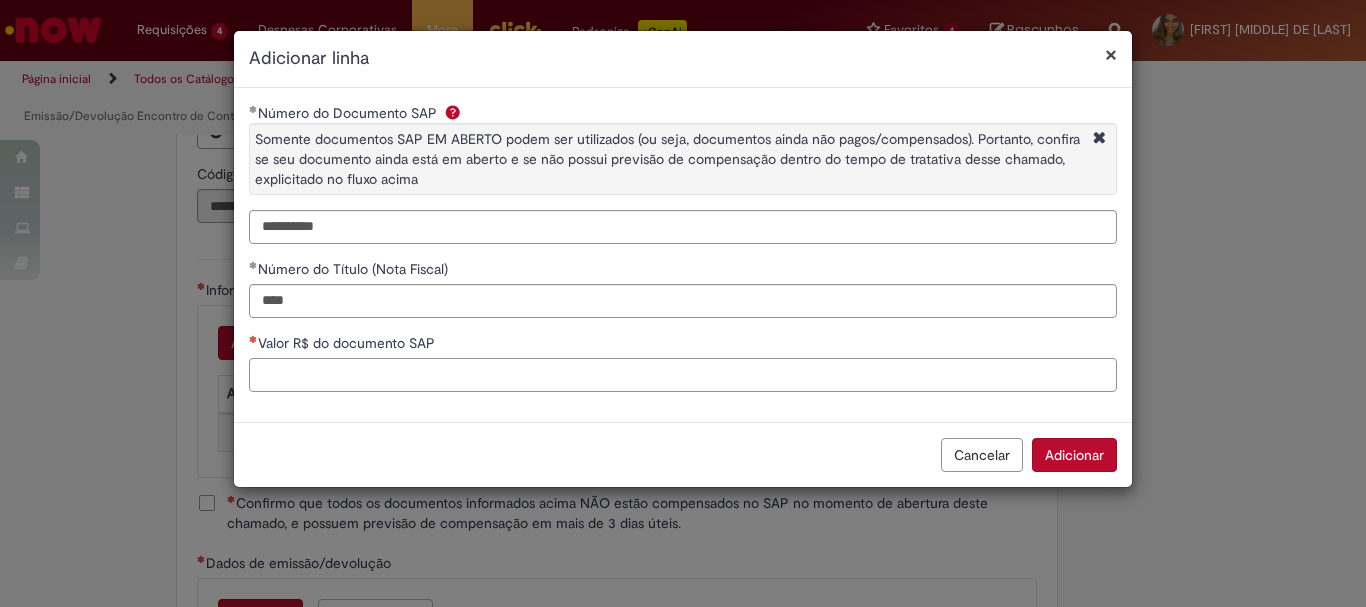 click on "Valor R$ do documento SAP" at bounding box center (683, 375) 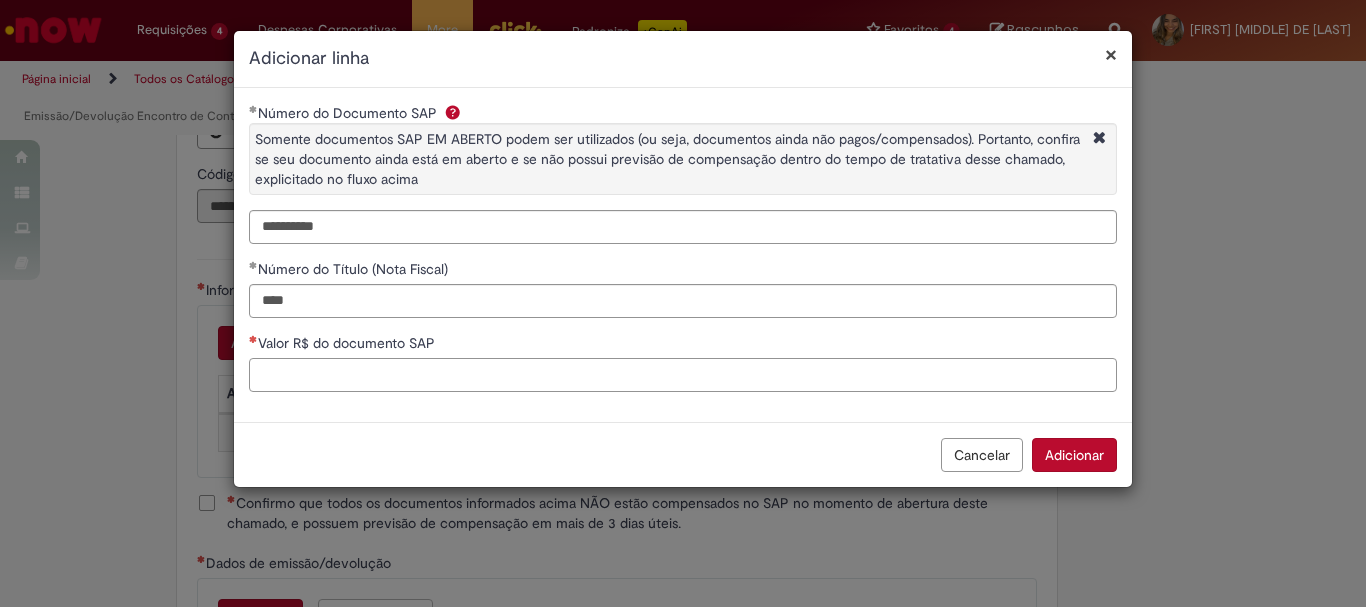 paste on "********" 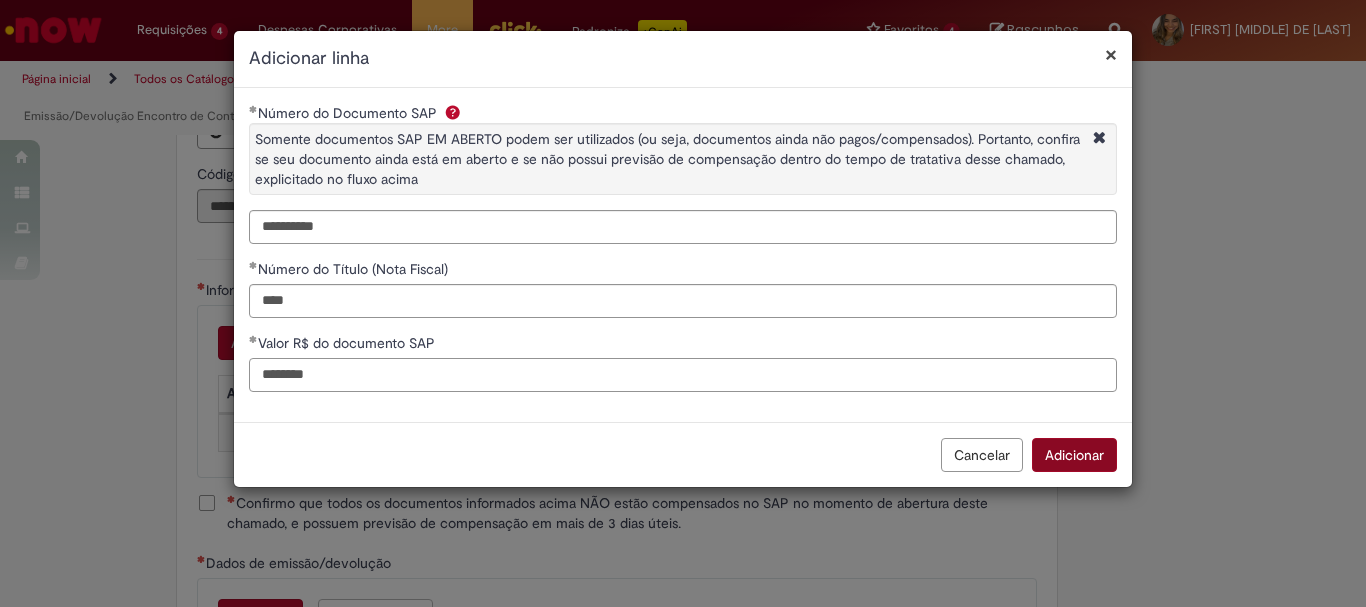 type on "********" 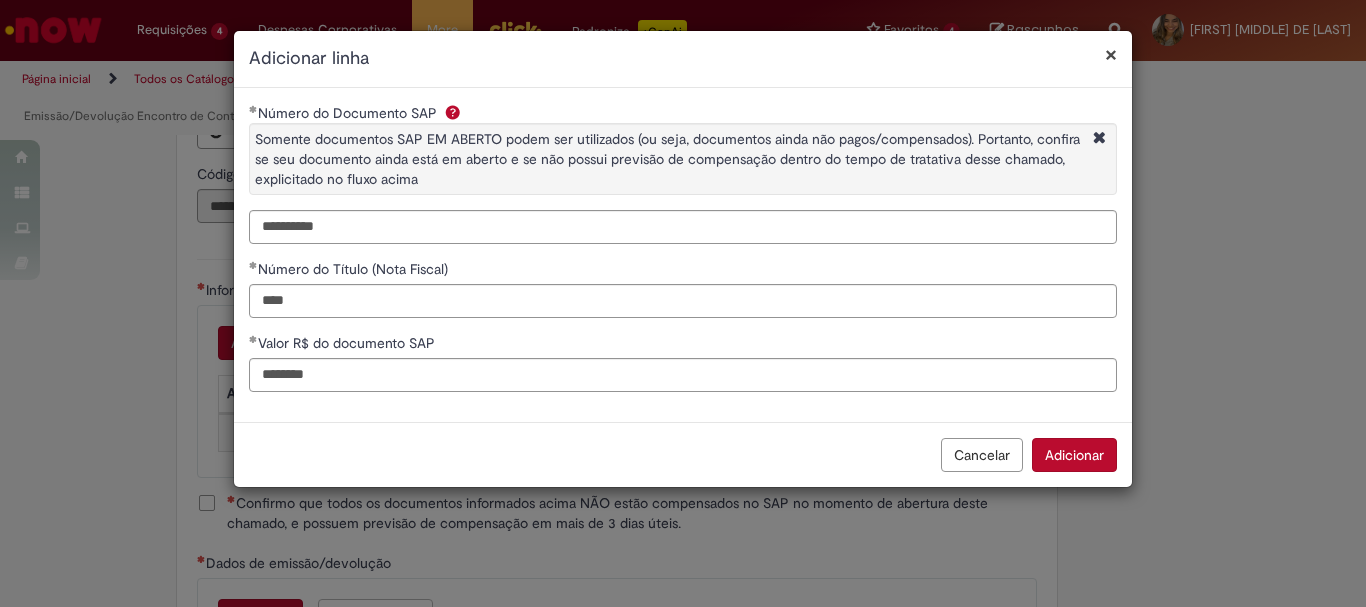 click on "Adicionar" at bounding box center (1074, 455) 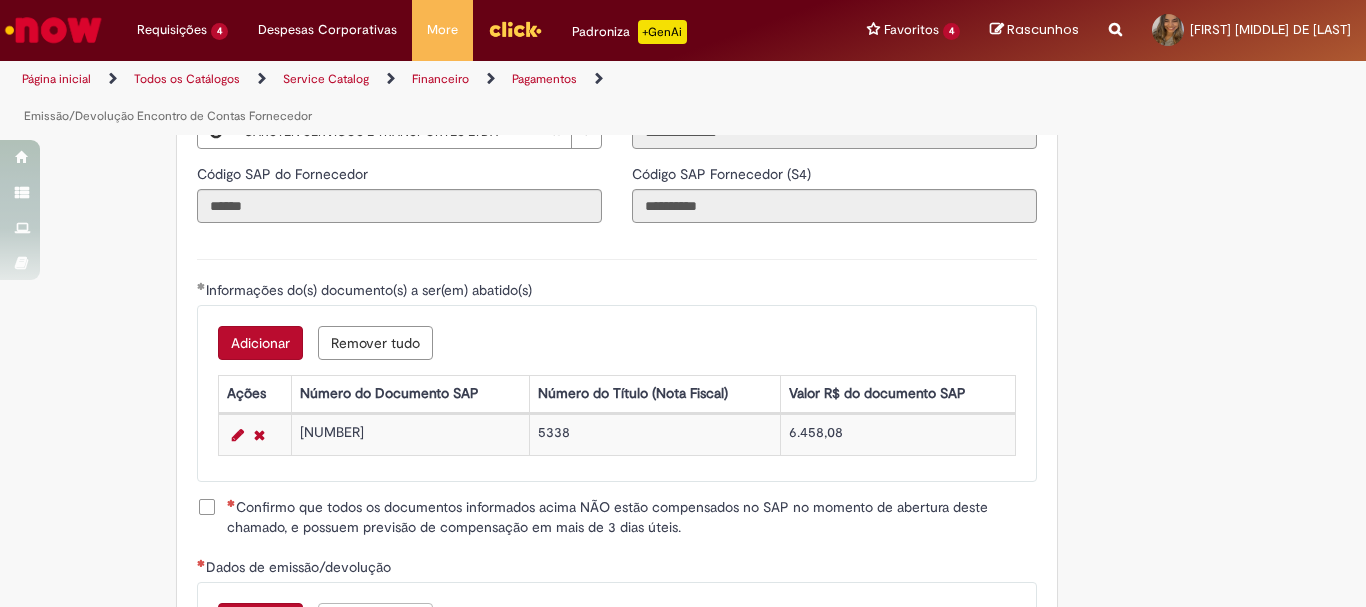 scroll, scrollTop: 2573, scrollLeft: 0, axis: vertical 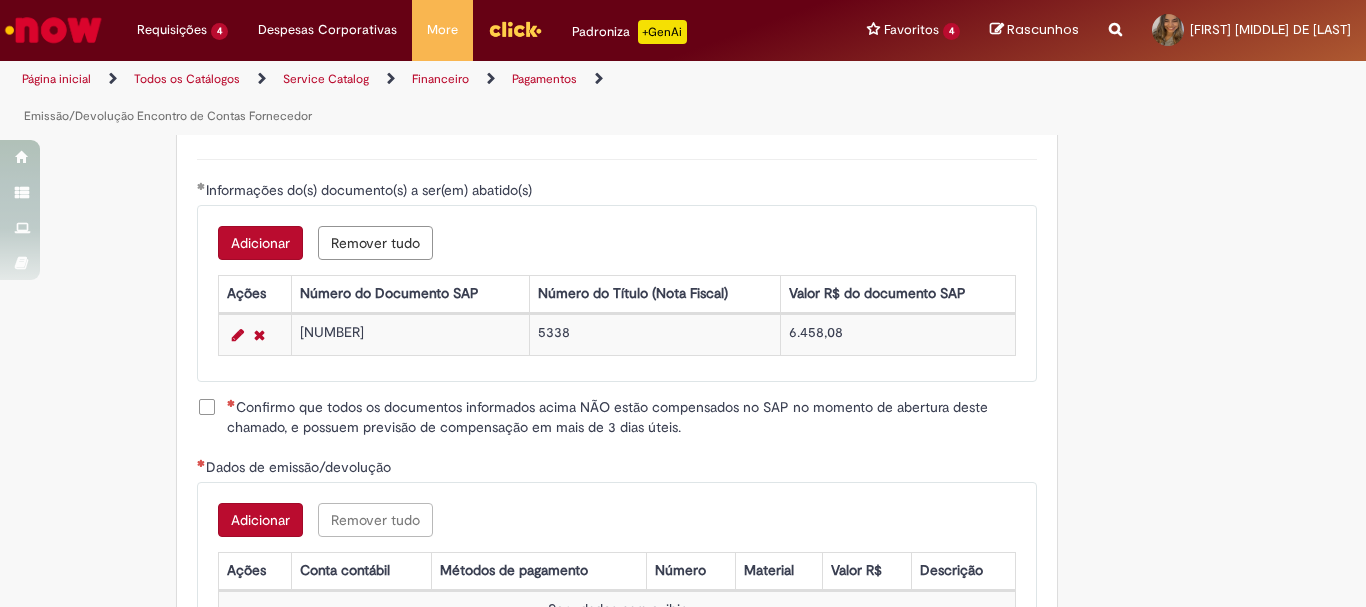 click on "Confirmo que todos os documentos informados acima NÃO estão compensados no SAP no momento de abertura deste chamado, e possuem previsão de compensação em mais de 3 dias úteis." at bounding box center [632, 417] 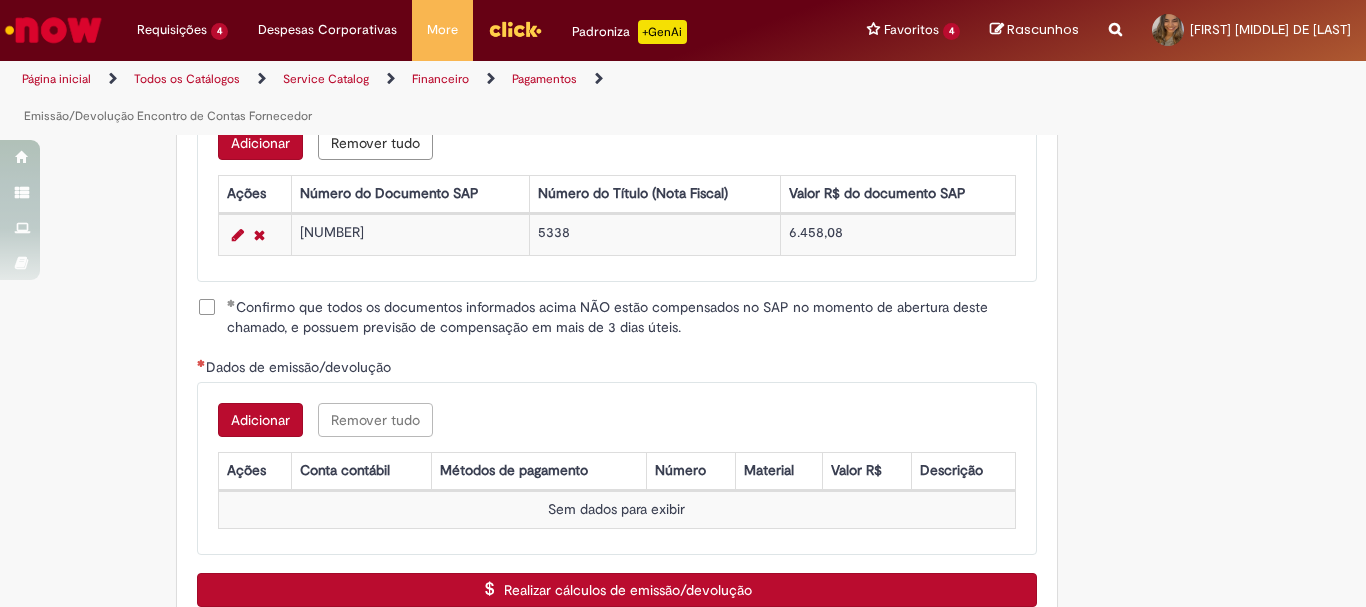 scroll, scrollTop: 2873, scrollLeft: 0, axis: vertical 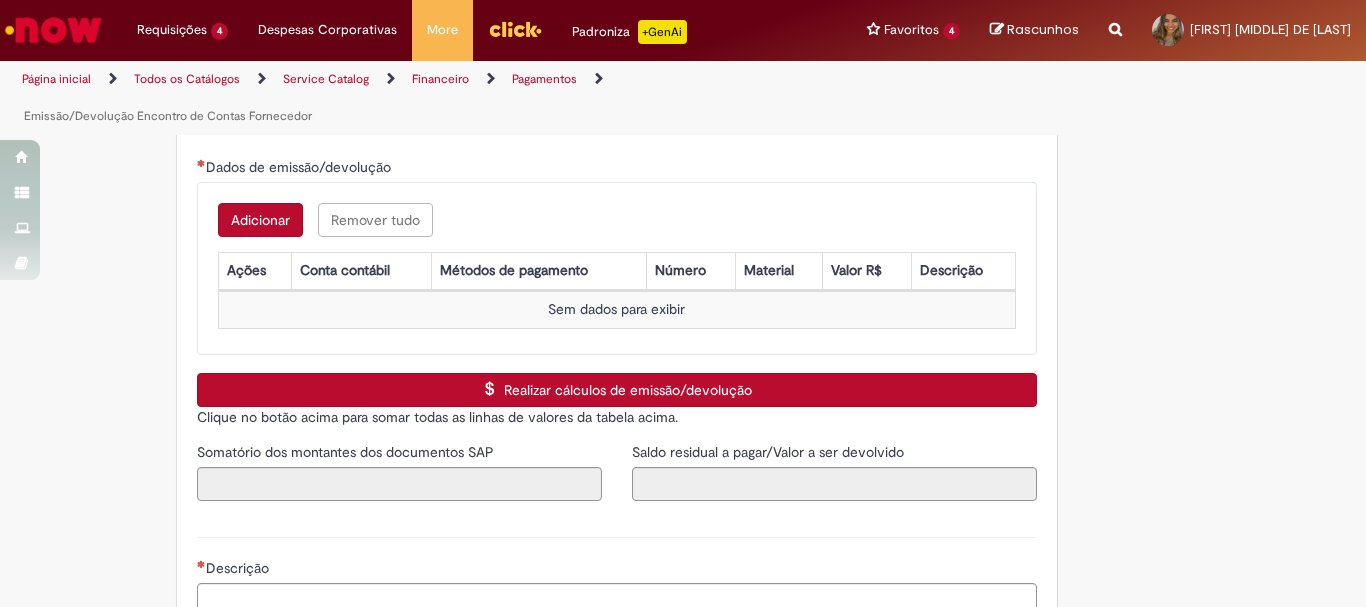 click on "Adicionar" at bounding box center [260, 220] 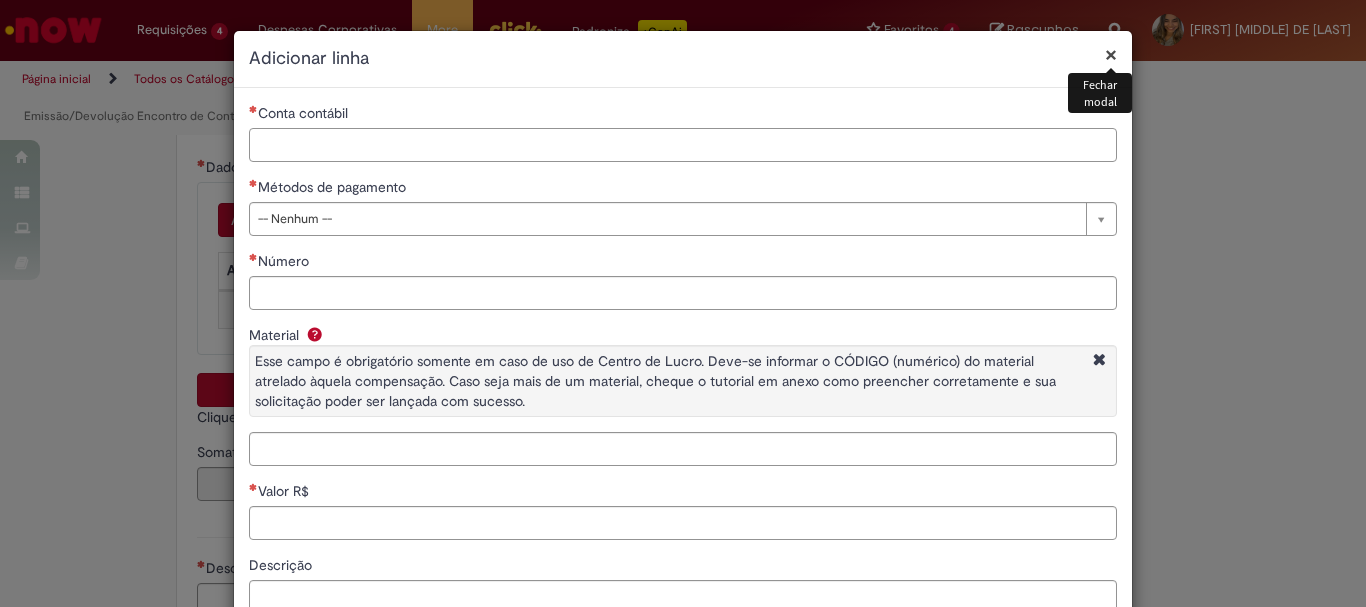 click on "Conta contábil" at bounding box center [683, 145] 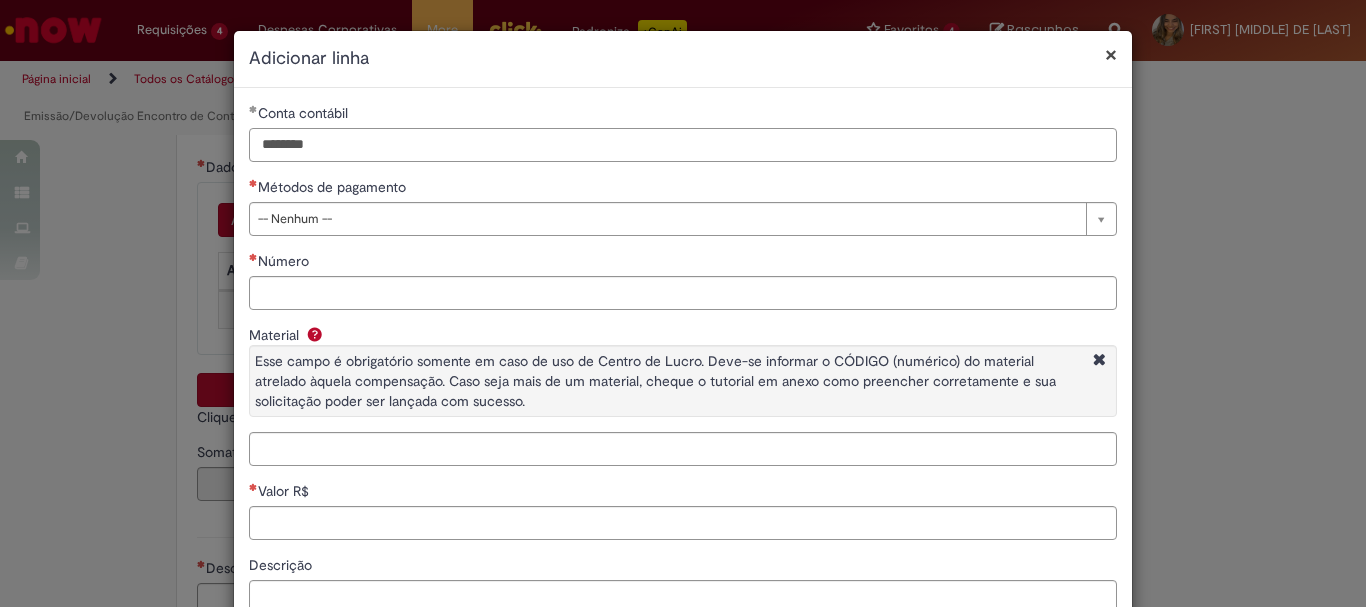 type on "********" 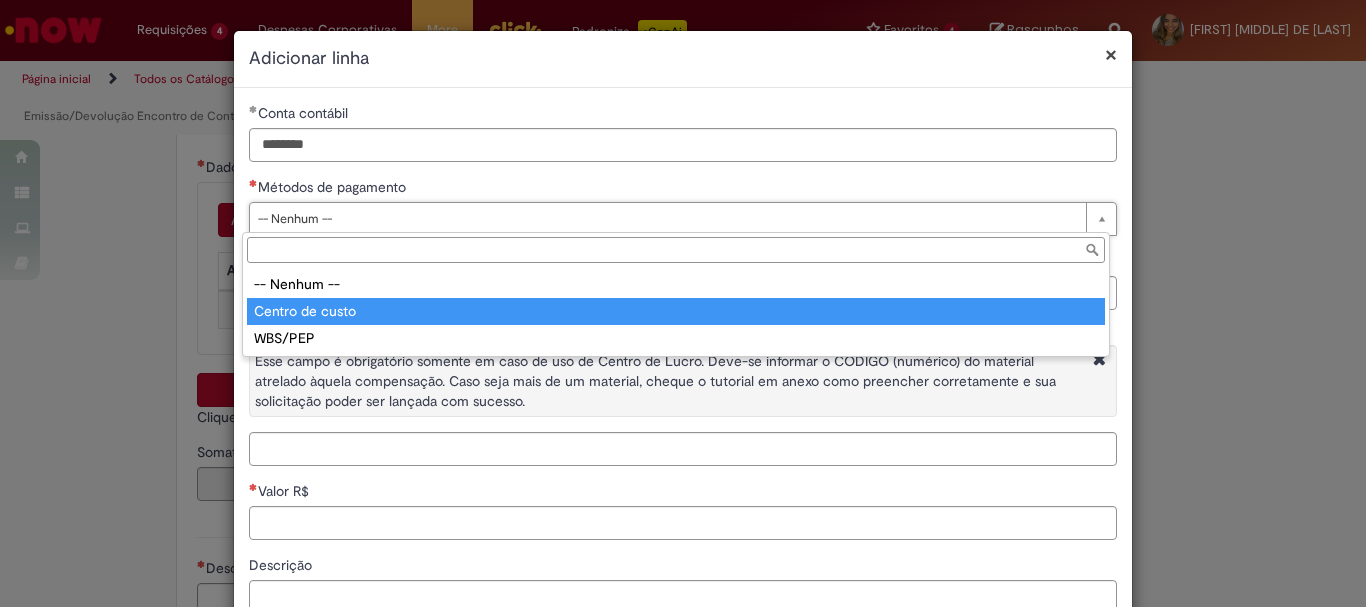 type on "**********" 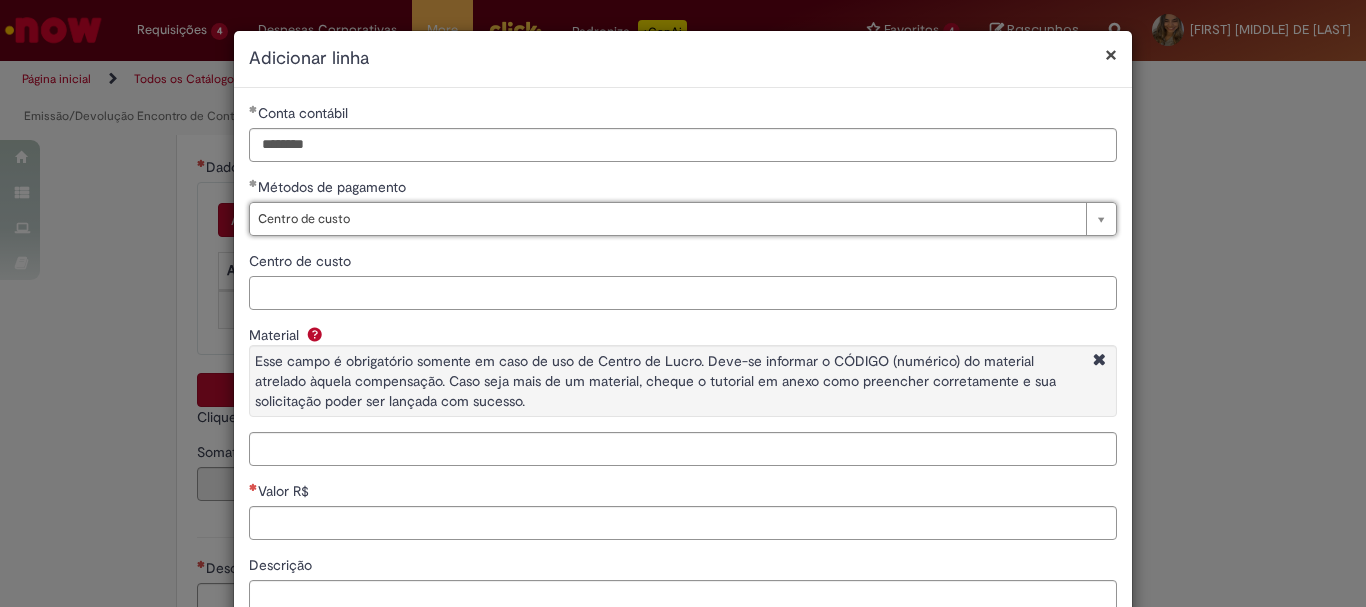 click on "Centro de custo" at bounding box center [683, 293] 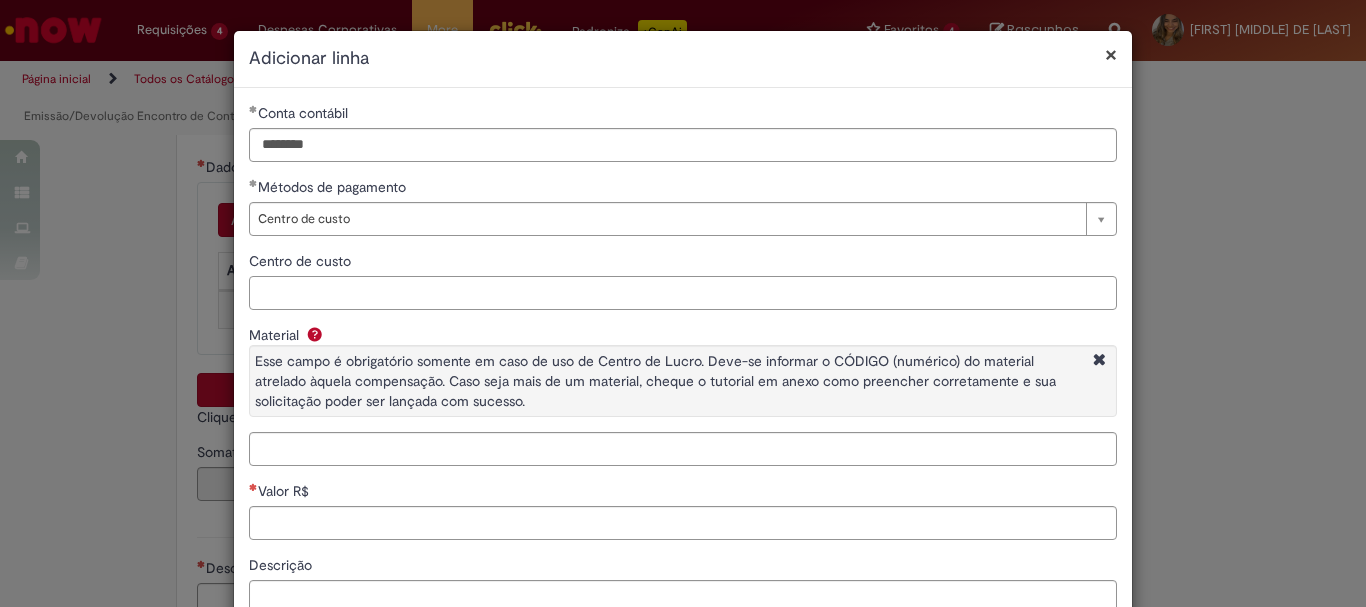 paste on "**********" 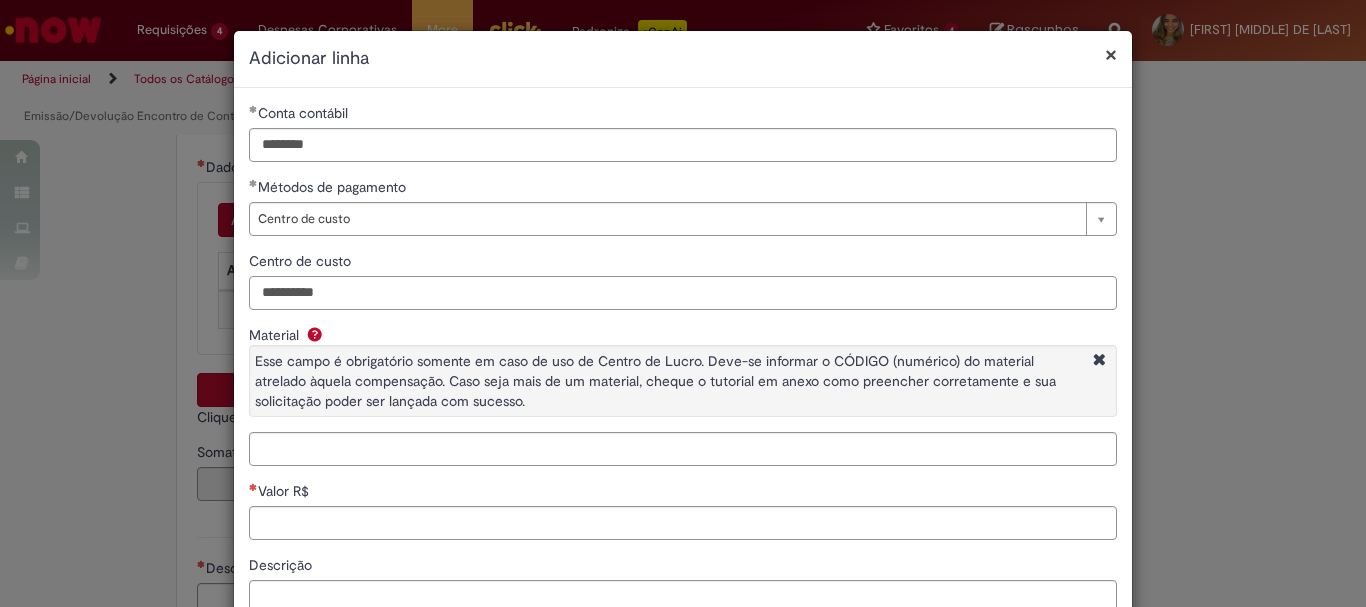scroll, scrollTop: 100, scrollLeft: 0, axis: vertical 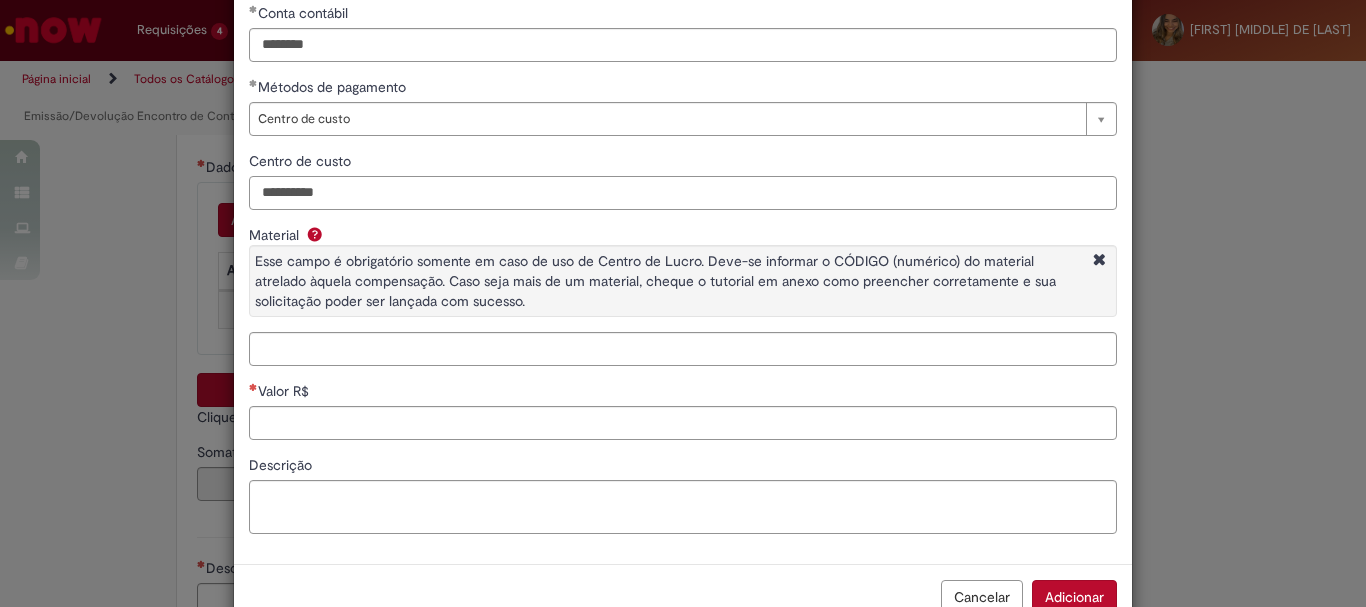 type on "**********" 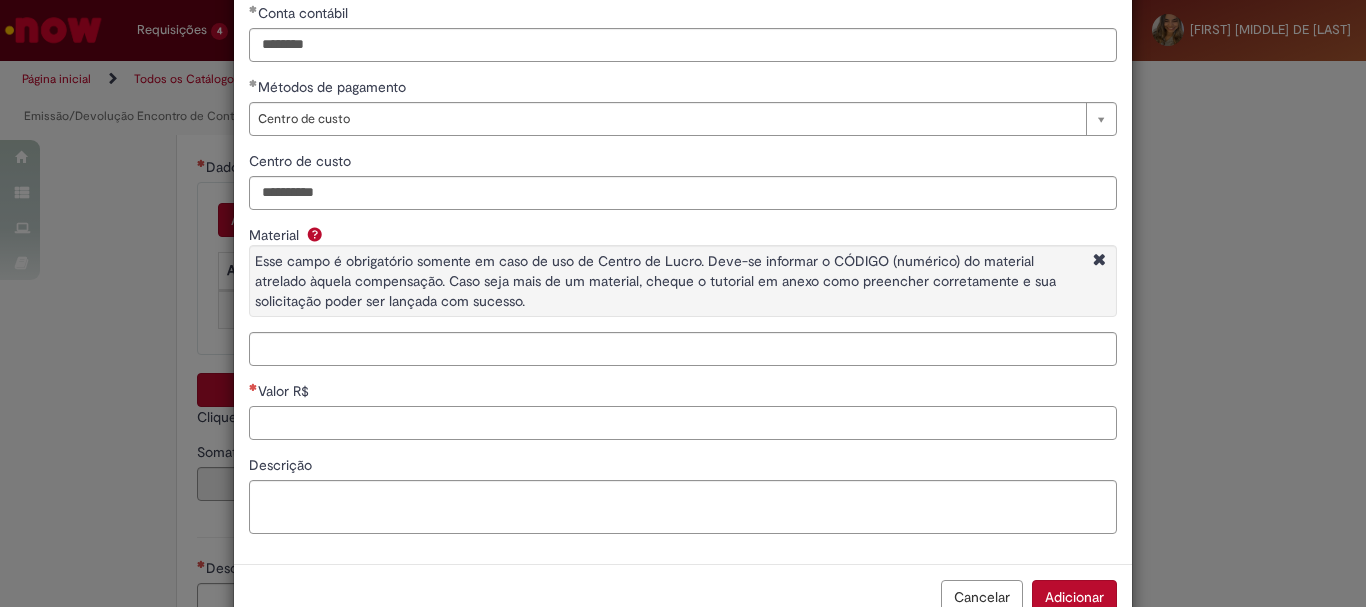 click on "Valor R$" at bounding box center [683, 423] 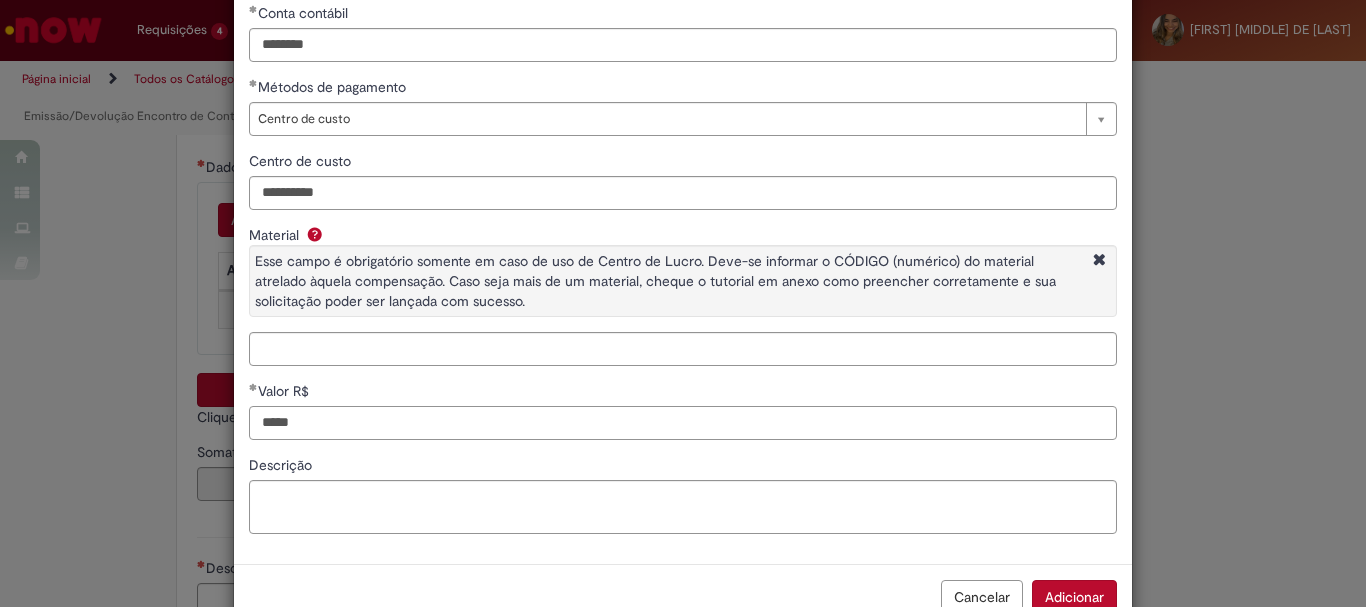 type on "*****" 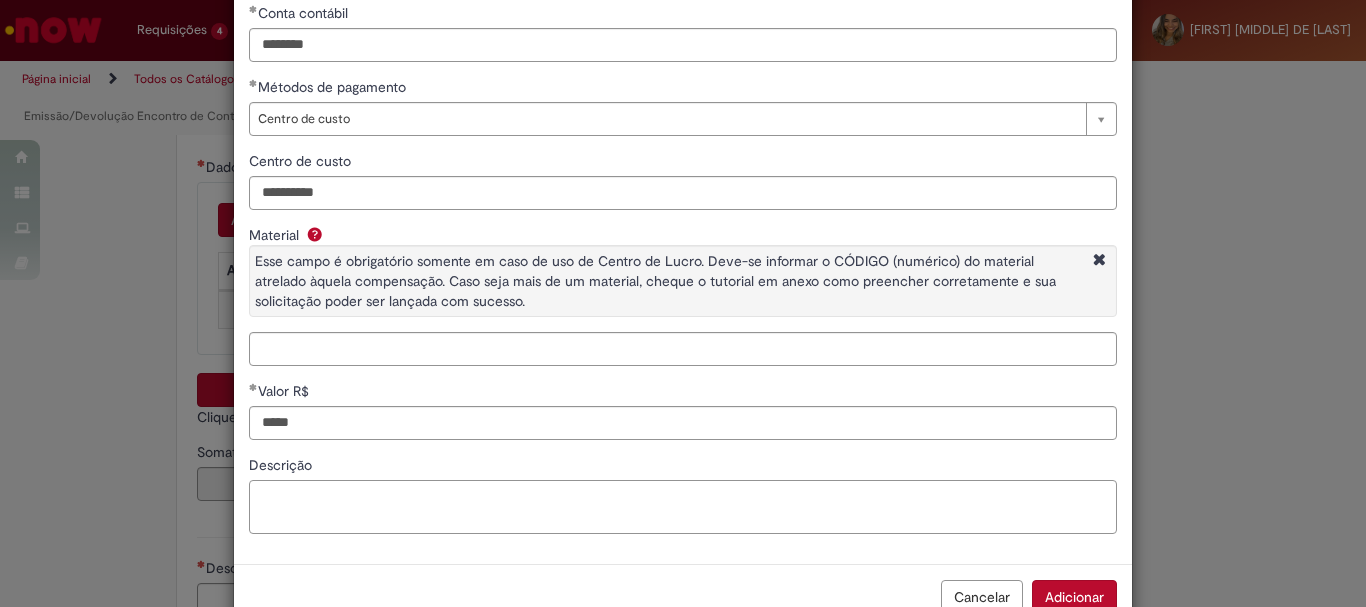 click on "Descrição" at bounding box center [683, 507] 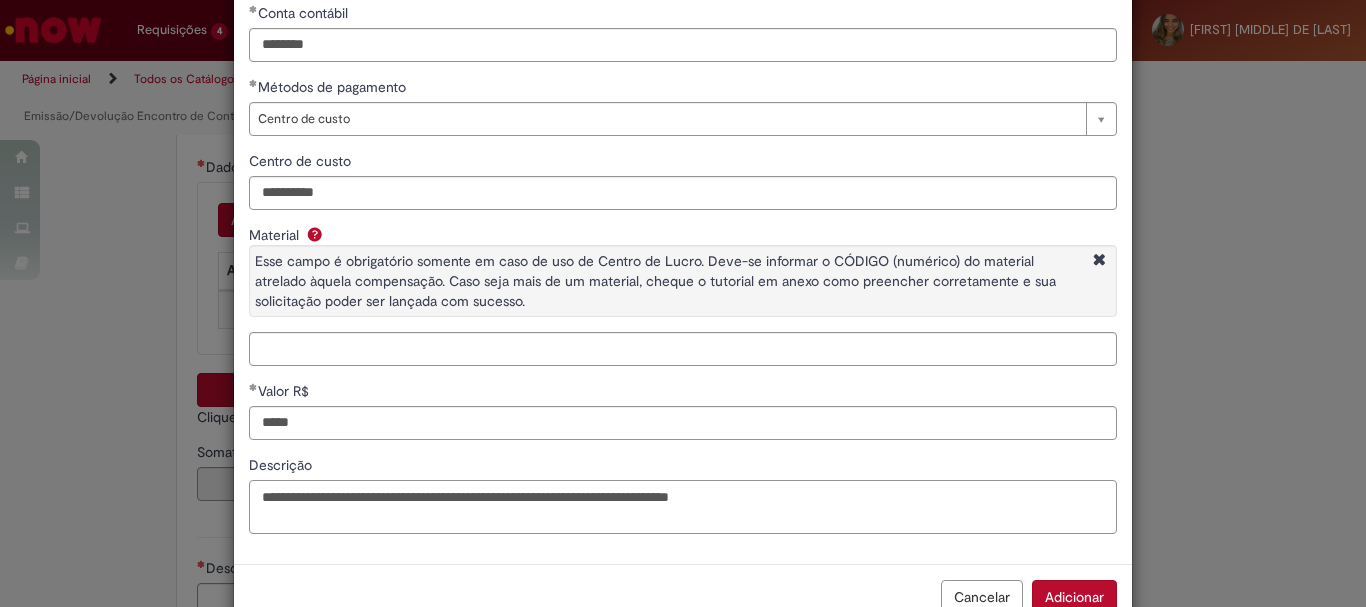 scroll, scrollTop: 153, scrollLeft: 0, axis: vertical 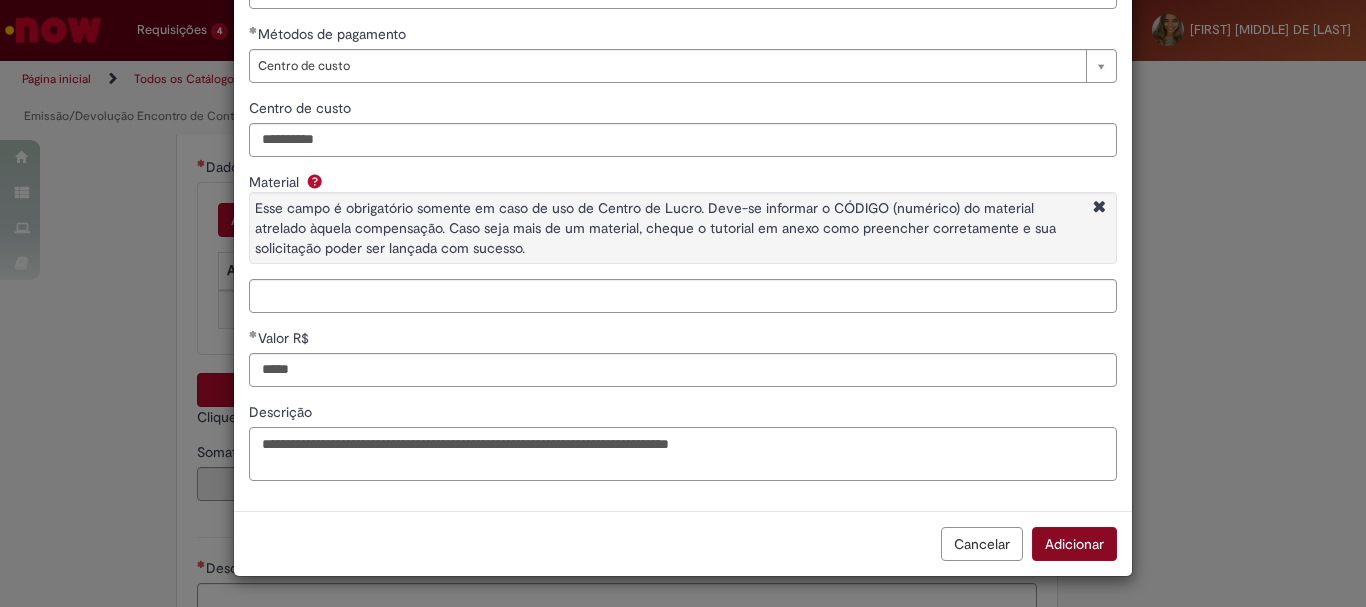 type on "**********" 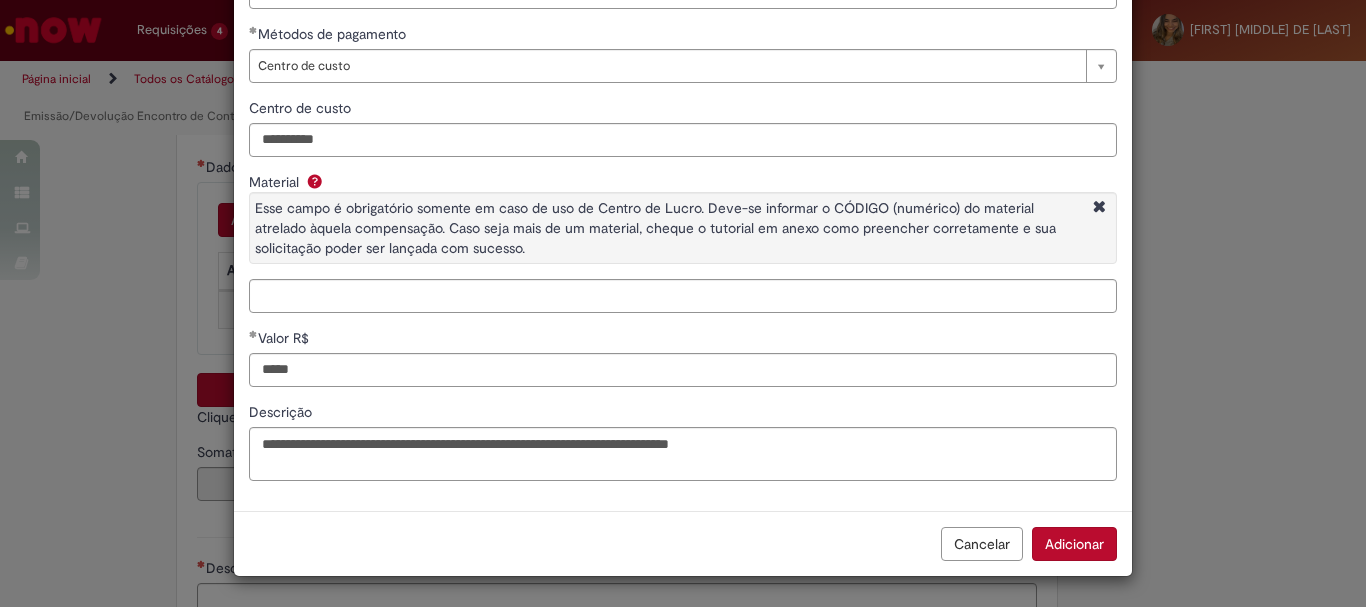 click on "Adicionar" at bounding box center [1074, 544] 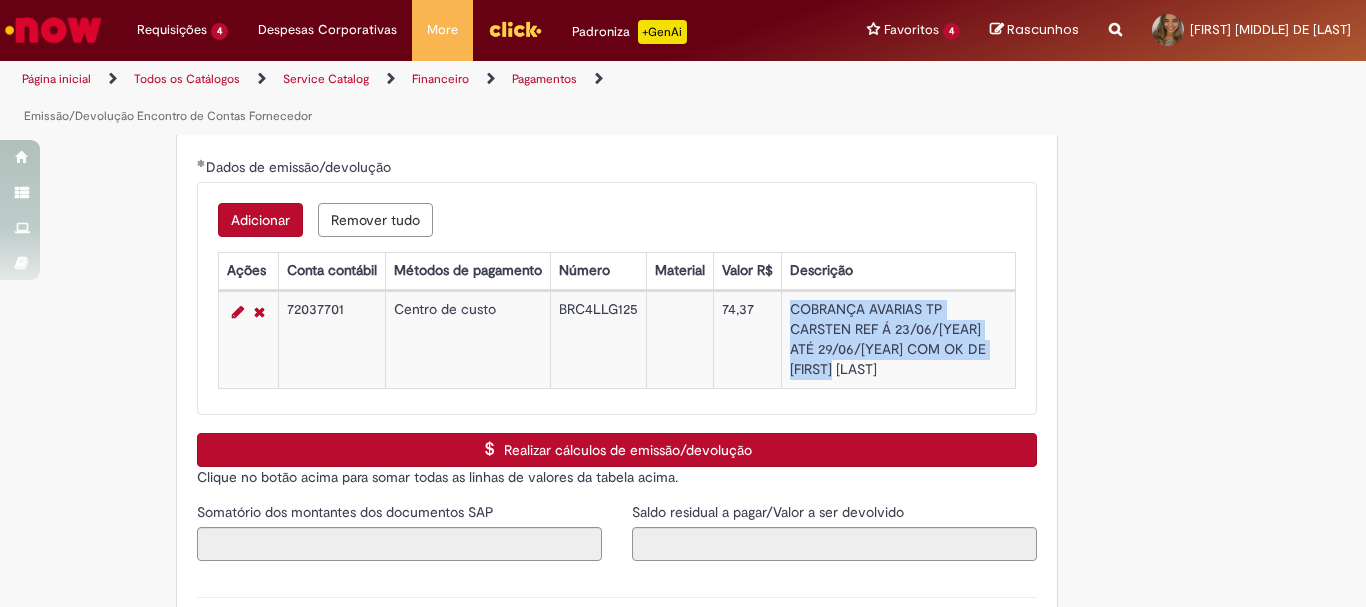 drag, startPoint x: 786, startPoint y: 305, endPoint x: 845, endPoint y: 378, distance: 93.8616 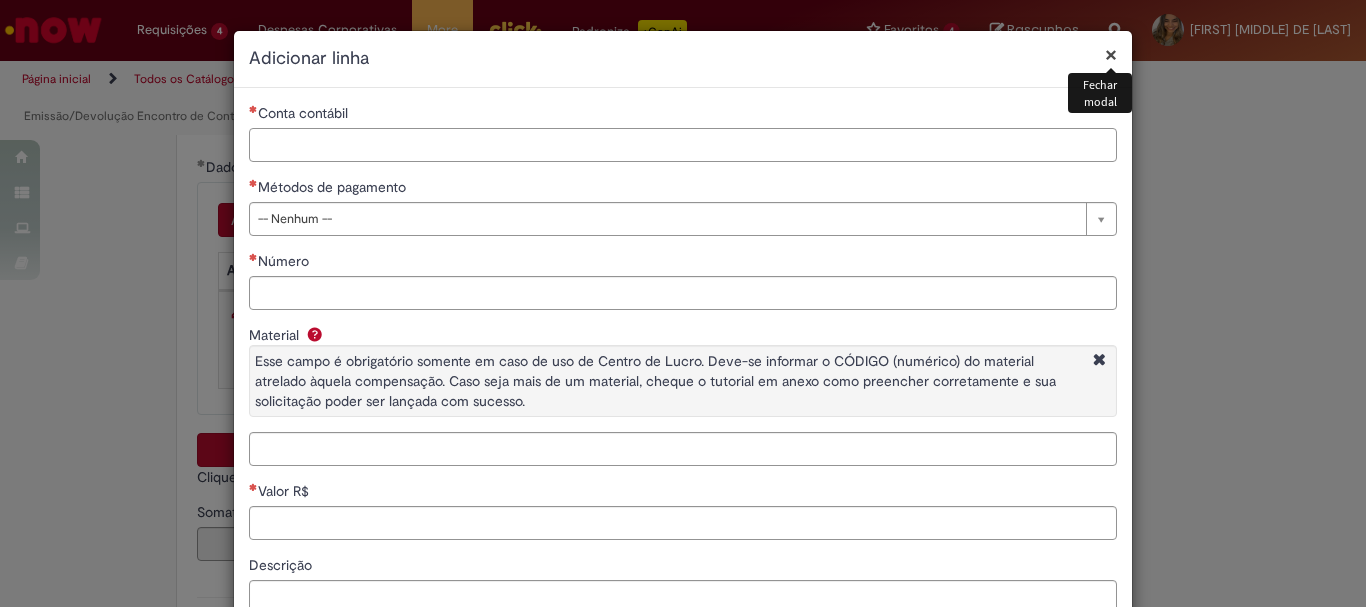click on "Conta contábil" at bounding box center (683, 145) 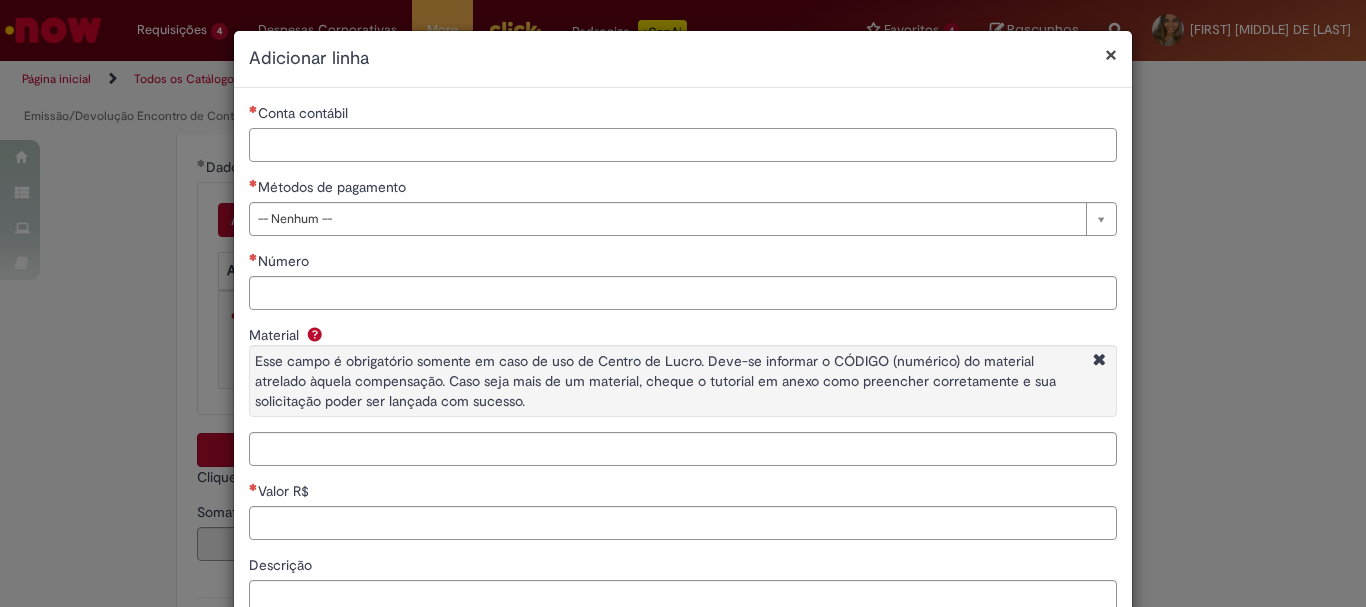 paste on "********" 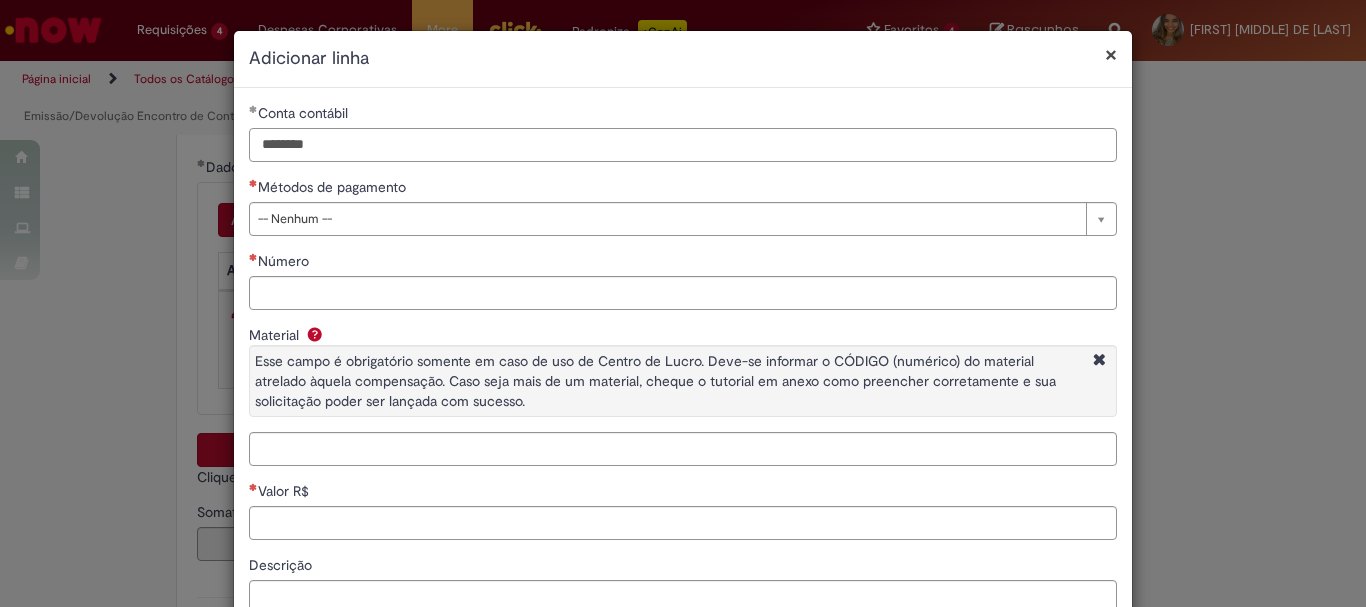 type on "********" 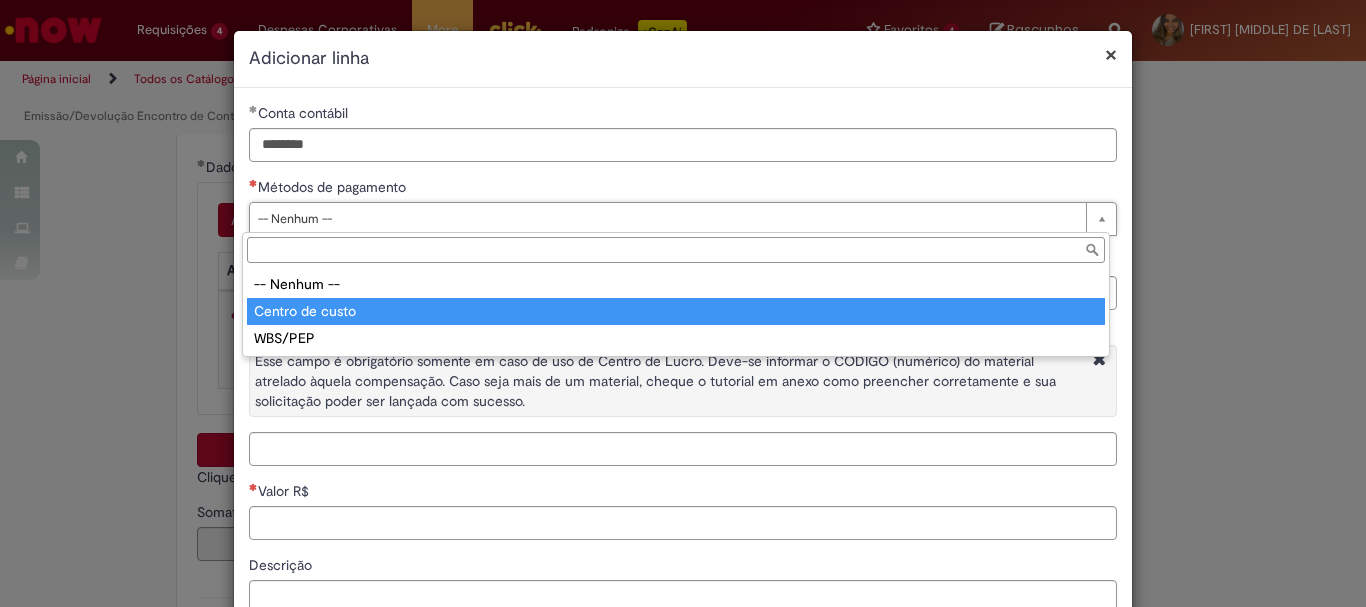 type on "**********" 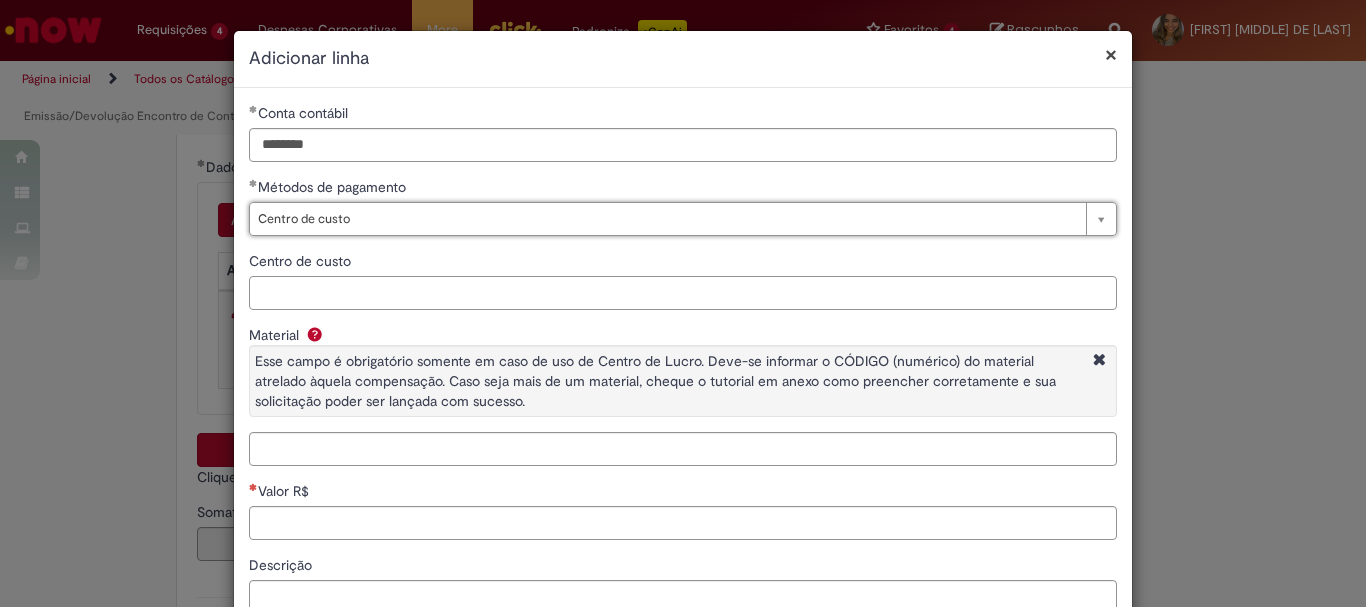 click on "Centro de custo" at bounding box center [683, 293] 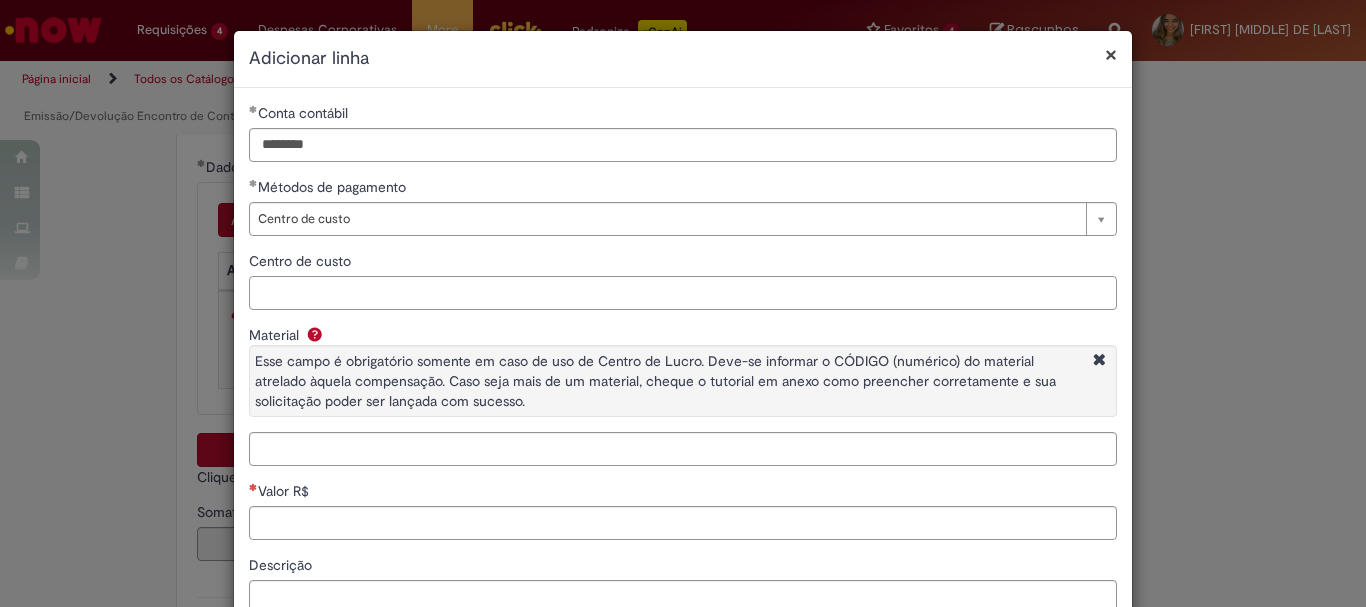 paste on "**********" 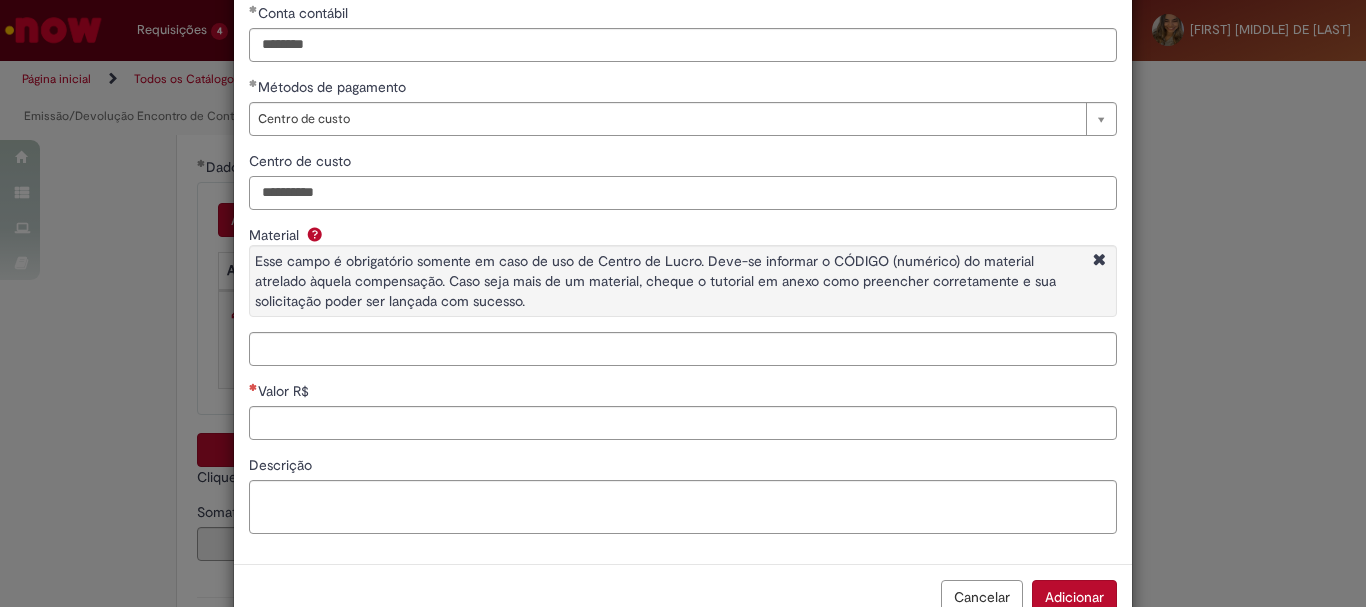 scroll, scrollTop: 153, scrollLeft: 0, axis: vertical 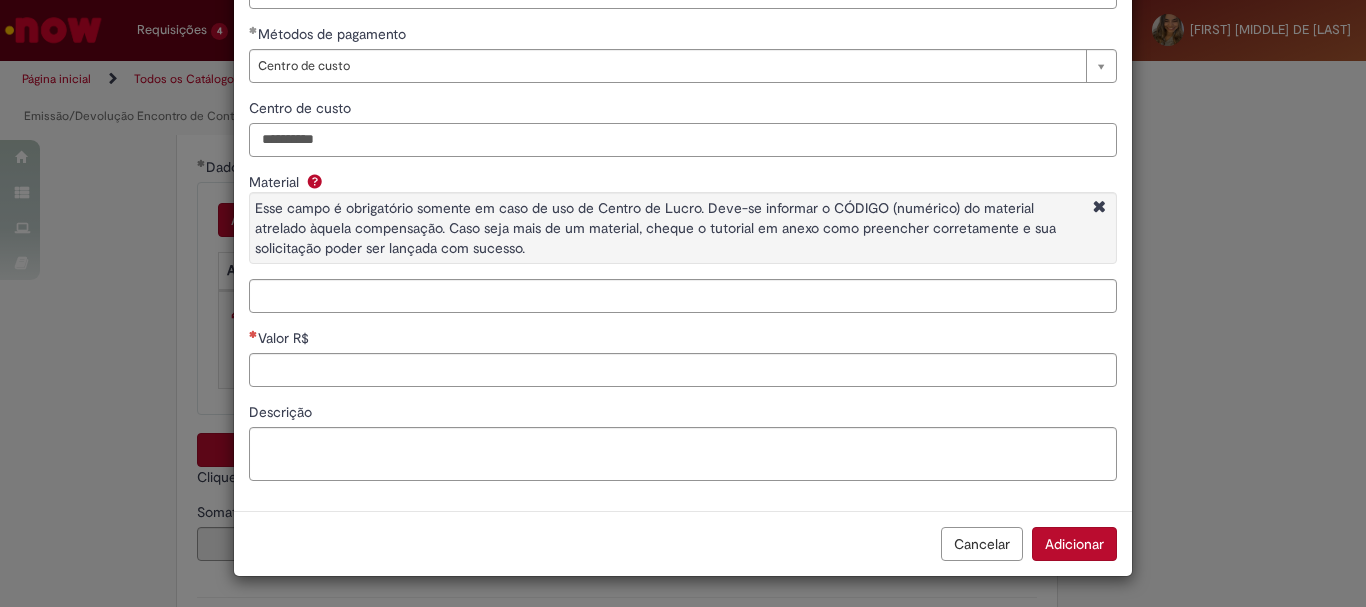 type on "**********" 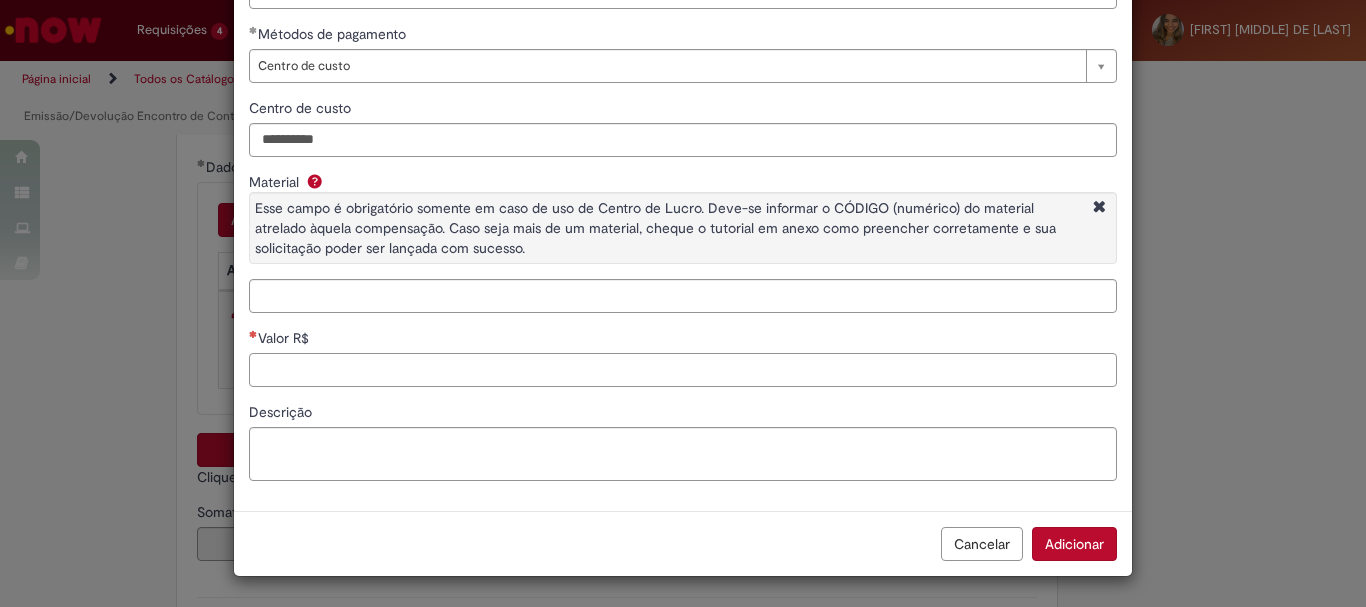 click on "Valor R$" at bounding box center [683, 370] 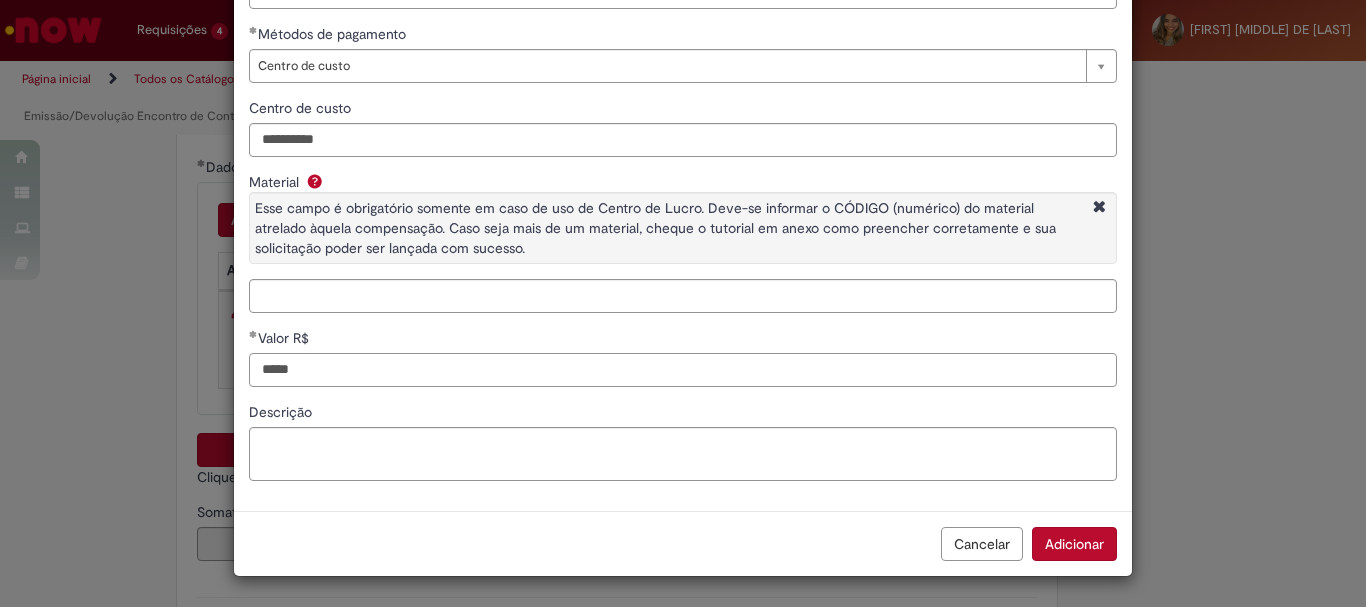 type on "*****" 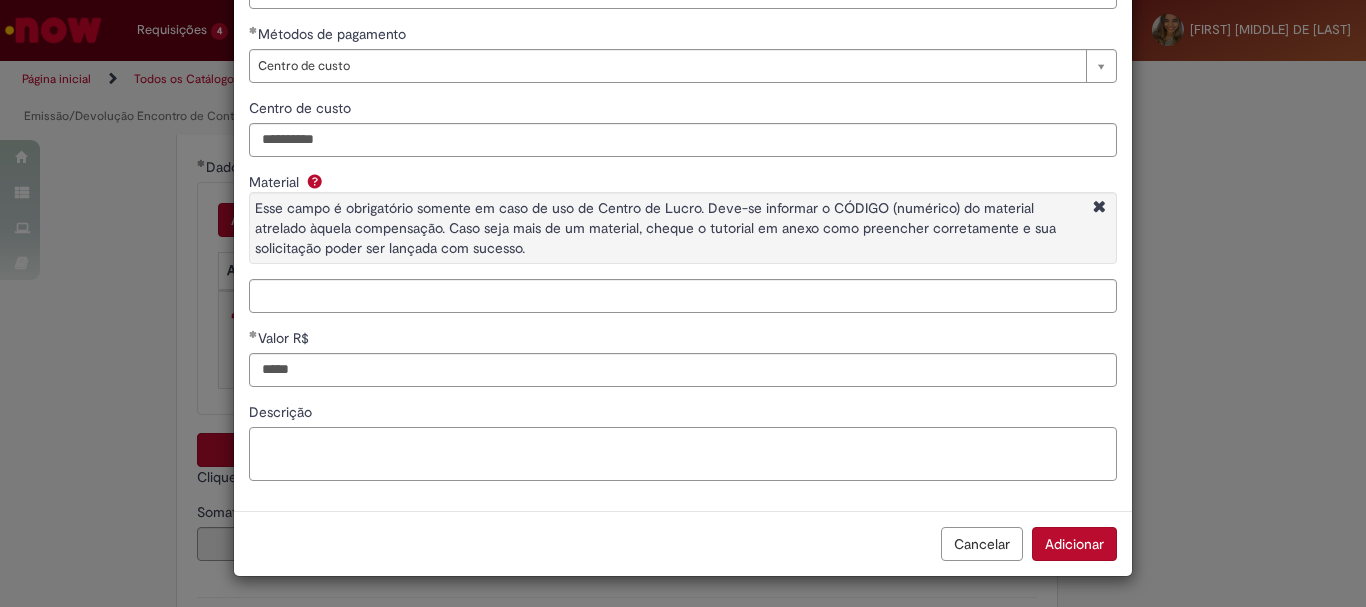 click on "Descrição" at bounding box center [683, 454] 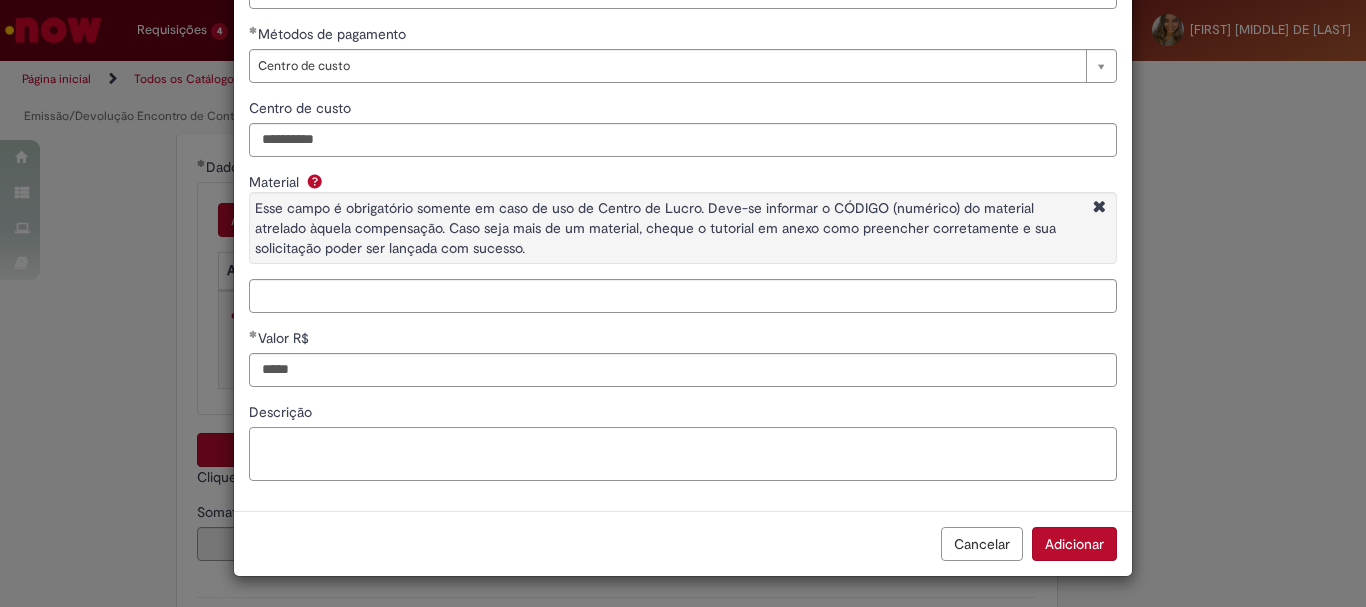 paste on "**********" 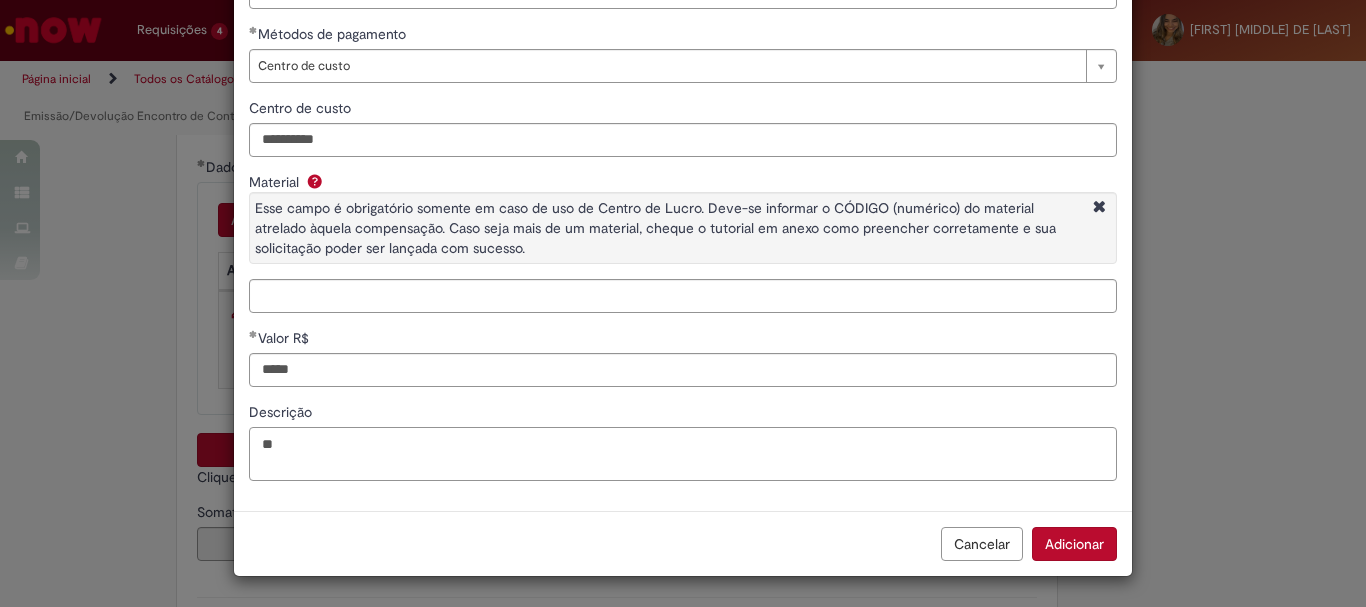 type on "*" 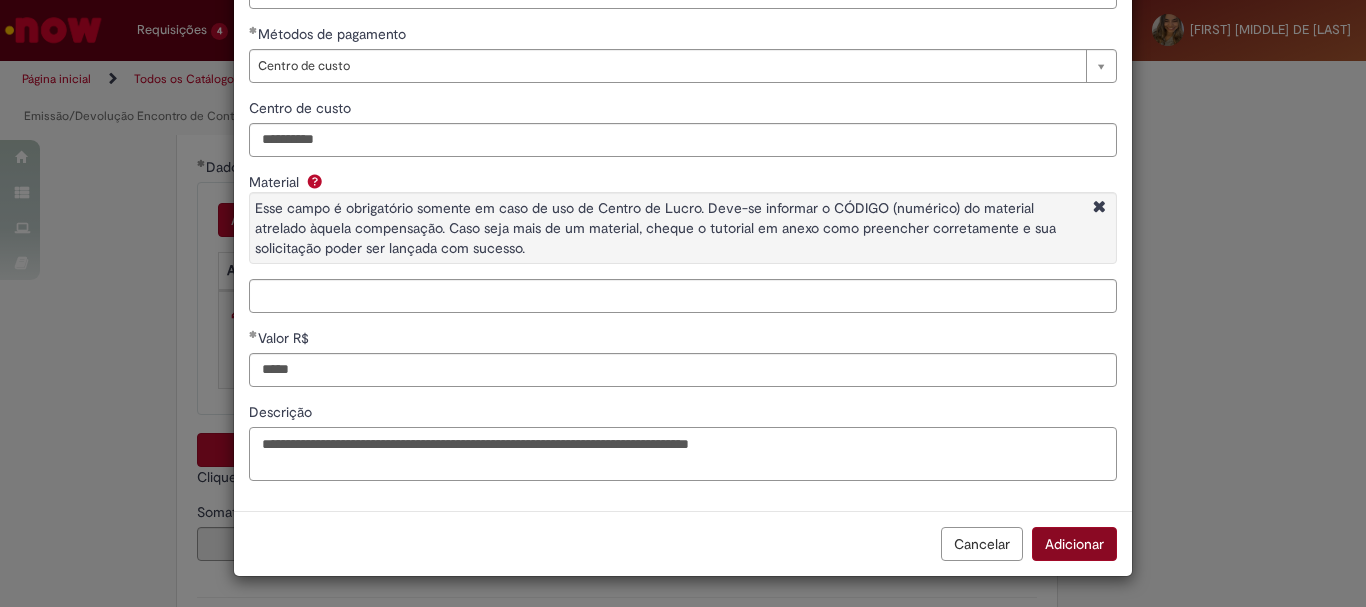 type on "**********" 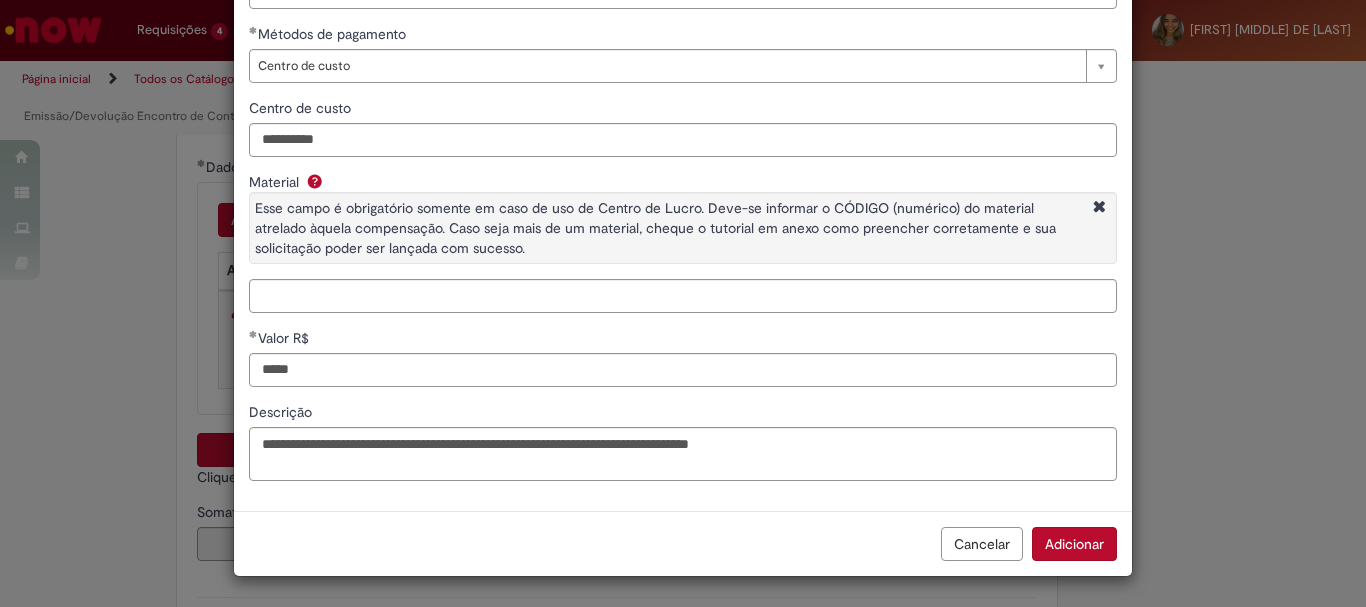 click on "Adicionar" at bounding box center (1074, 544) 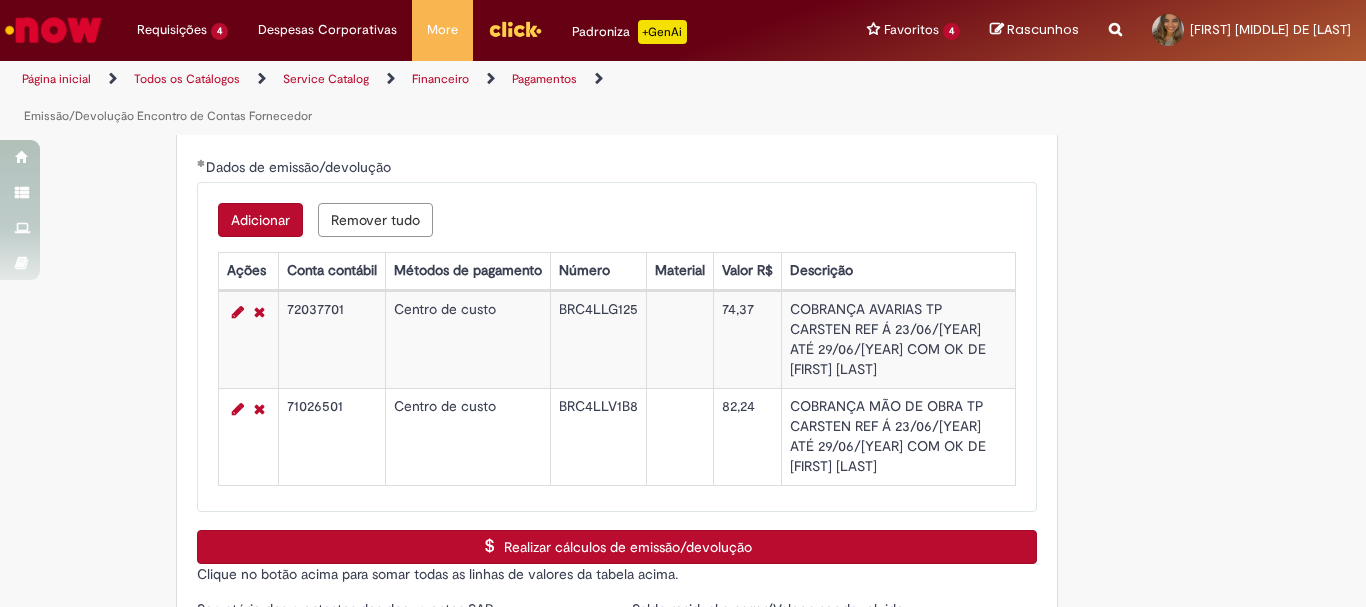 scroll, scrollTop: 3073, scrollLeft: 0, axis: vertical 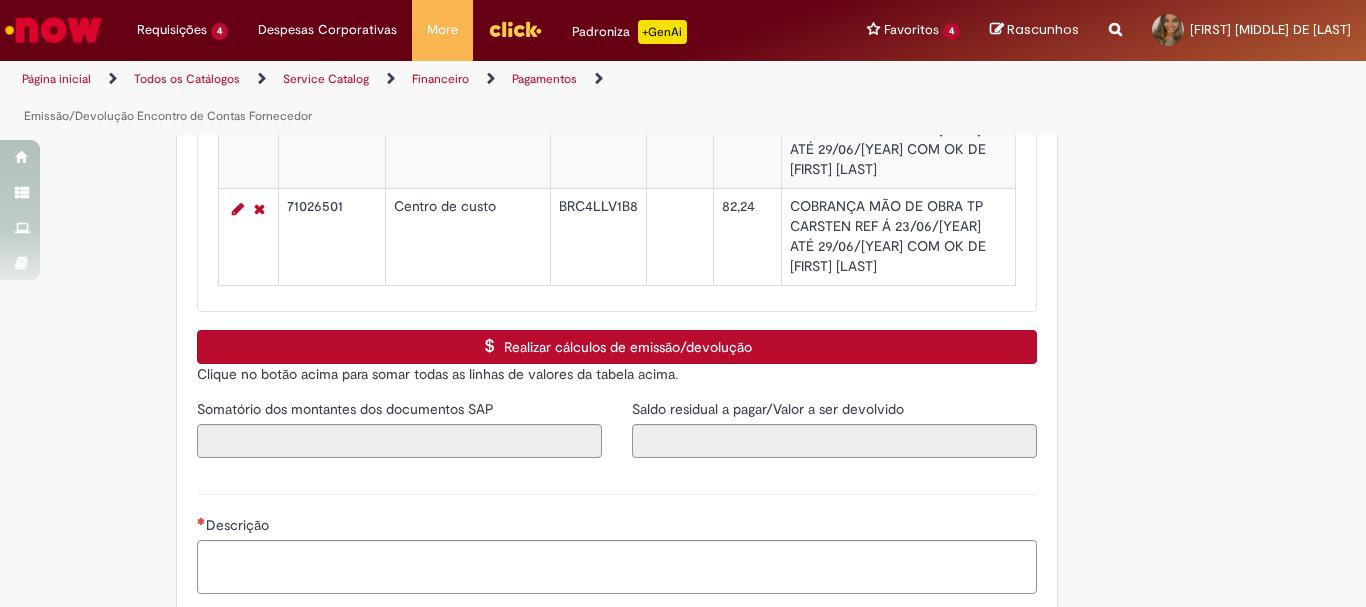 click on "Realizar cálculos de emissão/devolução" at bounding box center [617, 347] 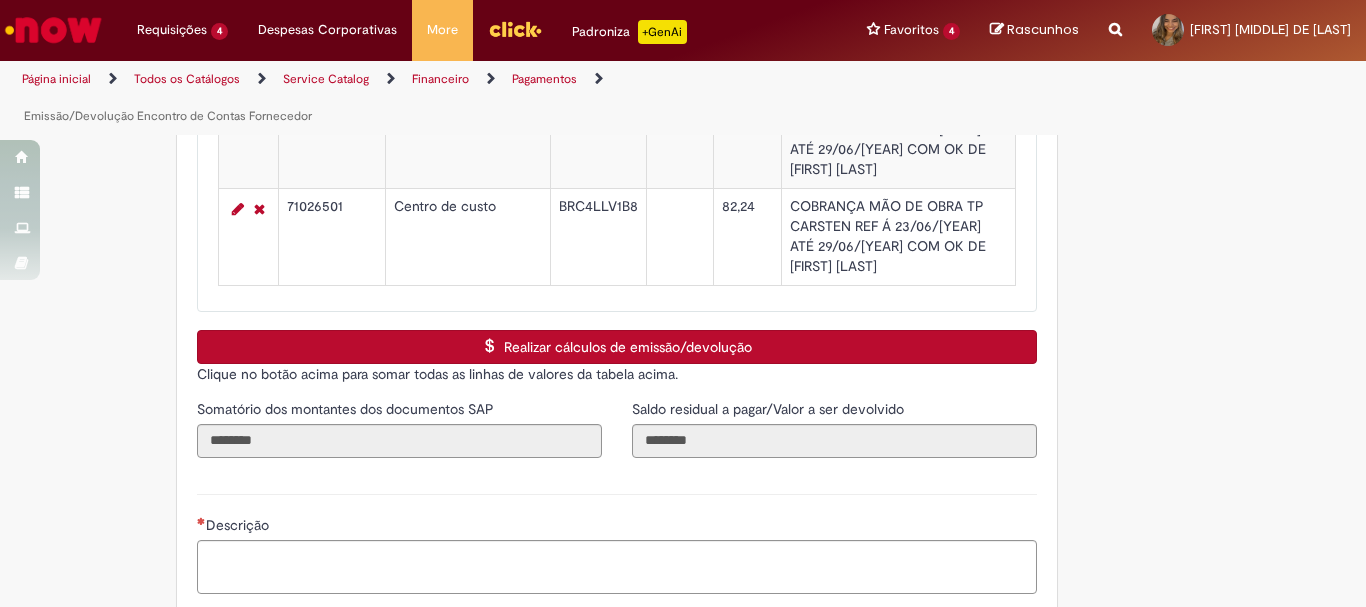 scroll, scrollTop: 3273, scrollLeft: 0, axis: vertical 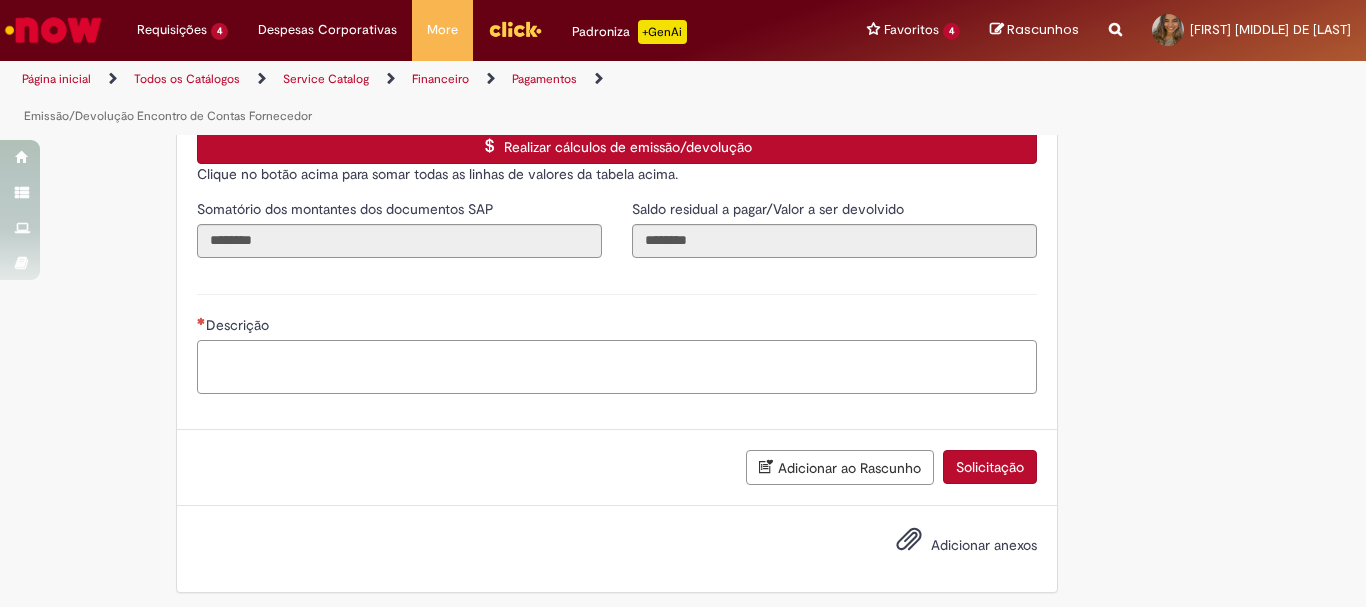 click on "Descrição" at bounding box center [617, 367] 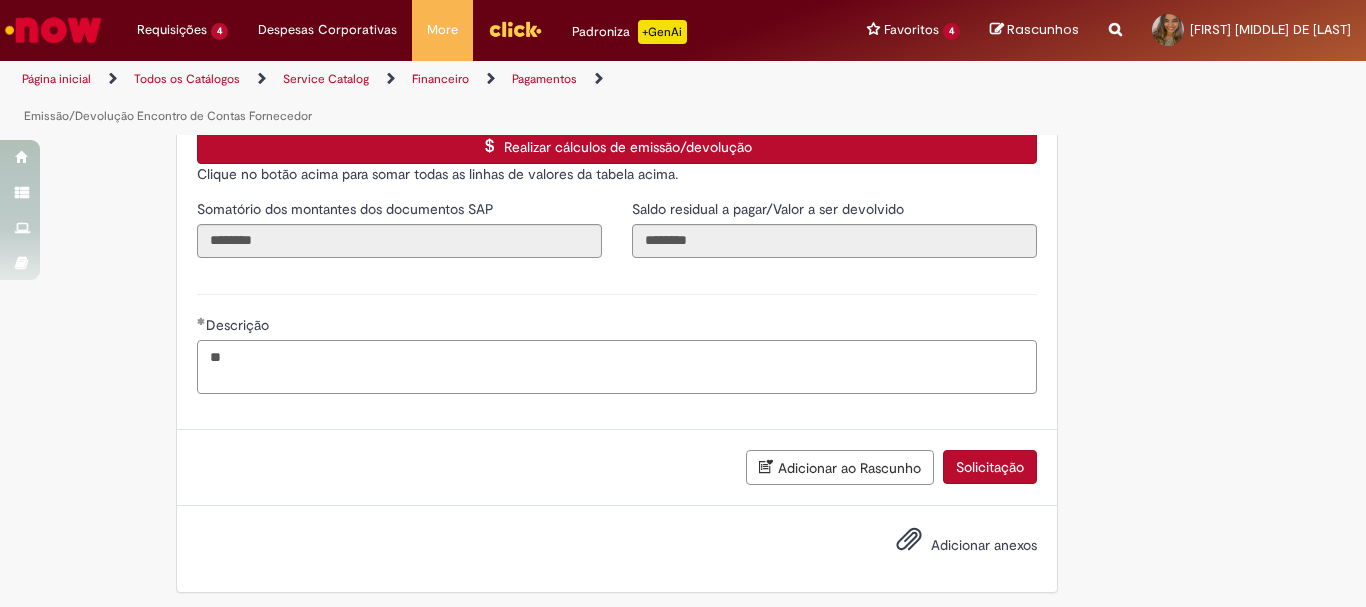 type on "*" 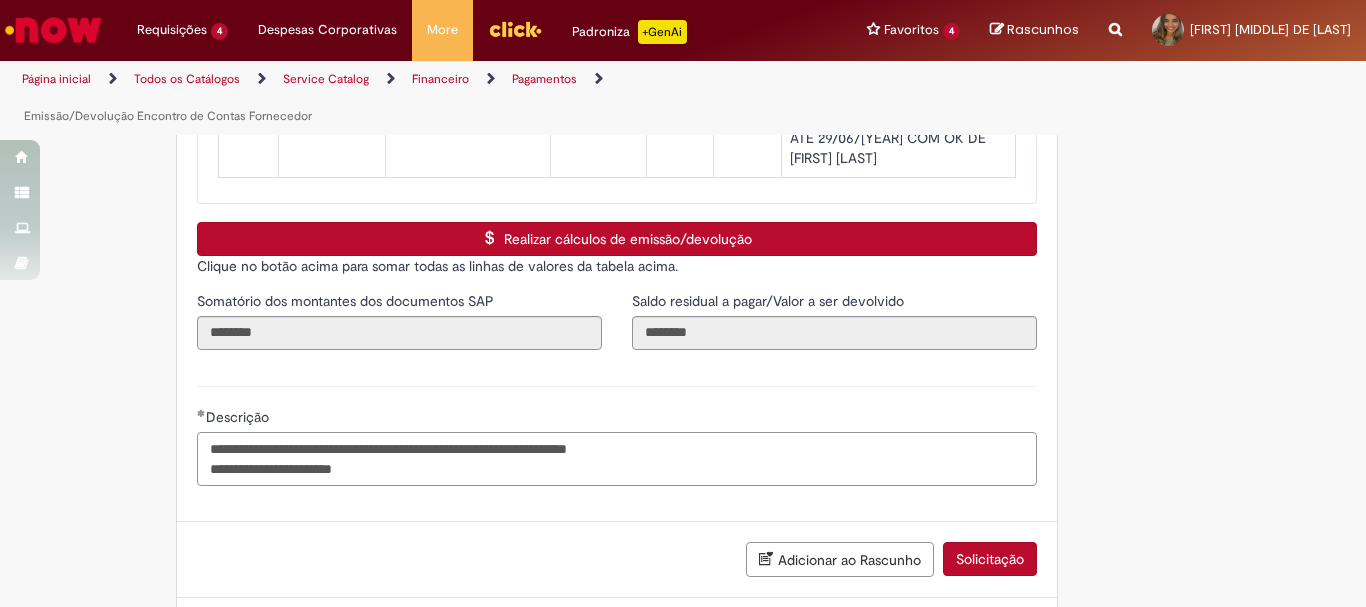 scroll, scrollTop: 3281, scrollLeft: 0, axis: vertical 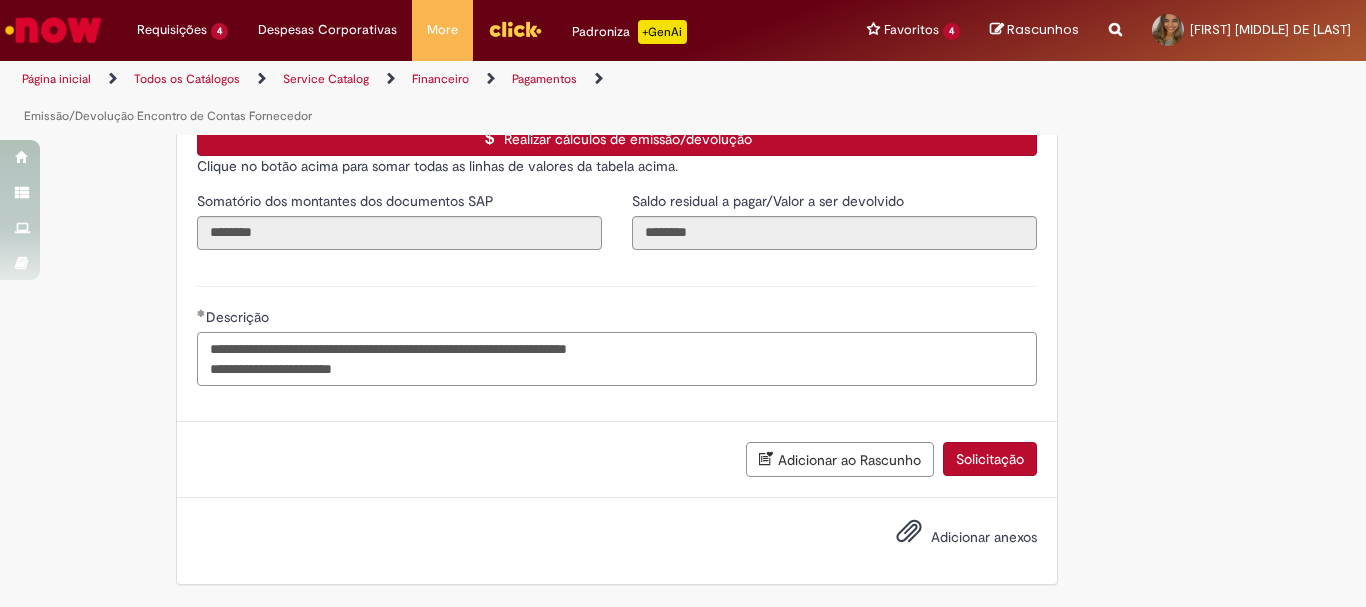 type on "**********" 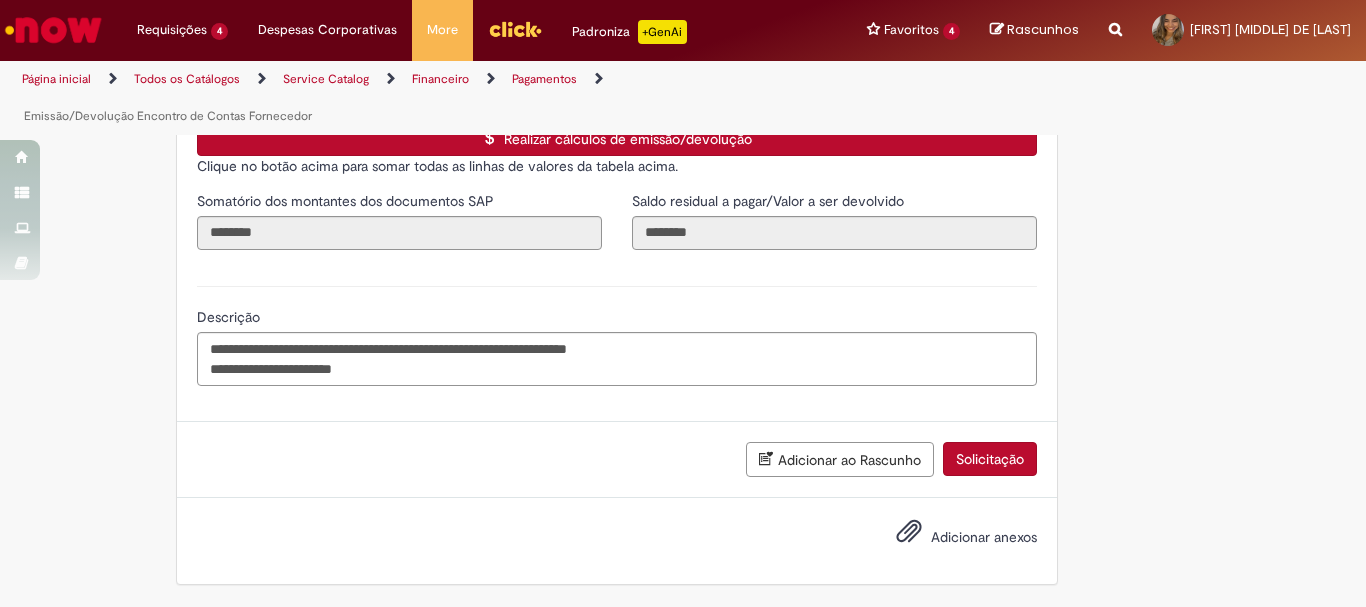 click on "Adicionar anexos" at bounding box center (984, 537) 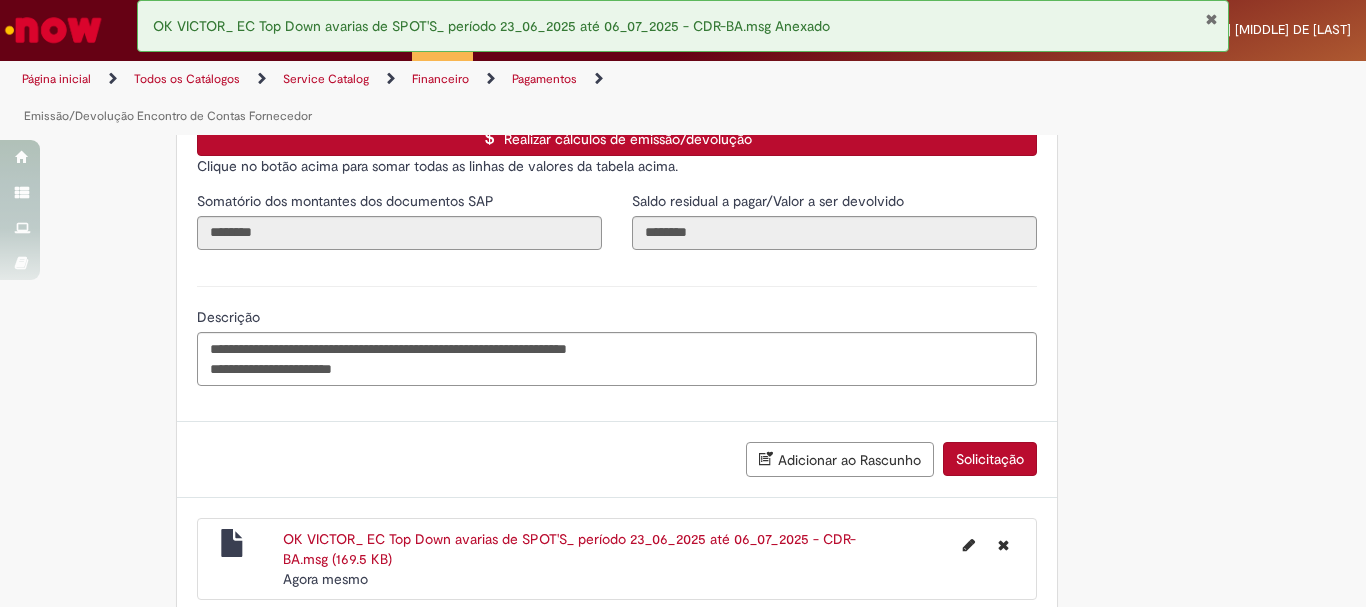 scroll, scrollTop: 3373, scrollLeft: 0, axis: vertical 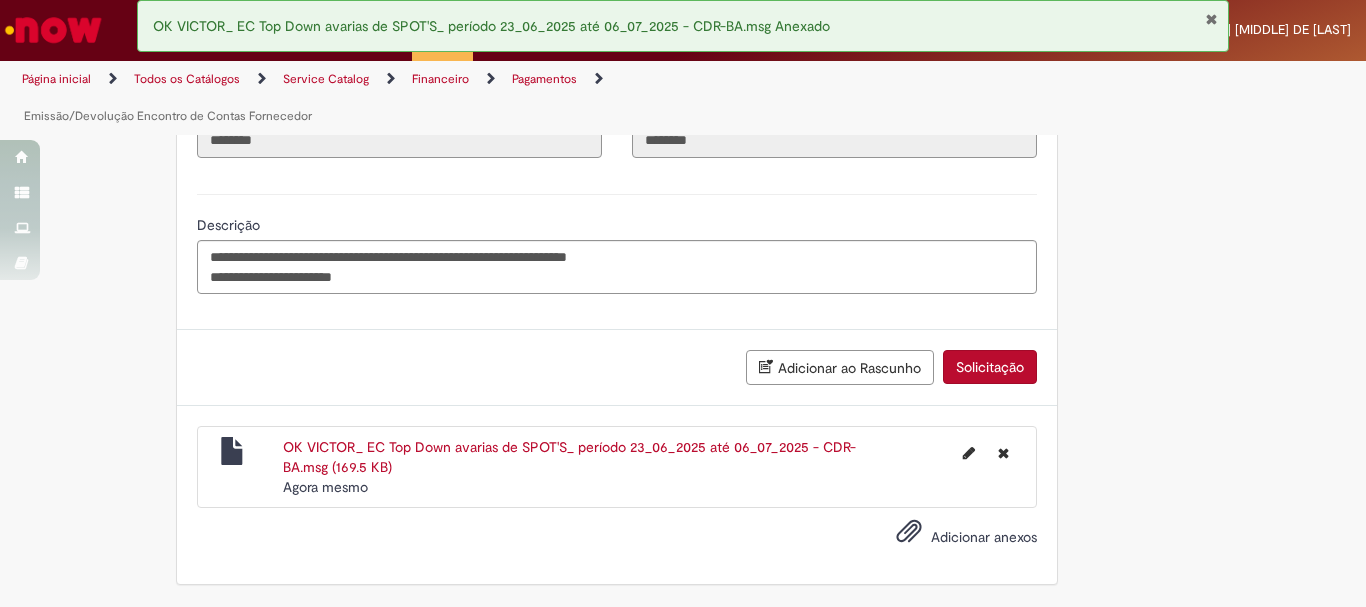 click on "Adicionar anexos" at bounding box center (984, 537) 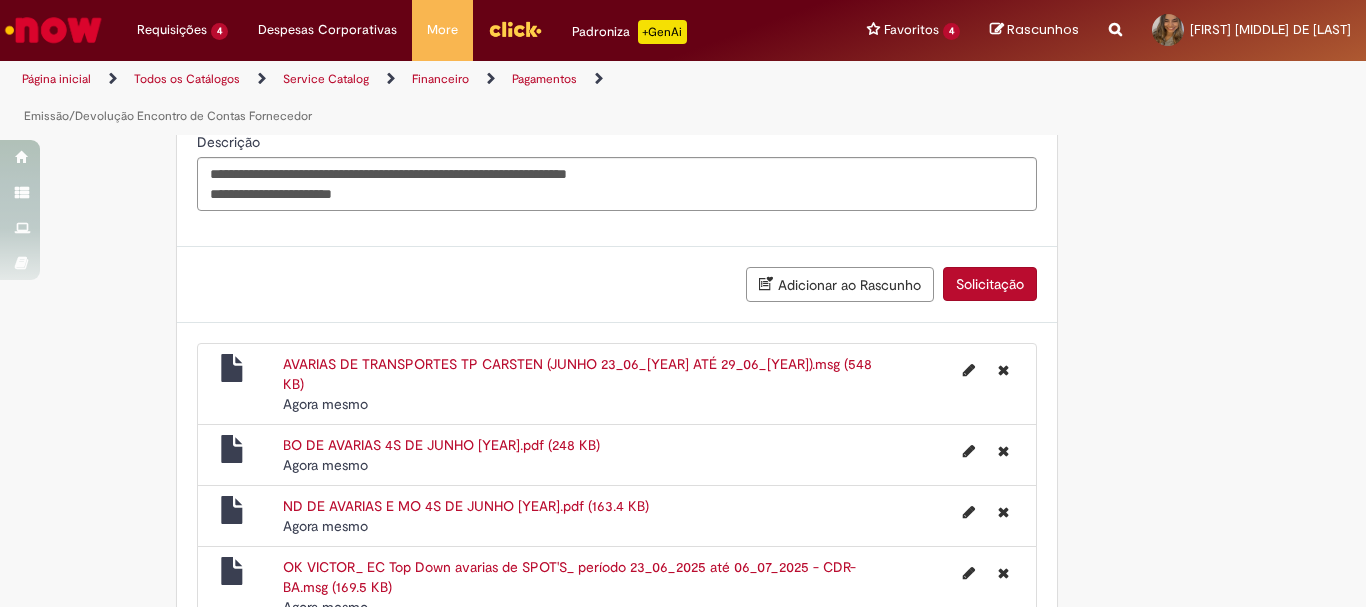 scroll, scrollTop: 3556, scrollLeft: 0, axis: vertical 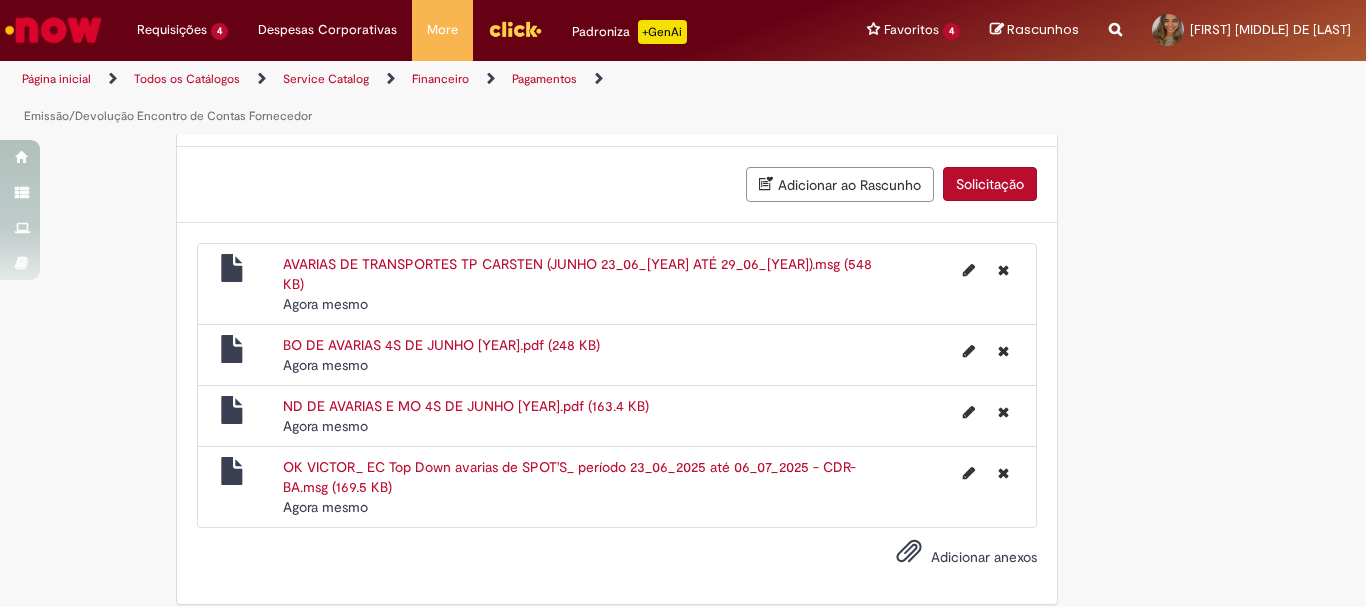 click on "Solicitação" at bounding box center (990, 184) 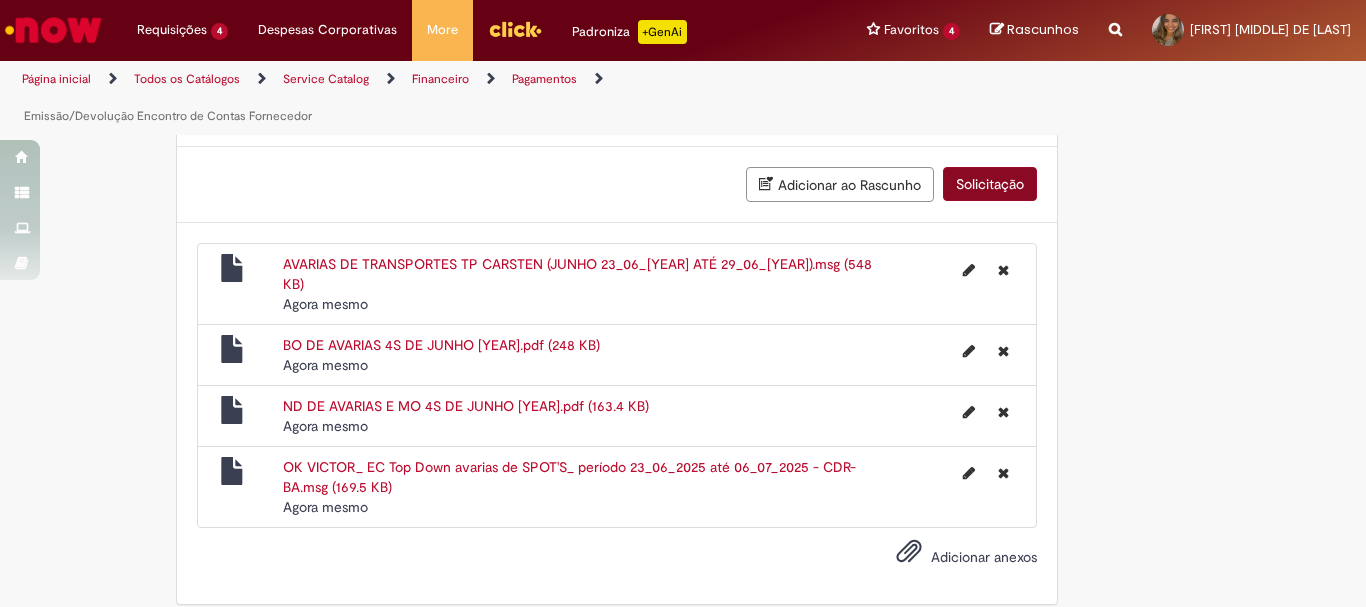 scroll, scrollTop: 3510, scrollLeft: 0, axis: vertical 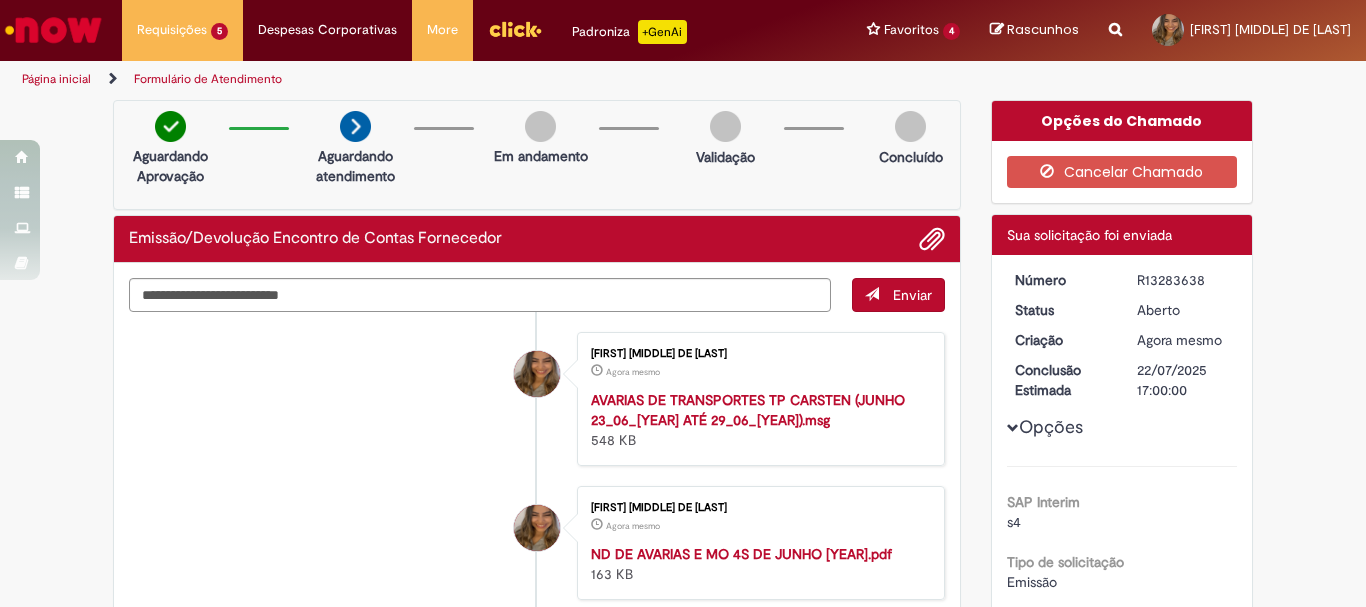 drag, startPoint x: 1125, startPoint y: 277, endPoint x: 1212, endPoint y: 282, distance: 87.14356 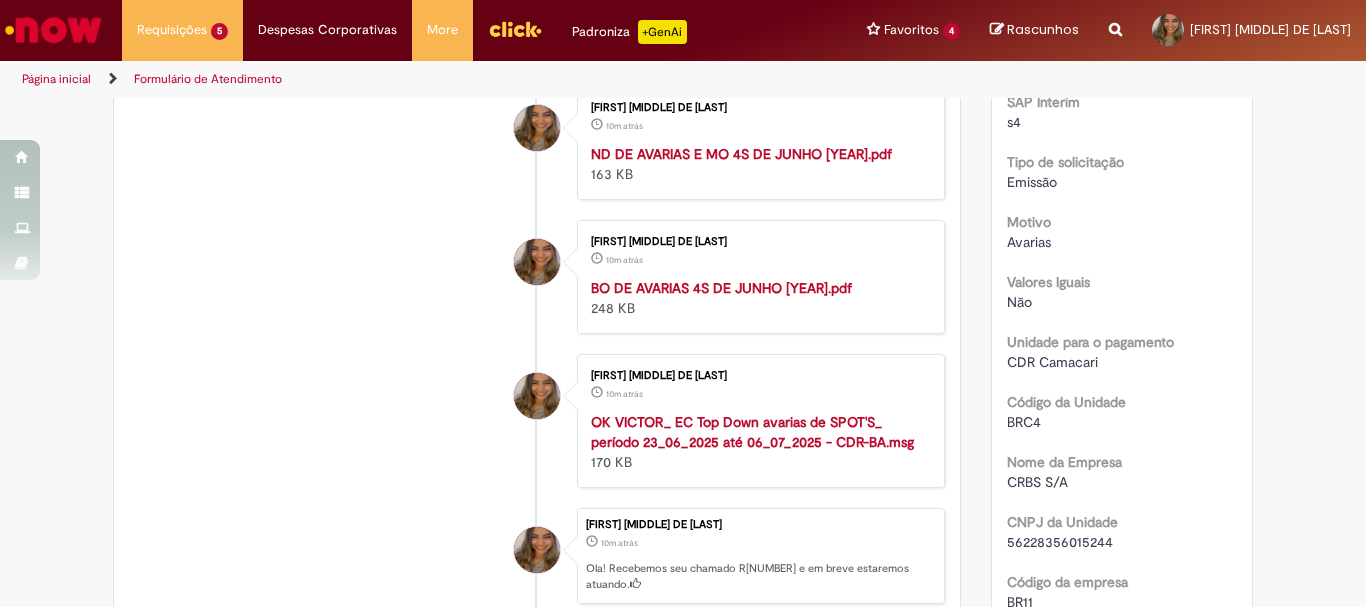 scroll, scrollTop: 0, scrollLeft: 0, axis: both 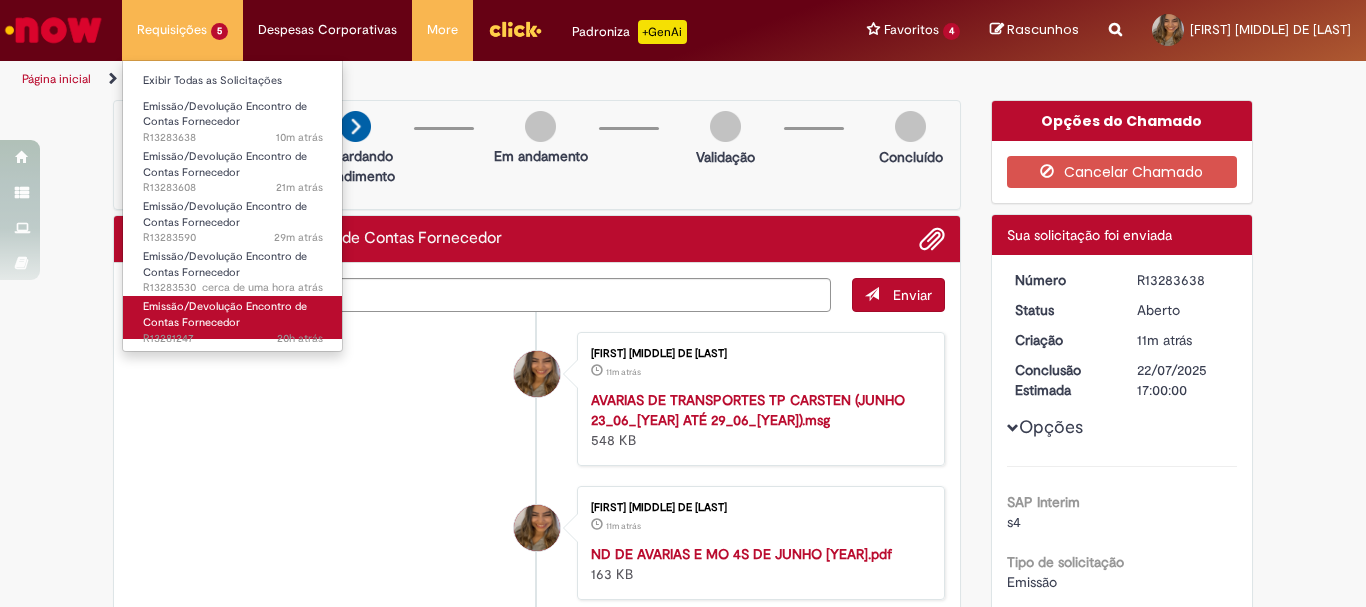 click on "Emissão/Devolução Encontro de Contas Fornecedor" at bounding box center (225, 314) 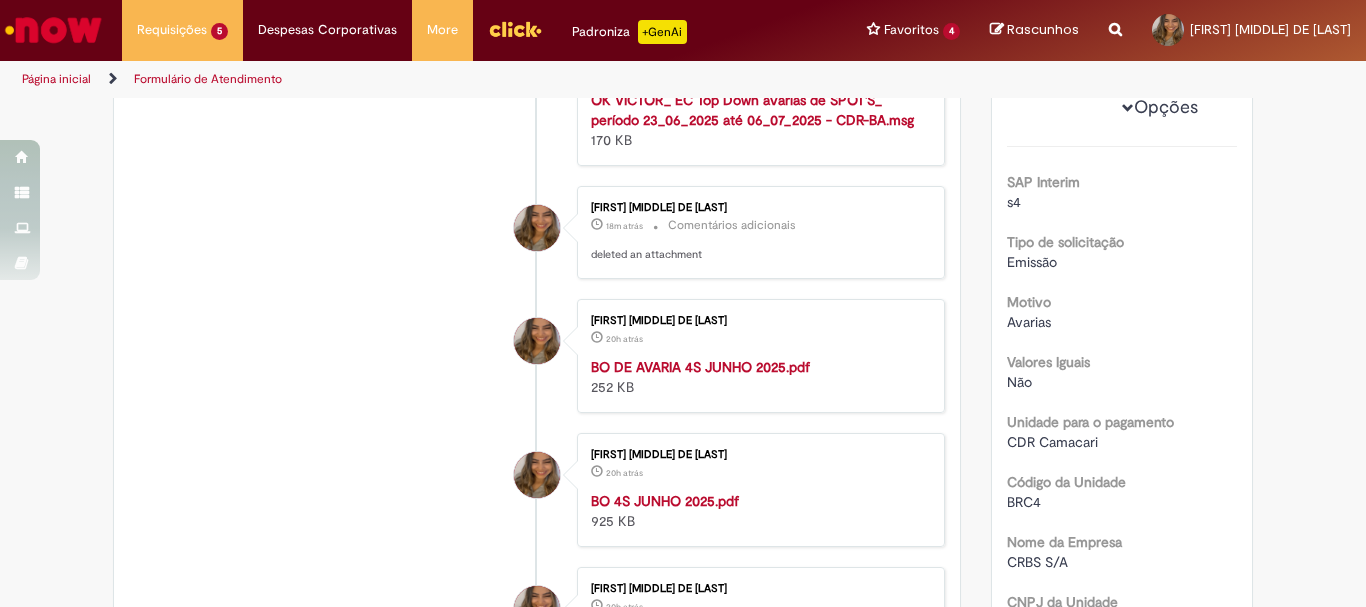 scroll, scrollTop: 0, scrollLeft: 0, axis: both 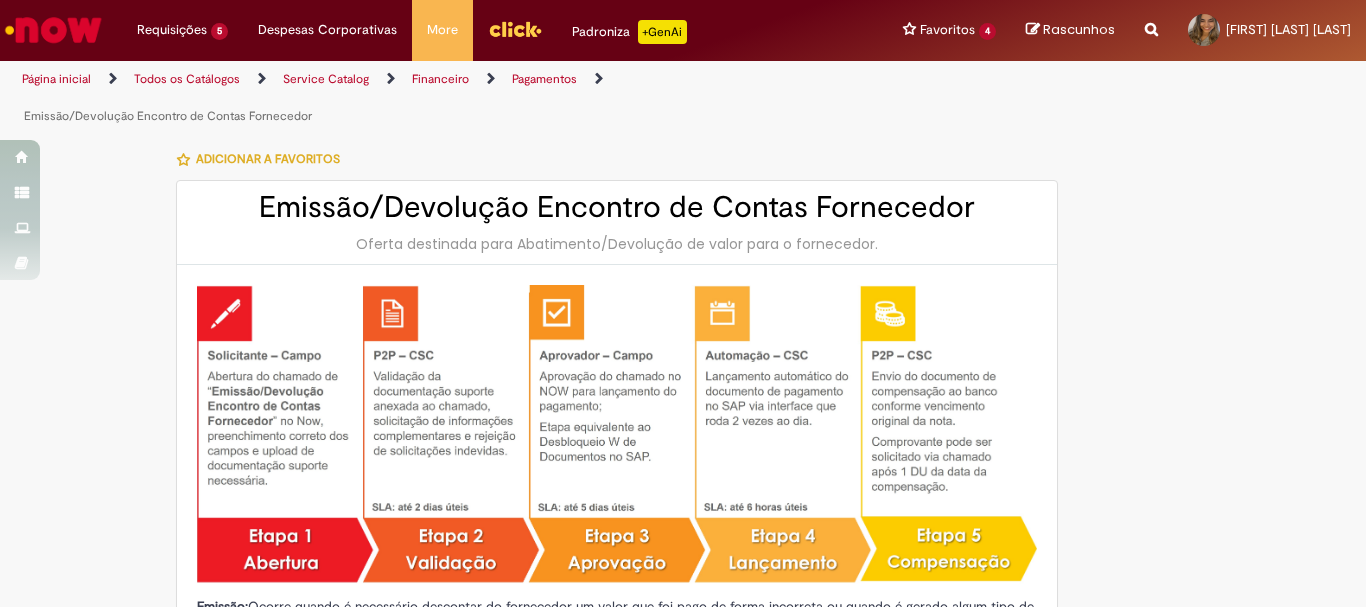 select on "*******" 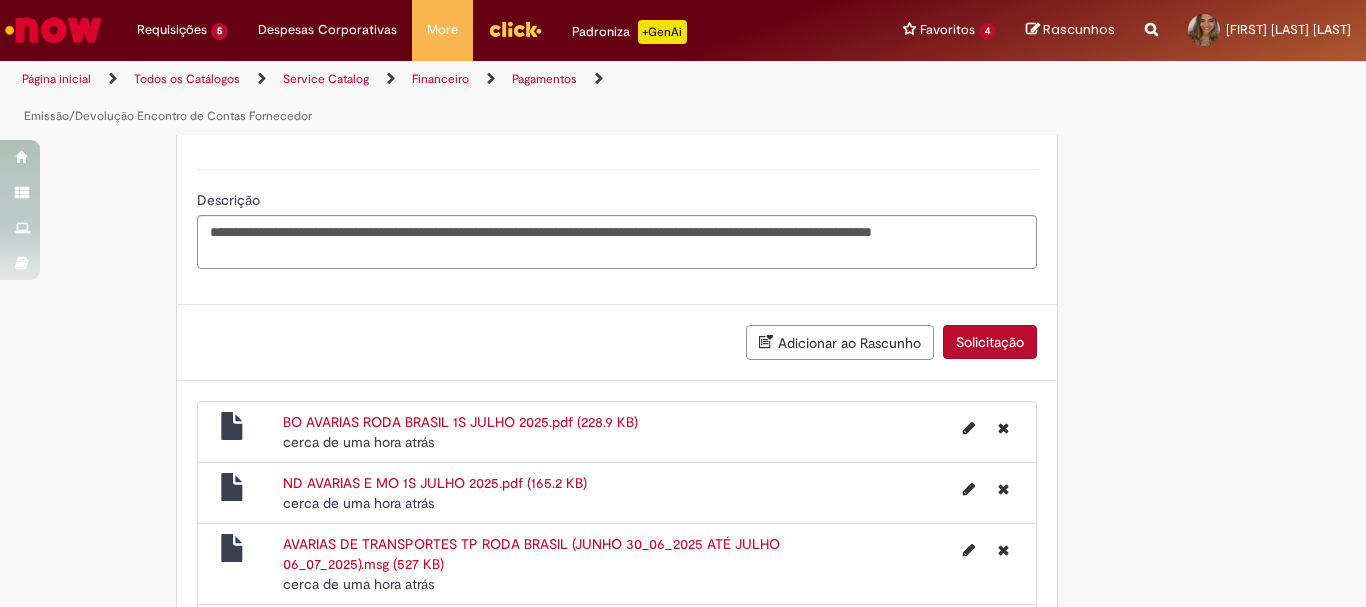 scroll, scrollTop: 3658, scrollLeft: 0, axis: vertical 